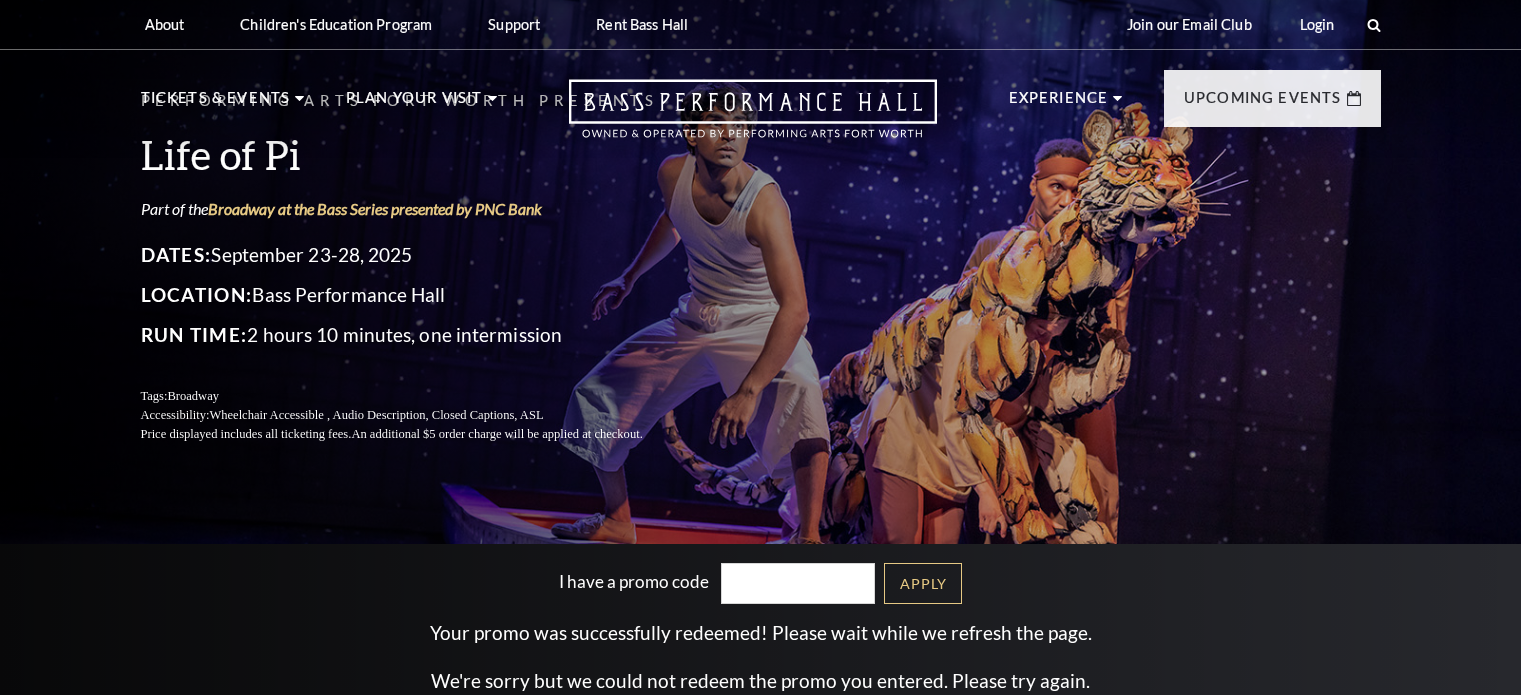scroll, scrollTop: 0, scrollLeft: 0, axis: both 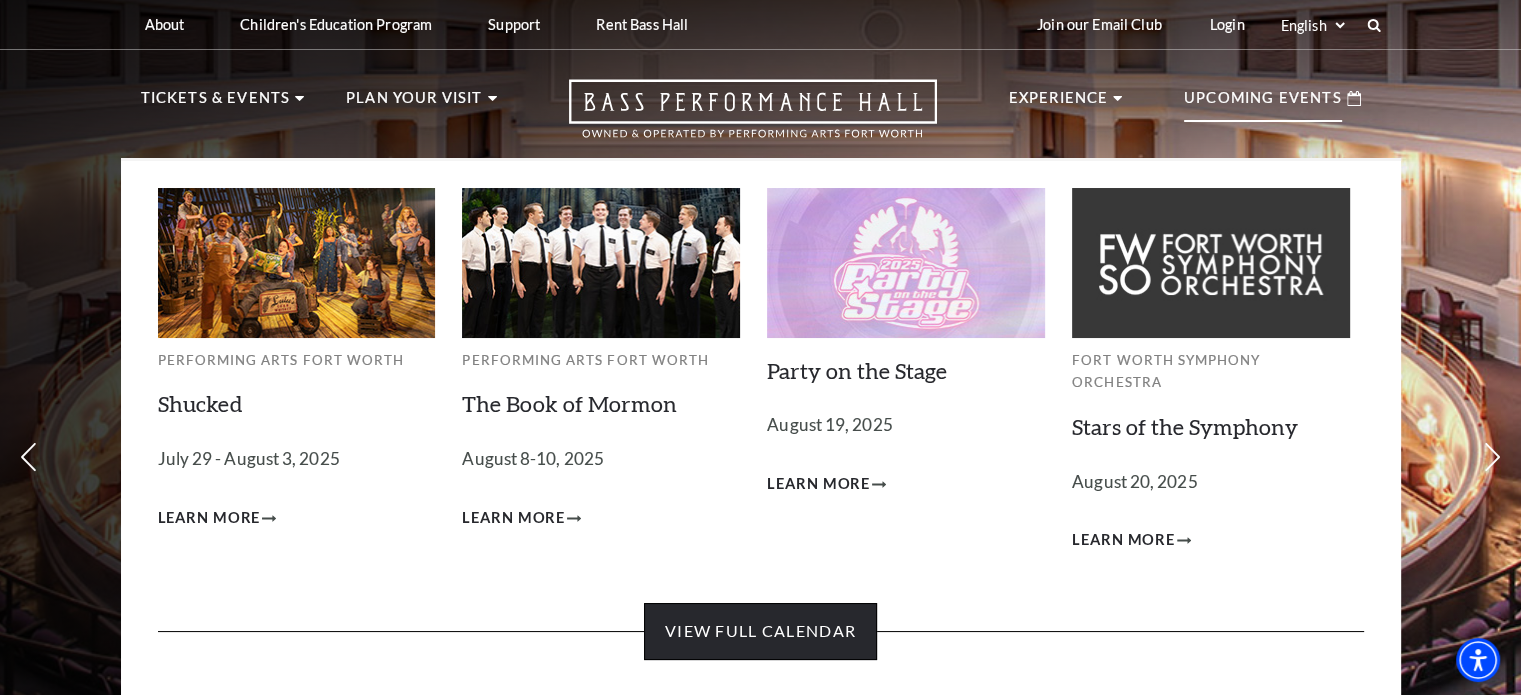 click on "View Full Calendar" at bounding box center (760, 631) 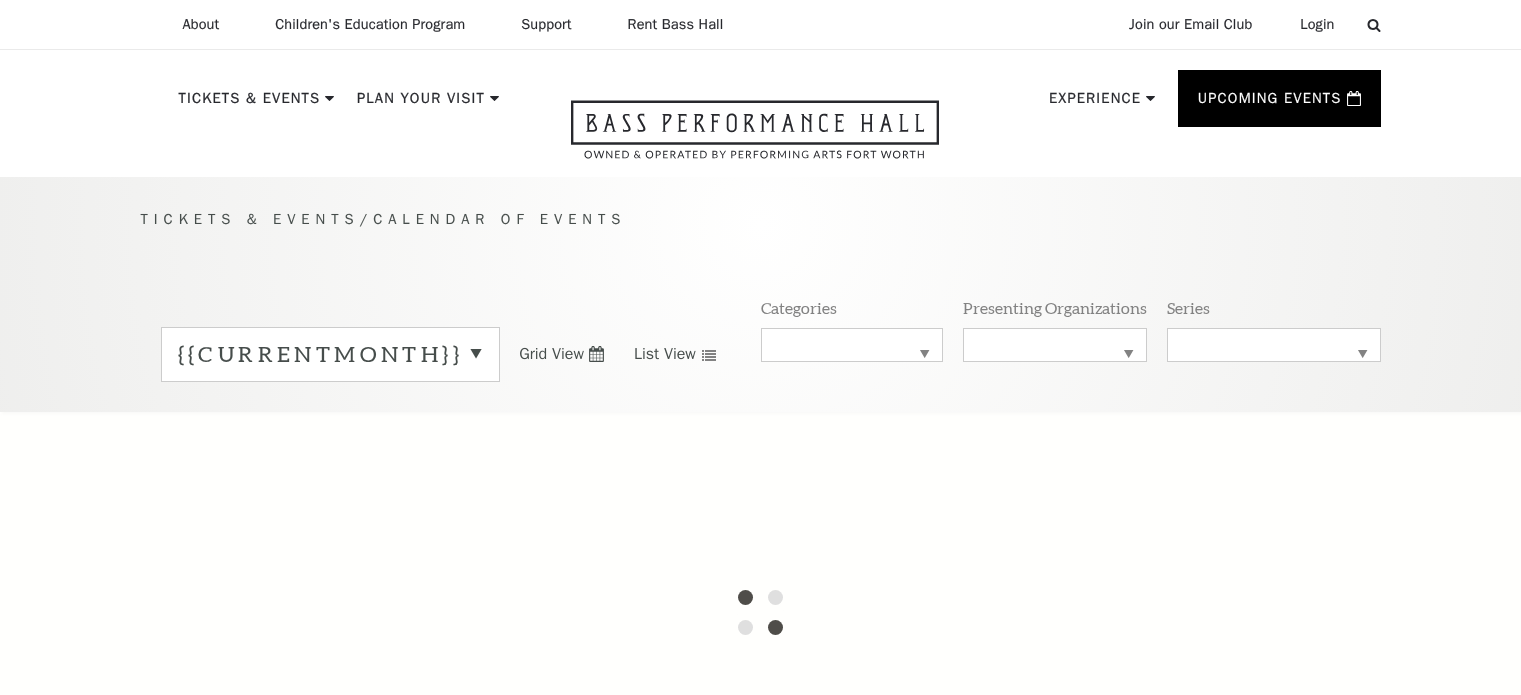 scroll, scrollTop: 0, scrollLeft: 0, axis: both 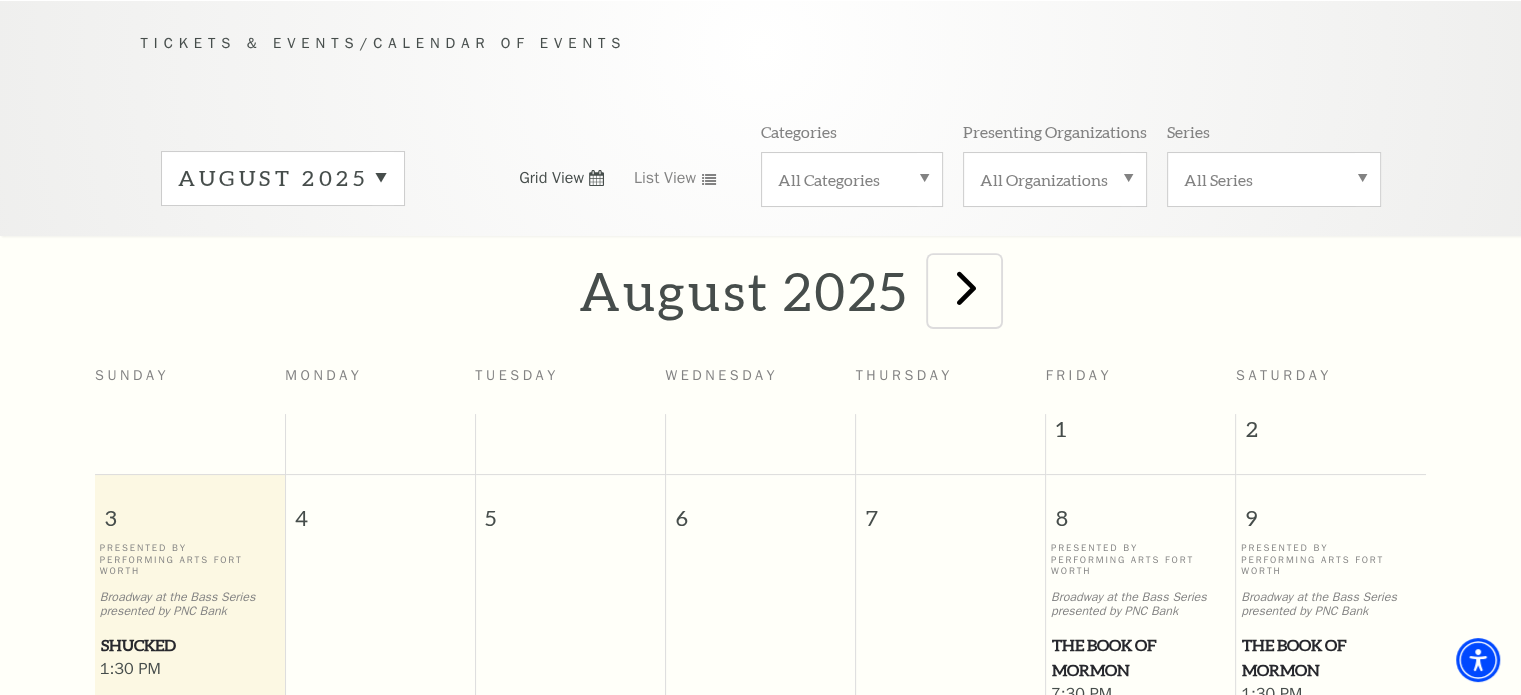 click at bounding box center (966, 287) 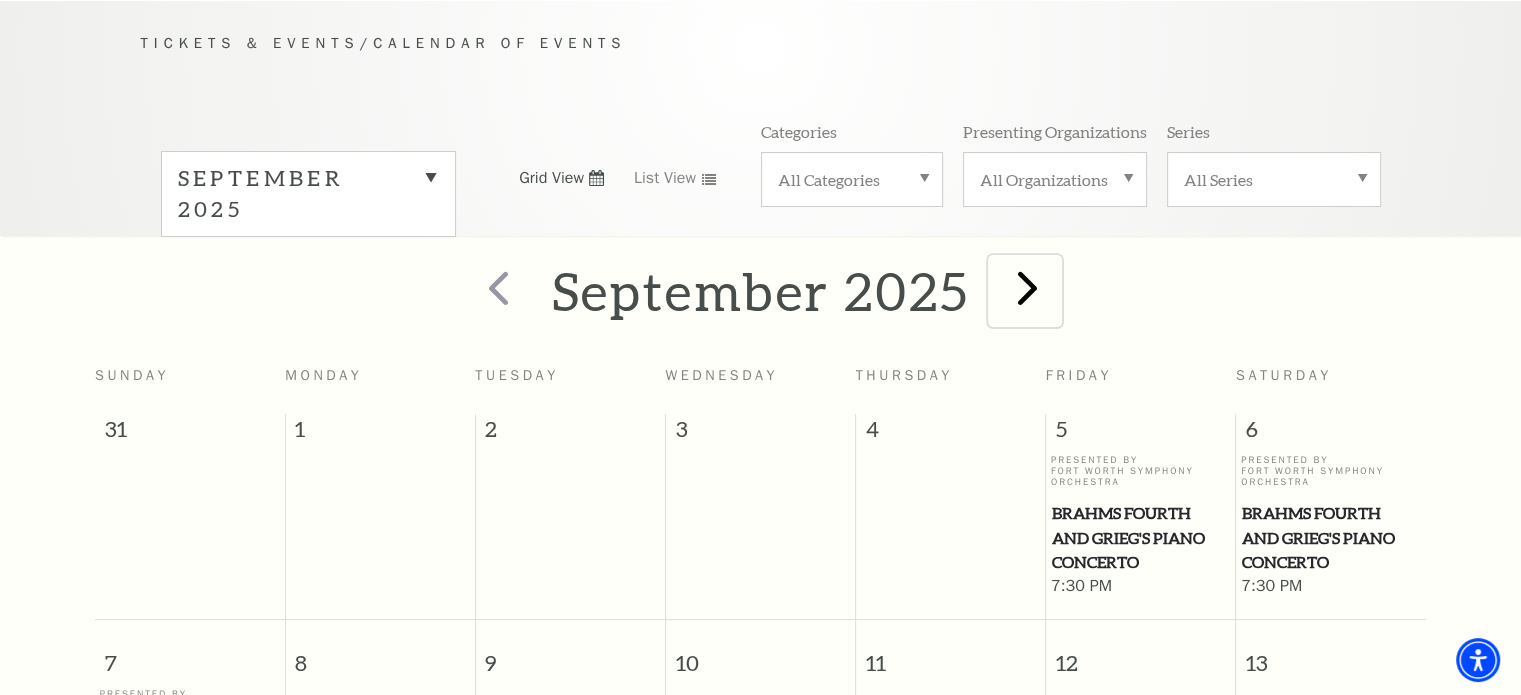 click at bounding box center (1027, 287) 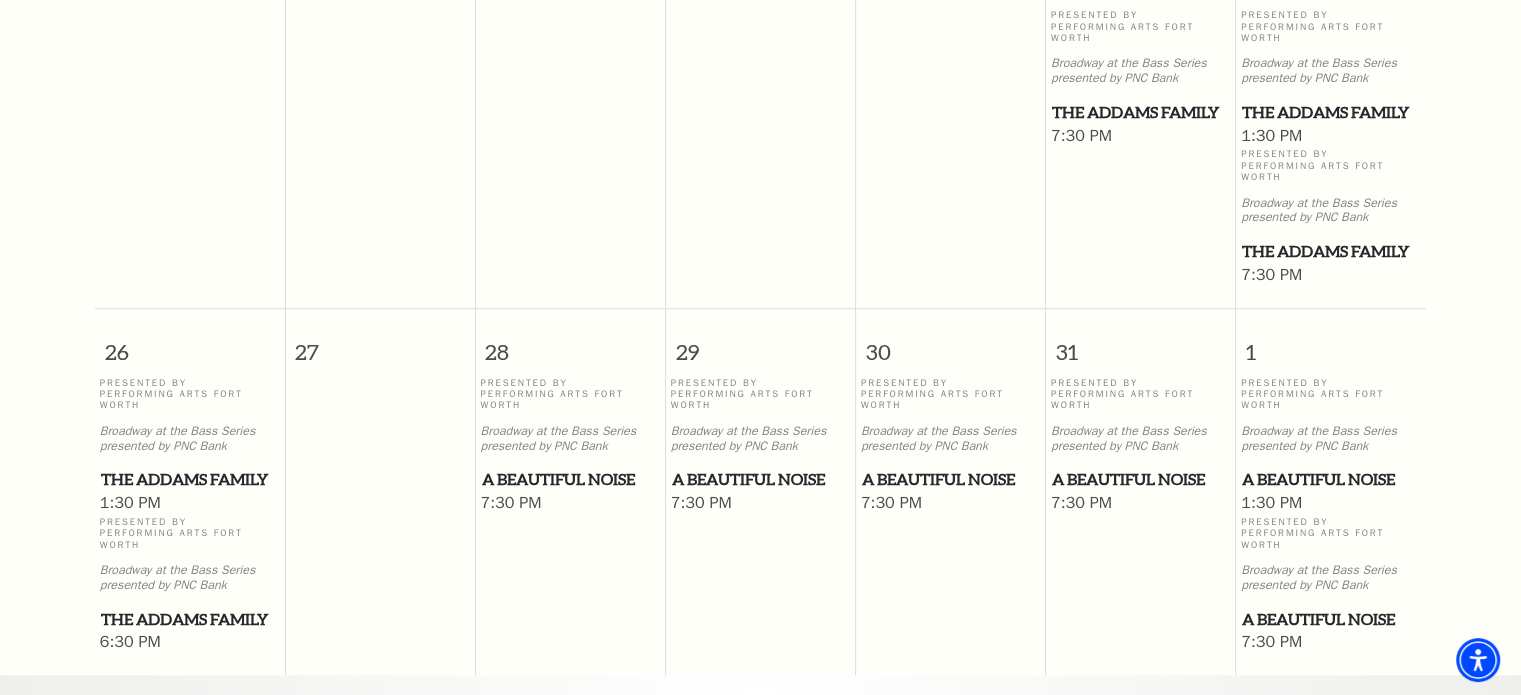 scroll, scrollTop: 1462, scrollLeft: 0, axis: vertical 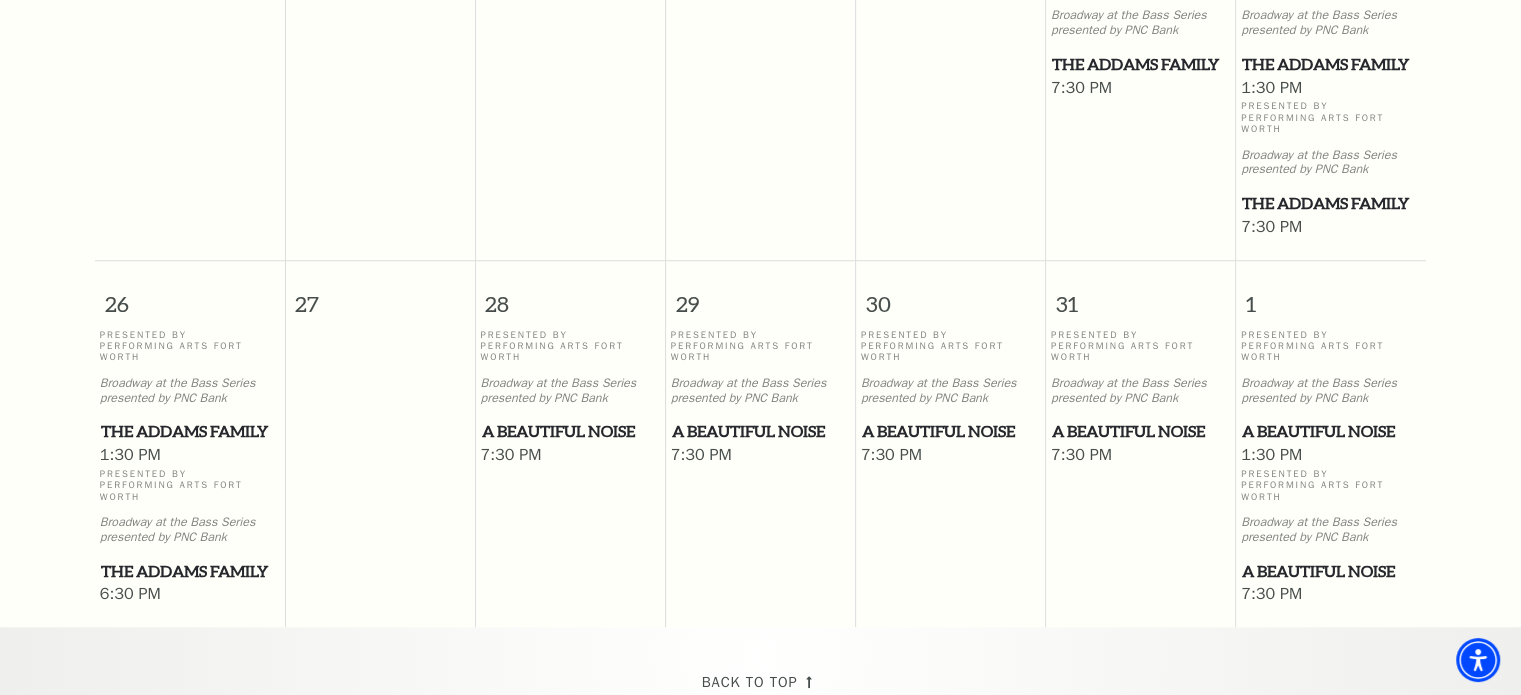 click on "A Beautiful Noise" at bounding box center [761, 431] 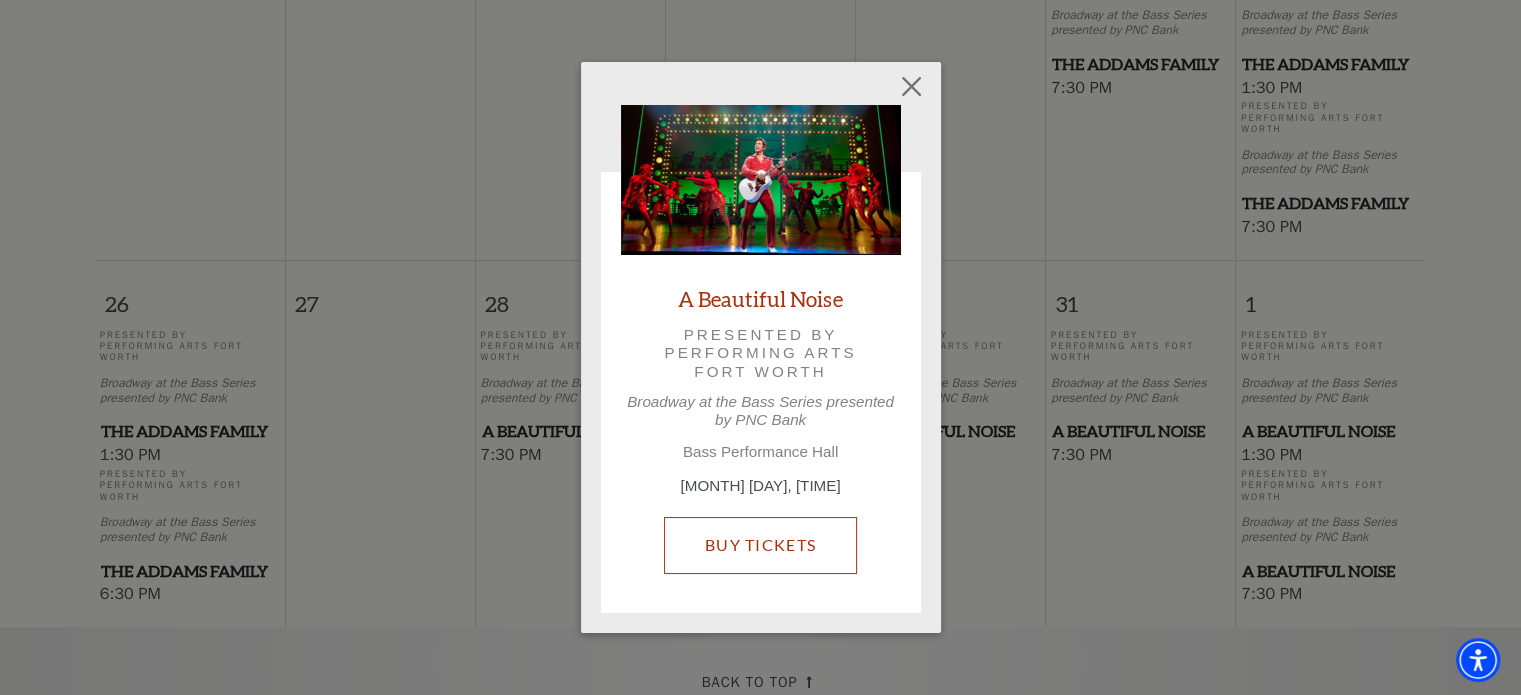 click on "Buy Tickets" at bounding box center [760, 545] 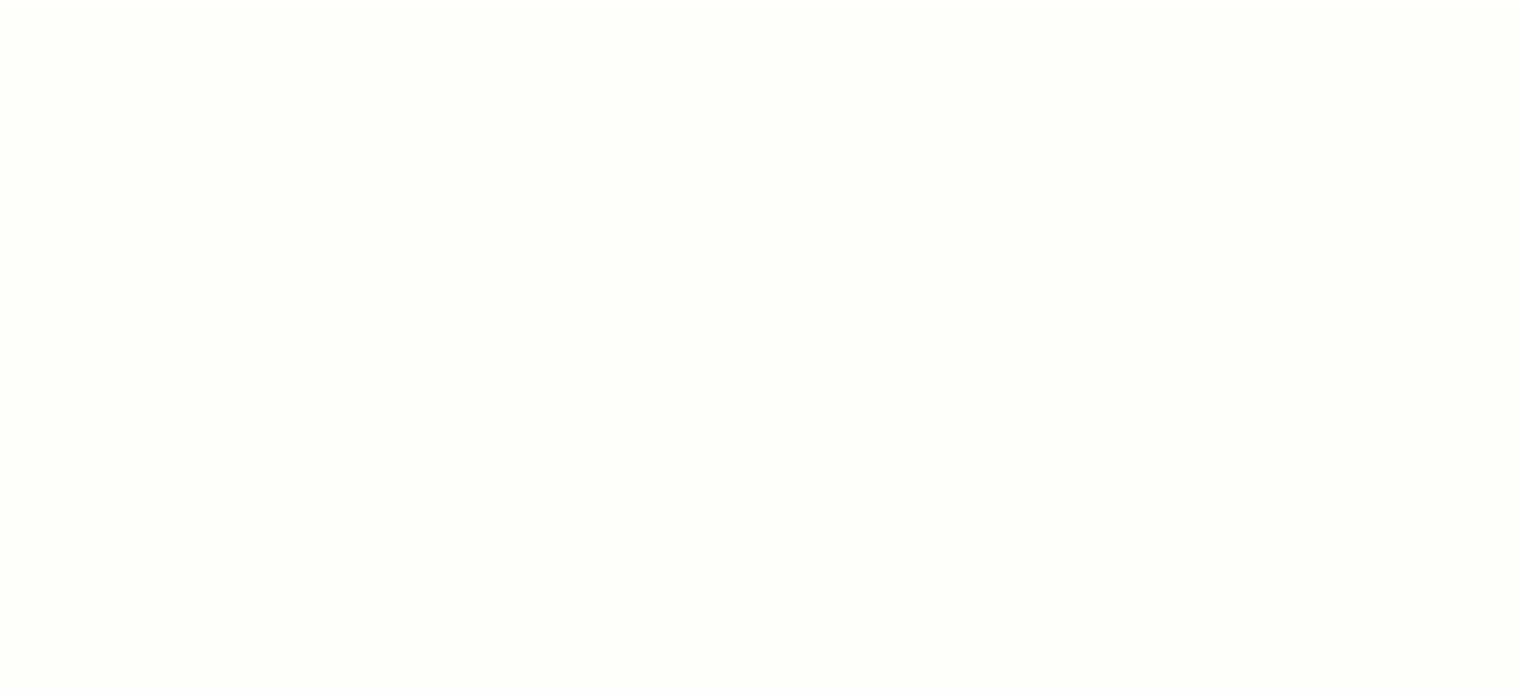 scroll, scrollTop: 0, scrollLeft: 0, axis: both 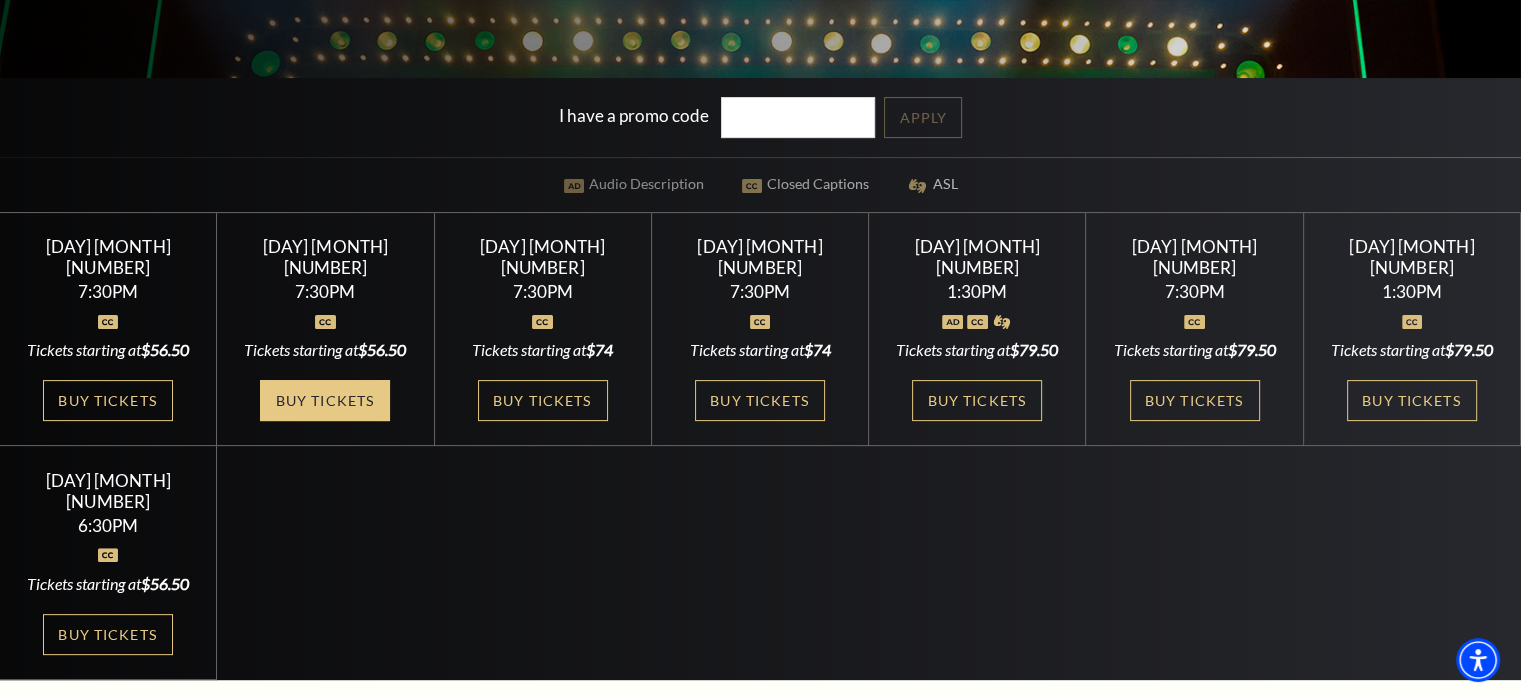 click on "Buy Tickets" at bounding box center (325, 400) 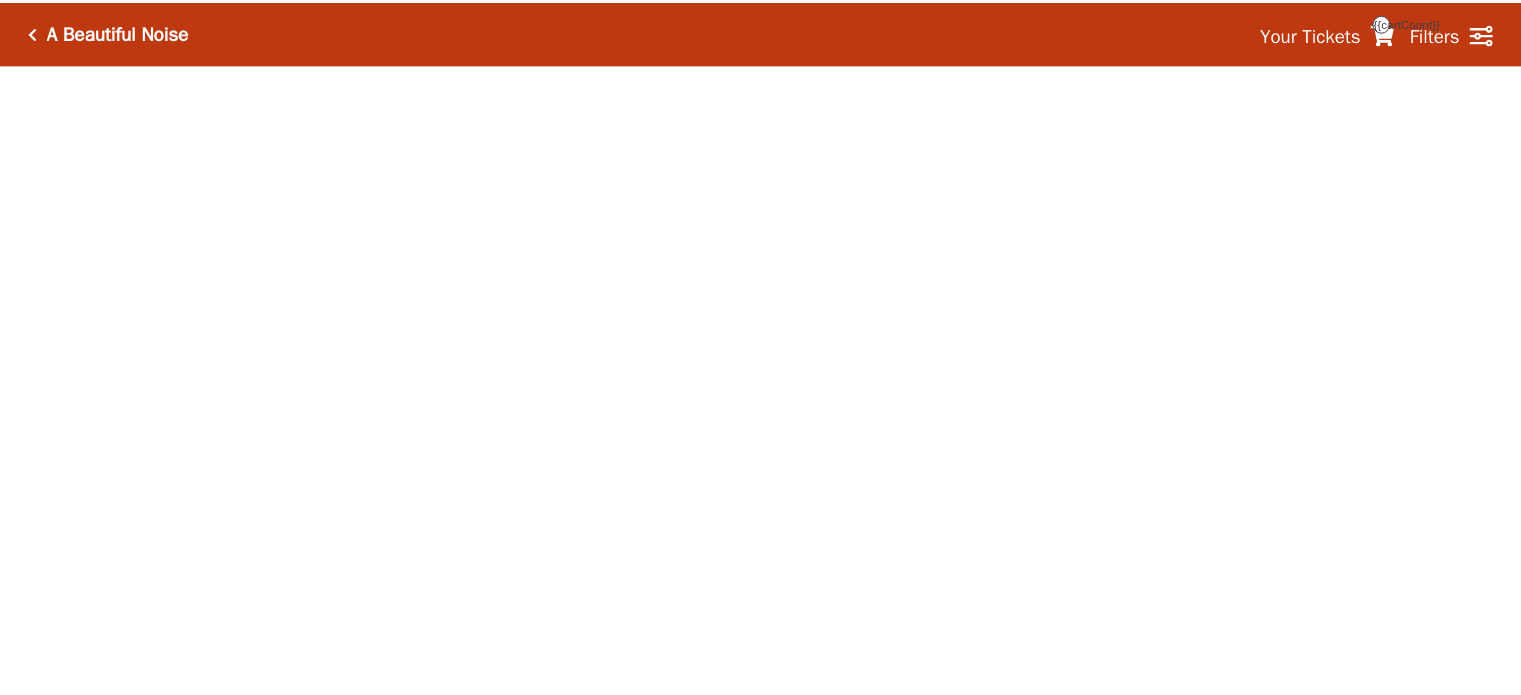 scroll, scrollTop: 0, scrollLeft: 0, axis: both 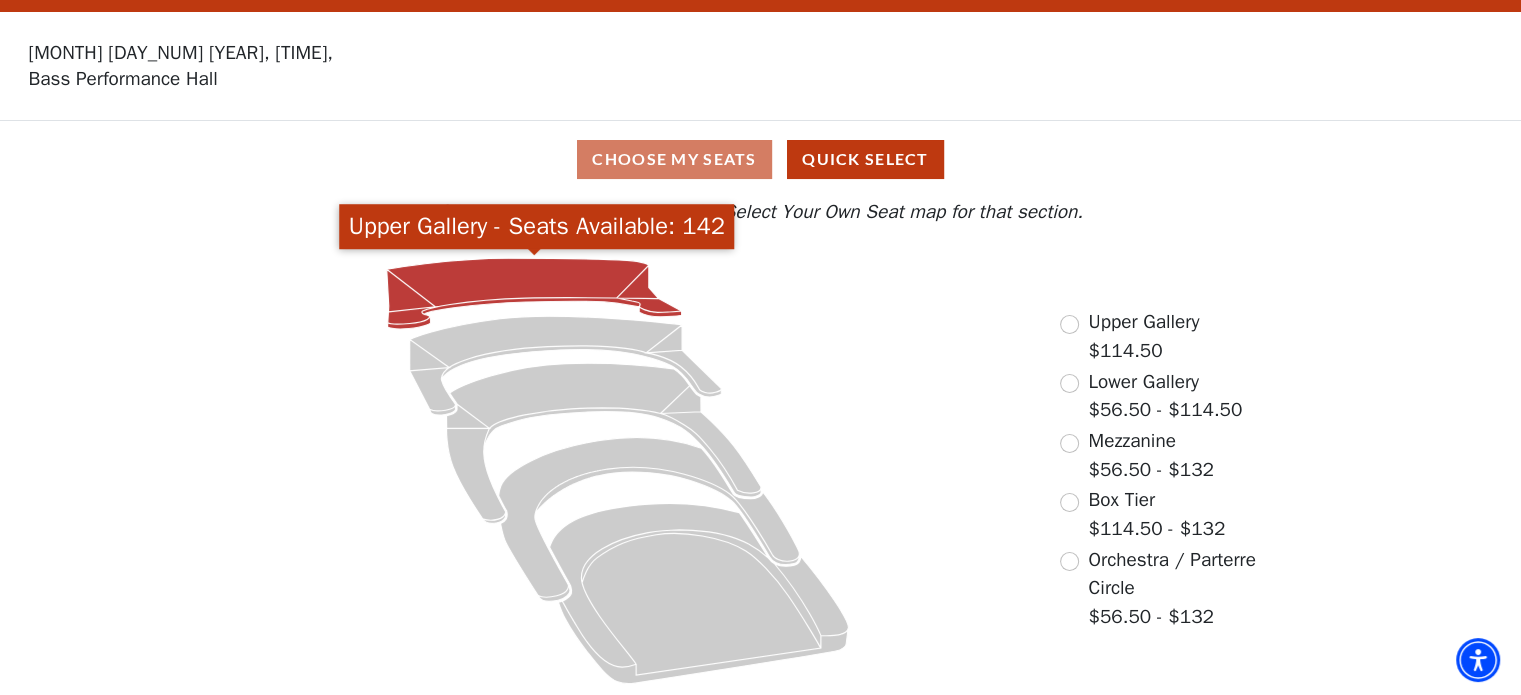 click 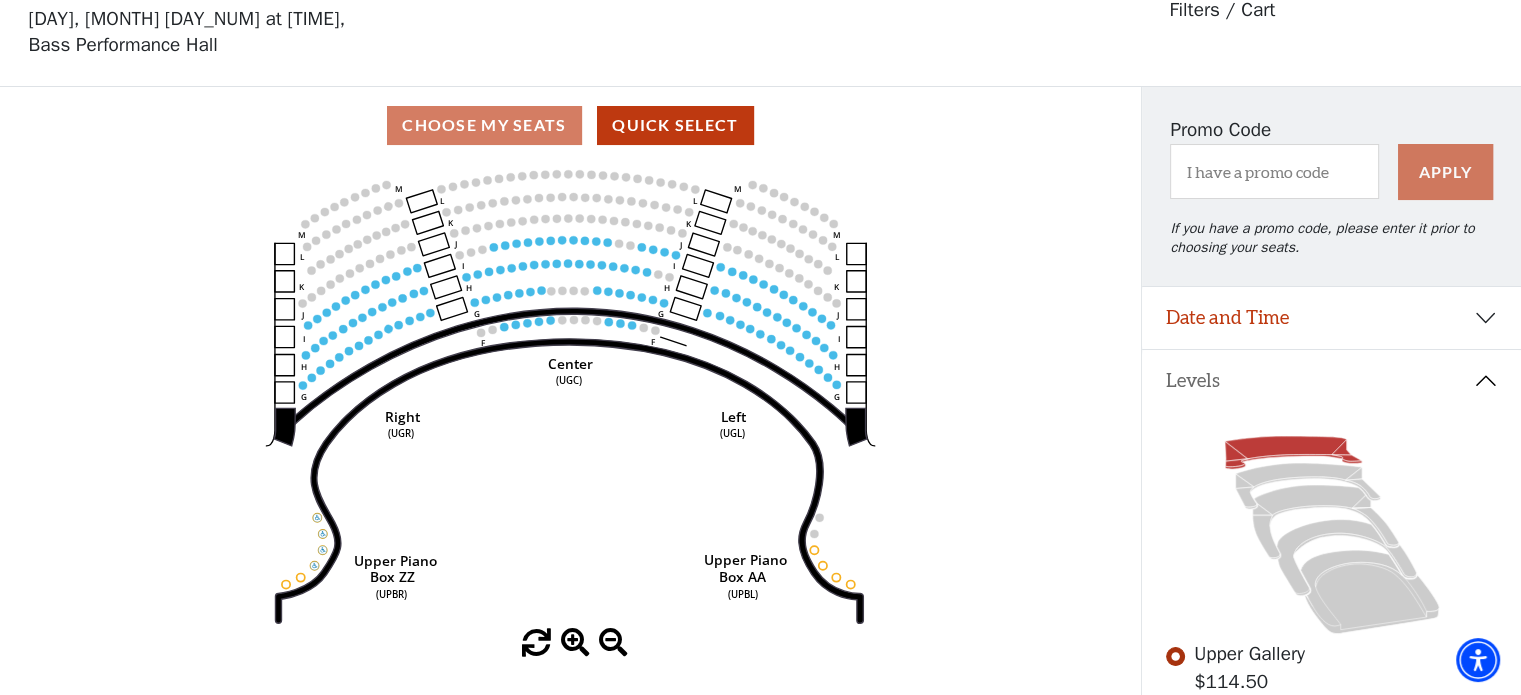 scroll, scrollTop: 92, scrollLeft: 0, axis: vertical 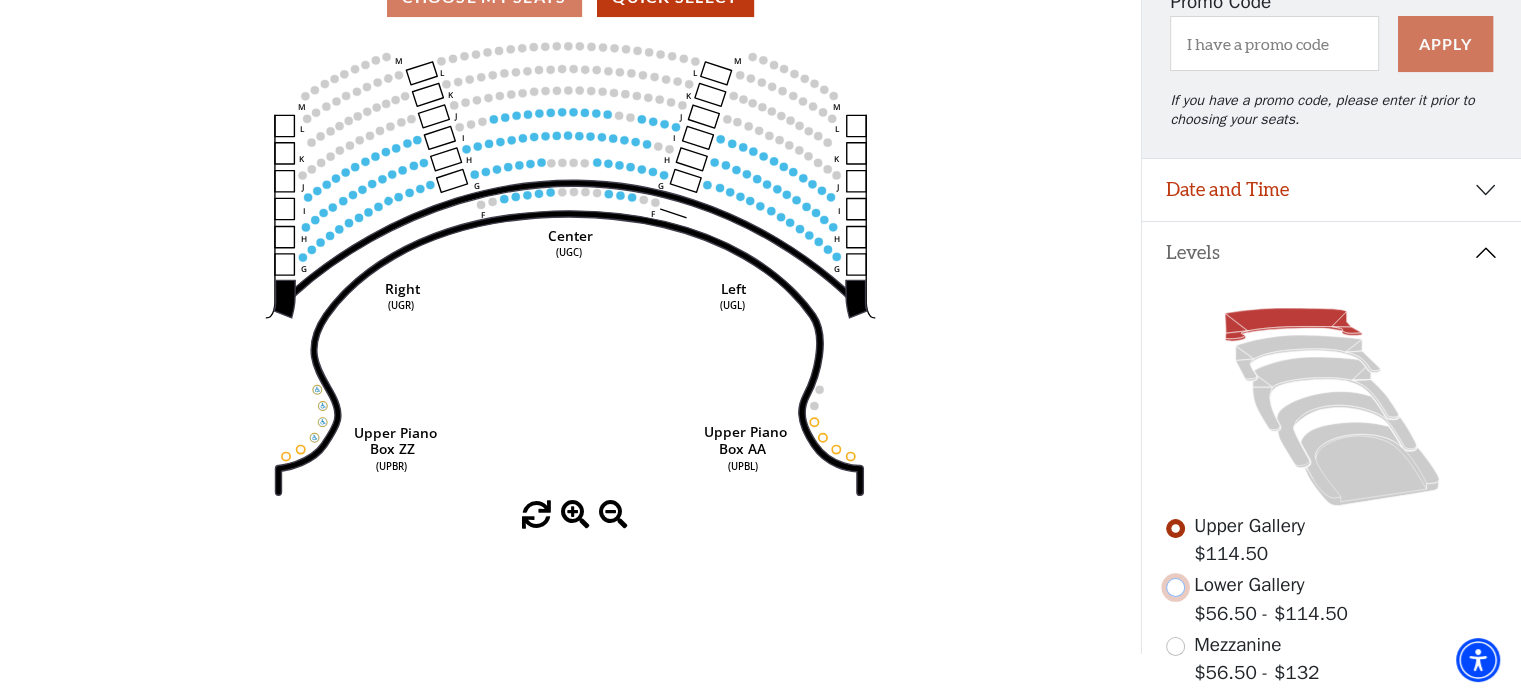 click at bounding box center (1175, 587) 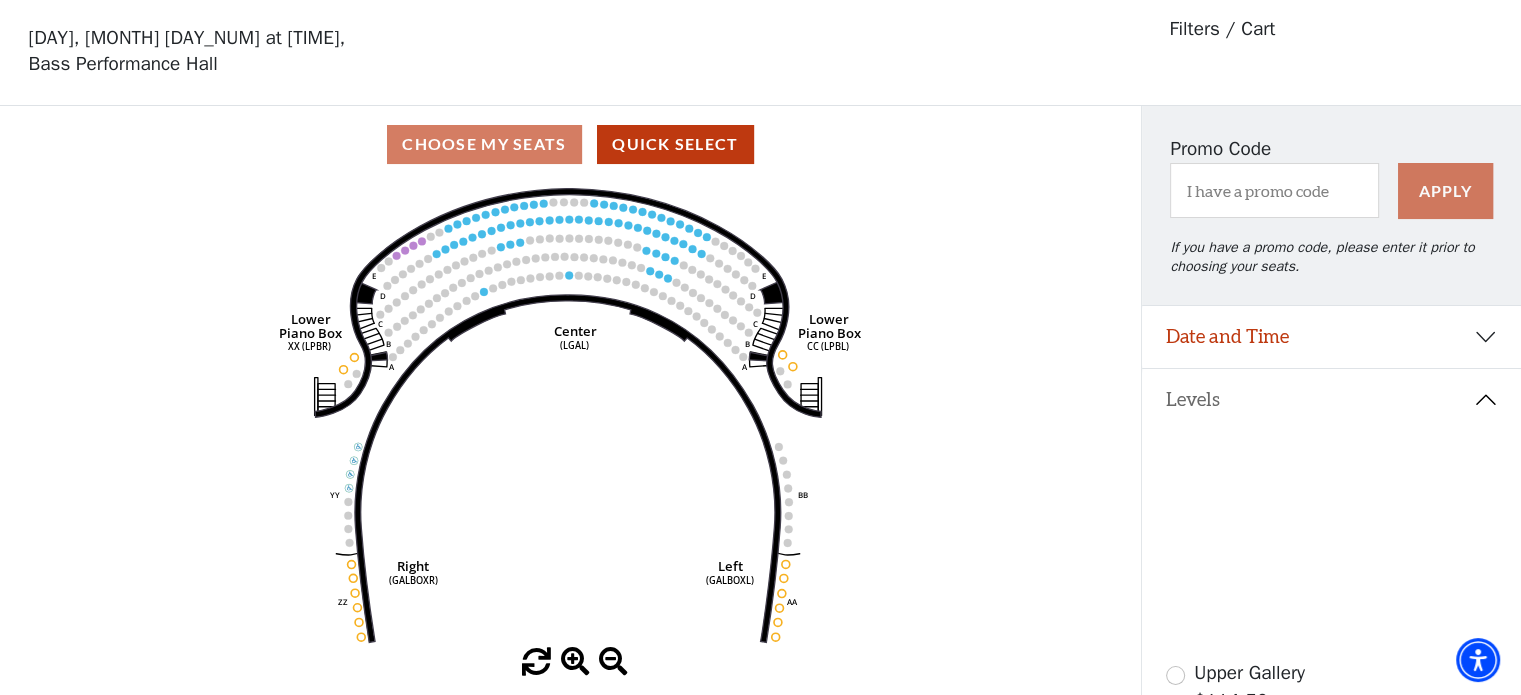 scroll, scrollTop: 92, scrollLeft: 0, axis: vertical 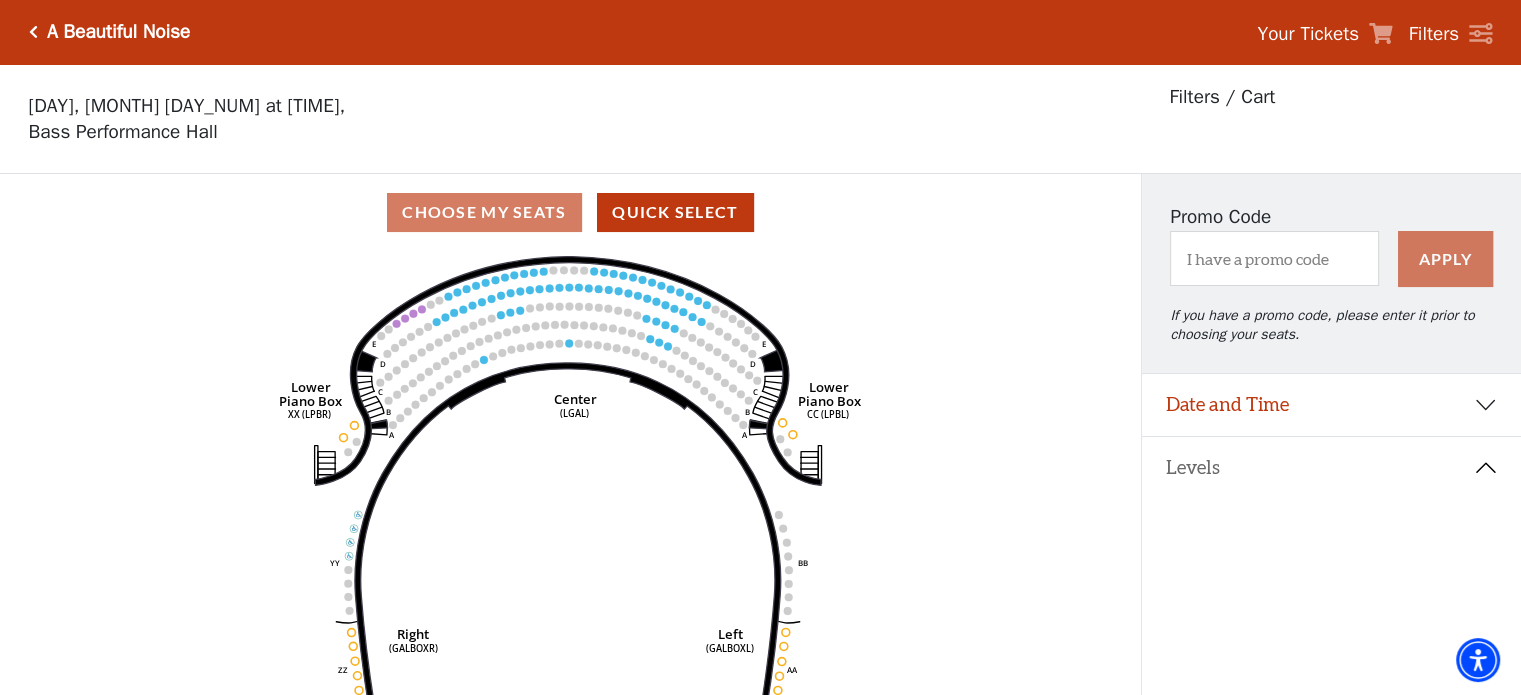 click on "A Beautiful Noise" at bounding box center [114, 32] 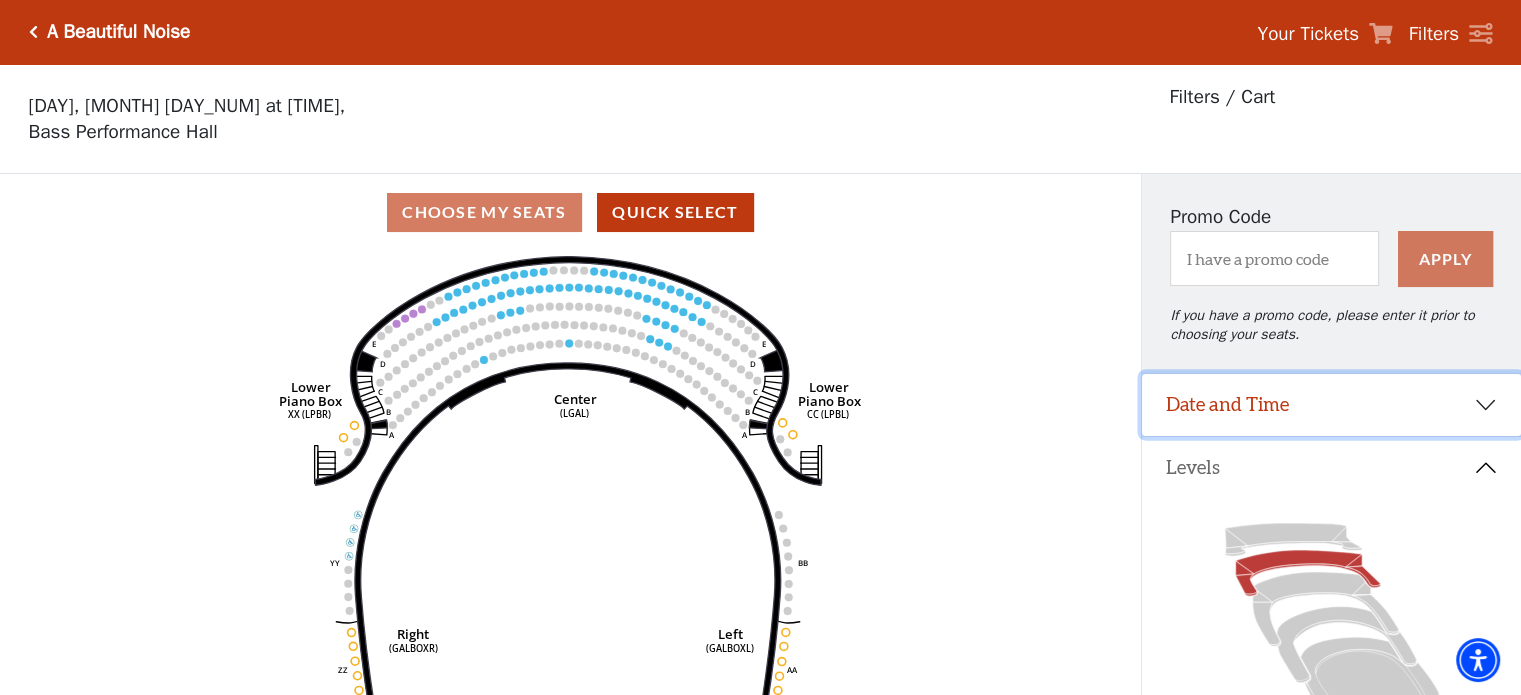 click on "Date and Time" at bounding box center (1331, 405) 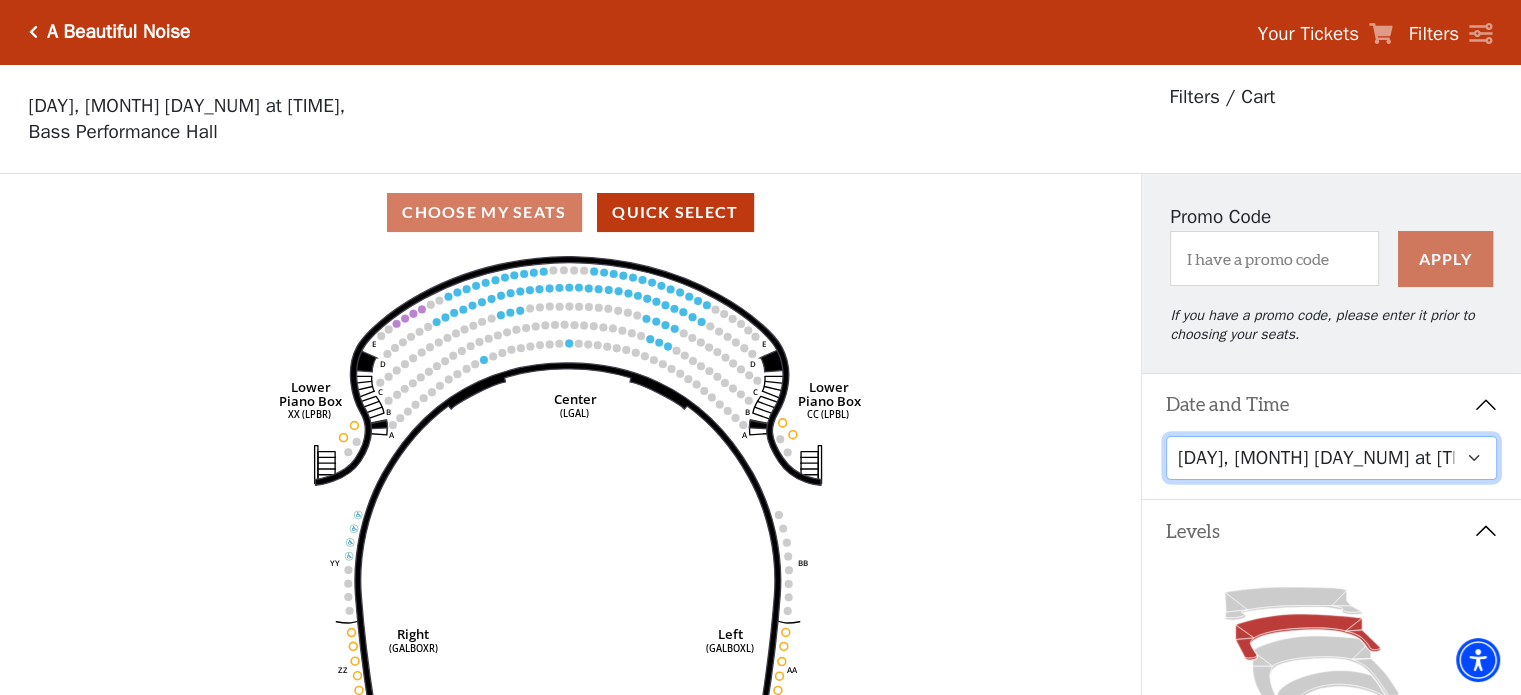 click on "Tuesday, October 28 at 7:30 PM Wednesday, October 29 at 7:30 PM Thursday, October 30 at 7:30 PM Friday, October 31 at 7:30 PM Saturday, November 1 at 1:30 PM Saturday, November 1 at 7:30 PM Sunday, November 2 at 1:30 PM Sunday, November 2 at 6:30 PM" at bounding box center (1332, 458) 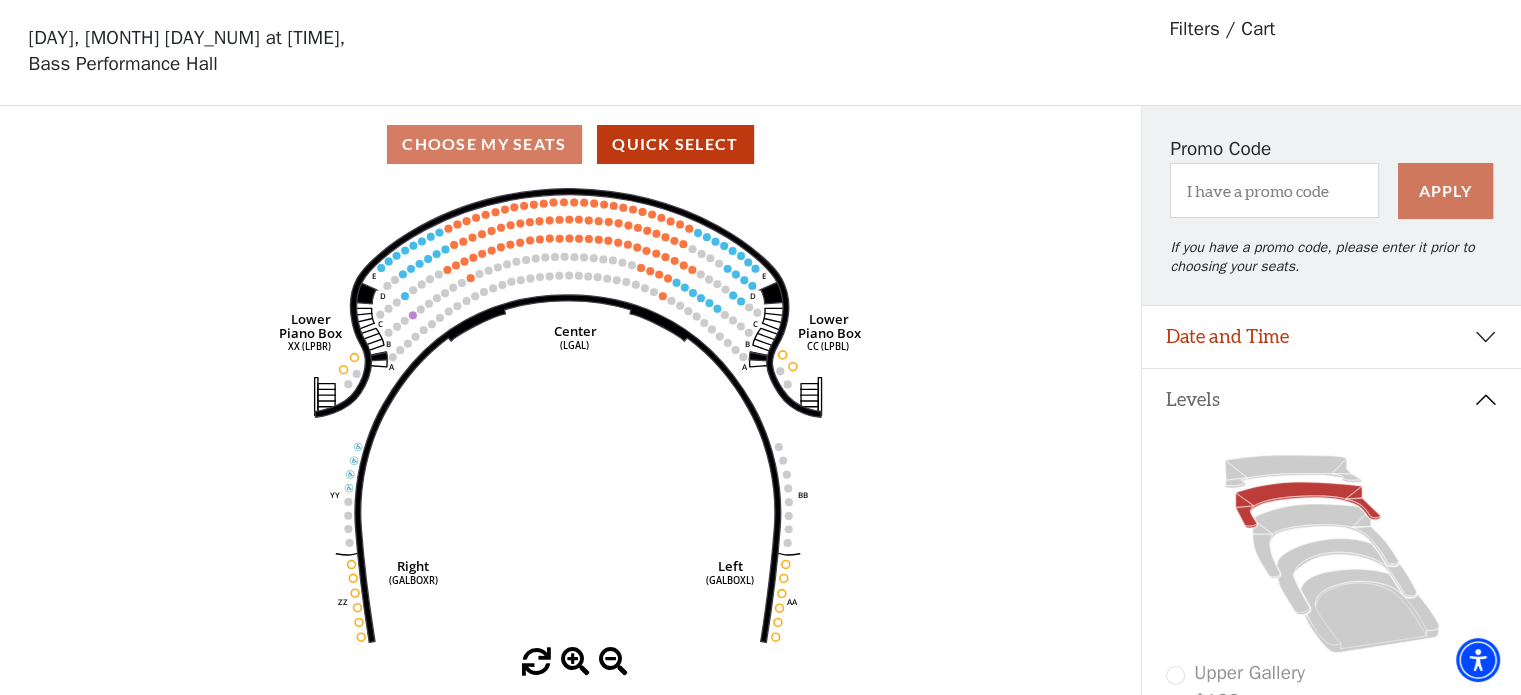 scroll, scrollTop: 92, scrollLeft: 0, axis: vertical 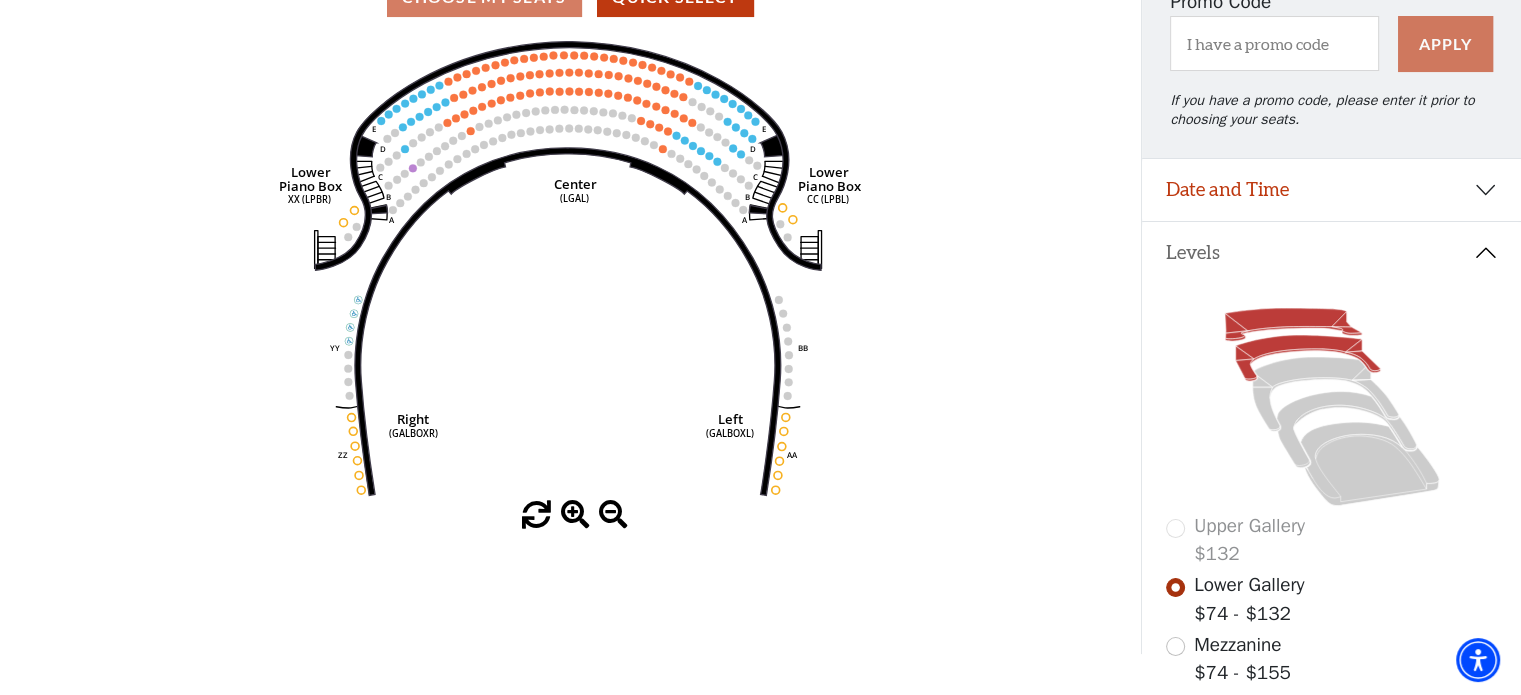 click 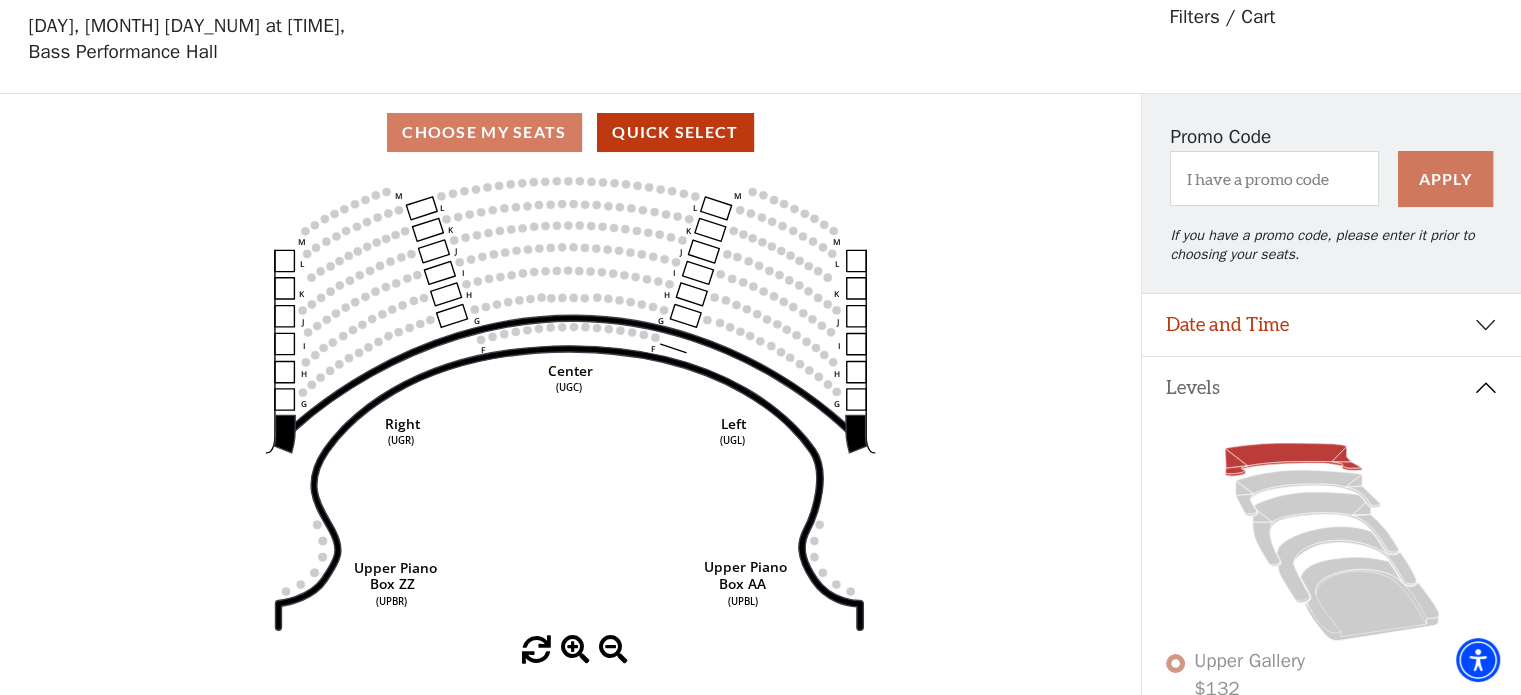 scroll, scrollTop: 92, scrollLeft: 0, axis: vertical 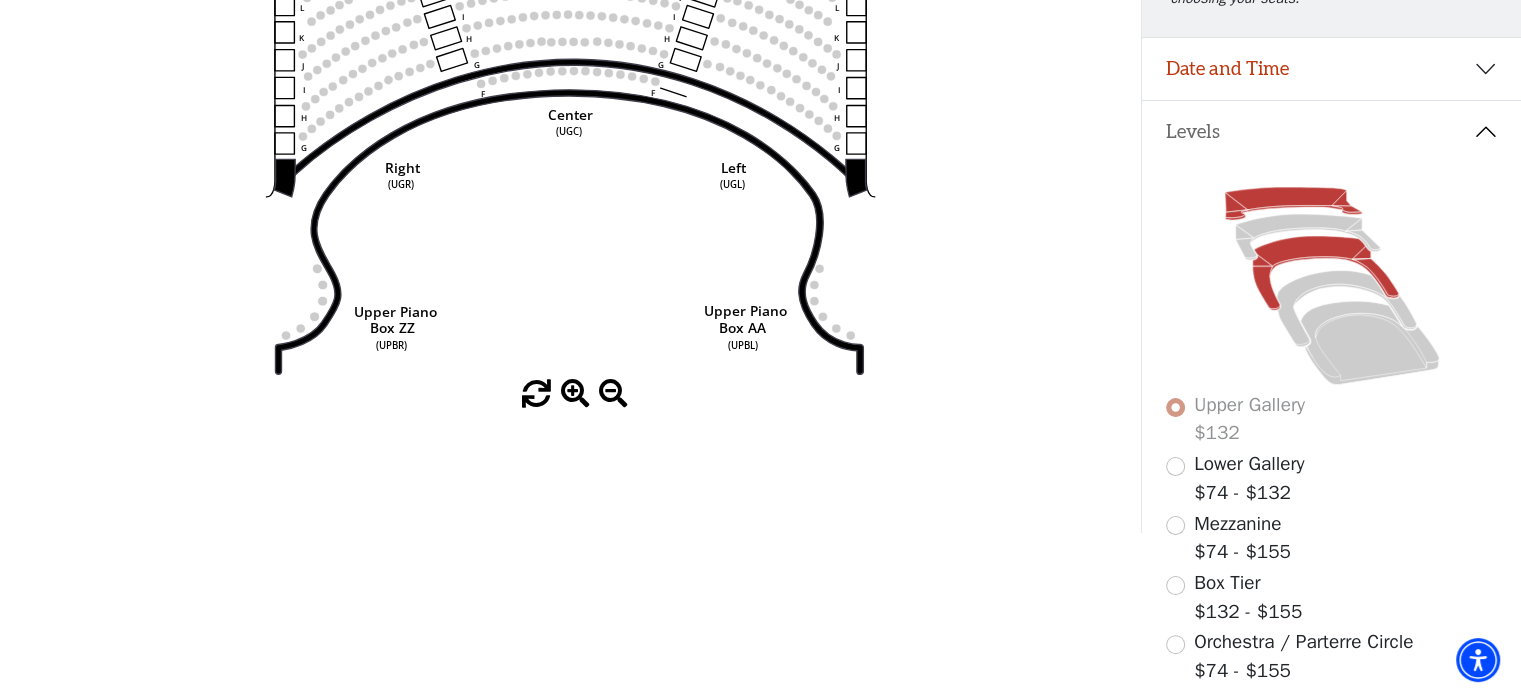 click 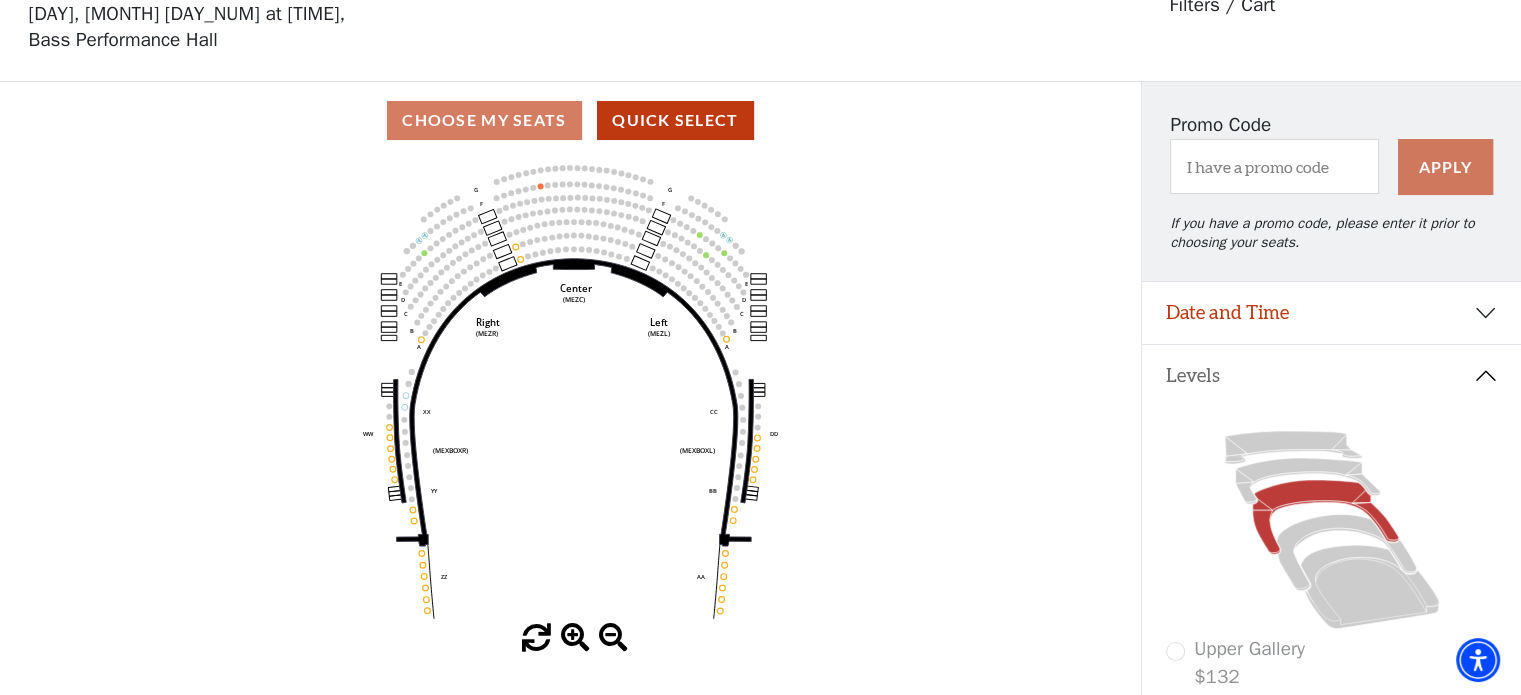 scroll, scrollTop: 92, scrollLeft: 0, axis: vertical 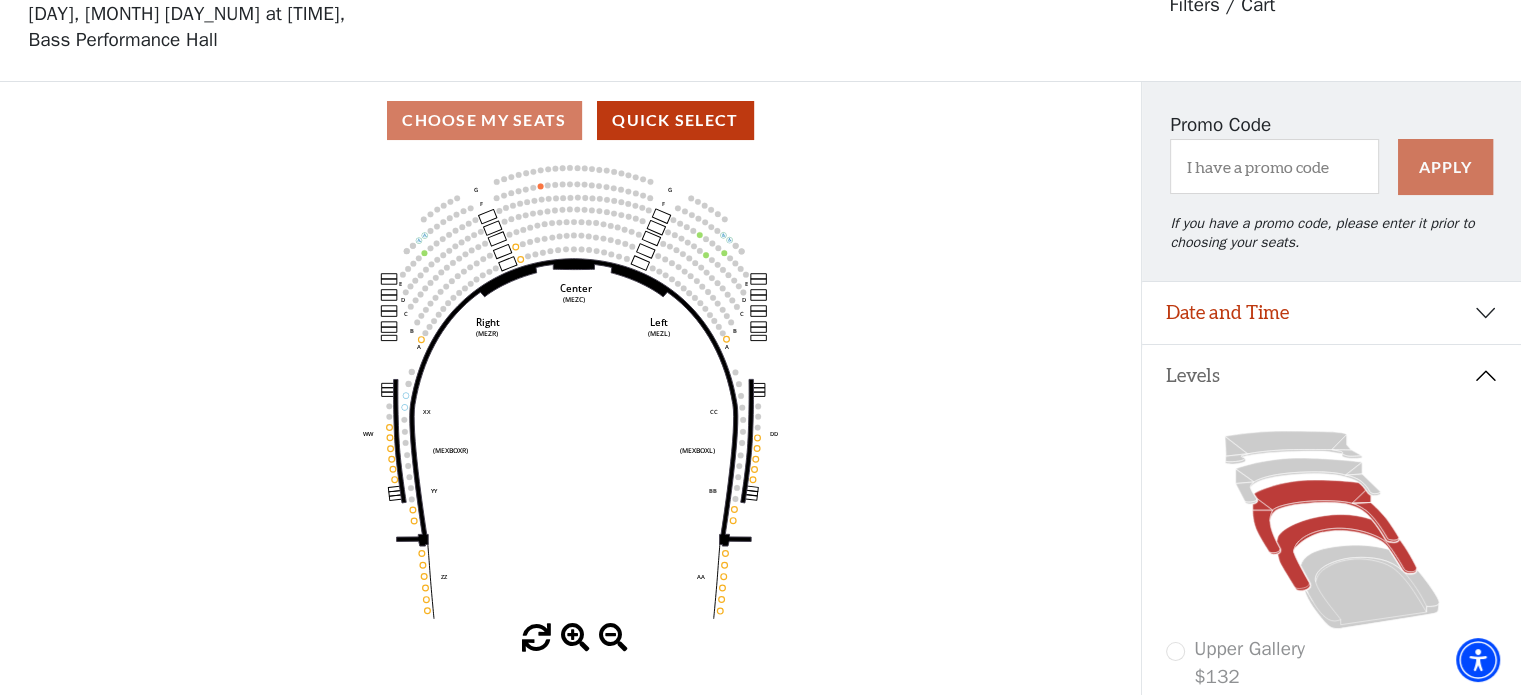 click 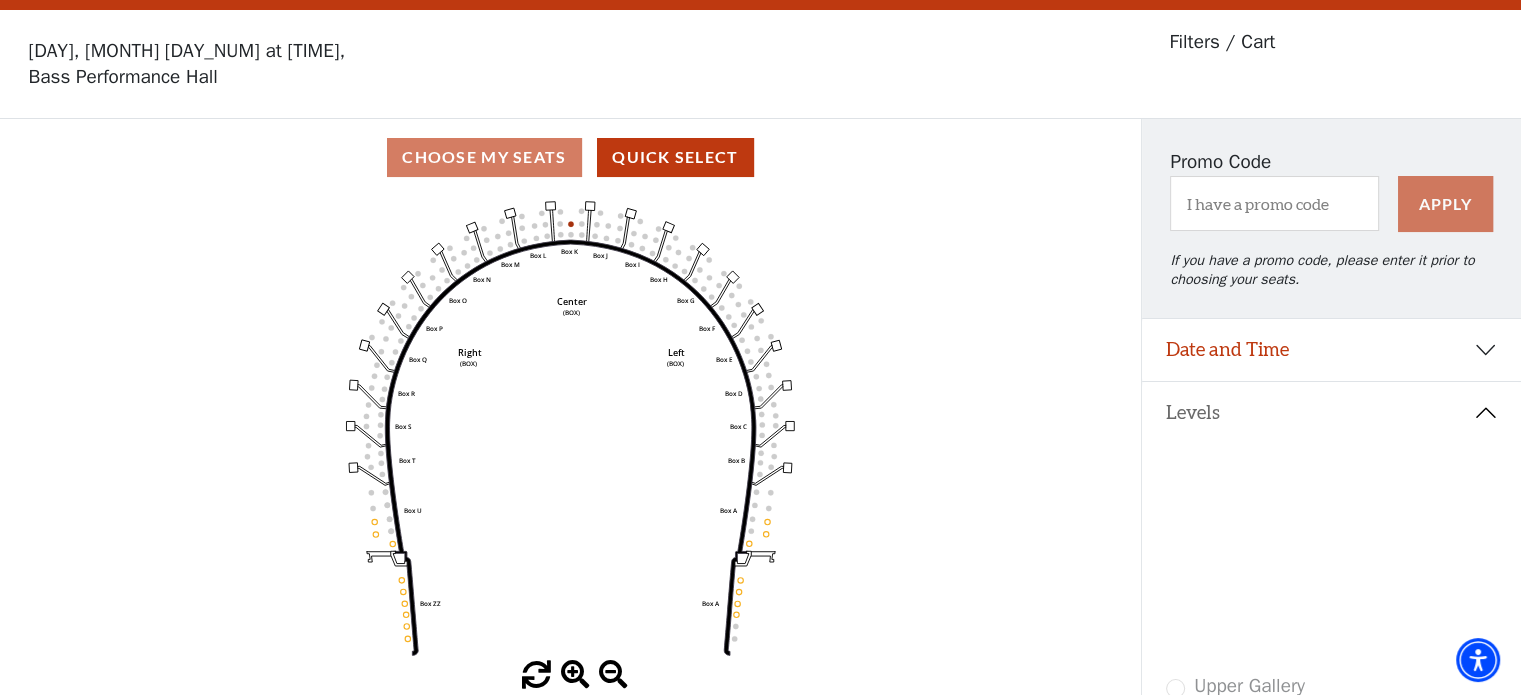 scroll, scrollTop: 92, scrollLeft: 0, axis: vertical 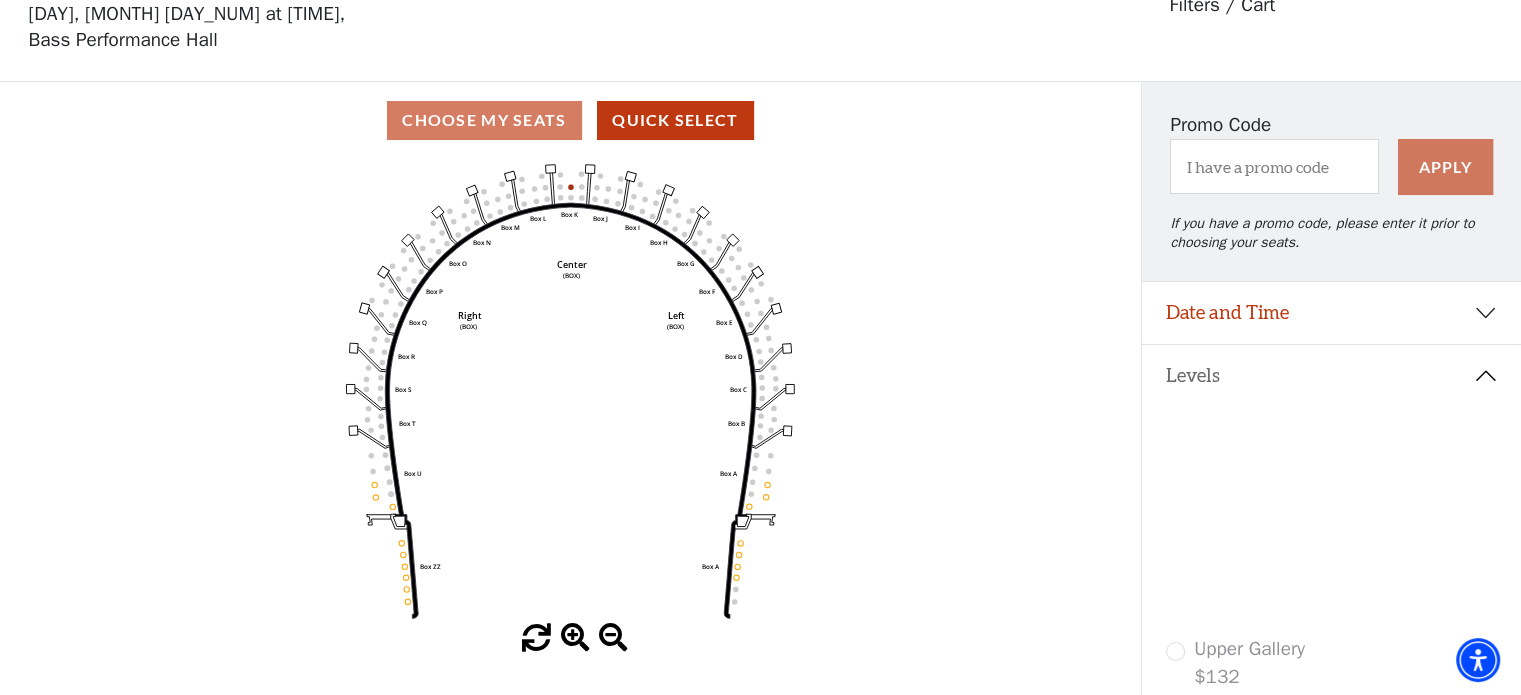 click 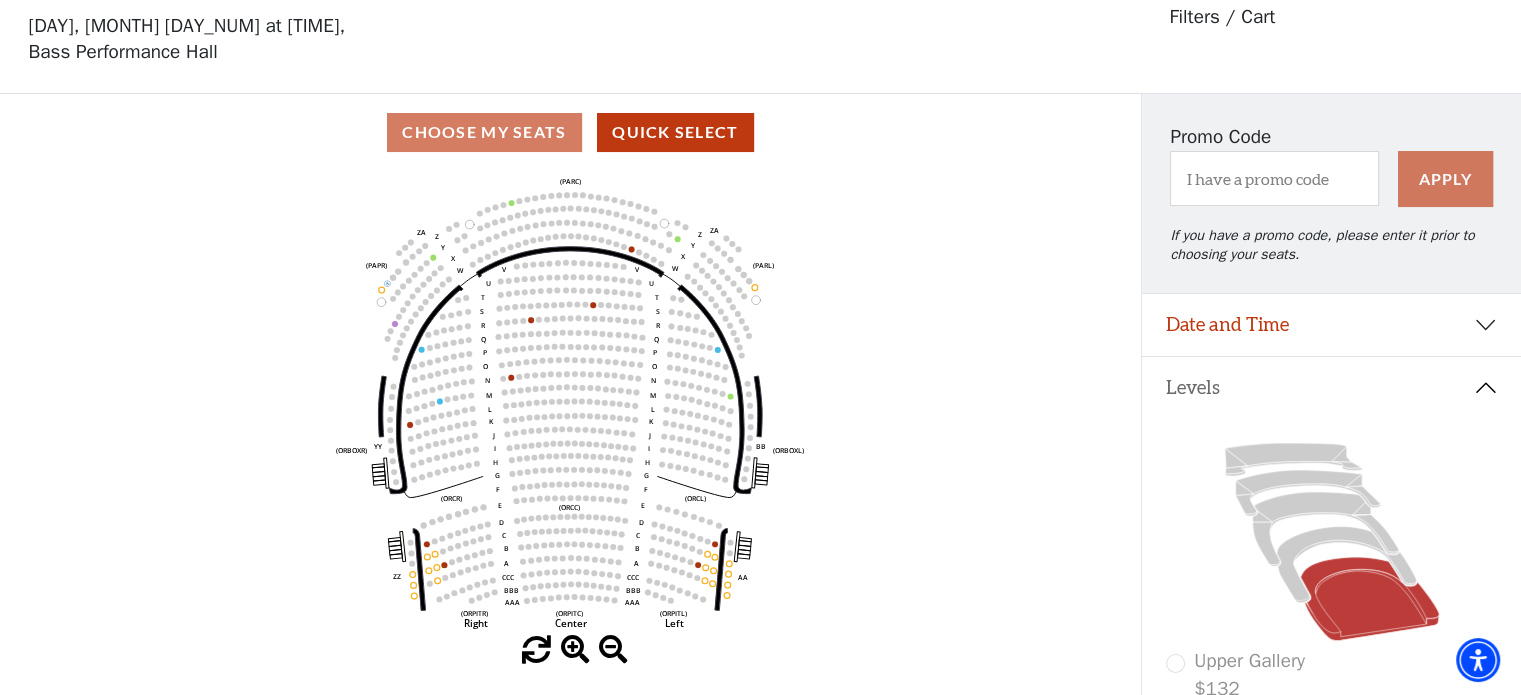 scroll, scrollTop: 92, scrollLeft: 0, axis: vertical 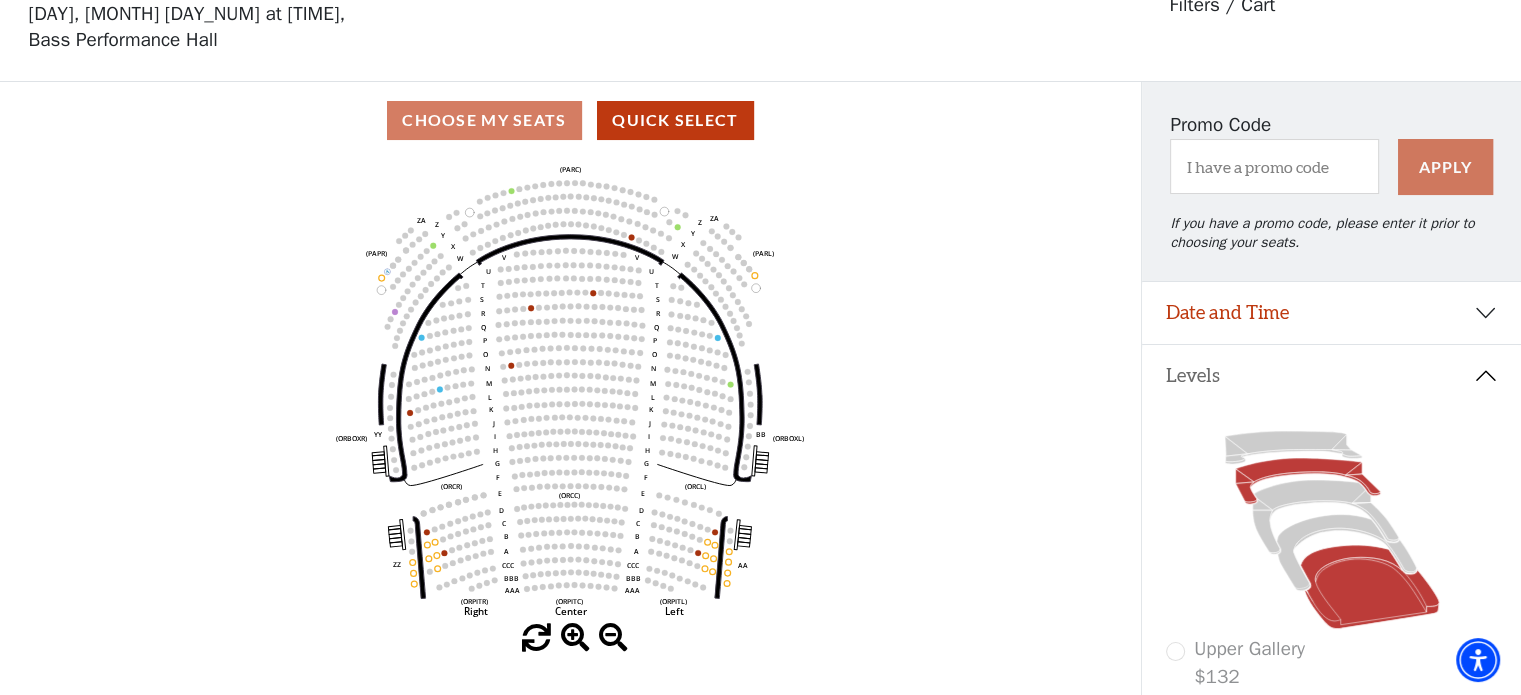 click 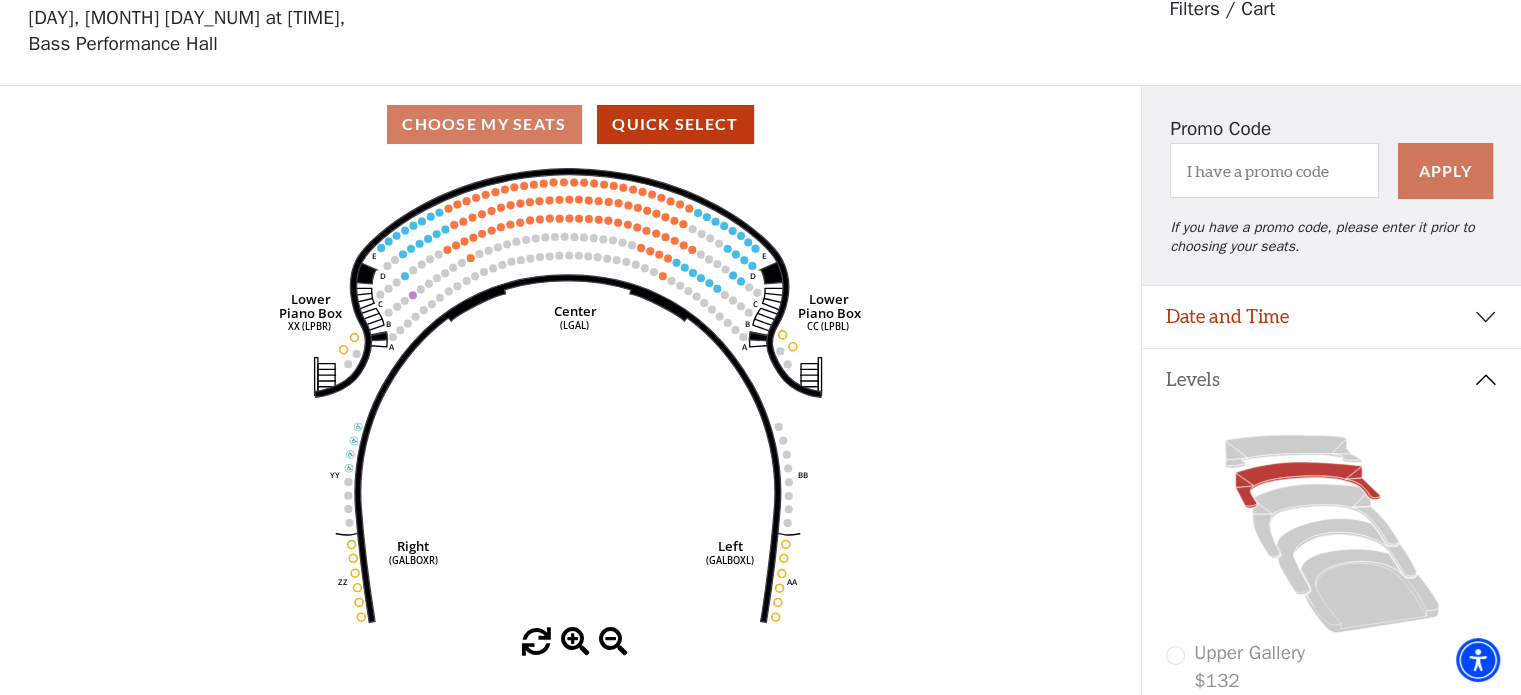 scroll, scrollTop: 92, scrollLeft: 0, axis: vertical 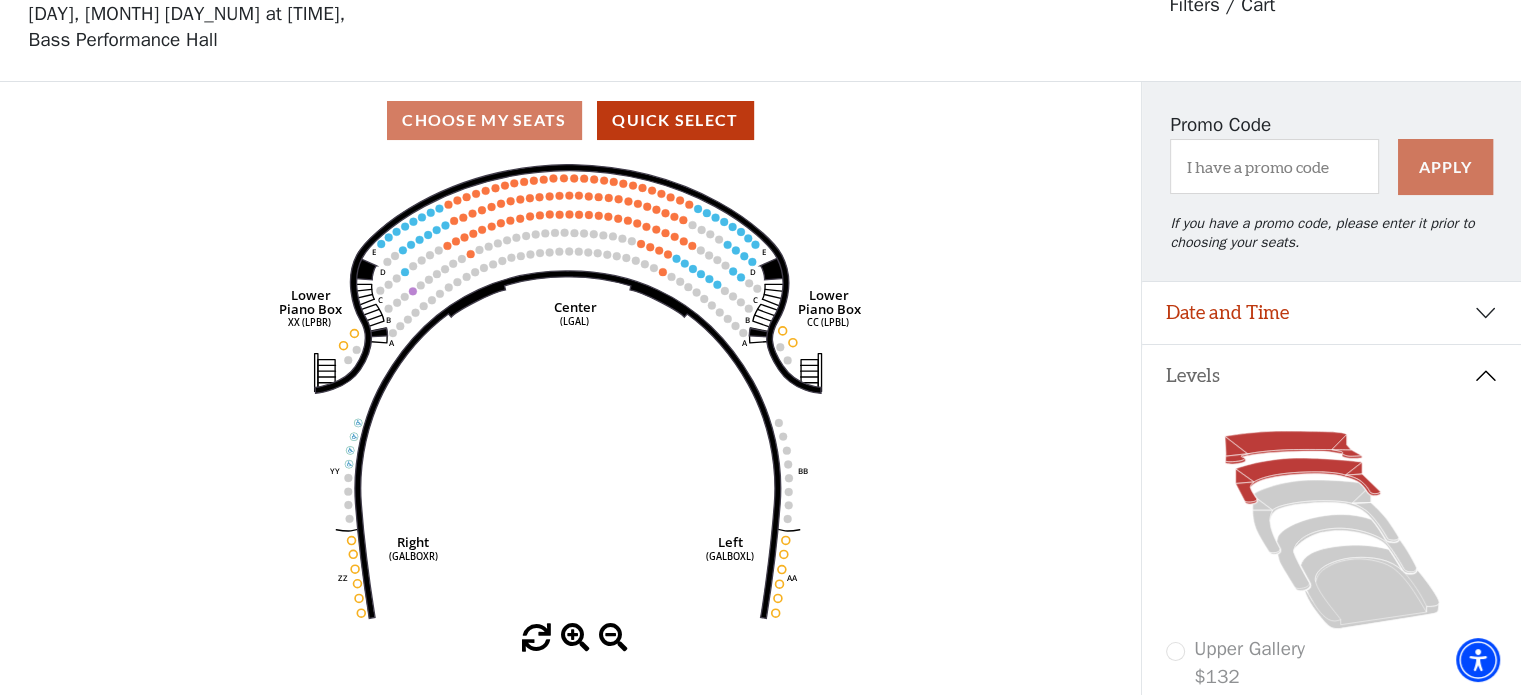 click 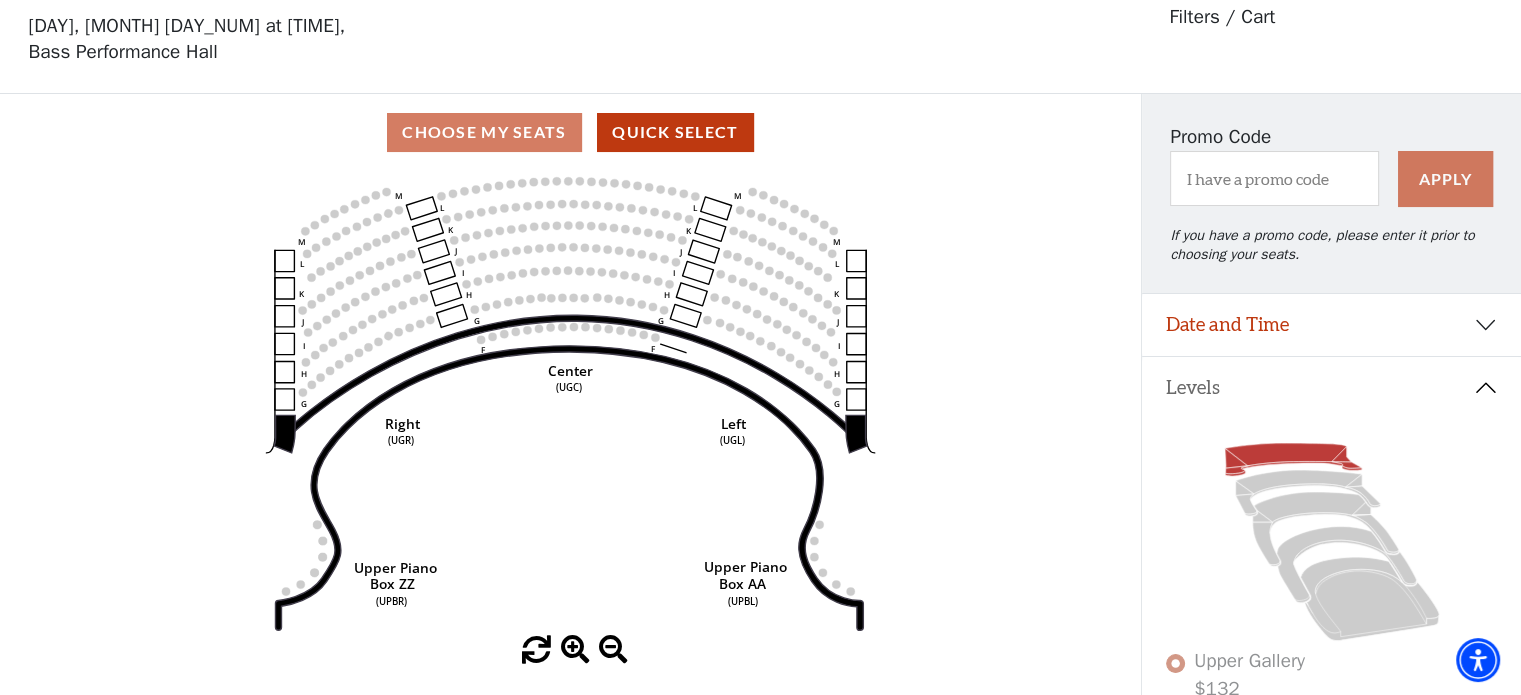 scroll, scrollTop: 92, scrollLeft: 0, axis: vertical 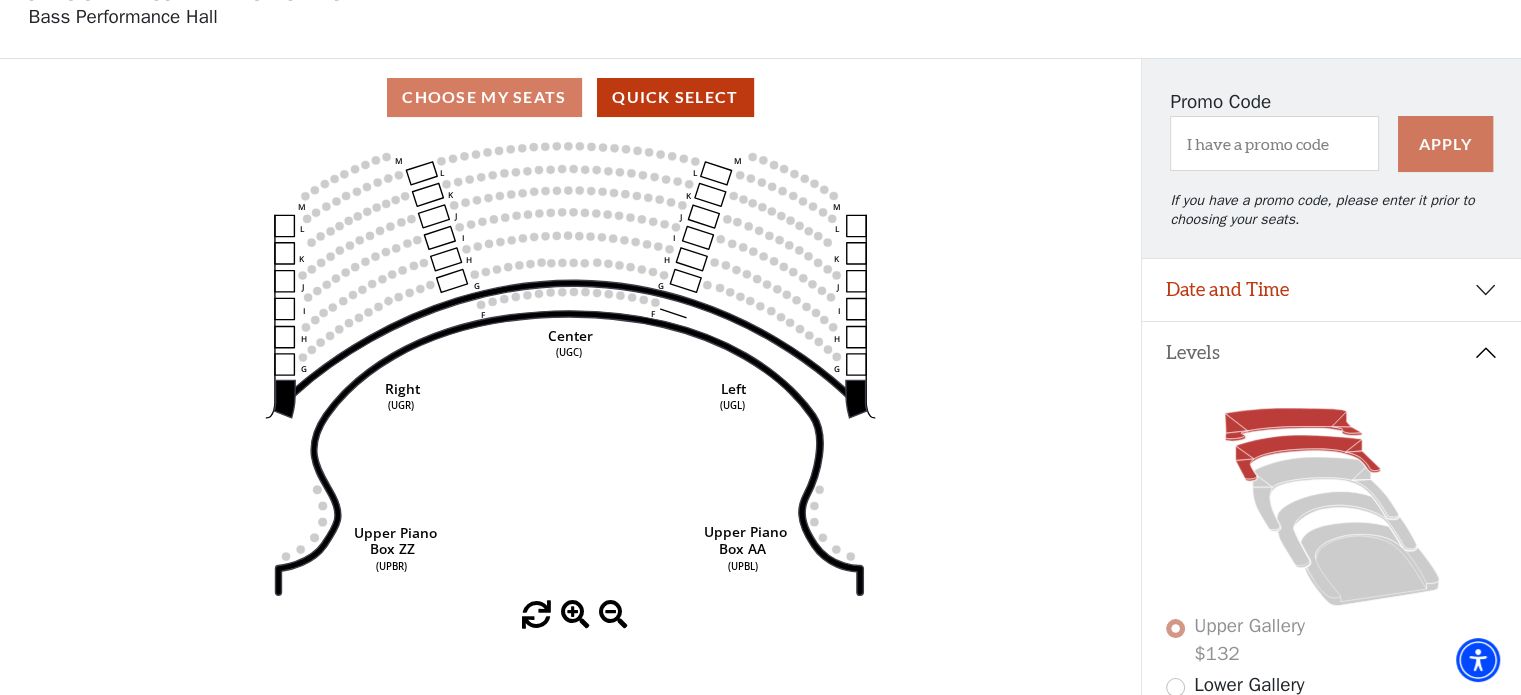 click 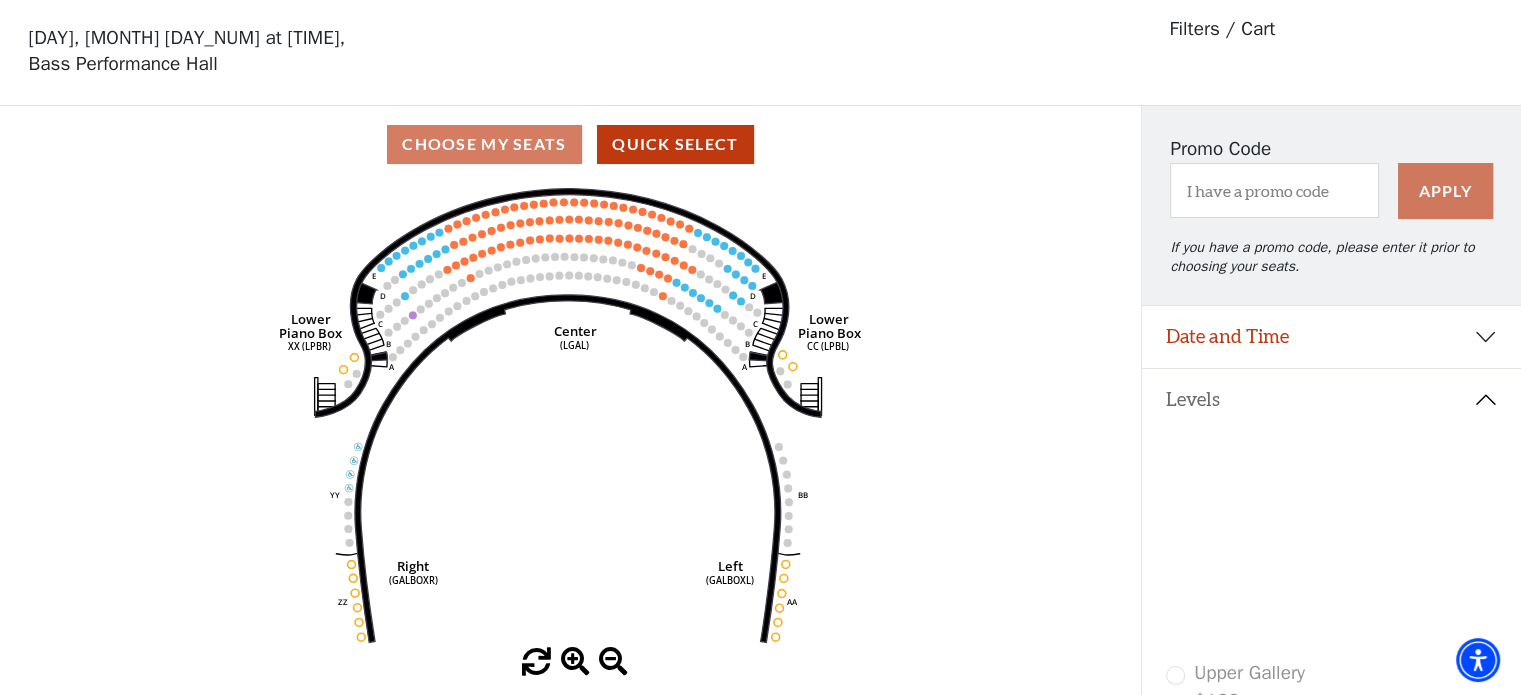 scroll, scrollTop: 92, scrollLeft: 0, axis: vertical 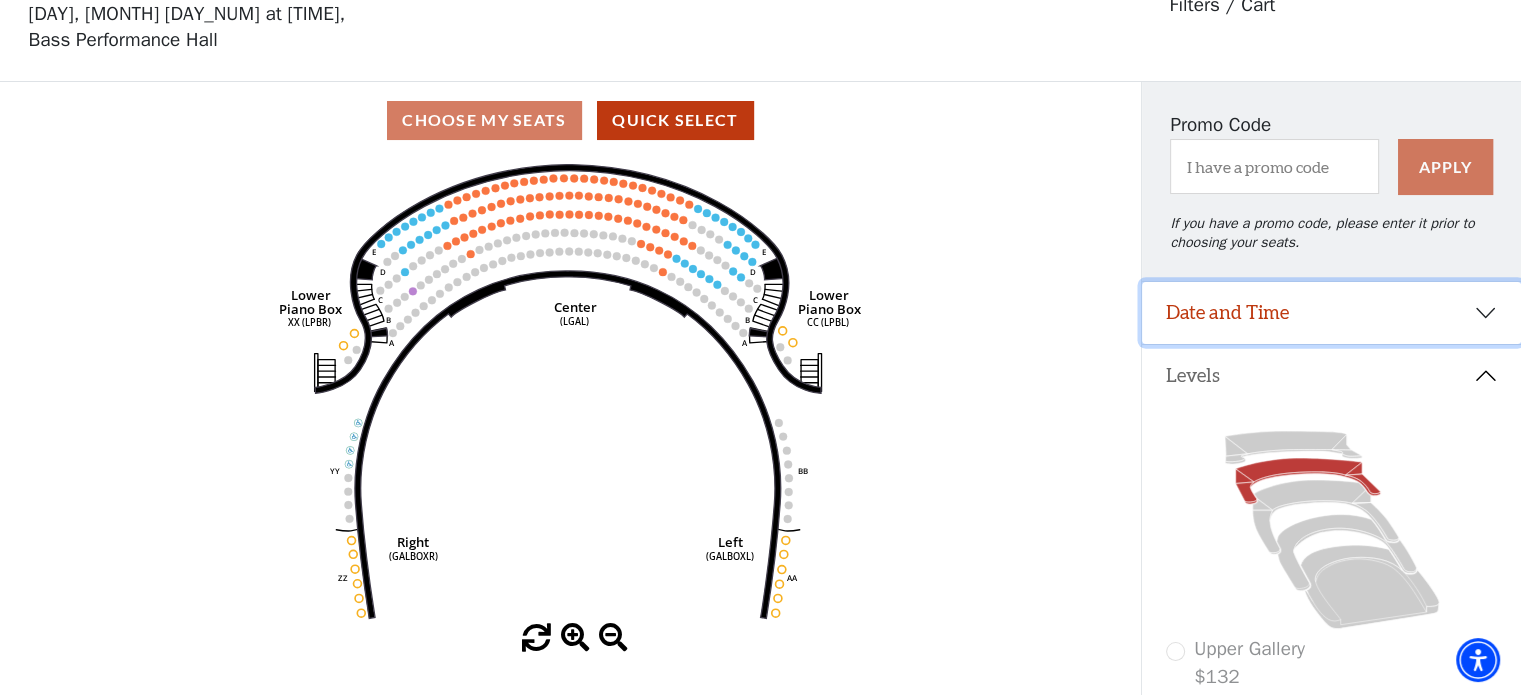 click on "Date and Time" at bounding box center [1331, 313] 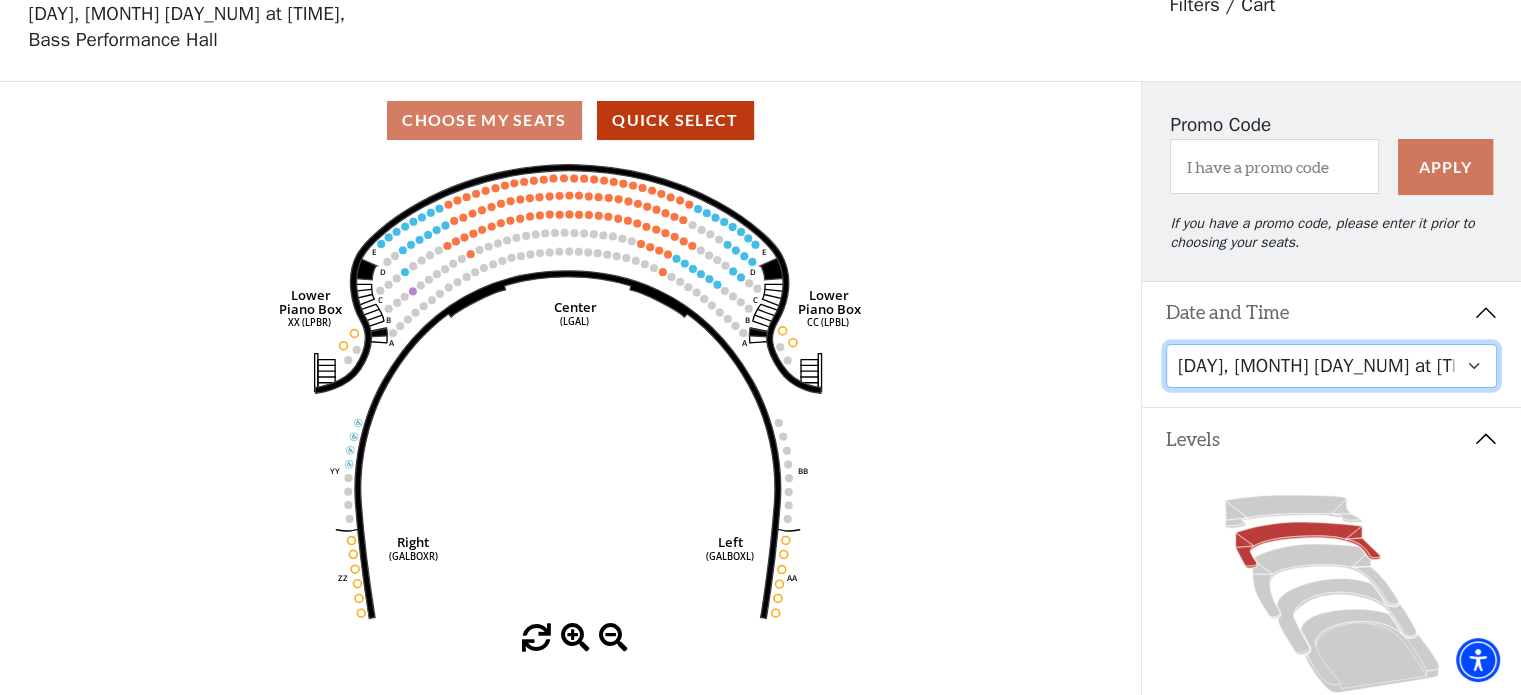 click on "Tuesday, October 28 at 7:30 PM Wednesday, October 29 at 7:30 PM Thursday, October 30 at 7:30 PM Friday, October 31 at 7:30 PM Saturday, November 1 at 1:30 PM Saturday, November 1 at 7:30 PM Sunday, November 2 at 1:30 PM Sunday, November 2 at 6:30 PM" at bounding box center (1332, 366) 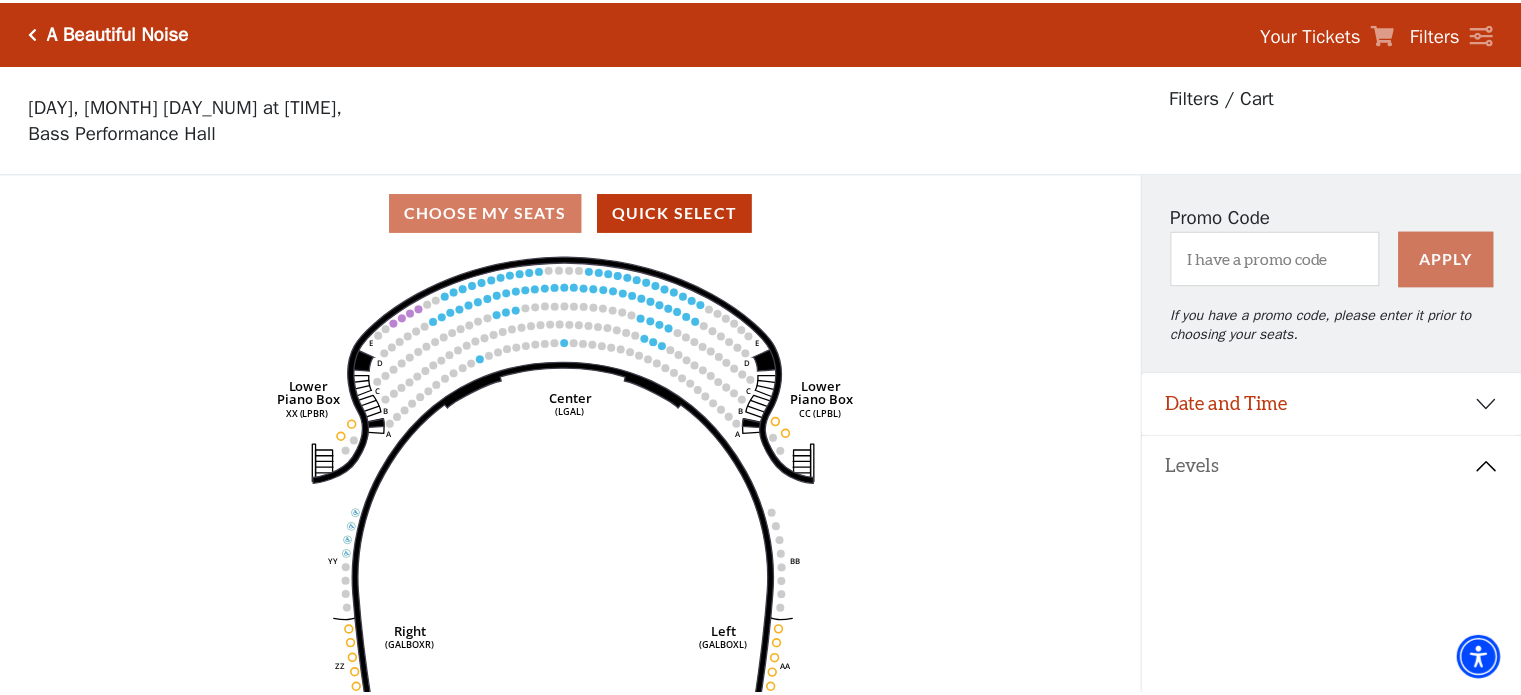 scroll, scrollTop: 92, scrollLeft: 0, axis: vertical 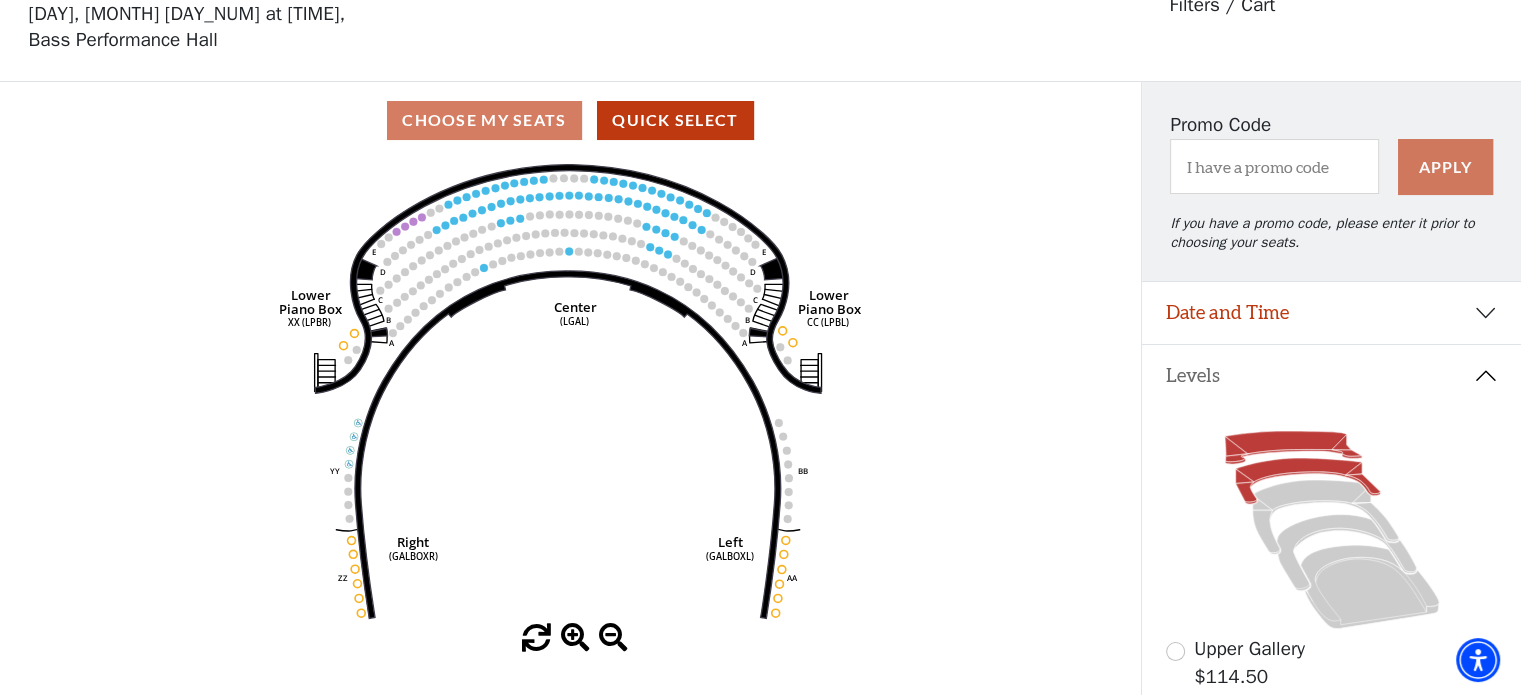 click 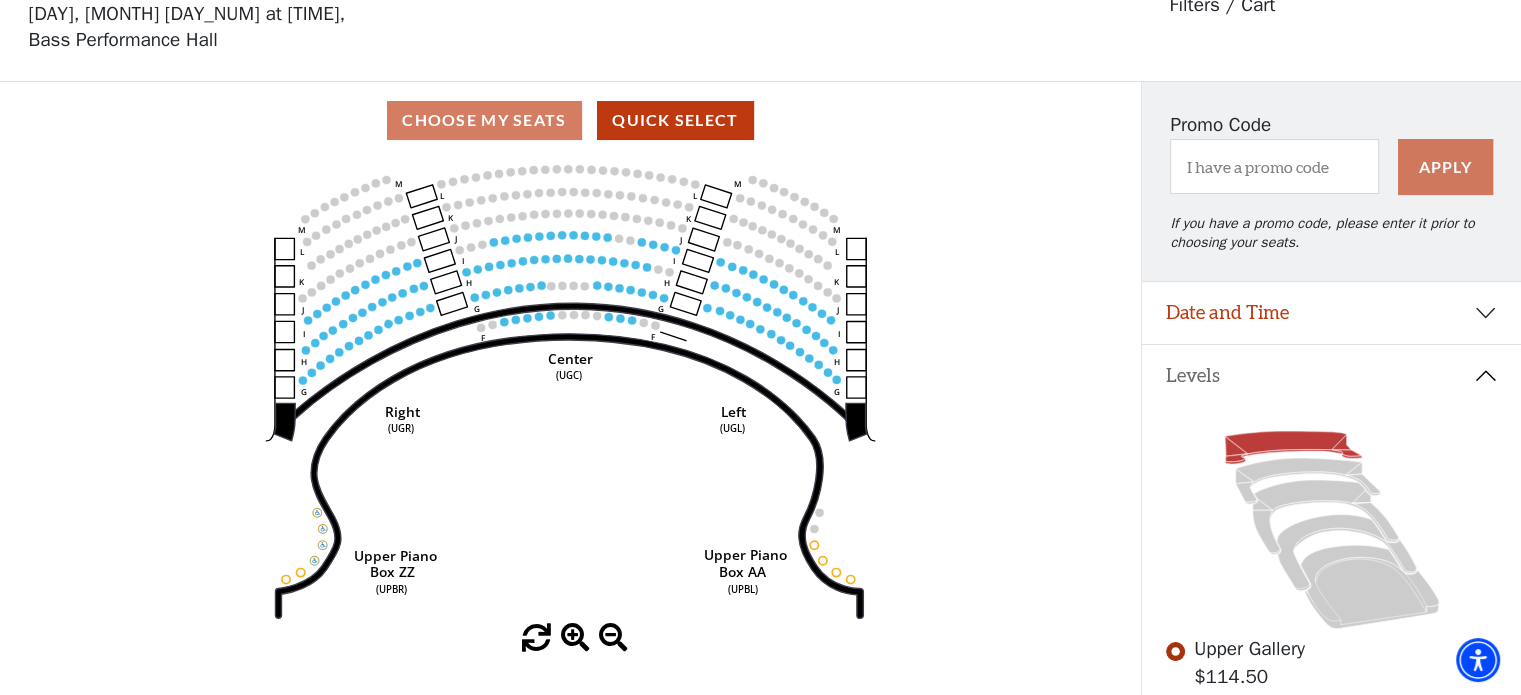 scroll, scrollTop: 92, scrollLeft: 0, axis: vertical 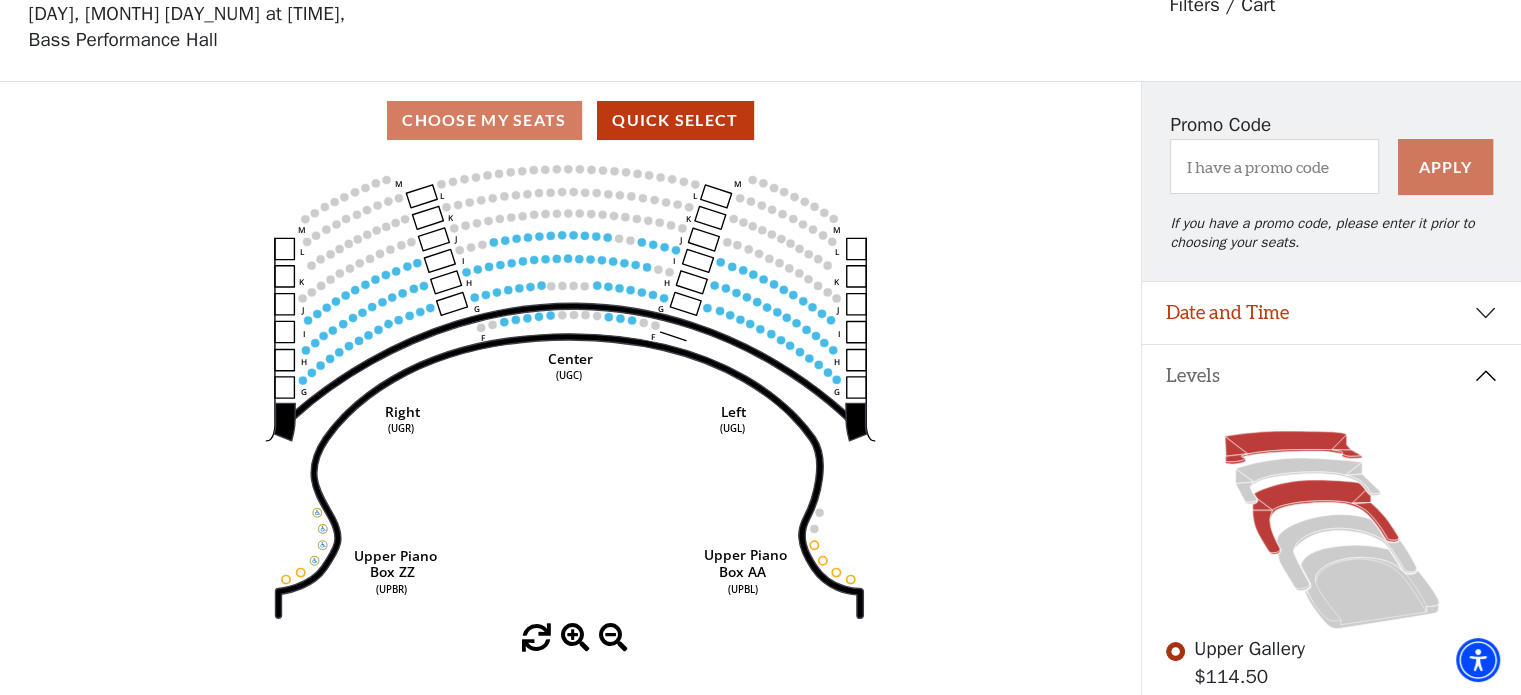 click 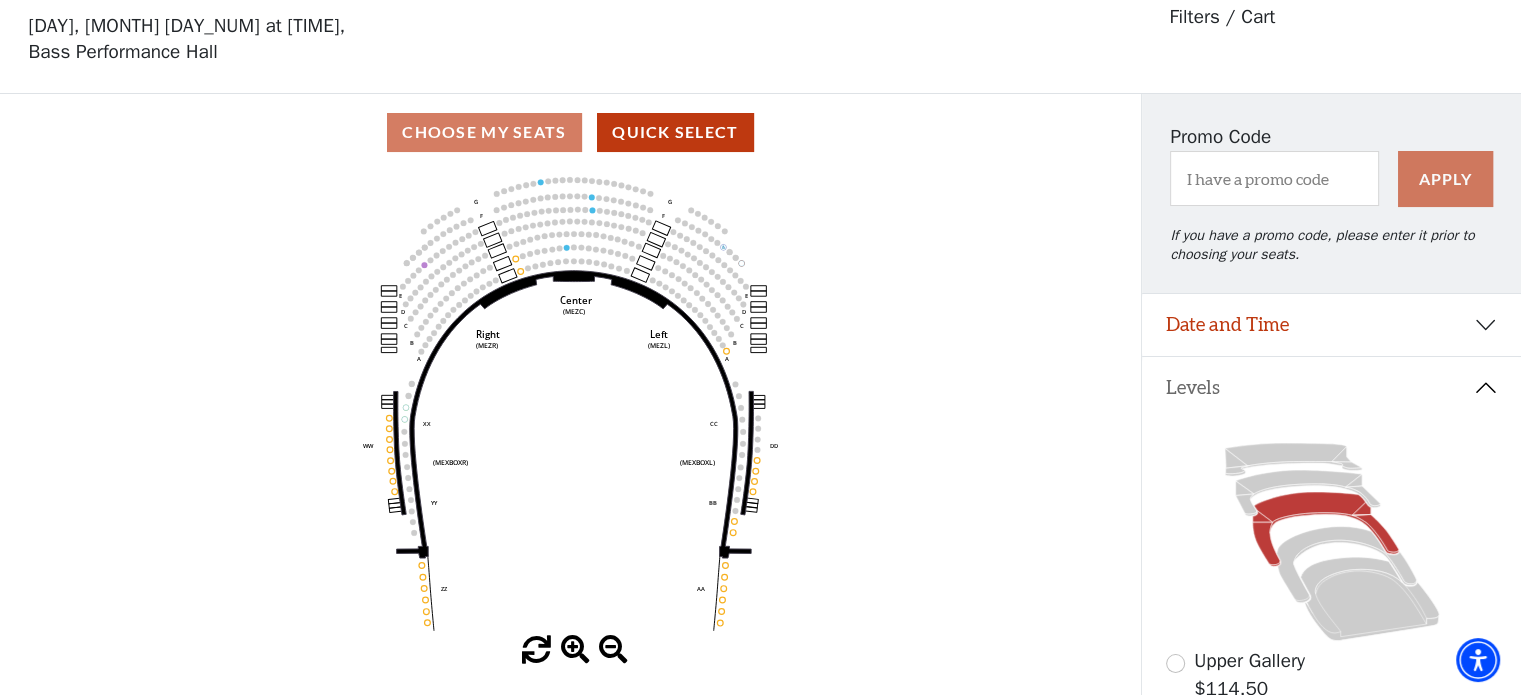 scroll, scrollTop: 92, scrollLeft: 0, axis: vertical 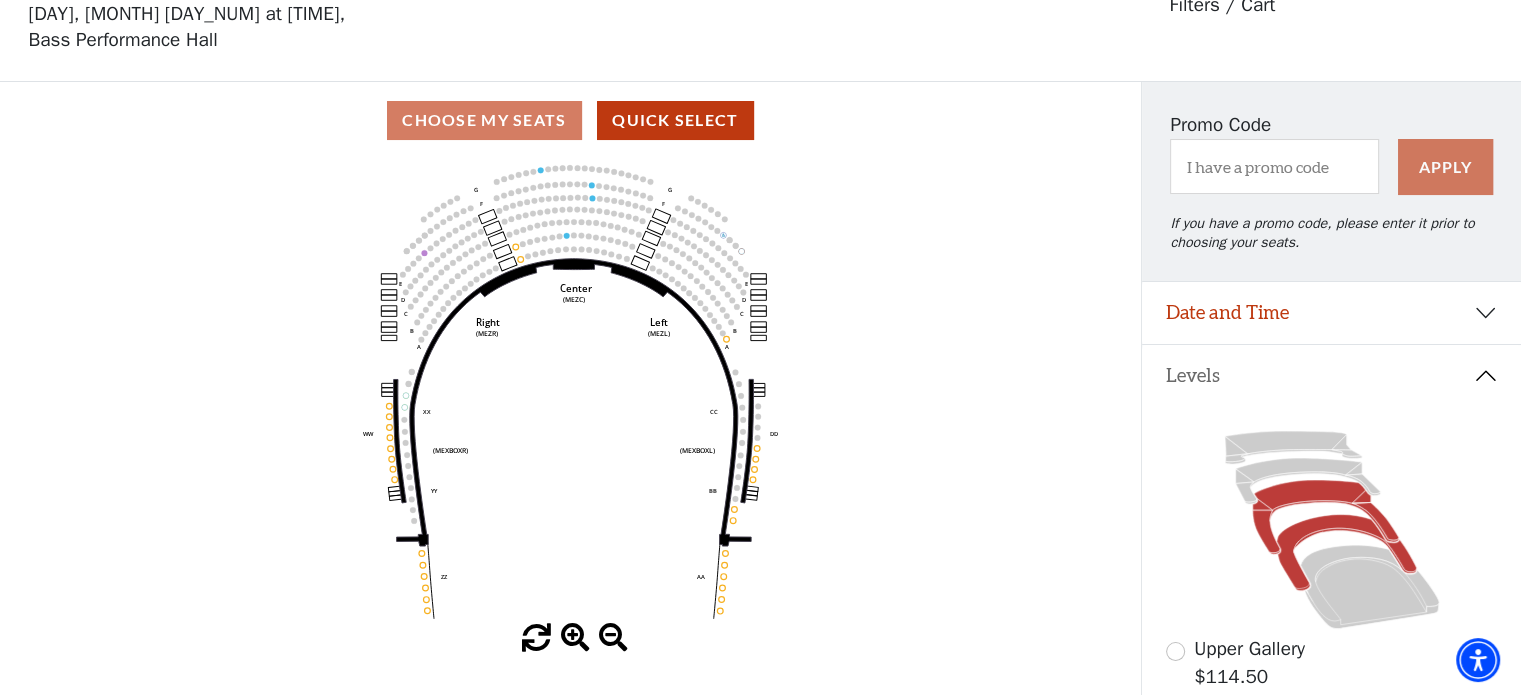click 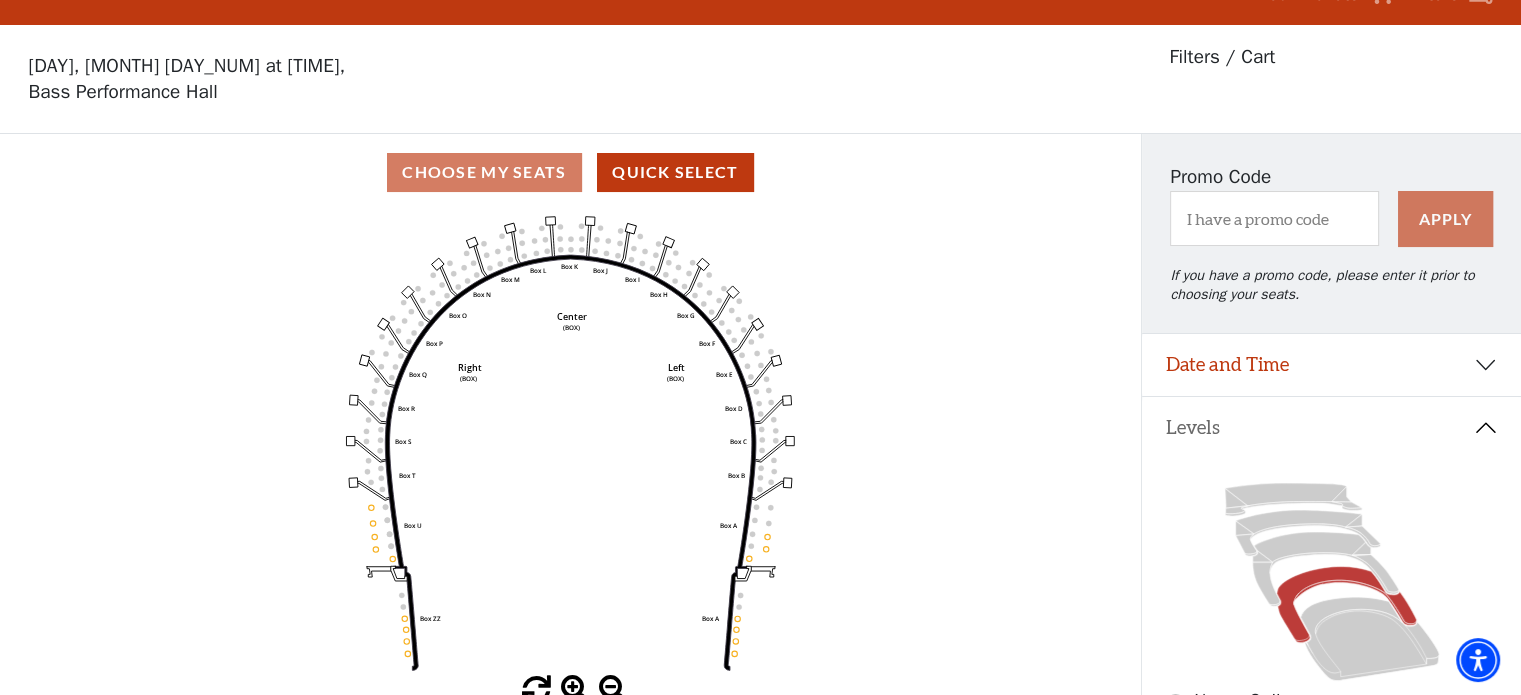 scroll, scrollTop: 92, scrollLeft: 0, axis: vertical 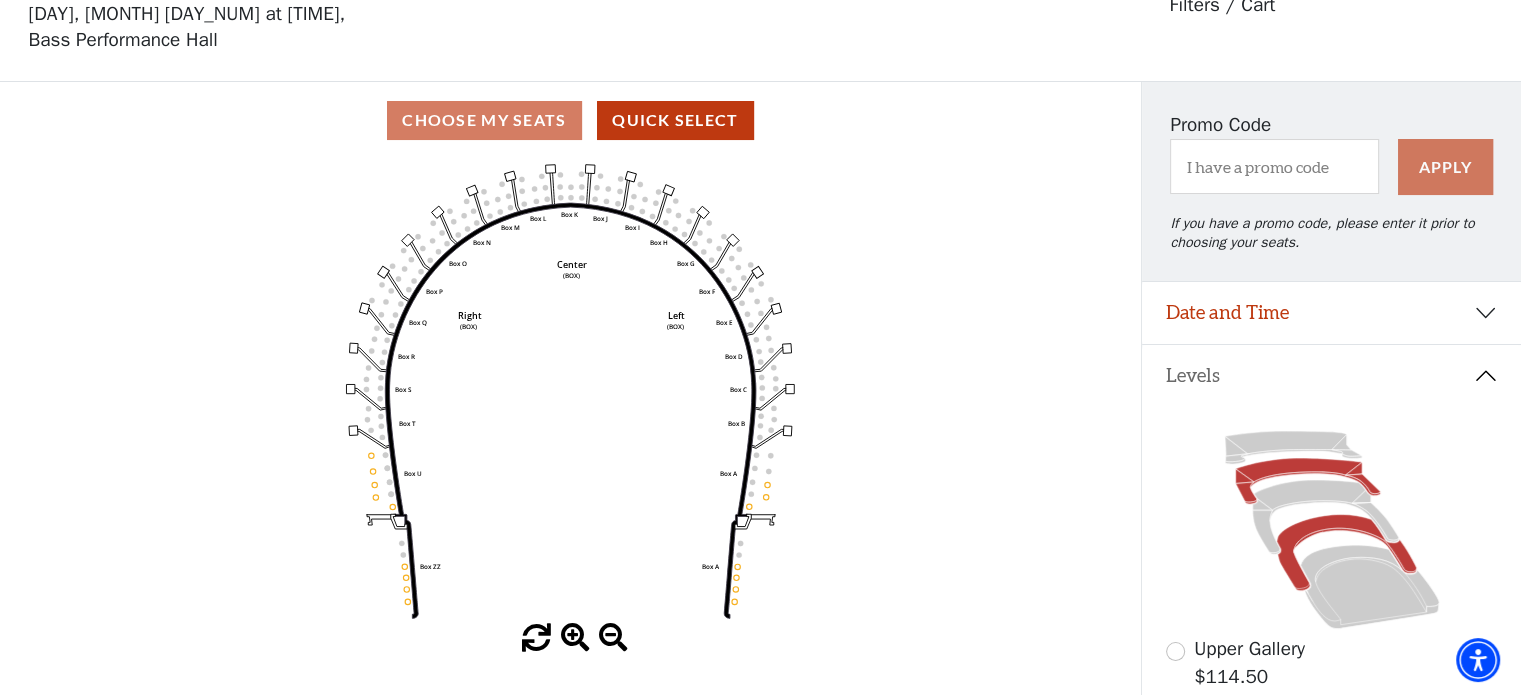 click 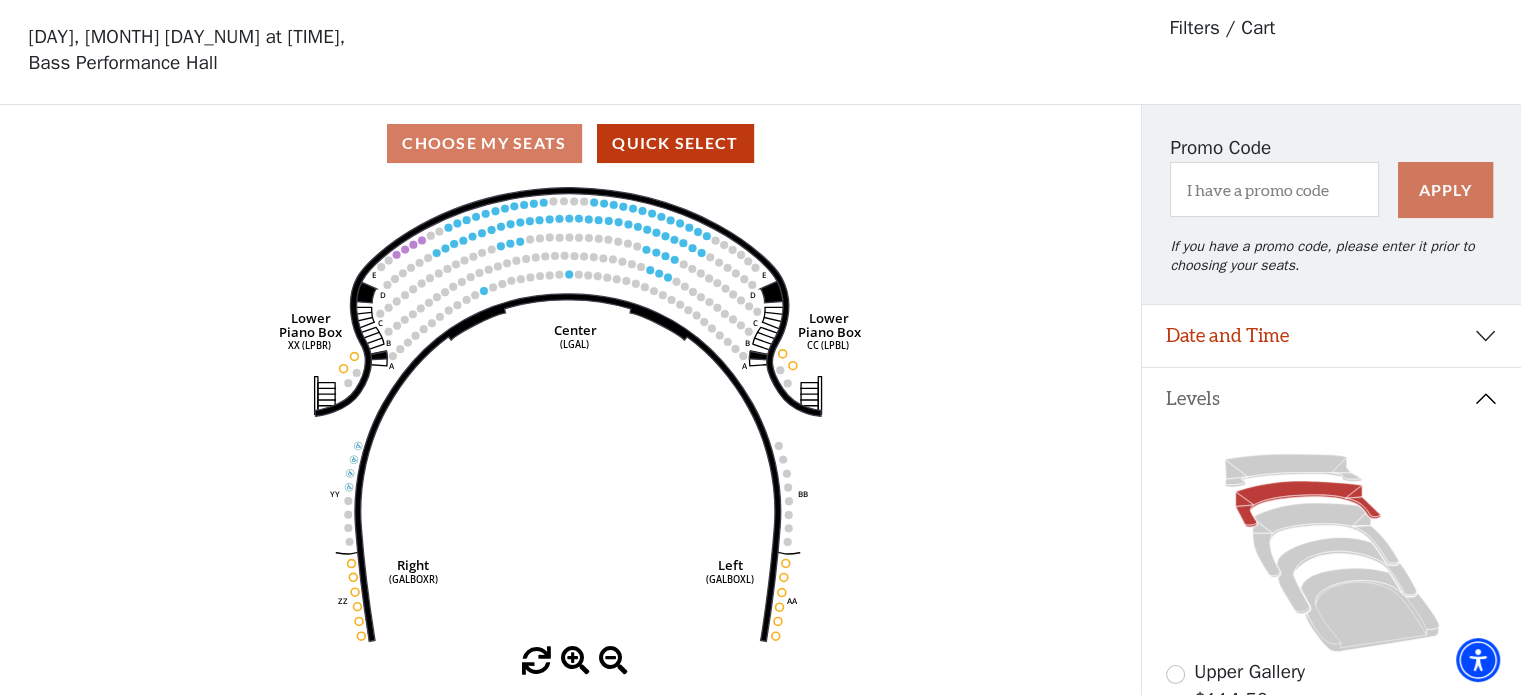 scroll, scrollTop: 92, scrollLeft: 0, axis: vertical 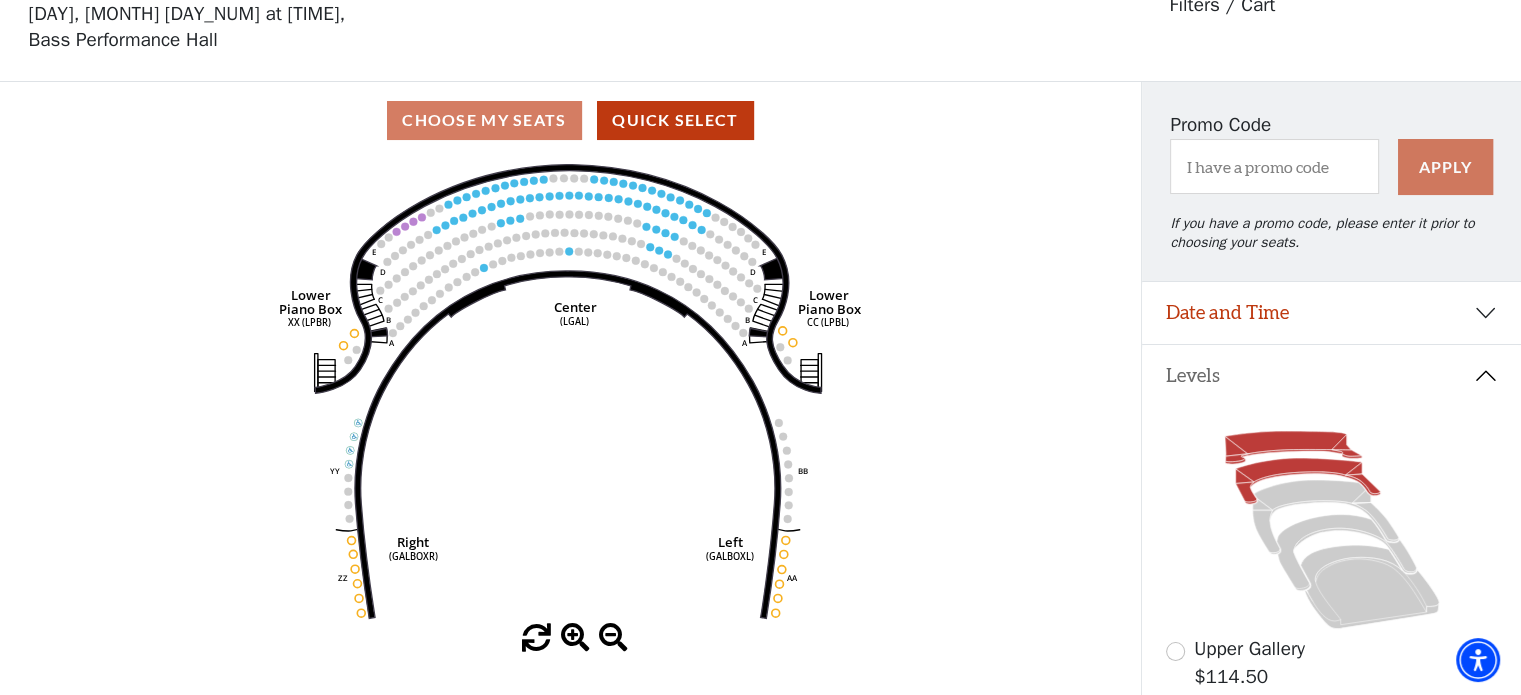 click 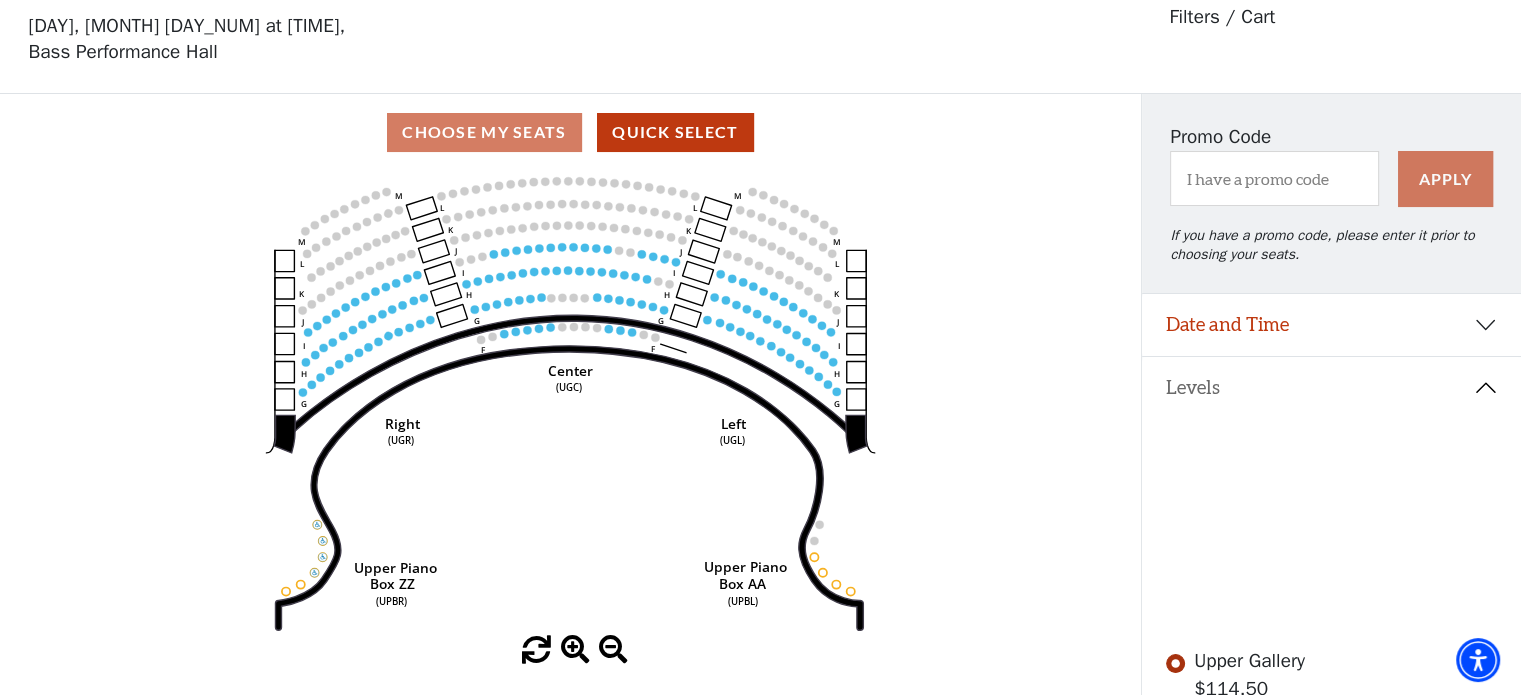 scroll, scrollTop: 92, scrollLeft: 0, axis: vertical 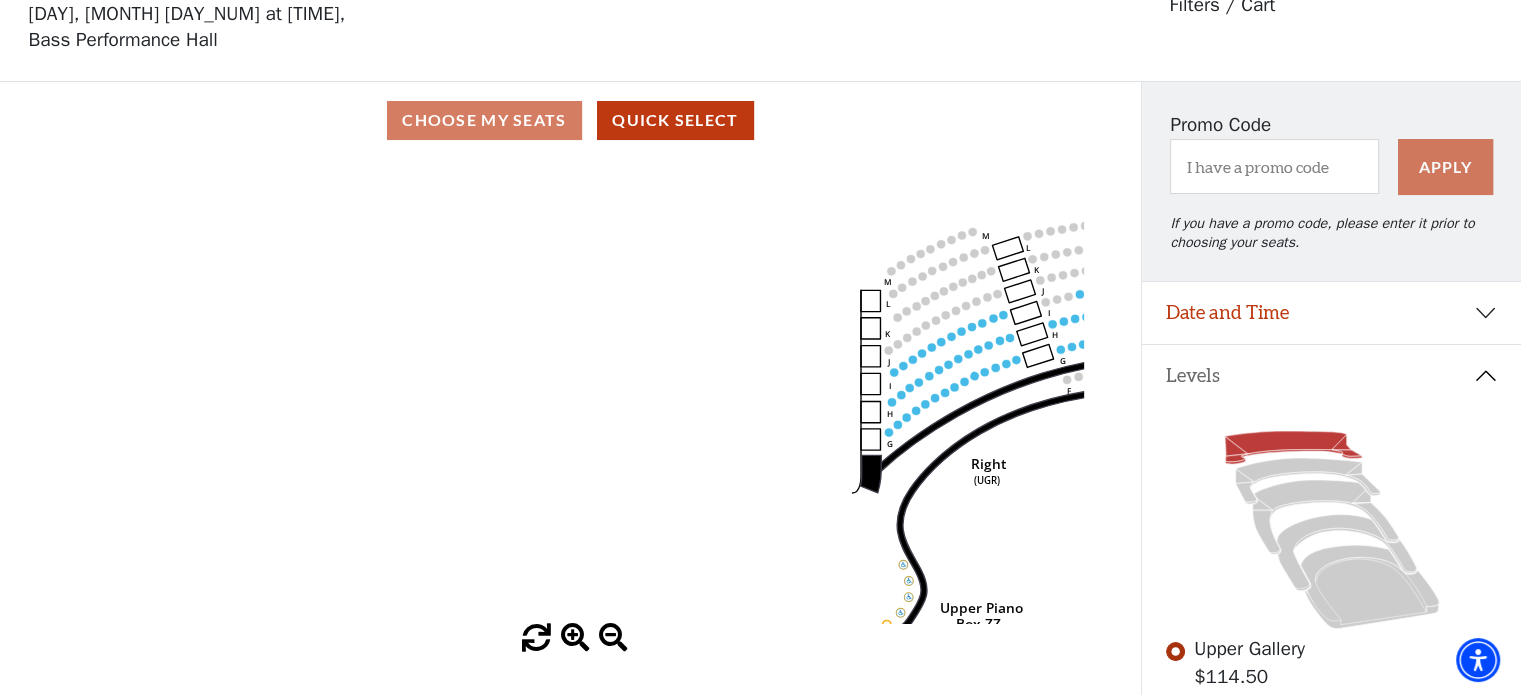 drag, startPoint x: 1112, startPoint y: 372, endPoint x: 1184, endPoint y: 408, distance: 80.49844 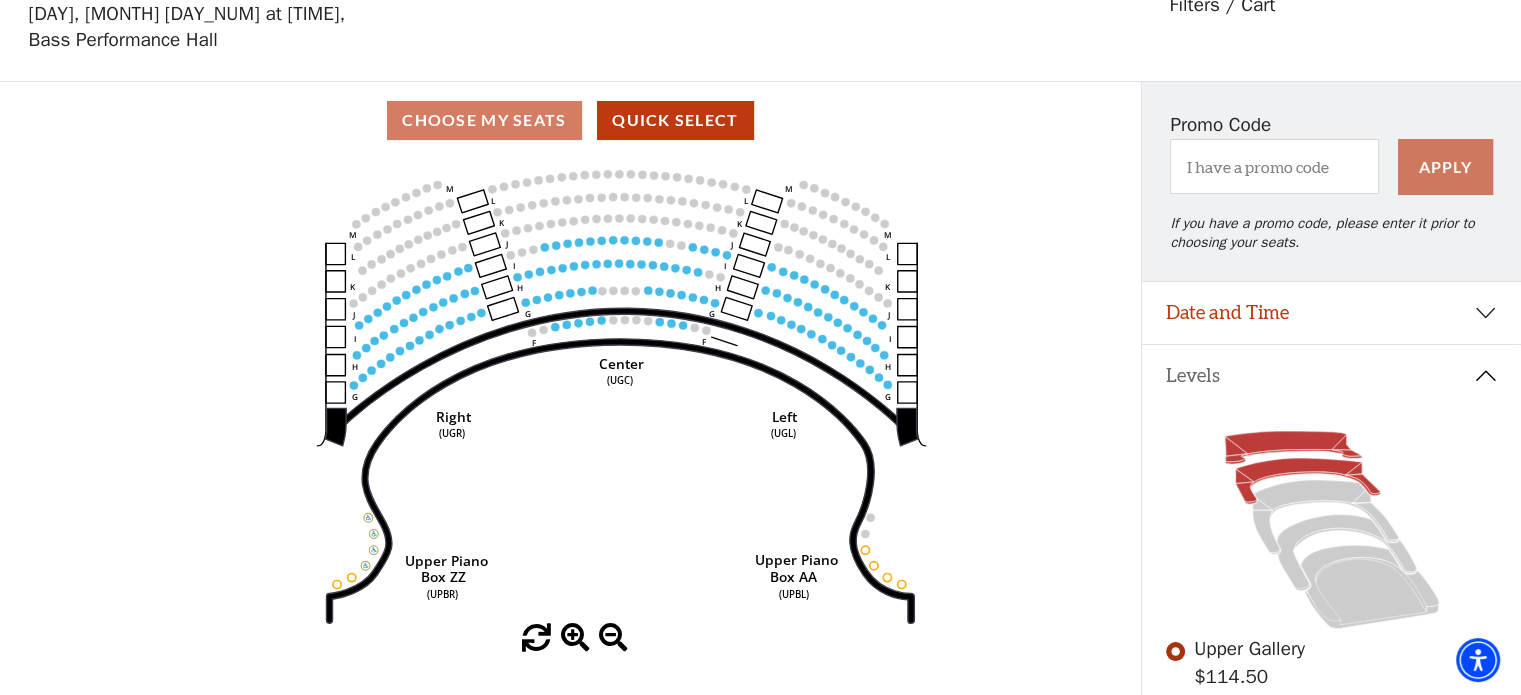click 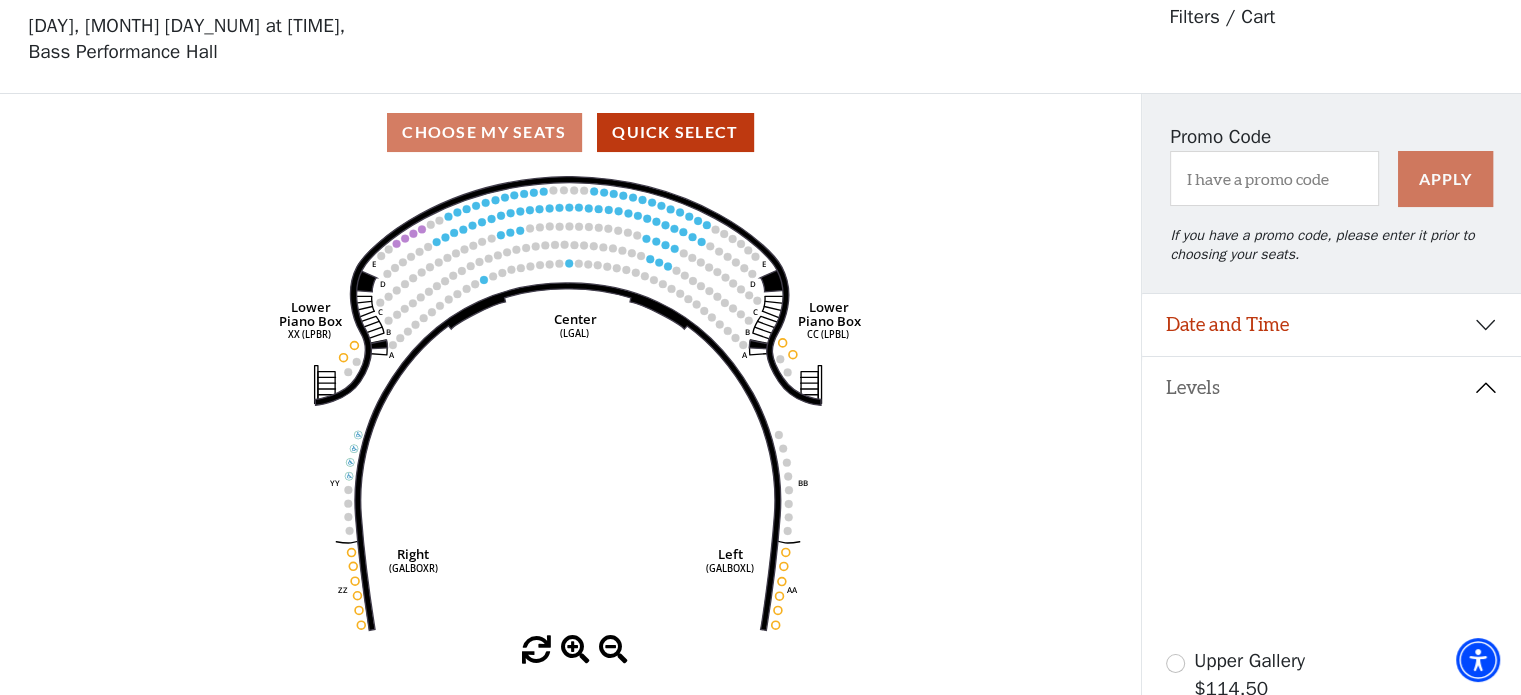 scroll, scrollTop: 92, scrollLeft: 0, axis: vertical 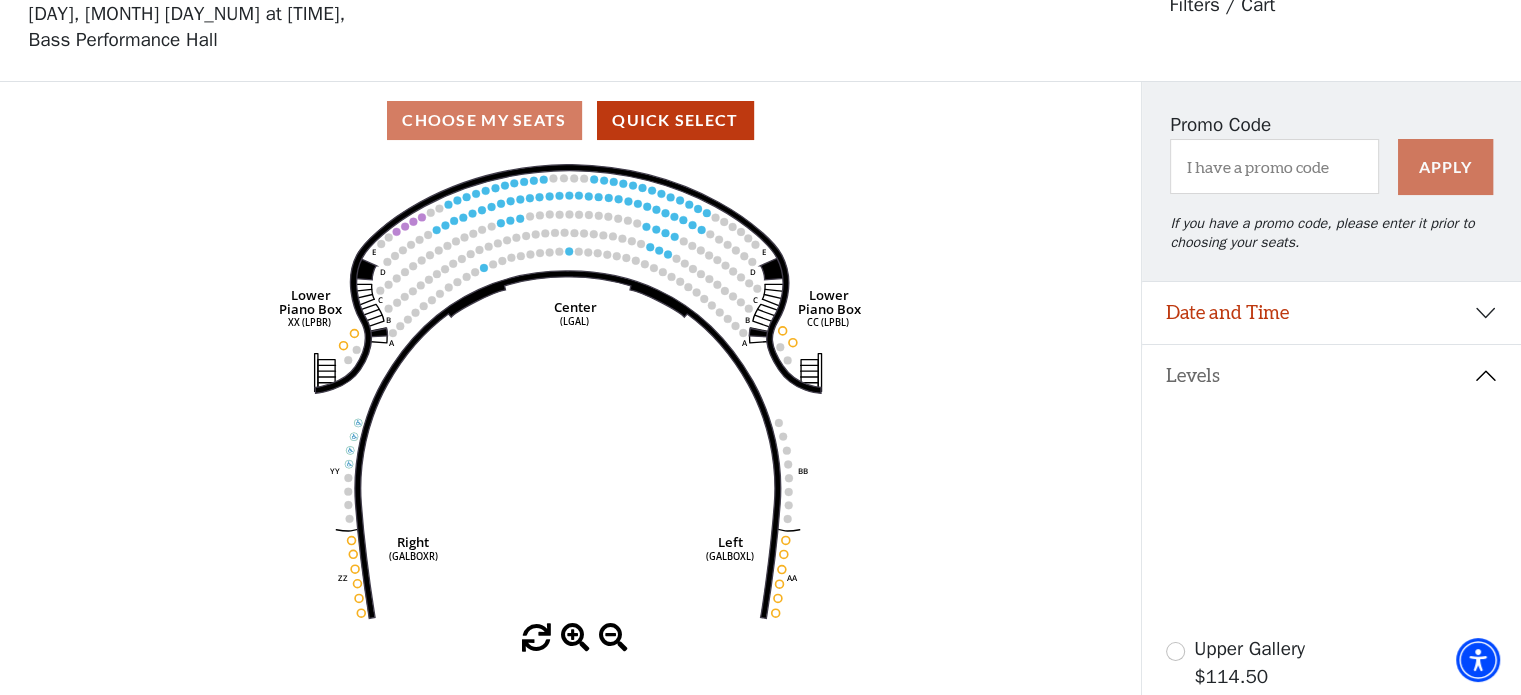 click 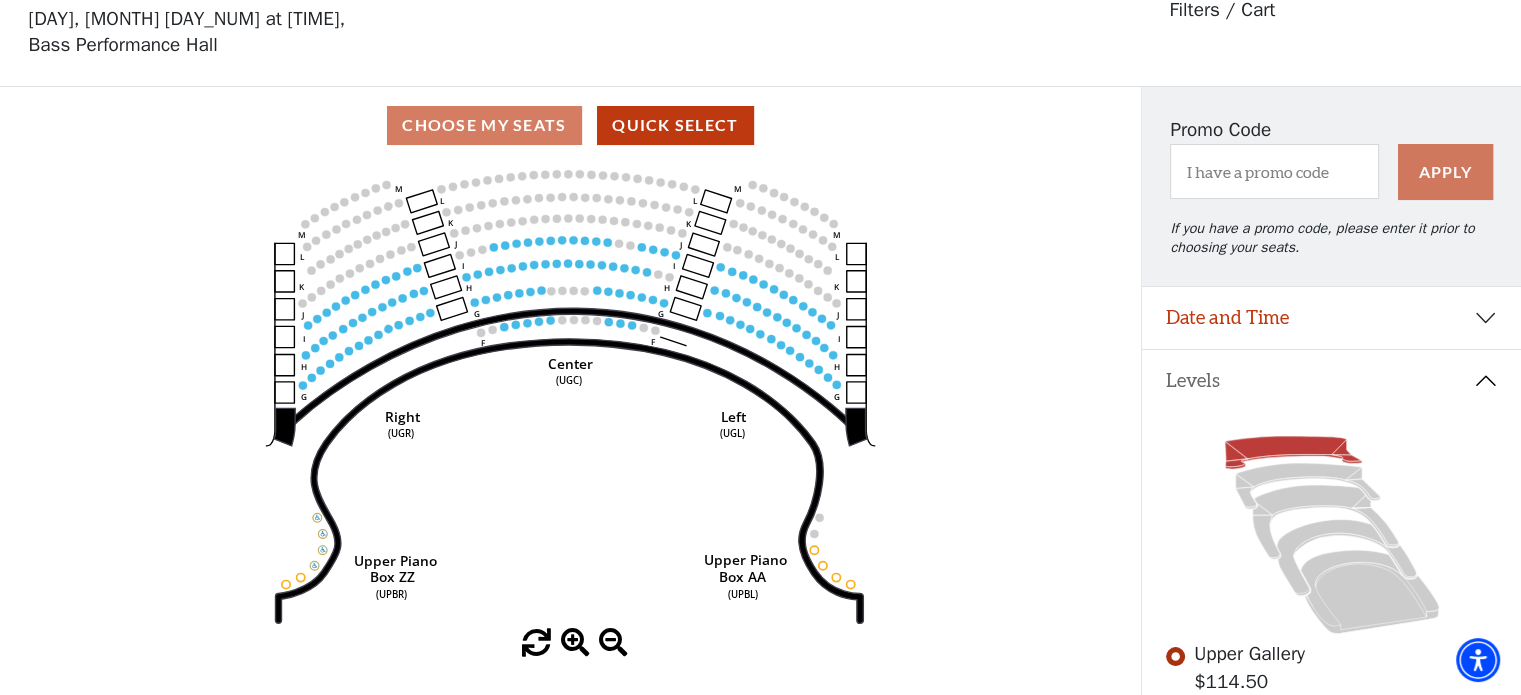 scroll, scrollTop: 92, scrollLeft: 0, axis: vertical 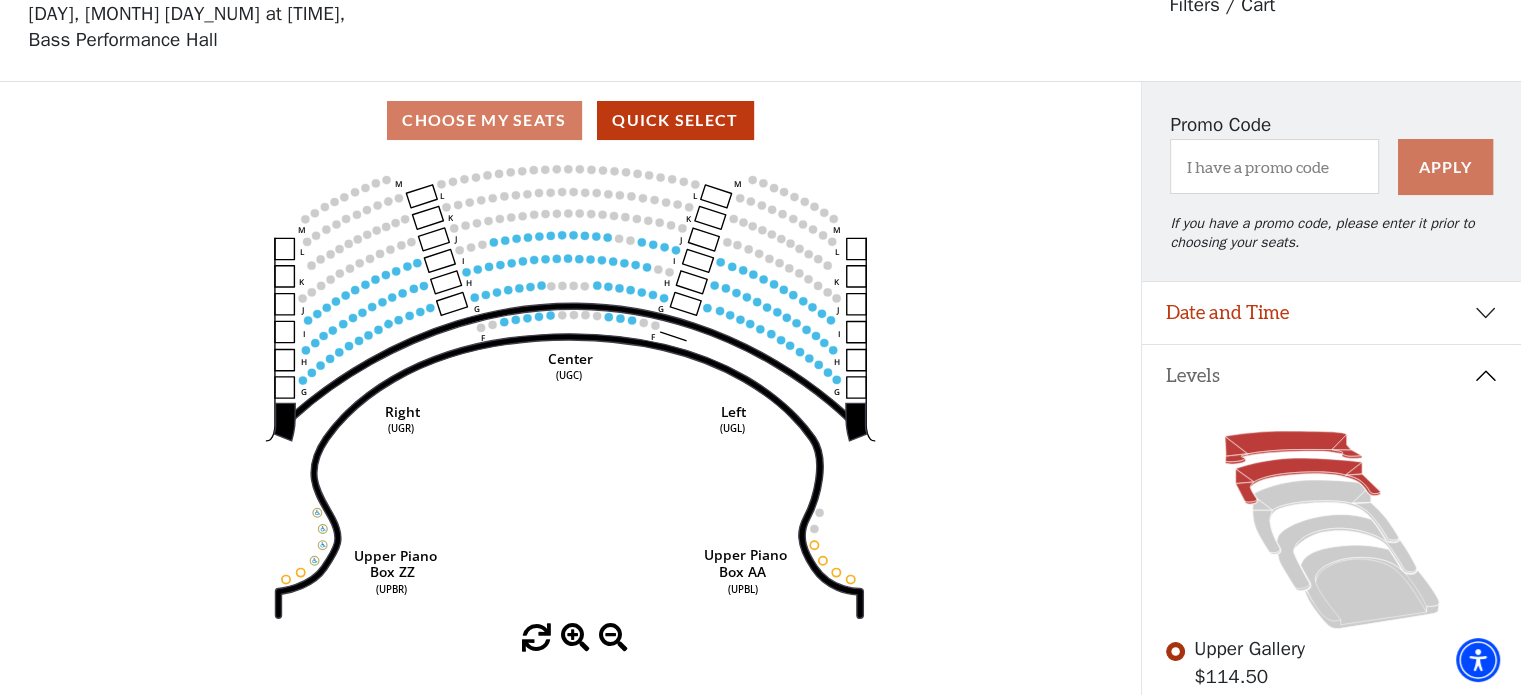 click 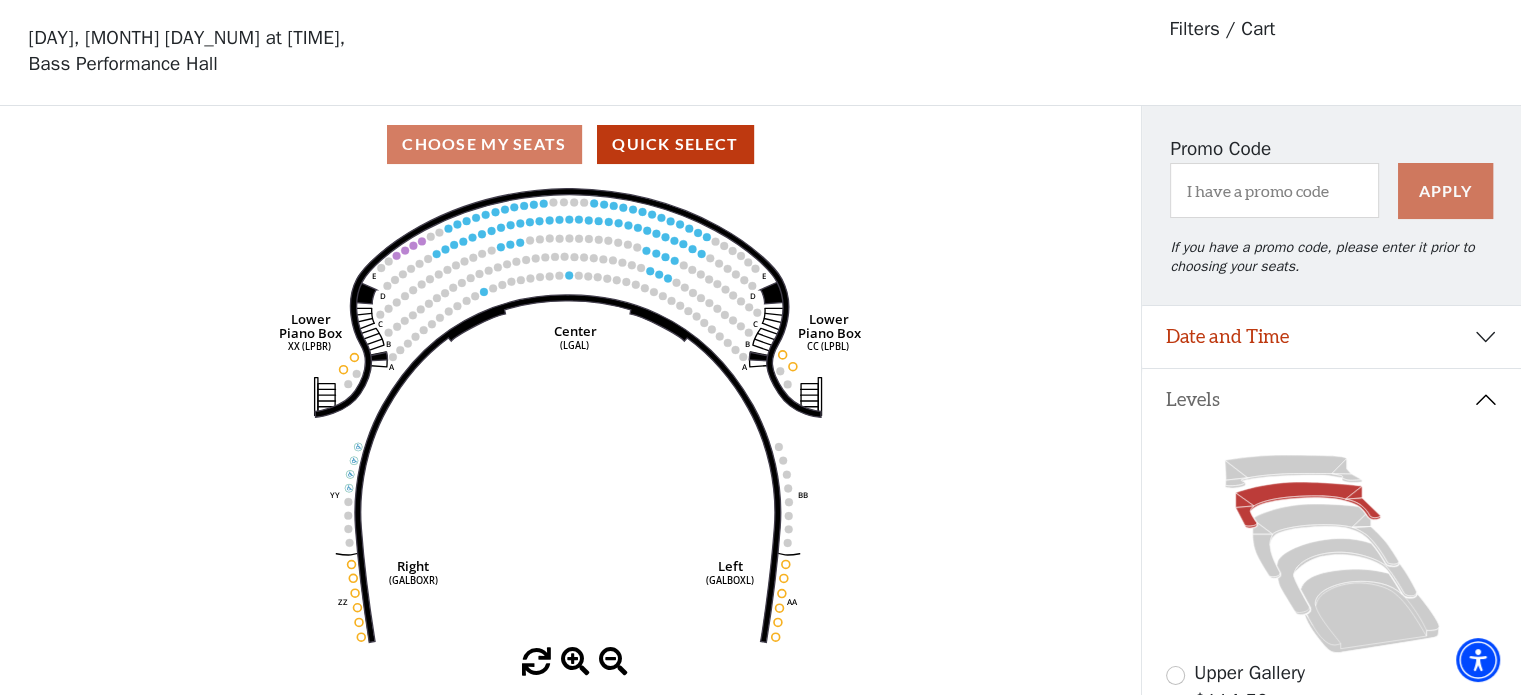 scroll, scrollTop: 92, scrollLeft: 0, axis: vertical 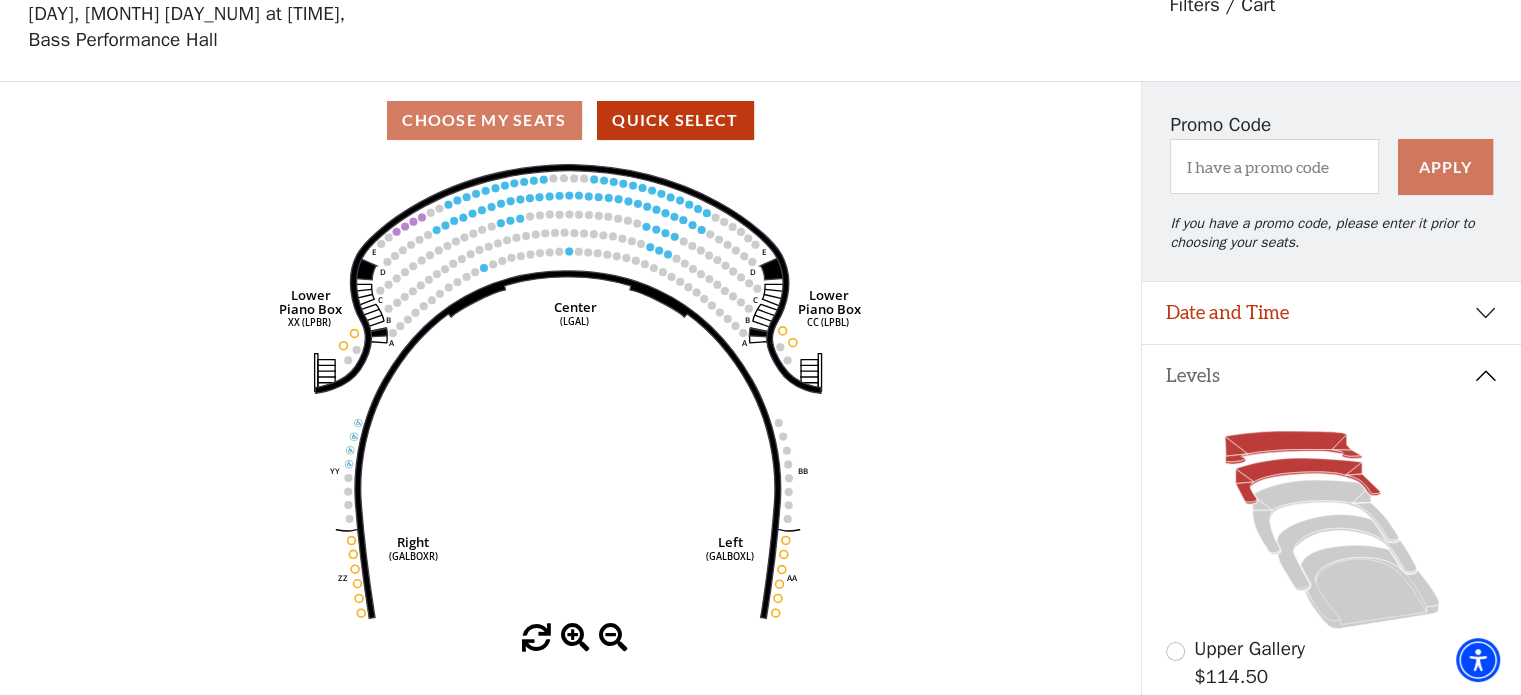 click 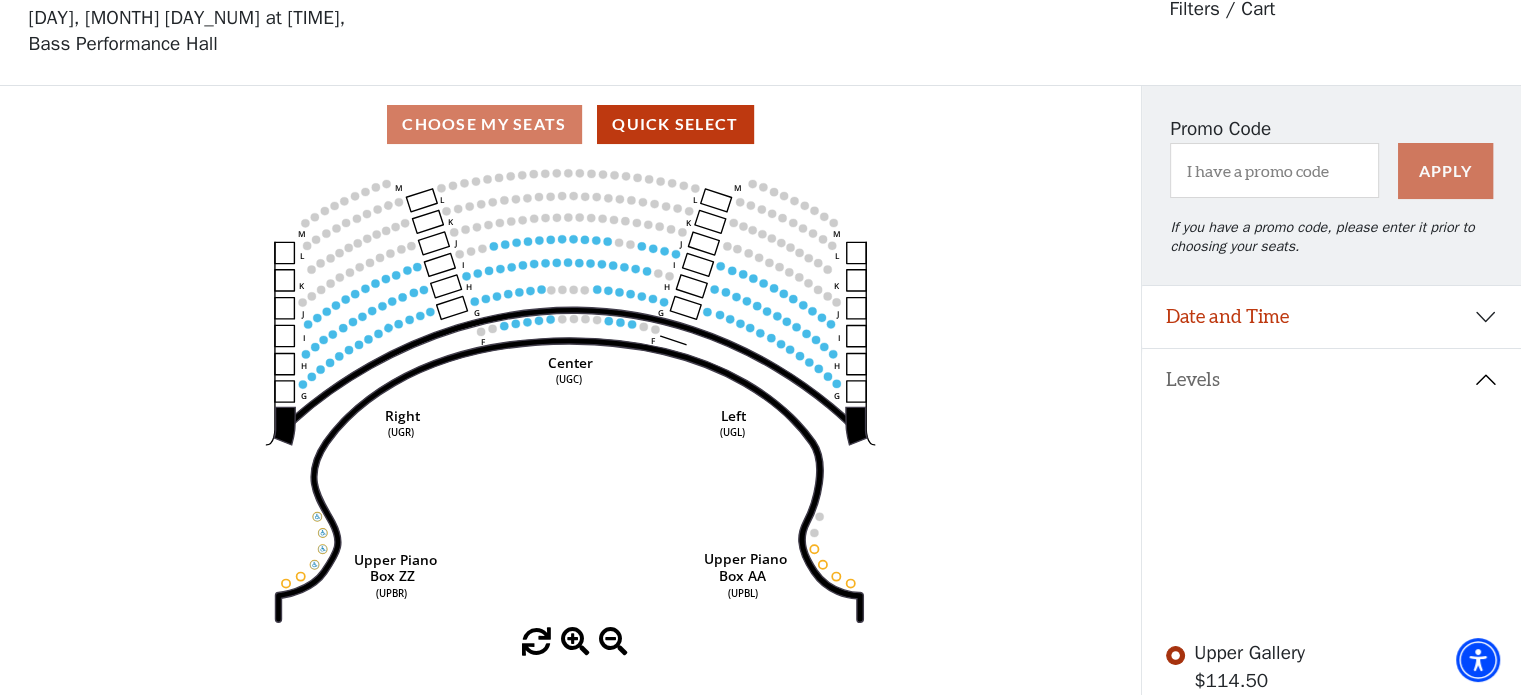 scroll, scrollTop: 92, scrollLeft: 0, axis: vertical 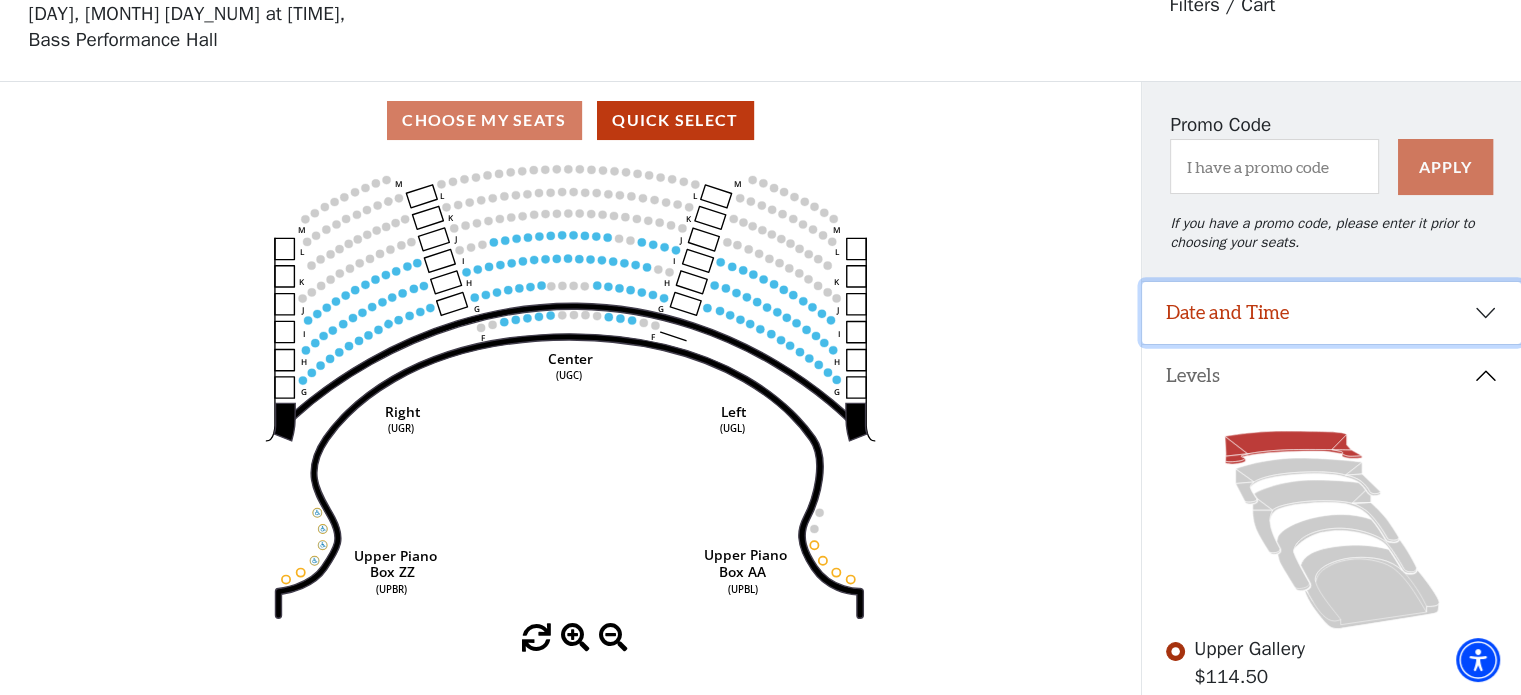 click on "Date and Time" at bounding box center [1331, 313] 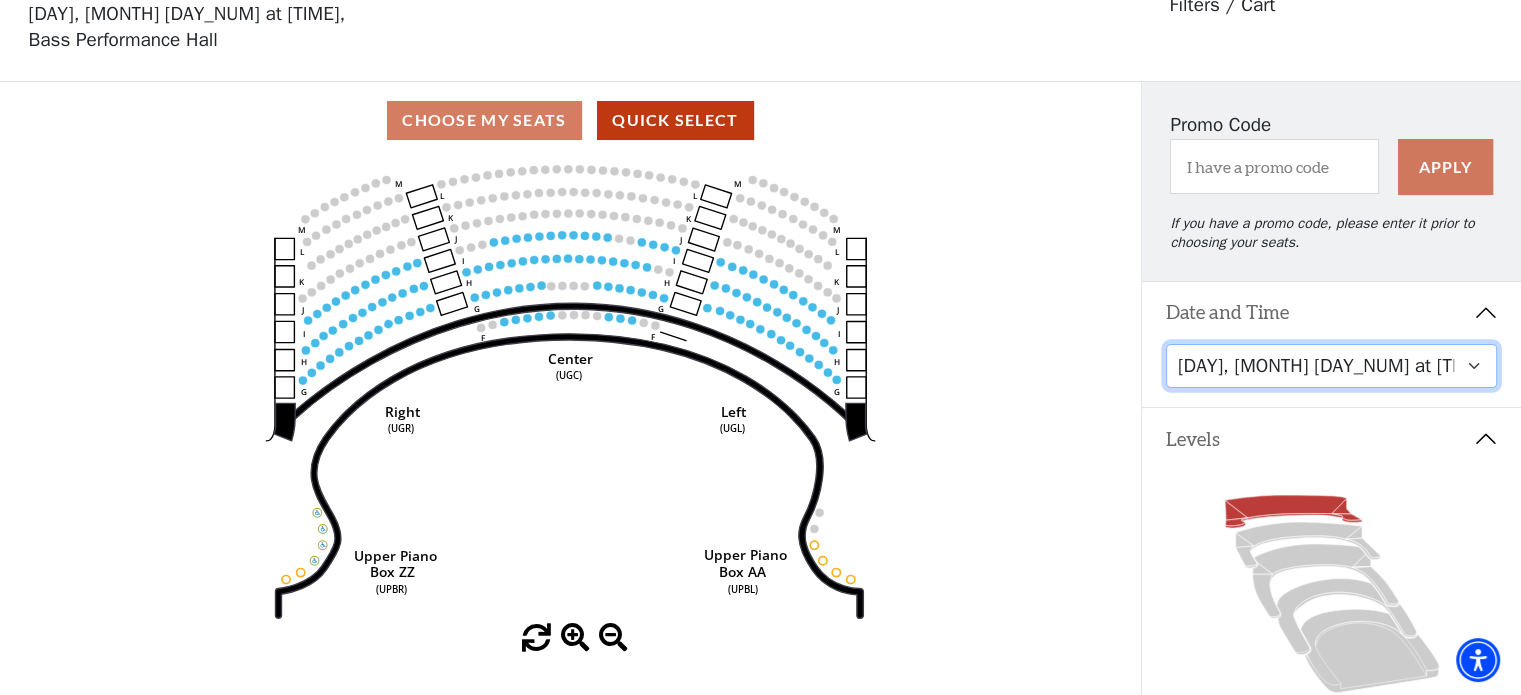 click on "Tuesday, October 28 at 7:30 PM Wednesday, October 29 at 7:30 PM Thursday, October 30 at 7:30 PM Friday, October 31 at 7:30 PM Saturday, November 1 at 1:30 PM Saturday, November 1 at 7:30 PM Sunday, November 2 at 1:30 PM Sunday, November 2 at 6:30 PM" at bounding box center [1332, 366] 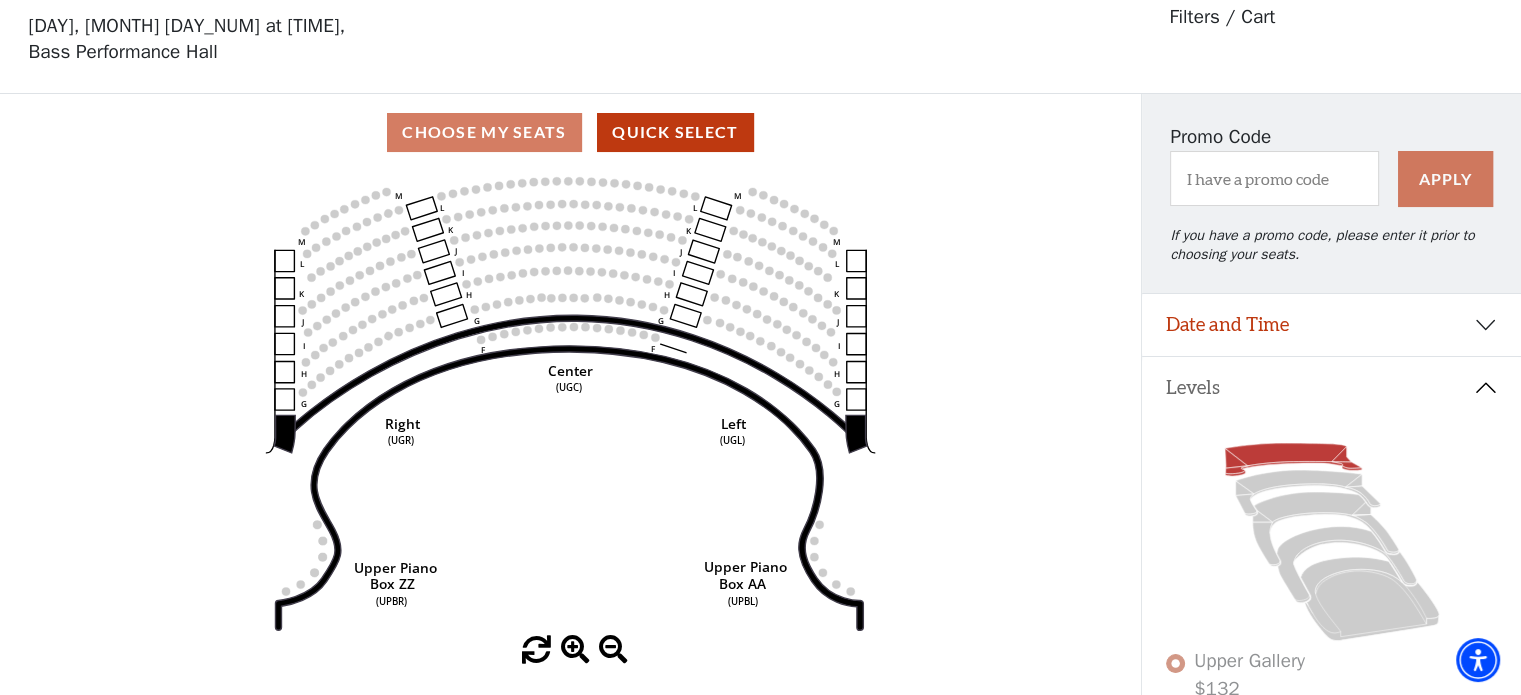 scroll, scrollTop: 92, scrollLeft: 0, axis: vertical 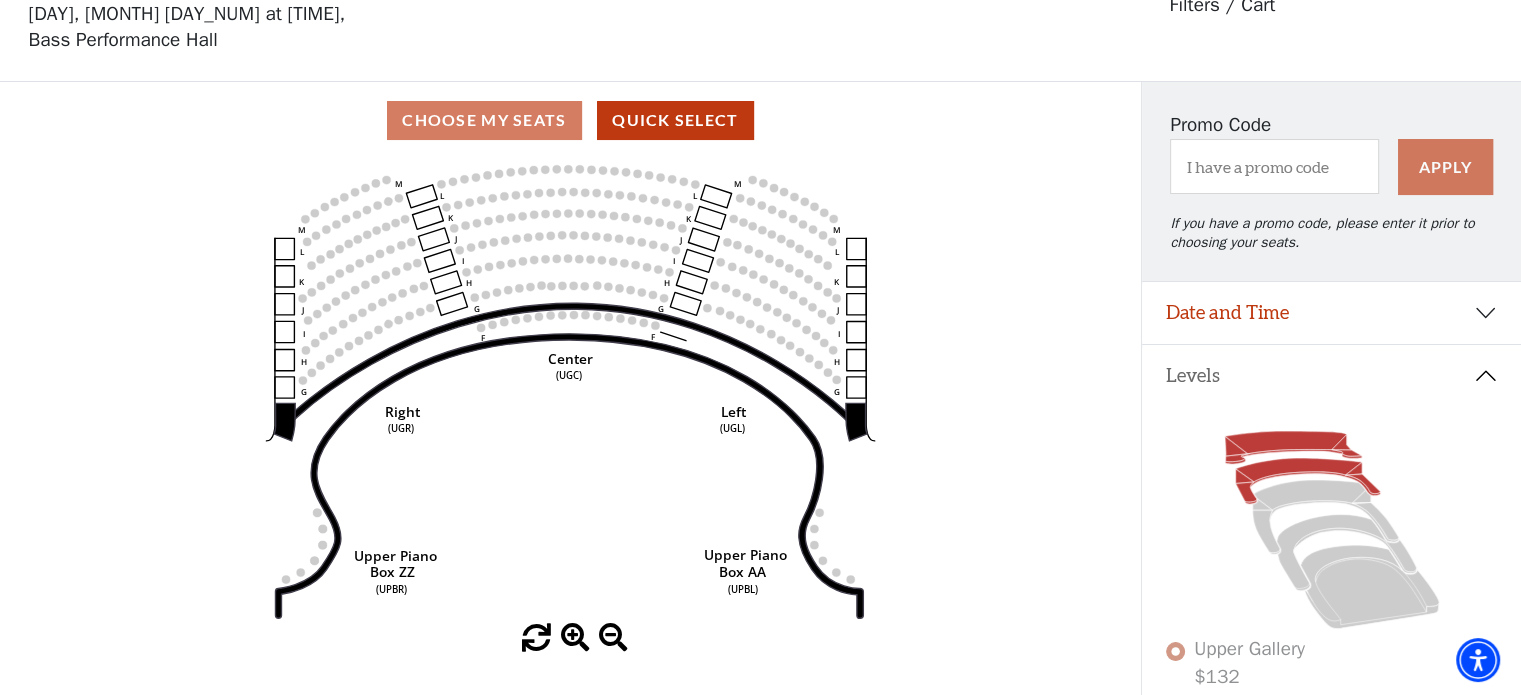 click 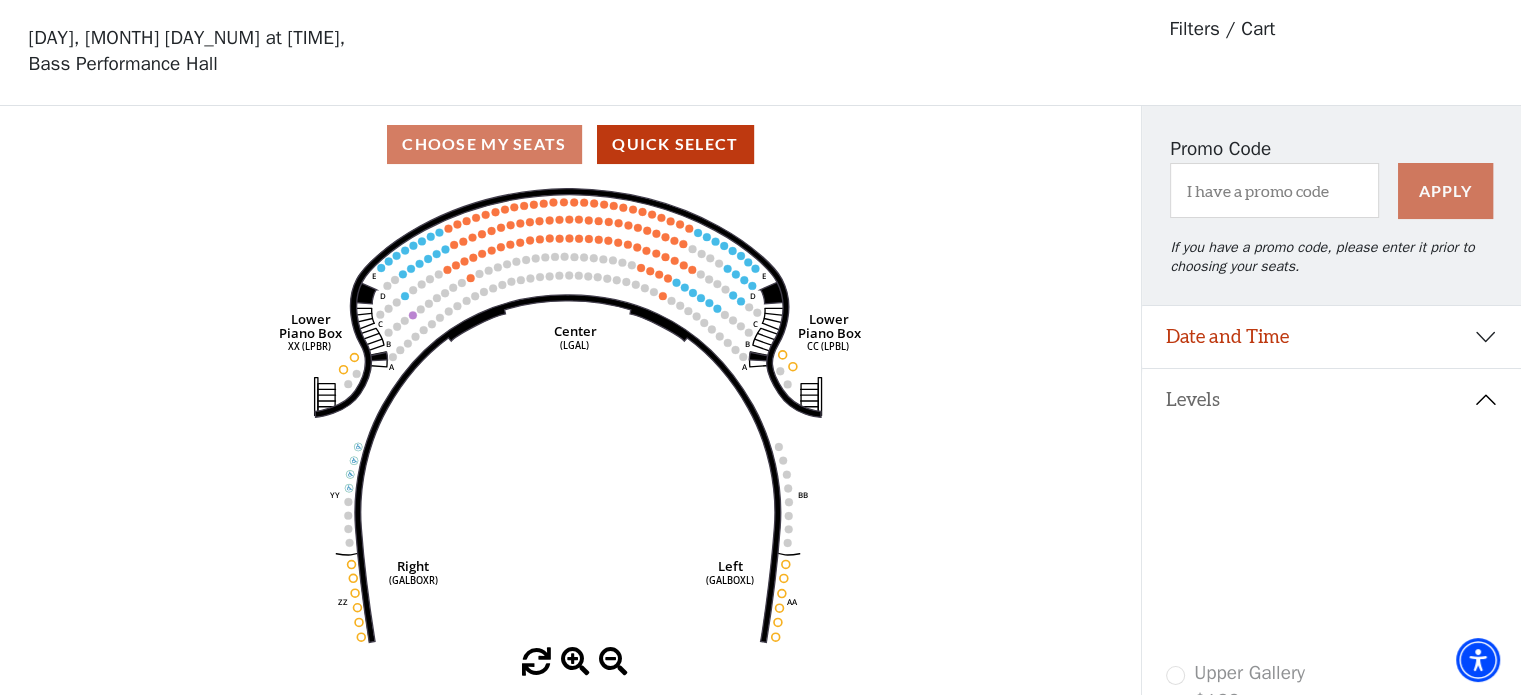 scroll, scrollTop: 92, scrollLeft: 0, axis: vertical 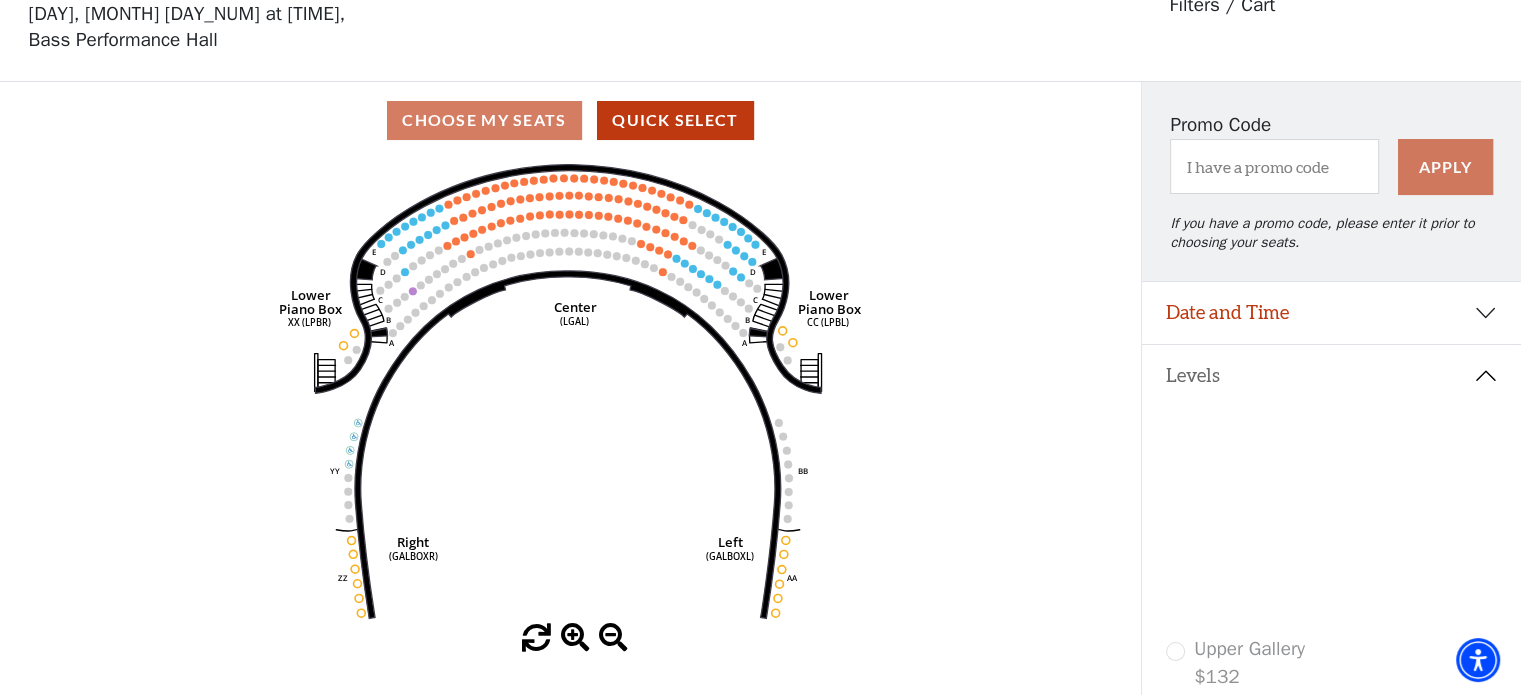 click 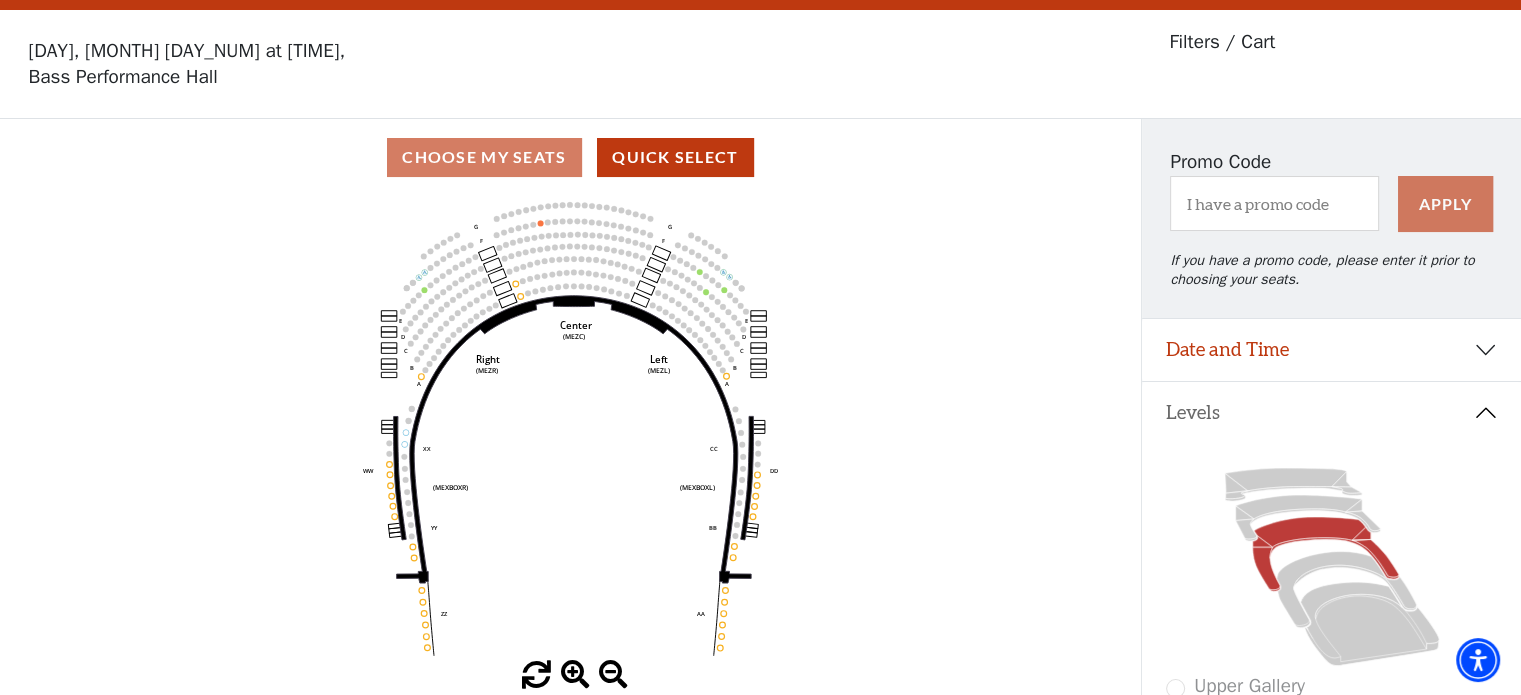 scroll, scrollTop: 92, scrollLeft: 0, axis: vertical 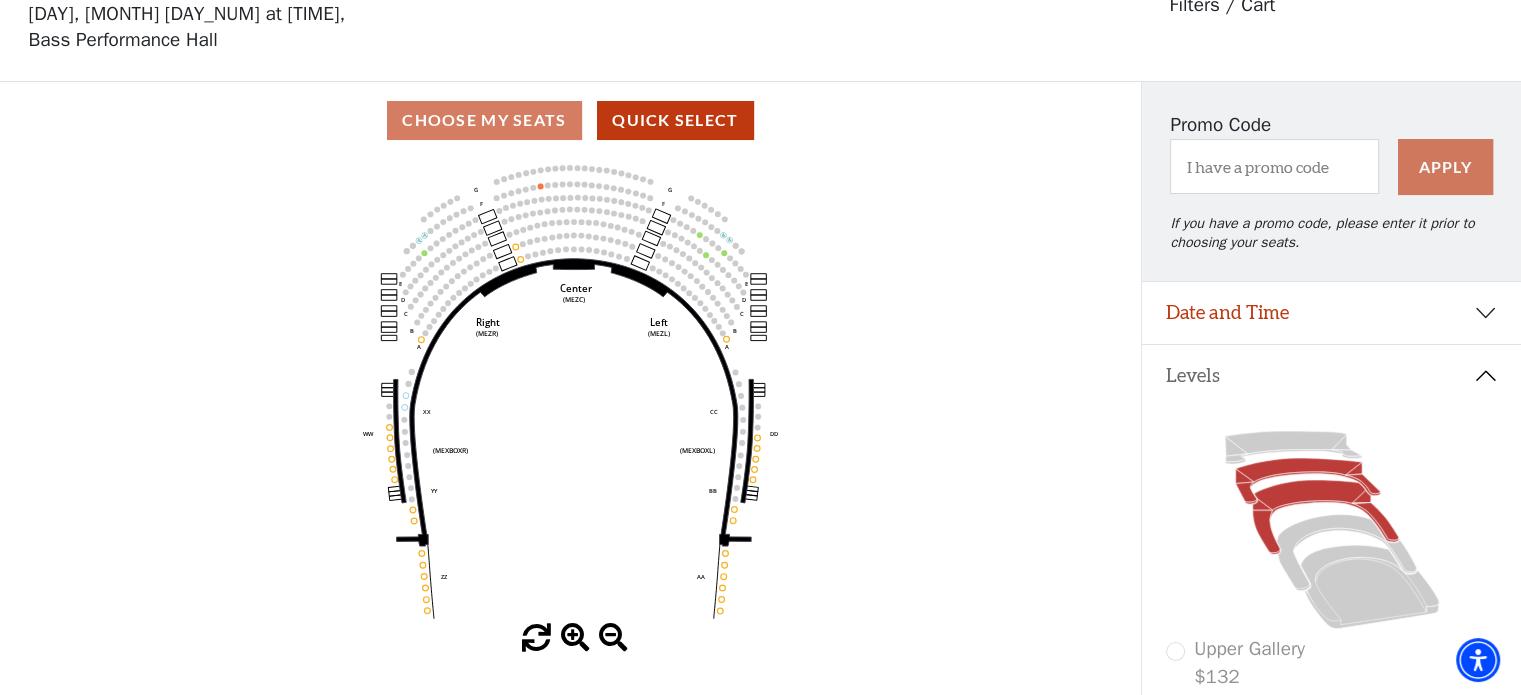 click 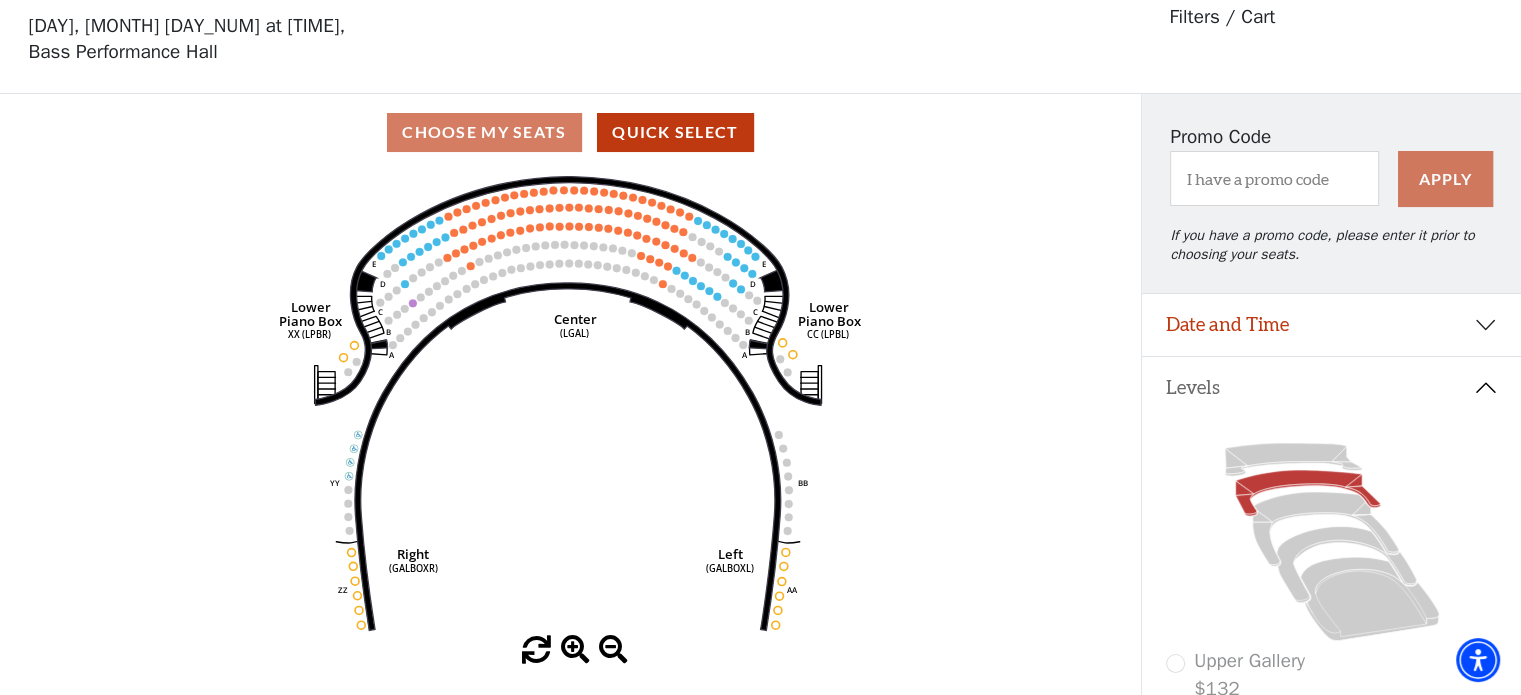 scroll, scrollTop: 92, scrollLeft: 0, axis: vertical 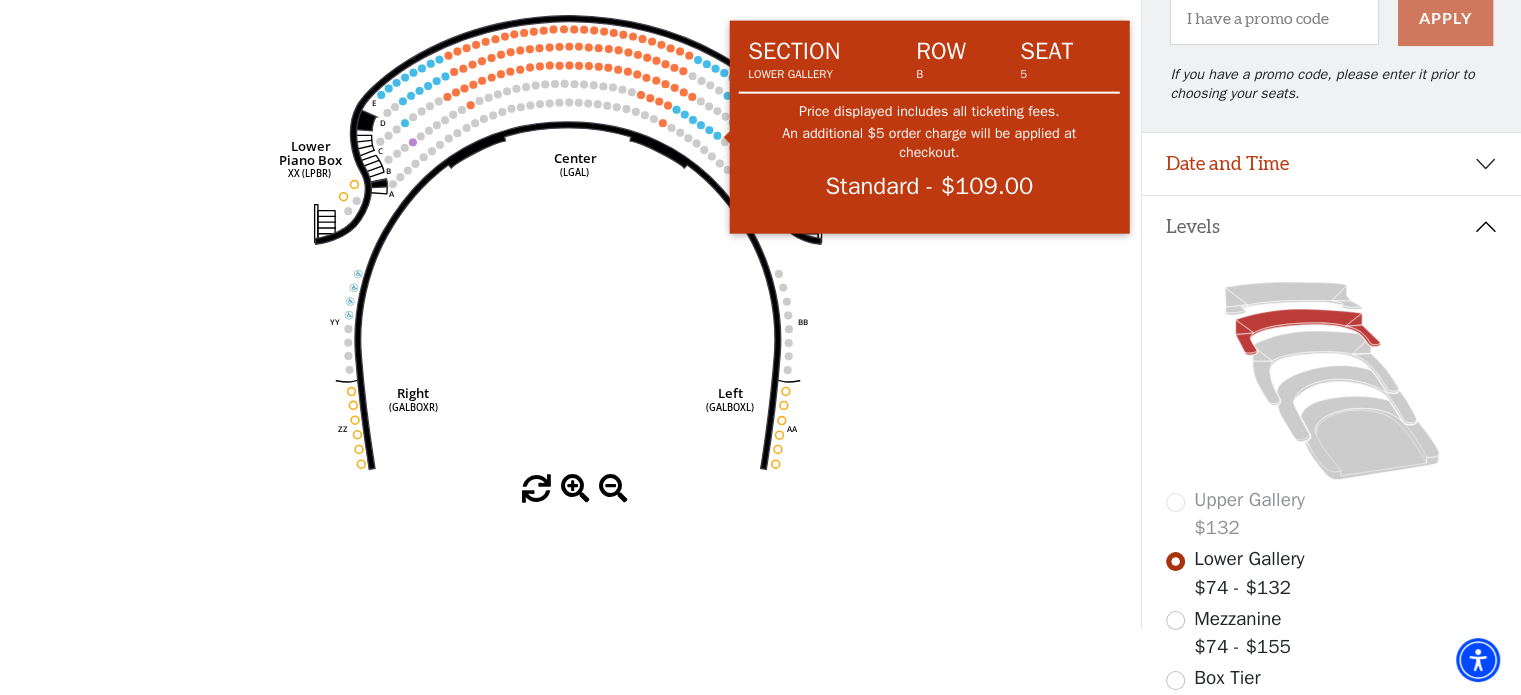click 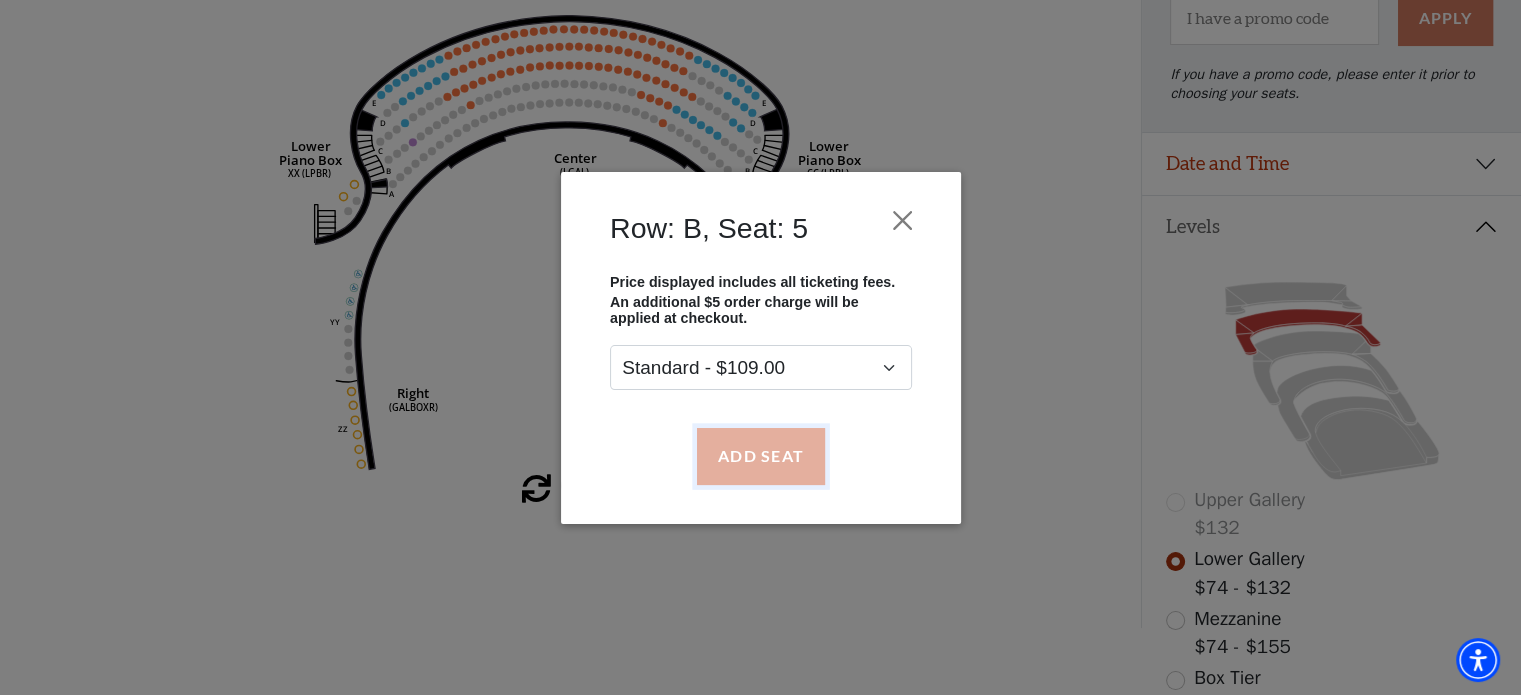 click on "Add Seat" at bounding box center (760, 456) 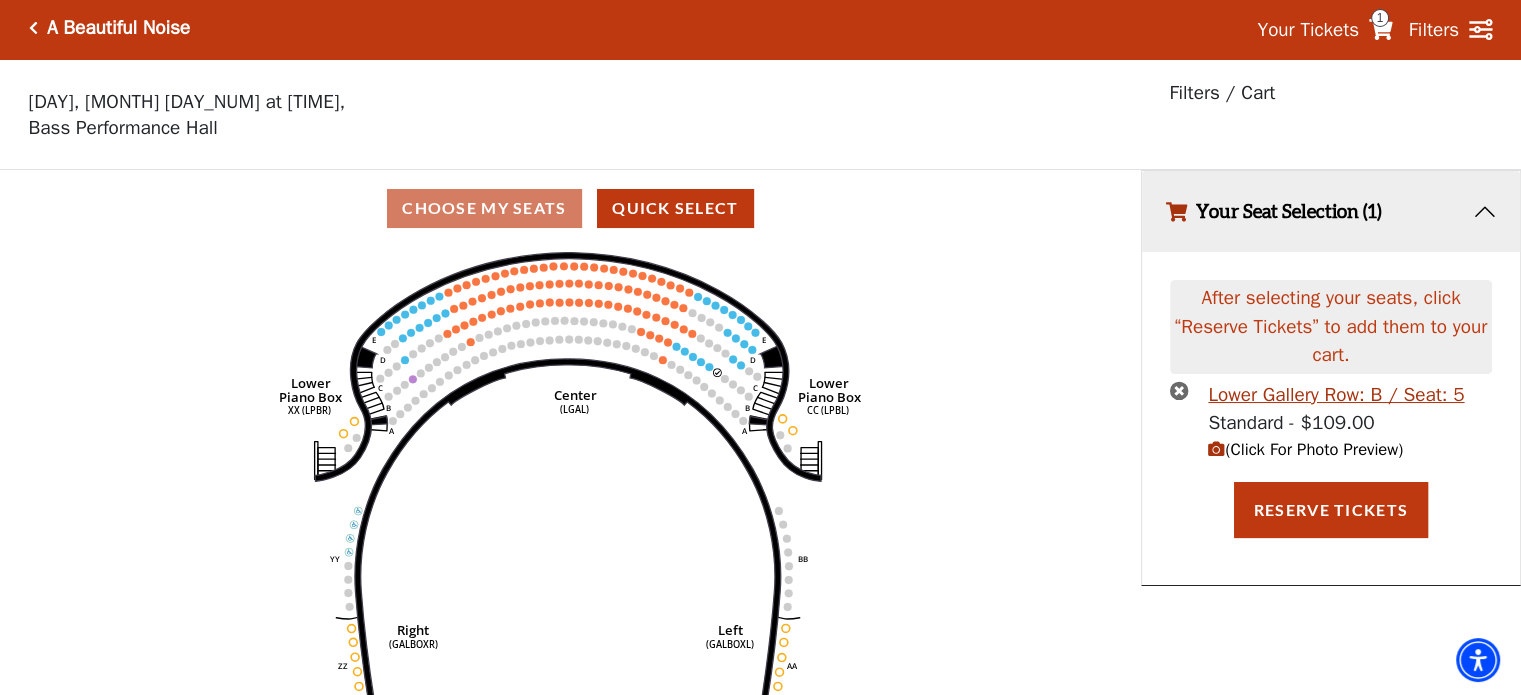 scroll, scrollTop: 0, scrollLeft: 0, axis: both 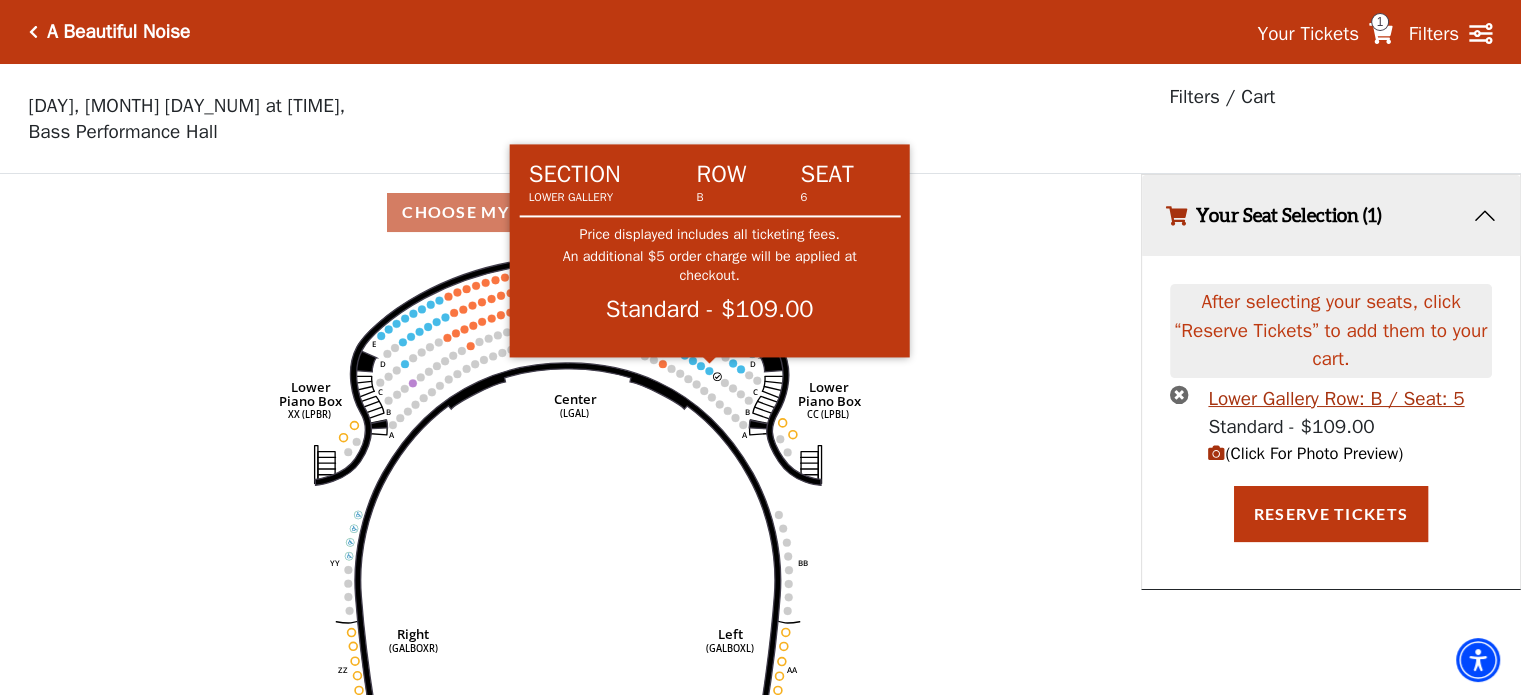 click 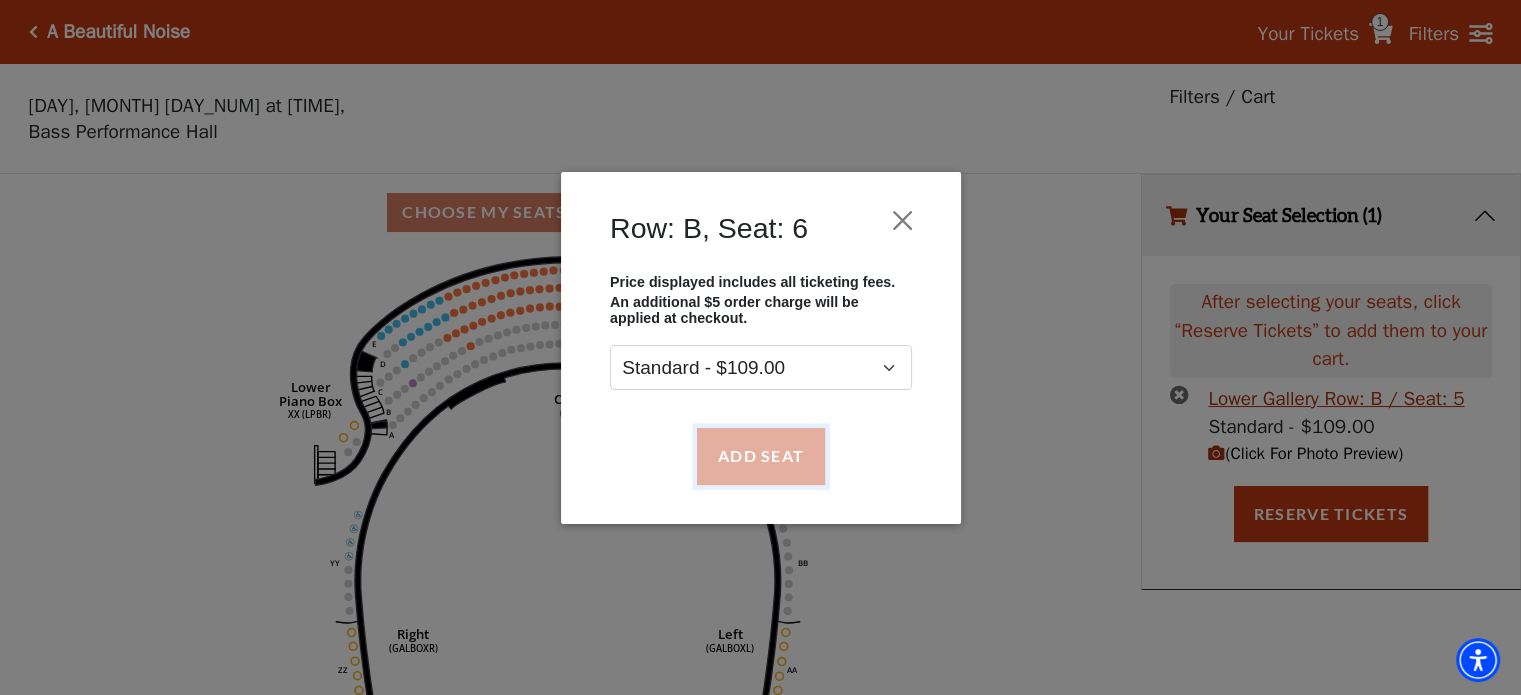 click on "Add Seat" at bounding box center [760, 456] 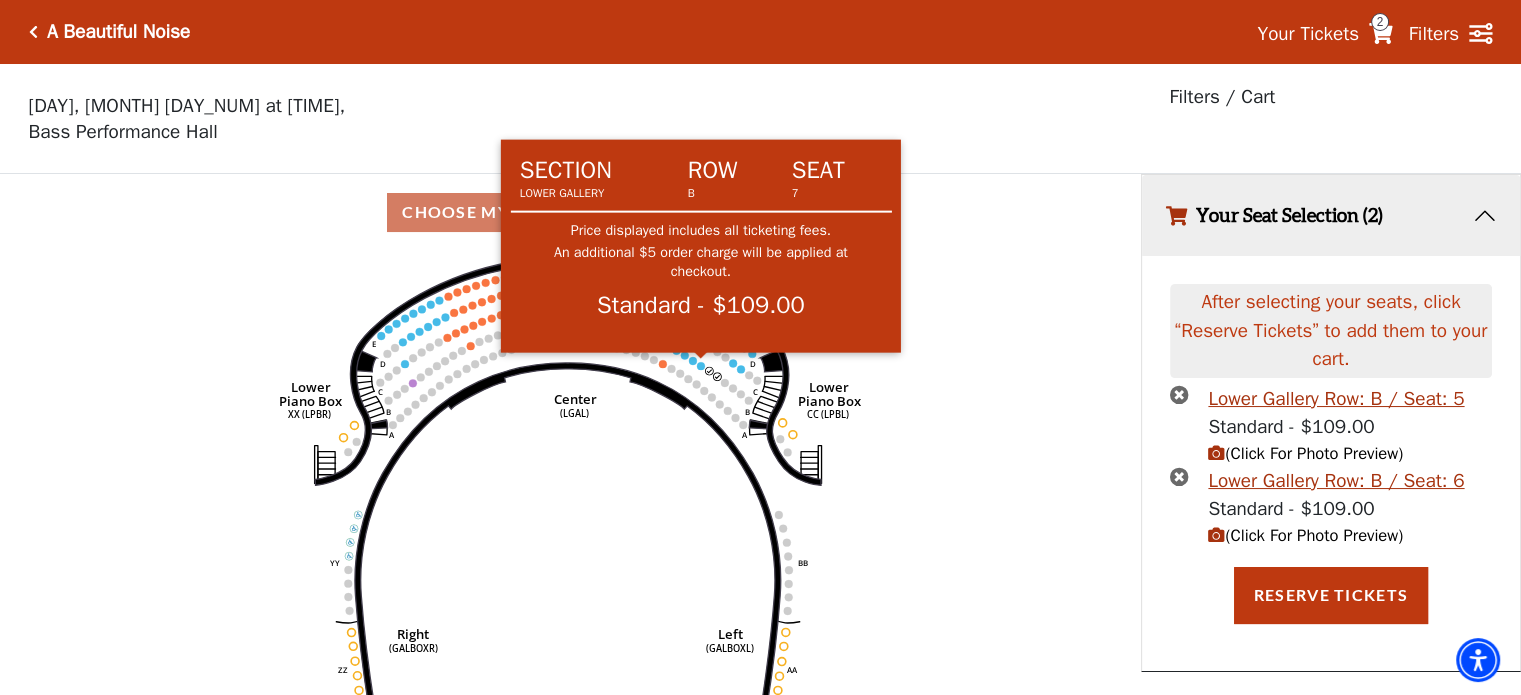 click 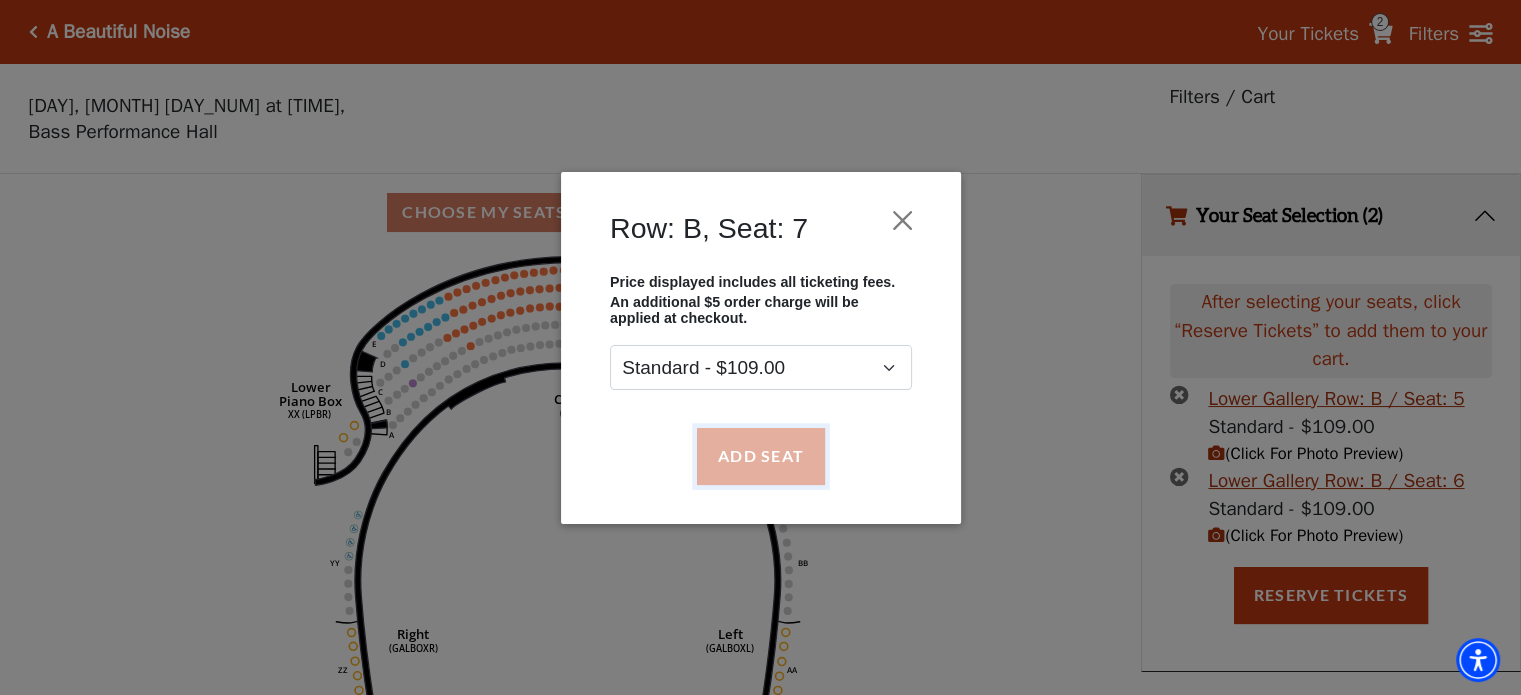 click on "Add Seat" at bounding box center [760, 456] 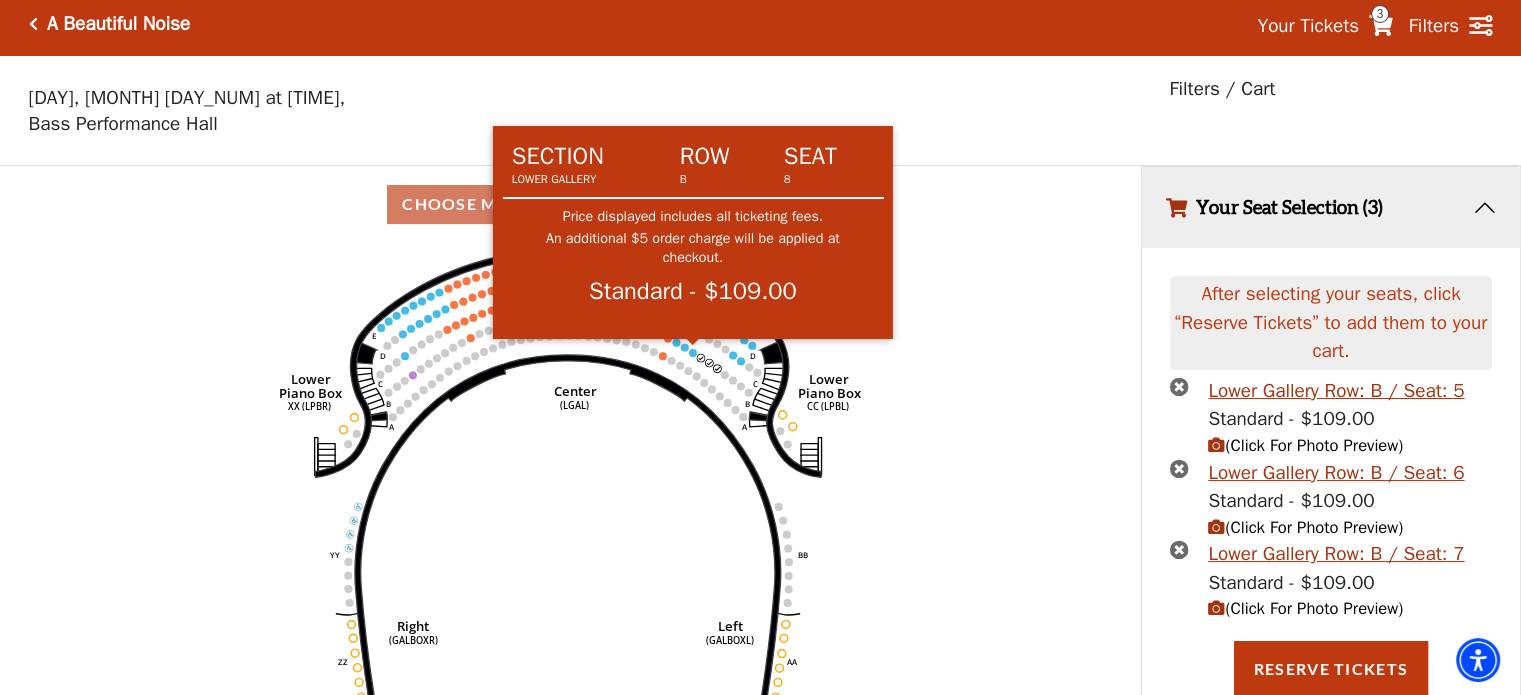 click 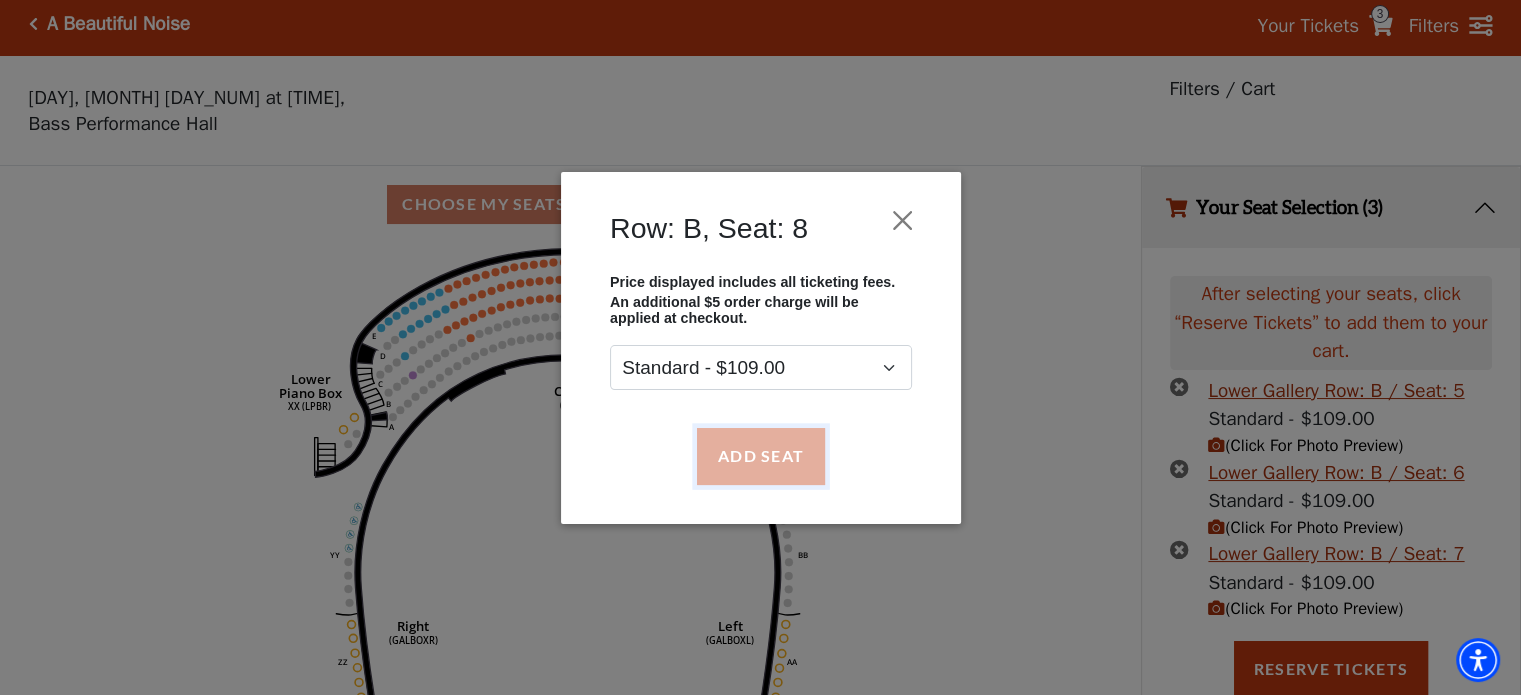click on "Add Seat" at bounding box center (760, 456) 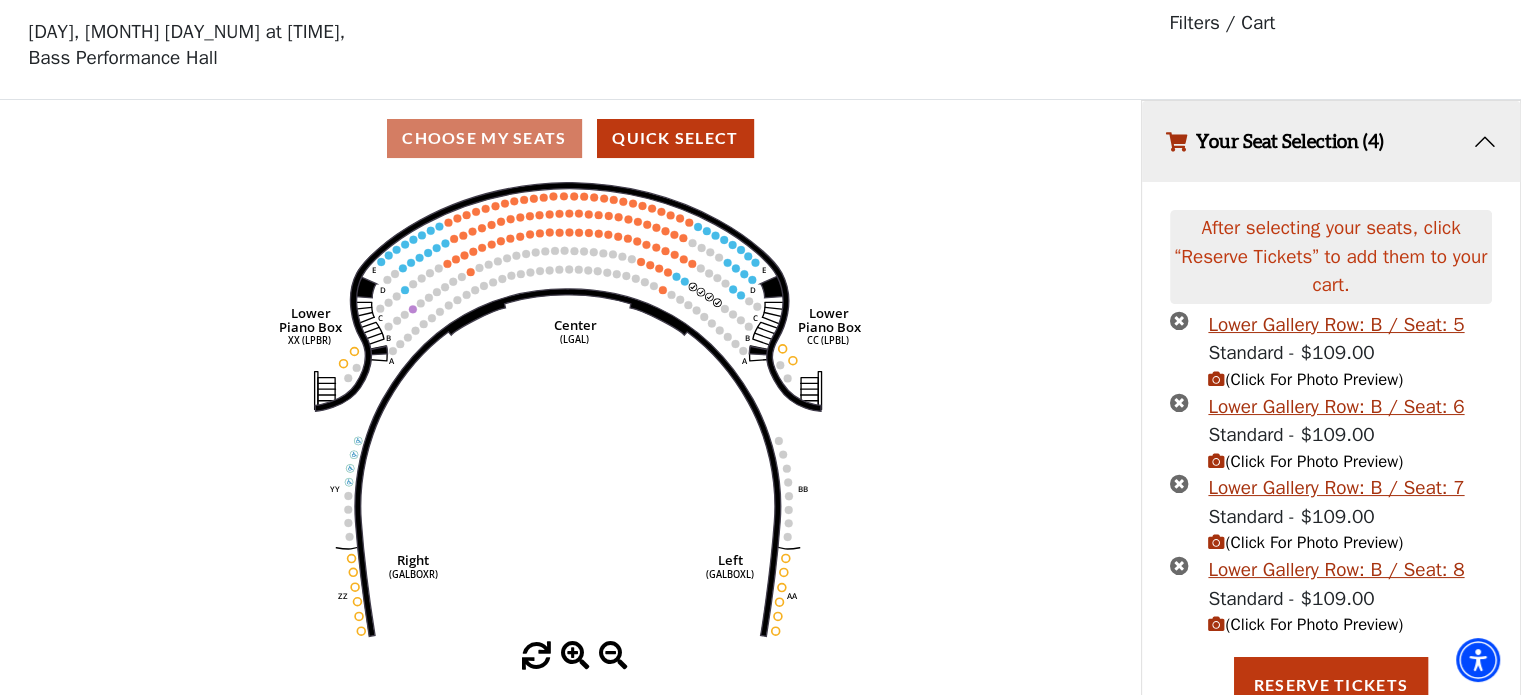 scroll, scrollTop: 90, scrollLeft: 0, axis: vertical 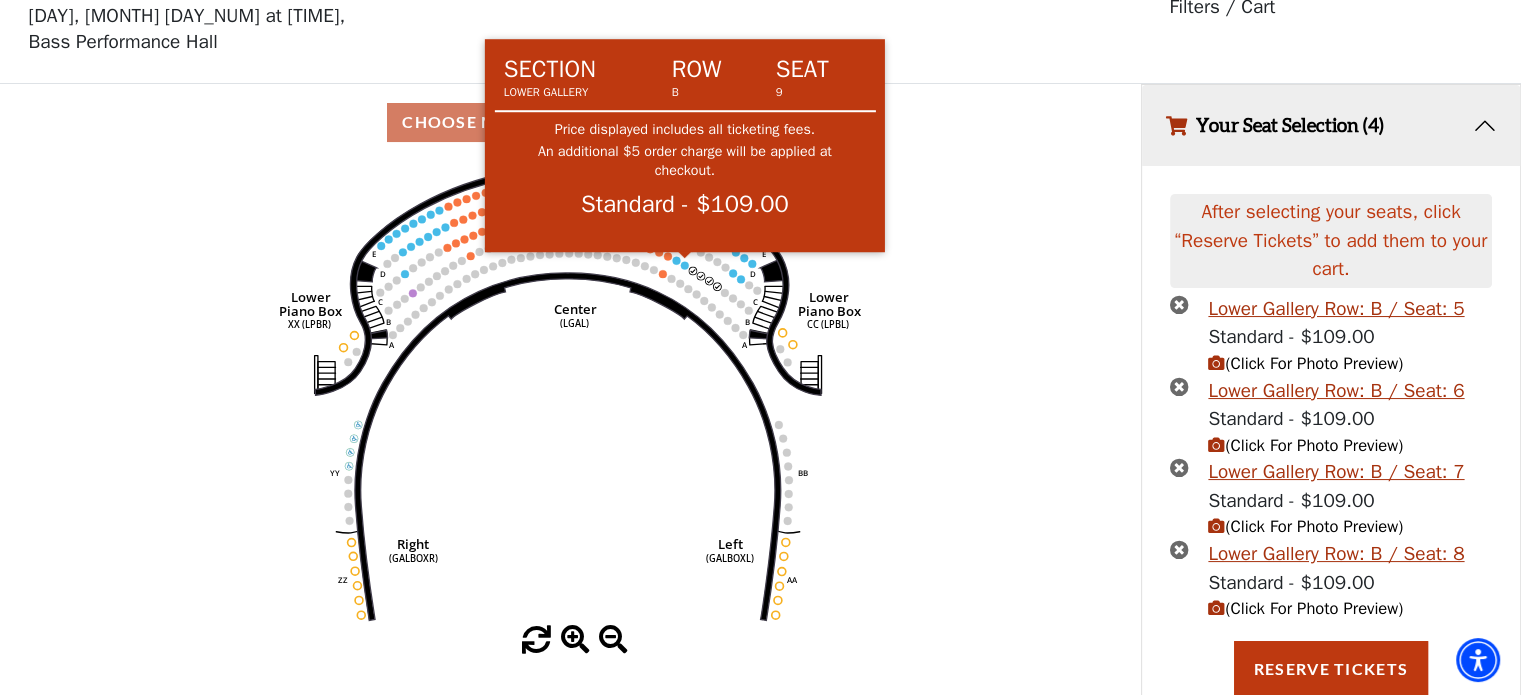click 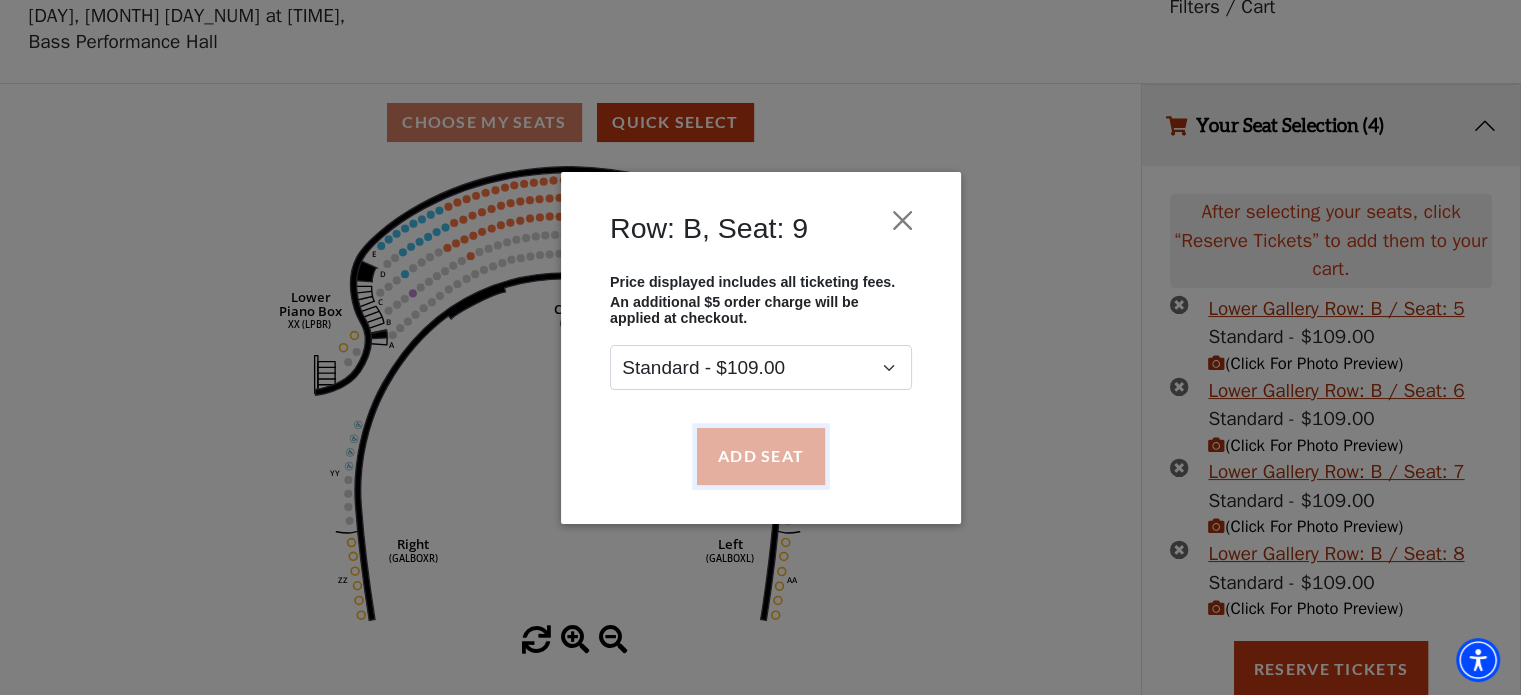 click on "Add Seat" at bounding box center [760, 456] 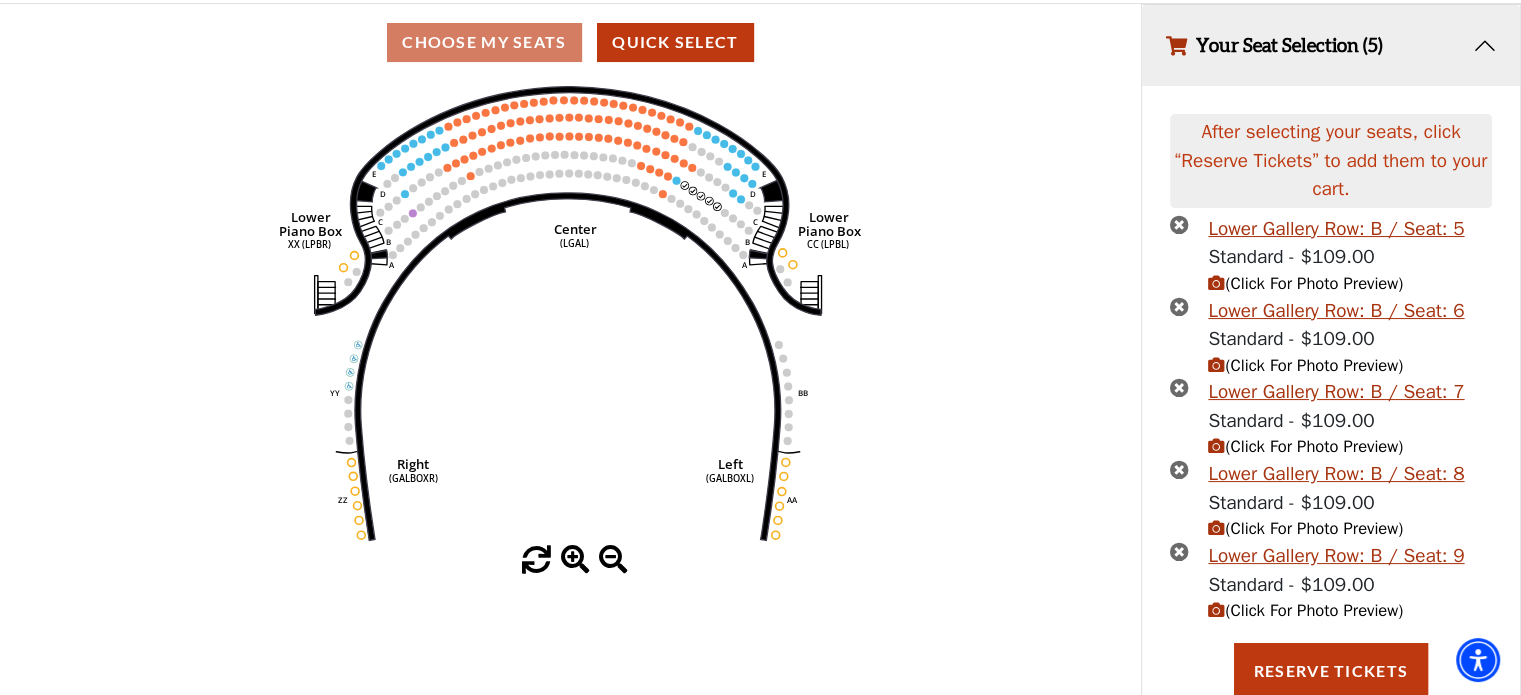 scroll, scrollTop: 172, scrollLeft: 0, axis: vertical 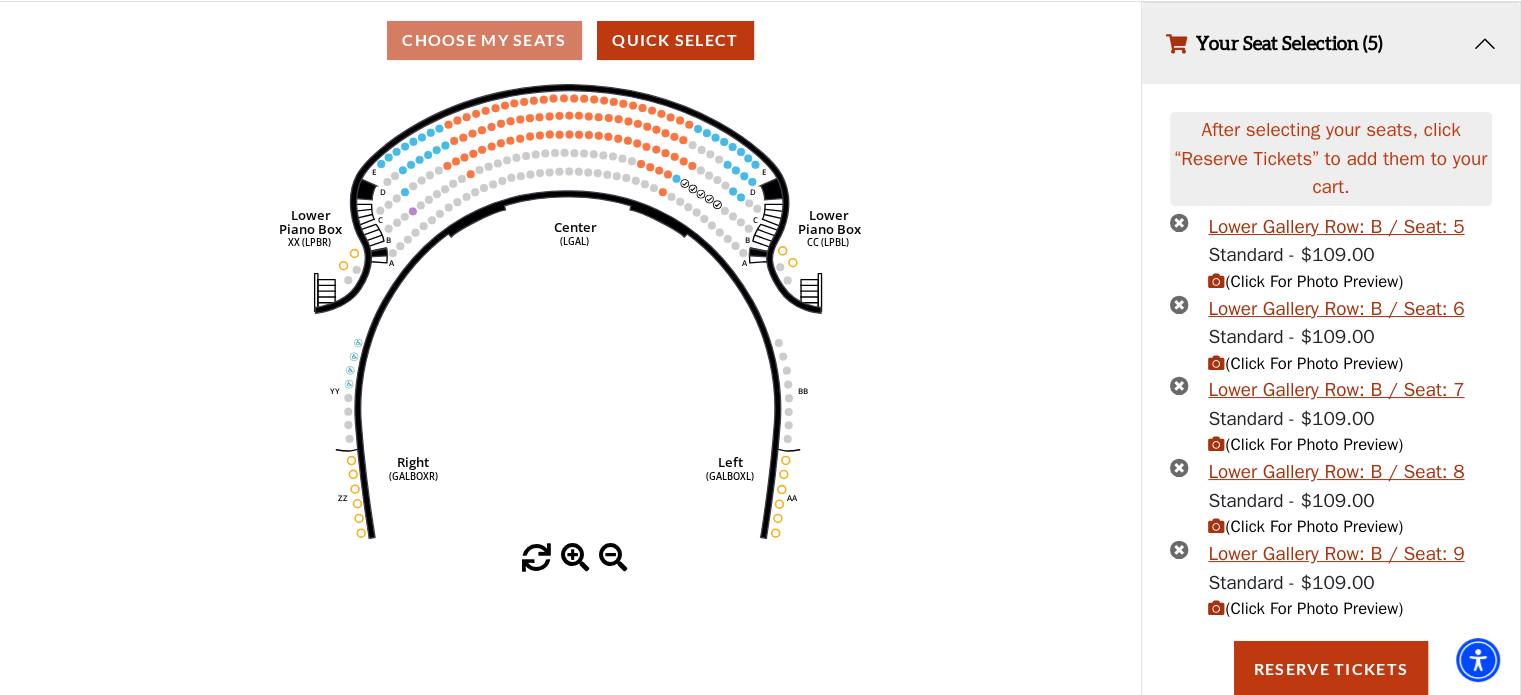 click on "(Click For Photo Preview)" at bounding box center [1305, 281] 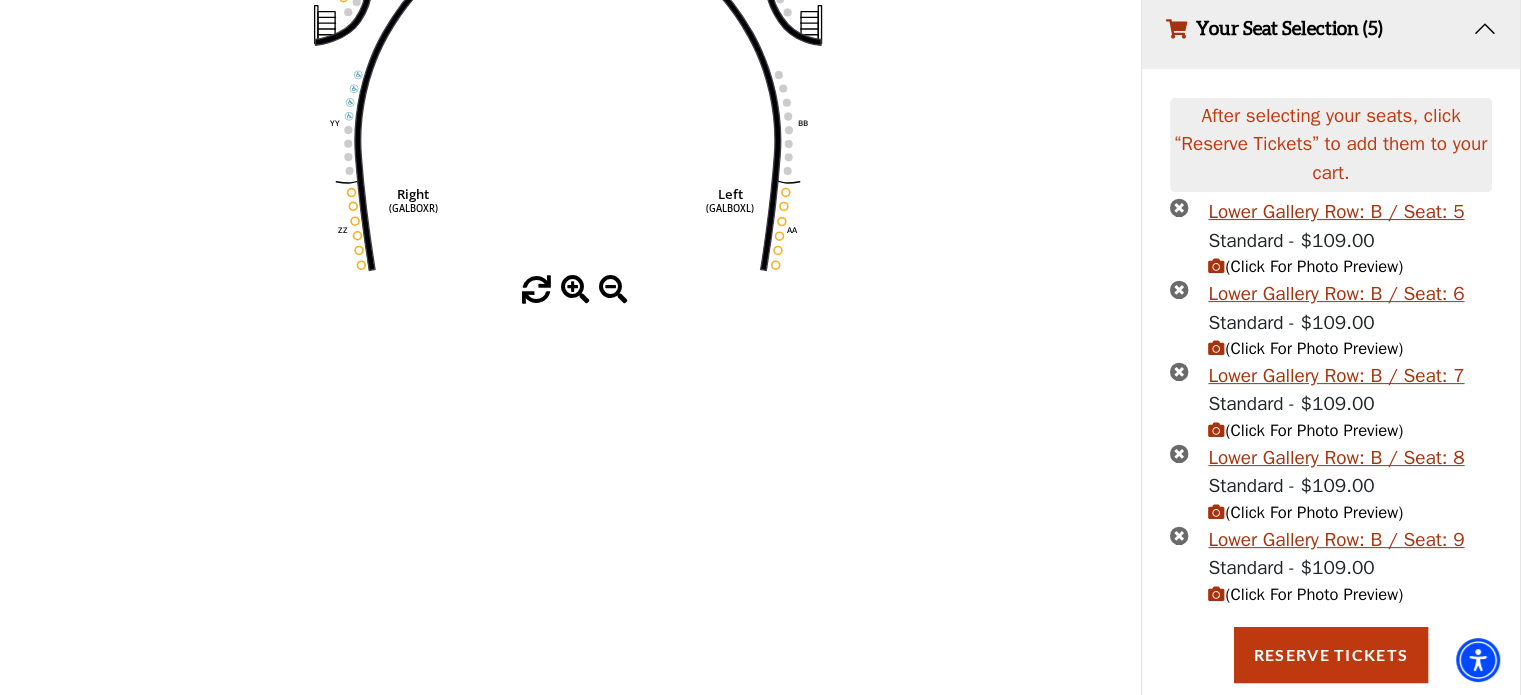 scroll, scrollTop: 460, scrollLeft: 0, axis: vertical 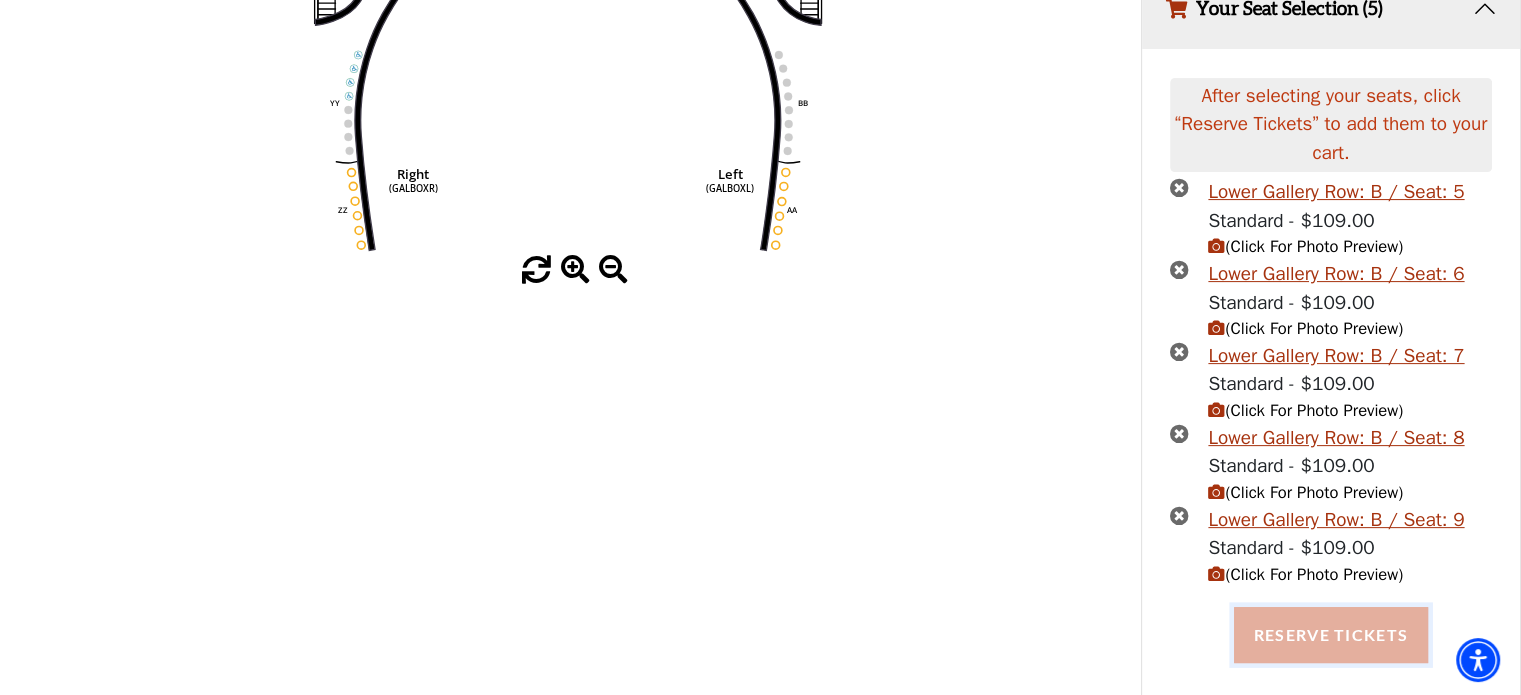 click on "Reserve Tickets" at bounding box center (1331, 635) 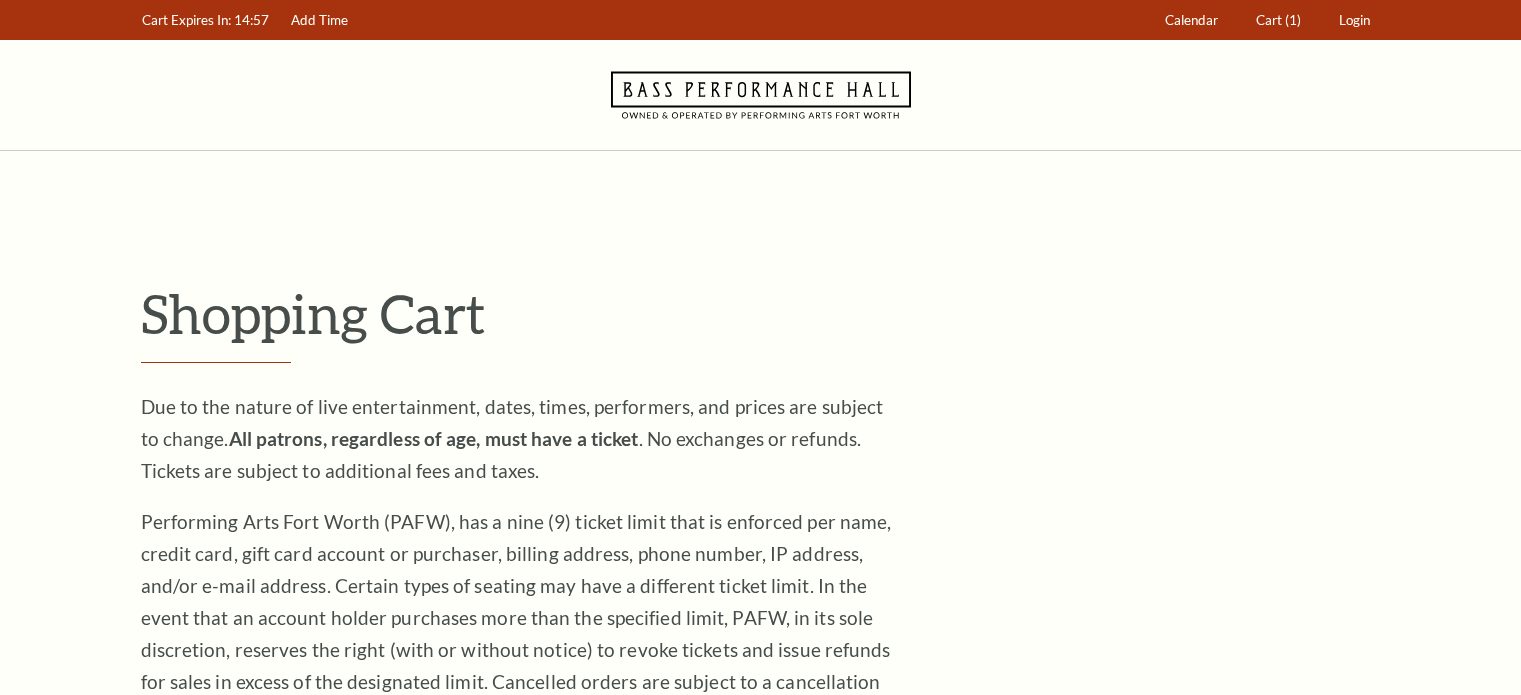 scroll, scrollTop: 0, scrollLeft: 0, axis: both 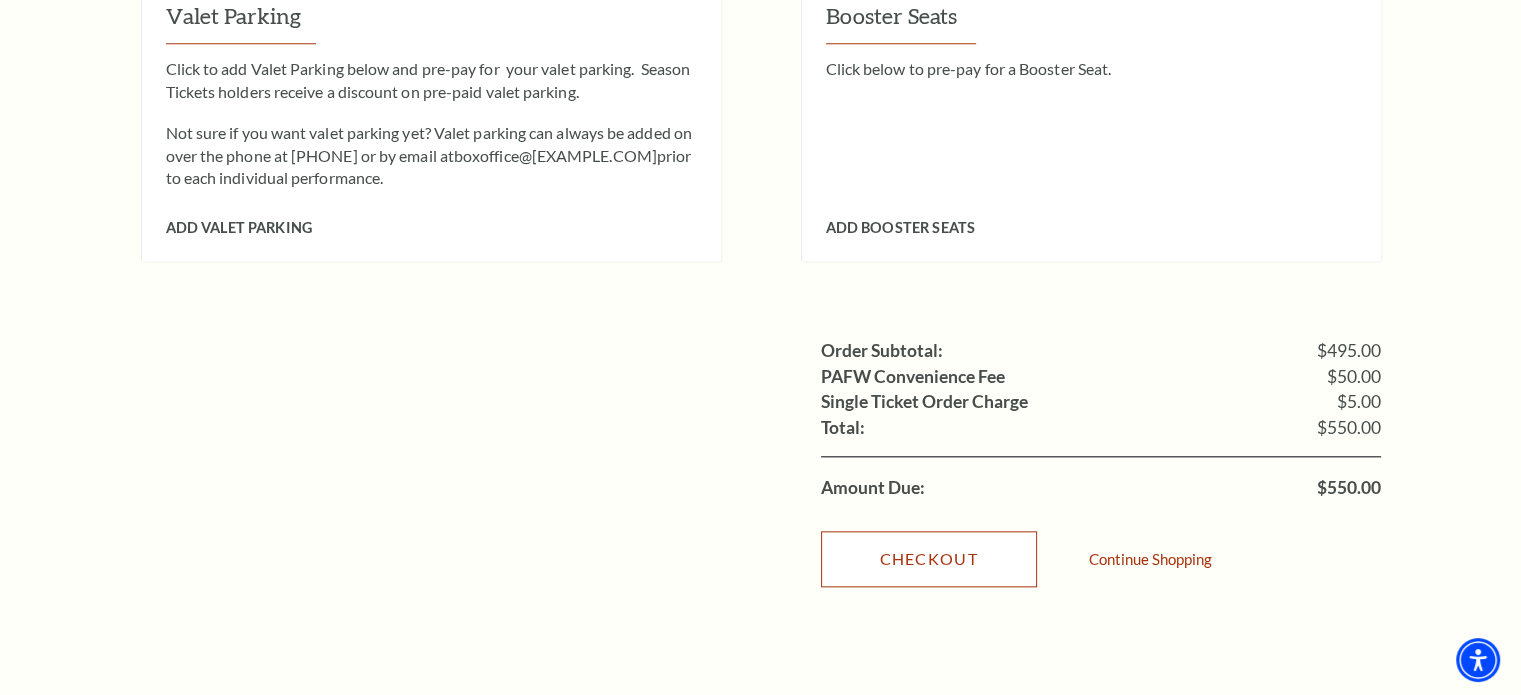 click on "Checkout" at bounding box center (929, 559) 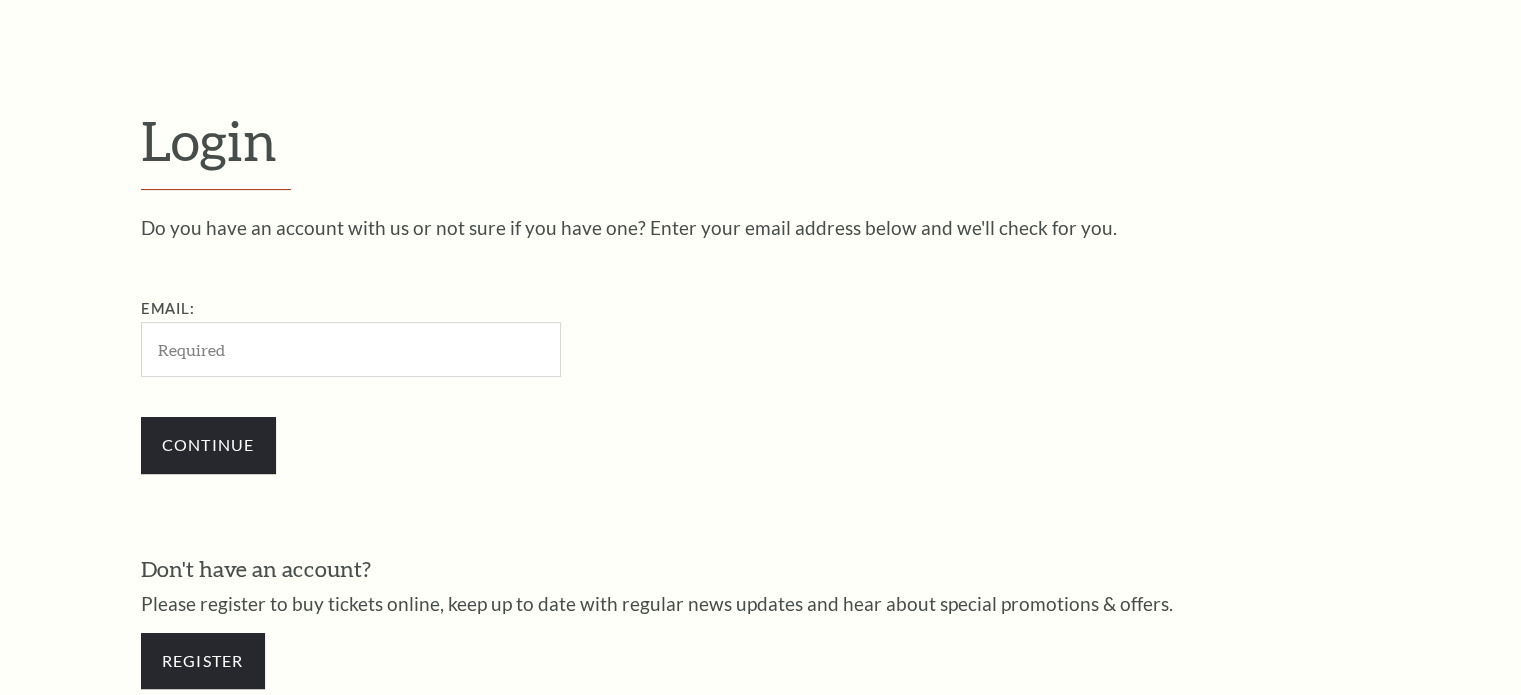 scroll, scrollTop: 0, scrollLeft: 0, axis: both 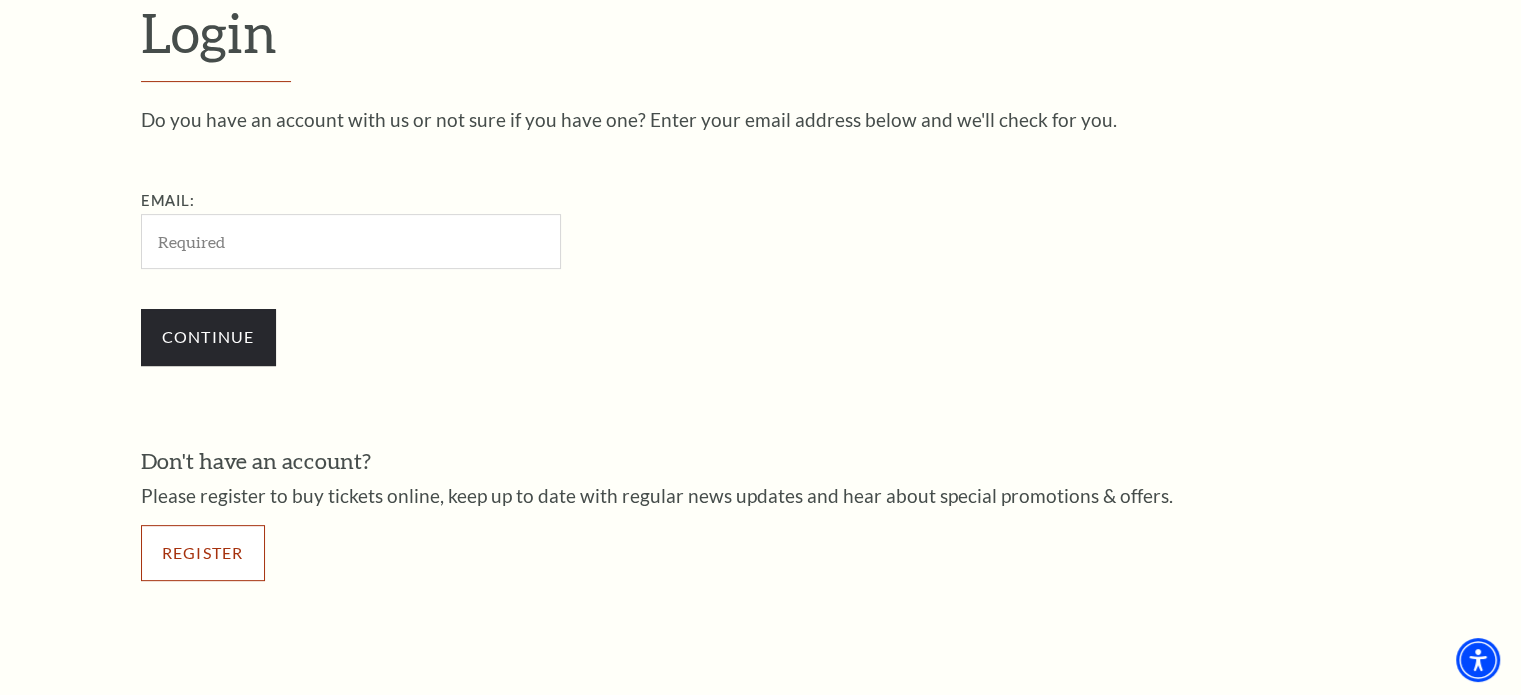 click on "Register" at bounding box center [203, 553] 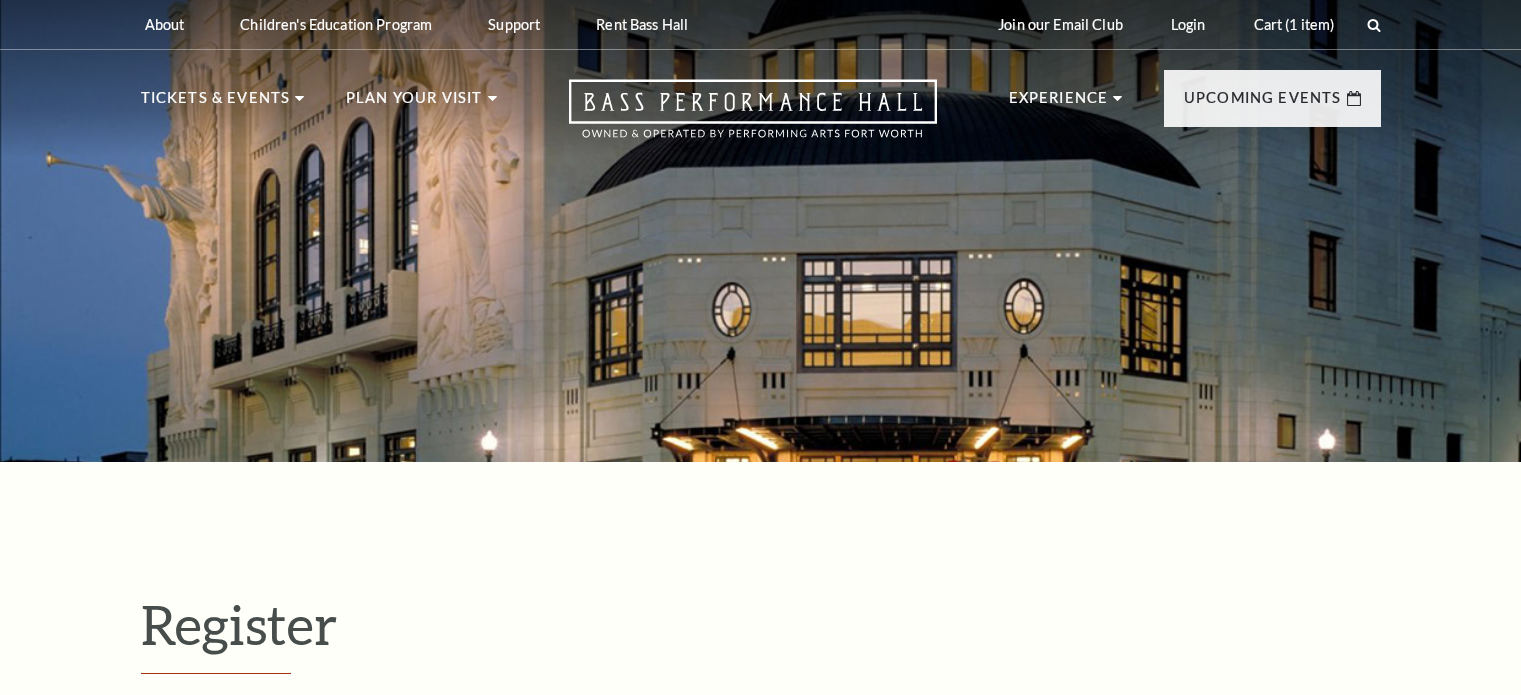scroll, scrollTop: 0, scrollLeft: 0, axis: both 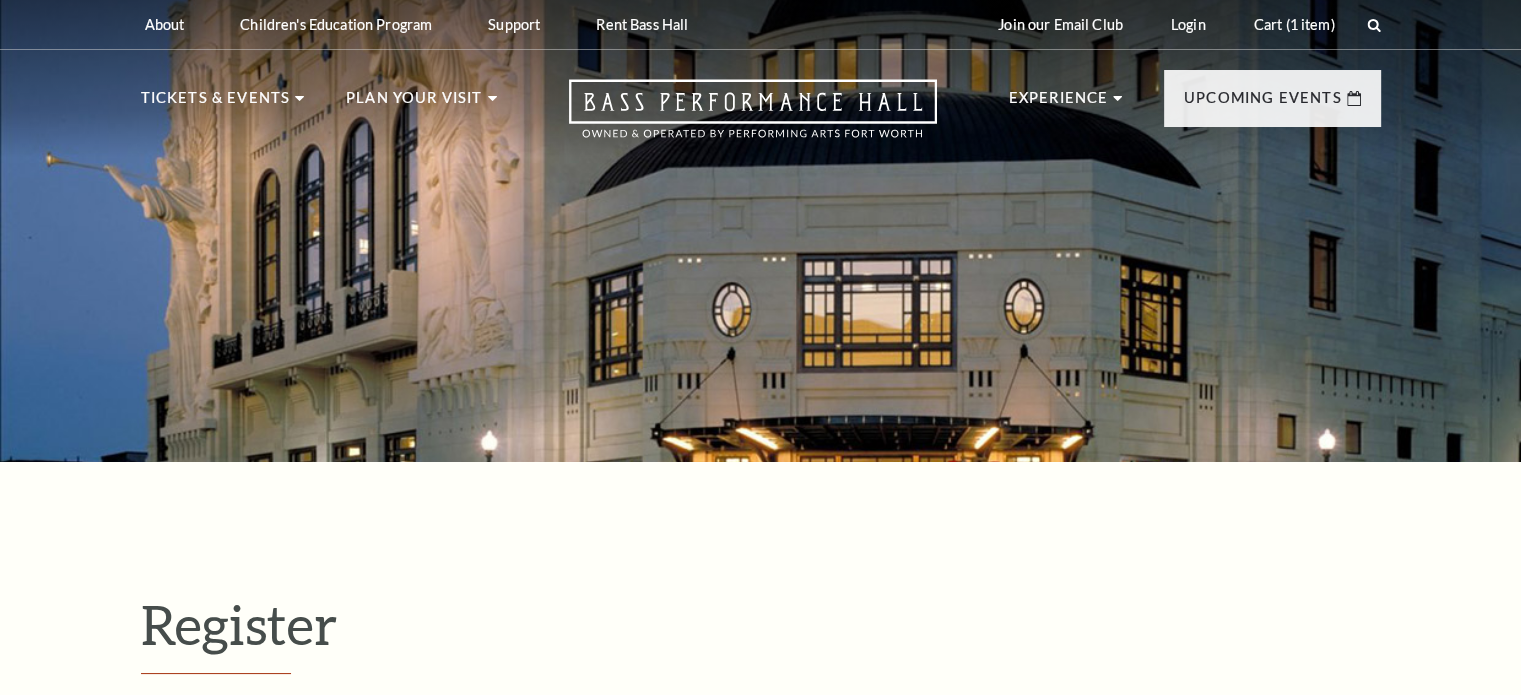 select on "1" 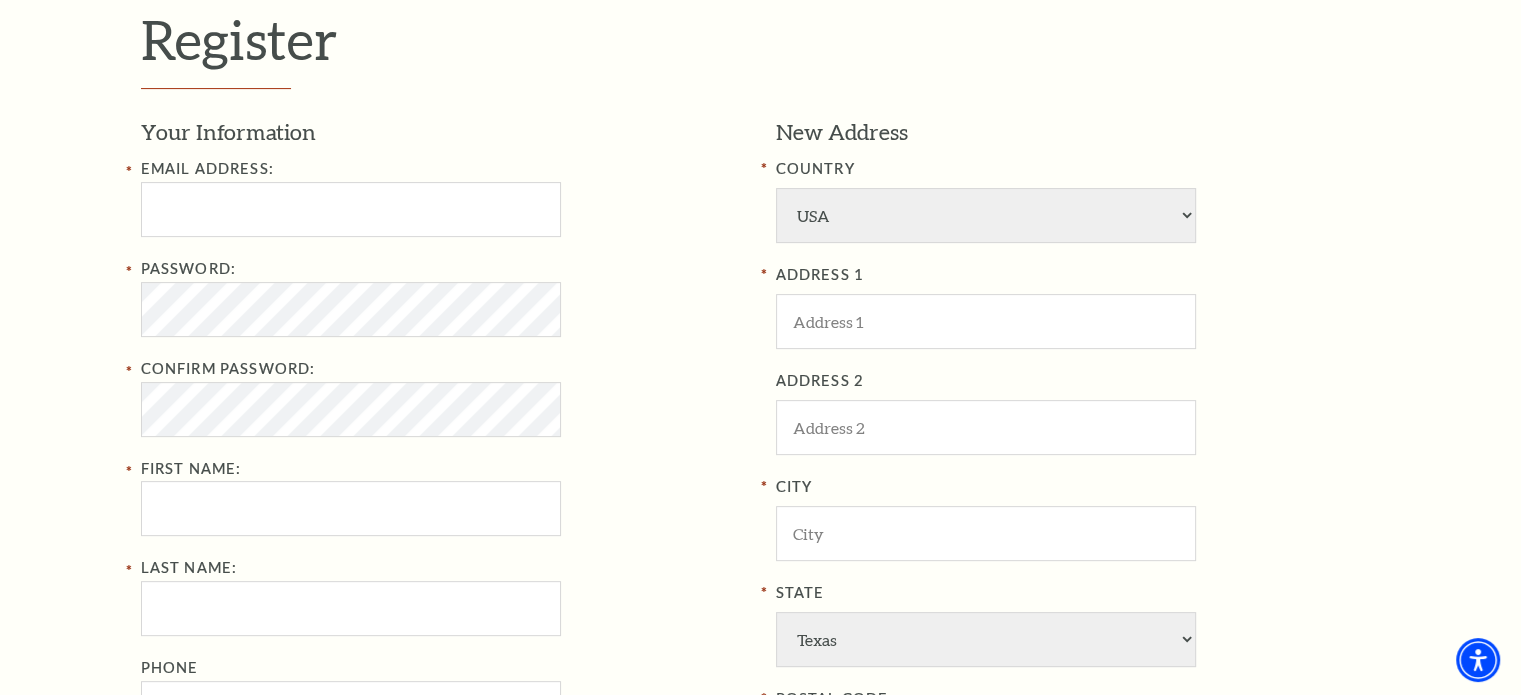 scroll, scrollTop: 590, scrollLeft: 0, axis: vertical 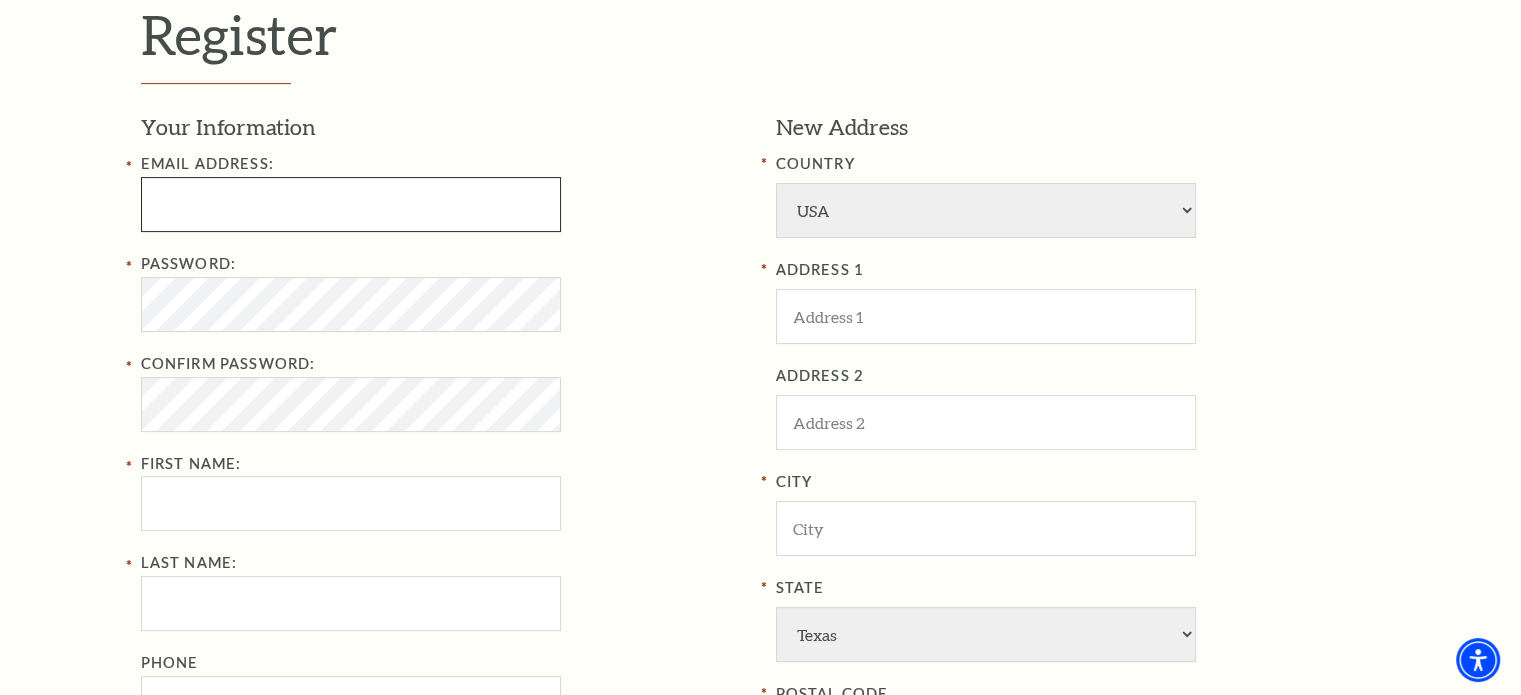 click at bounding box center [351, 204] 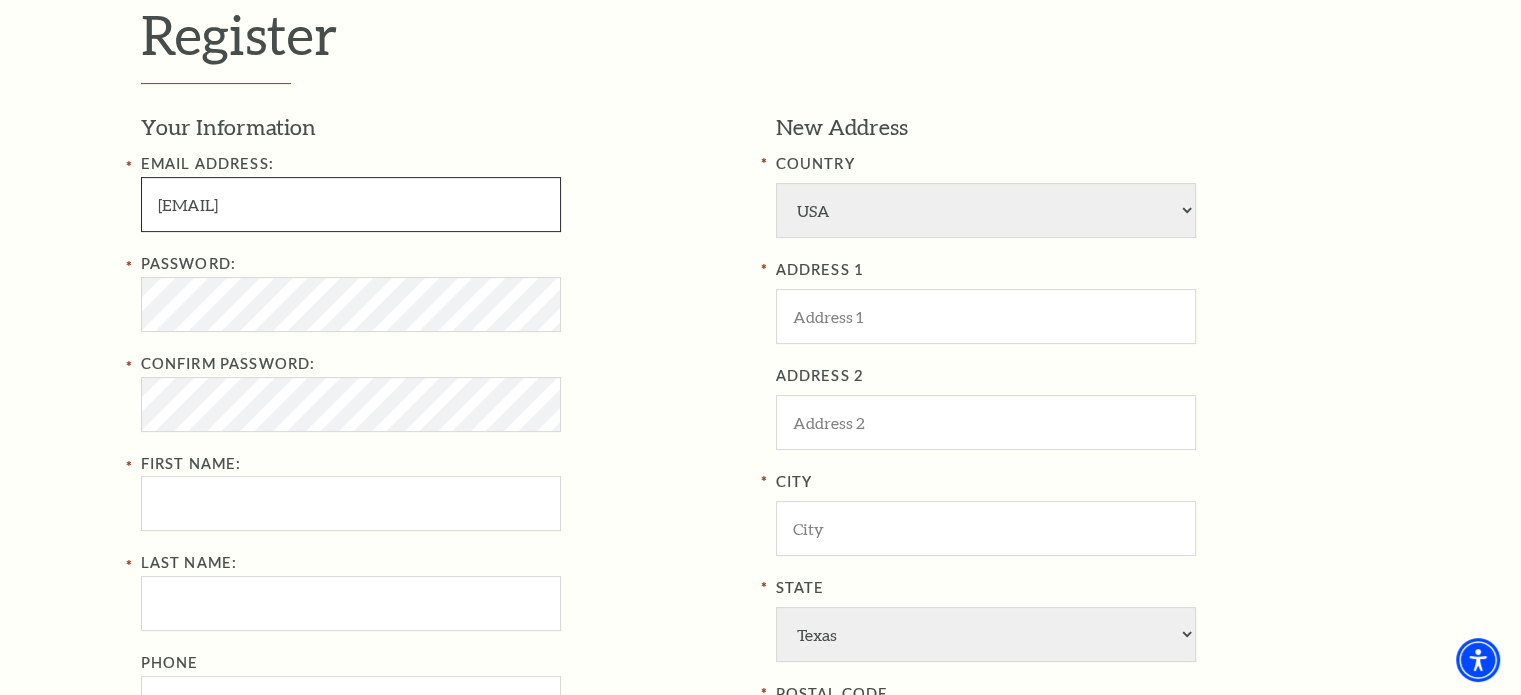 type on "[EMAIL]" 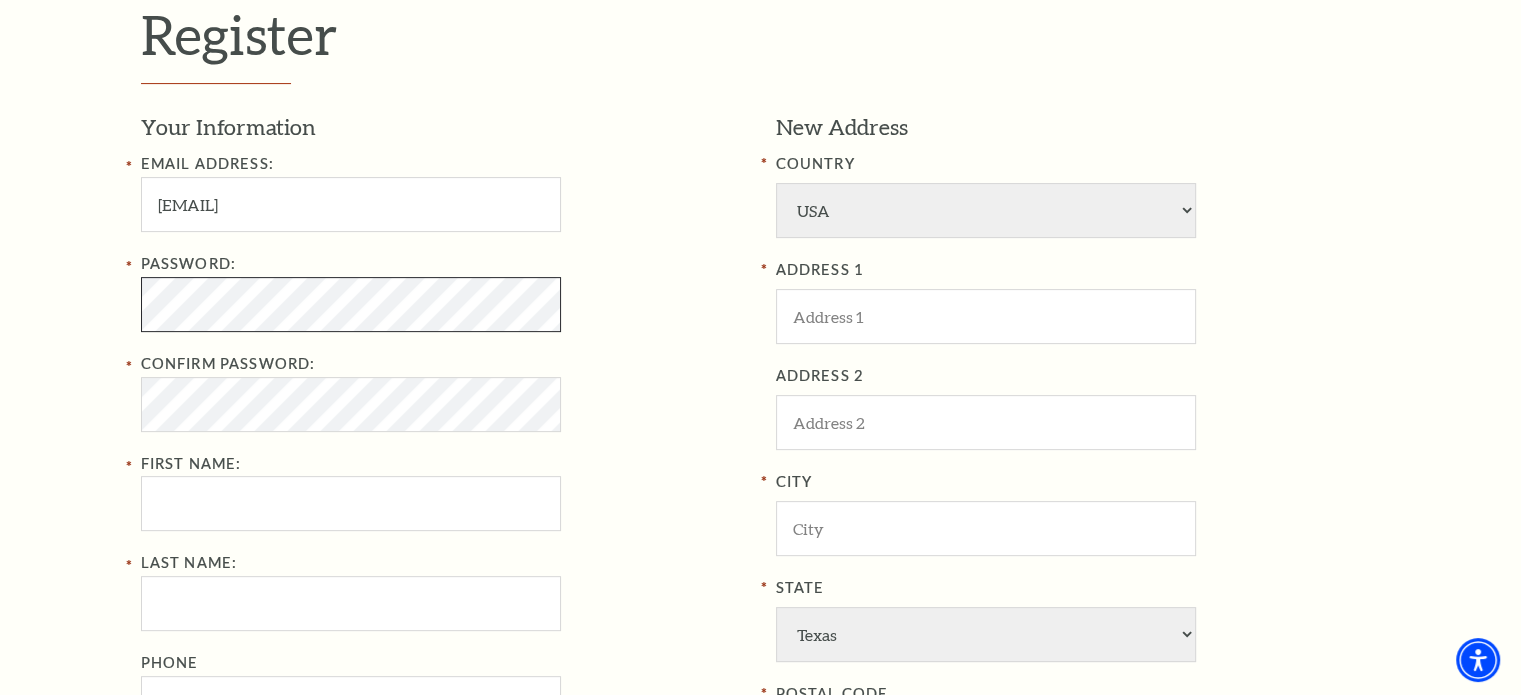 scroll, scrollTop: 582, scrollLeft: 0, axis: vertical 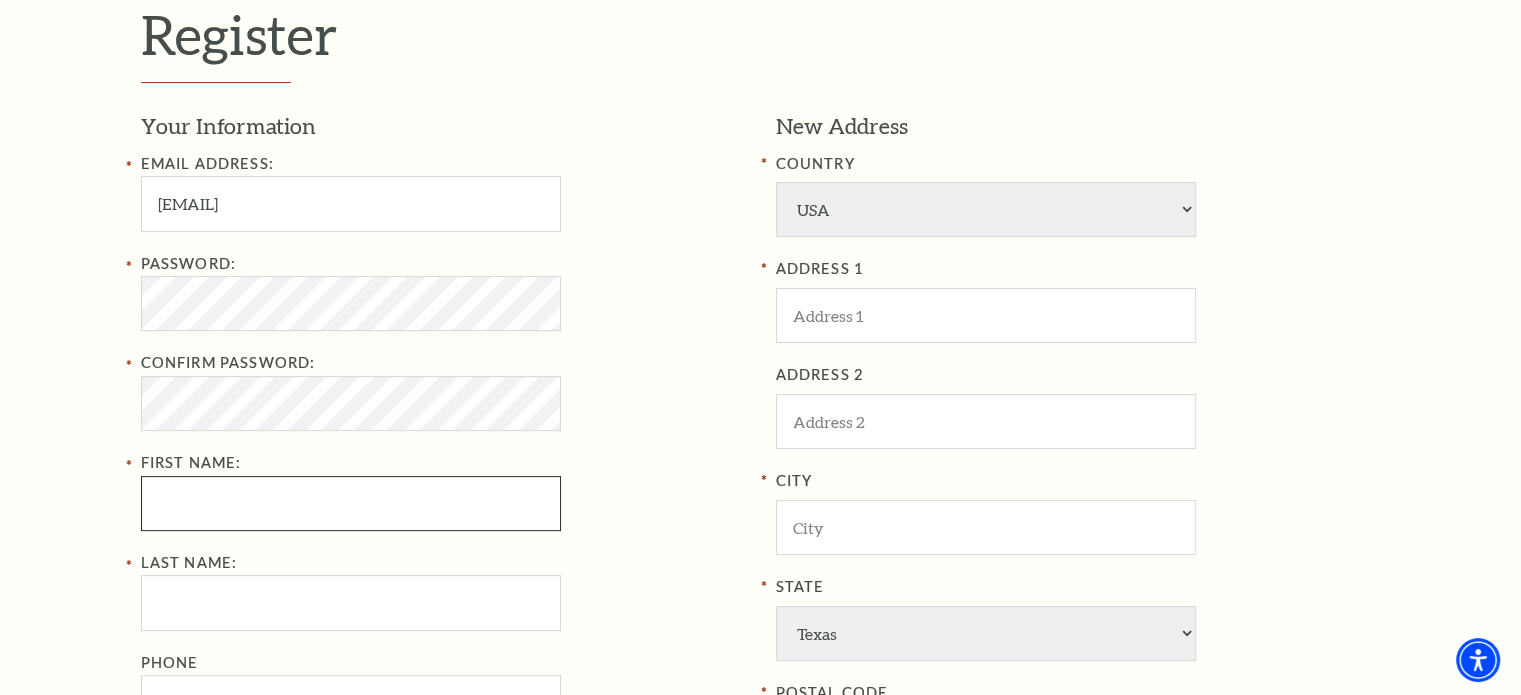 click on "First Name:" at bounding box center [351, 503] 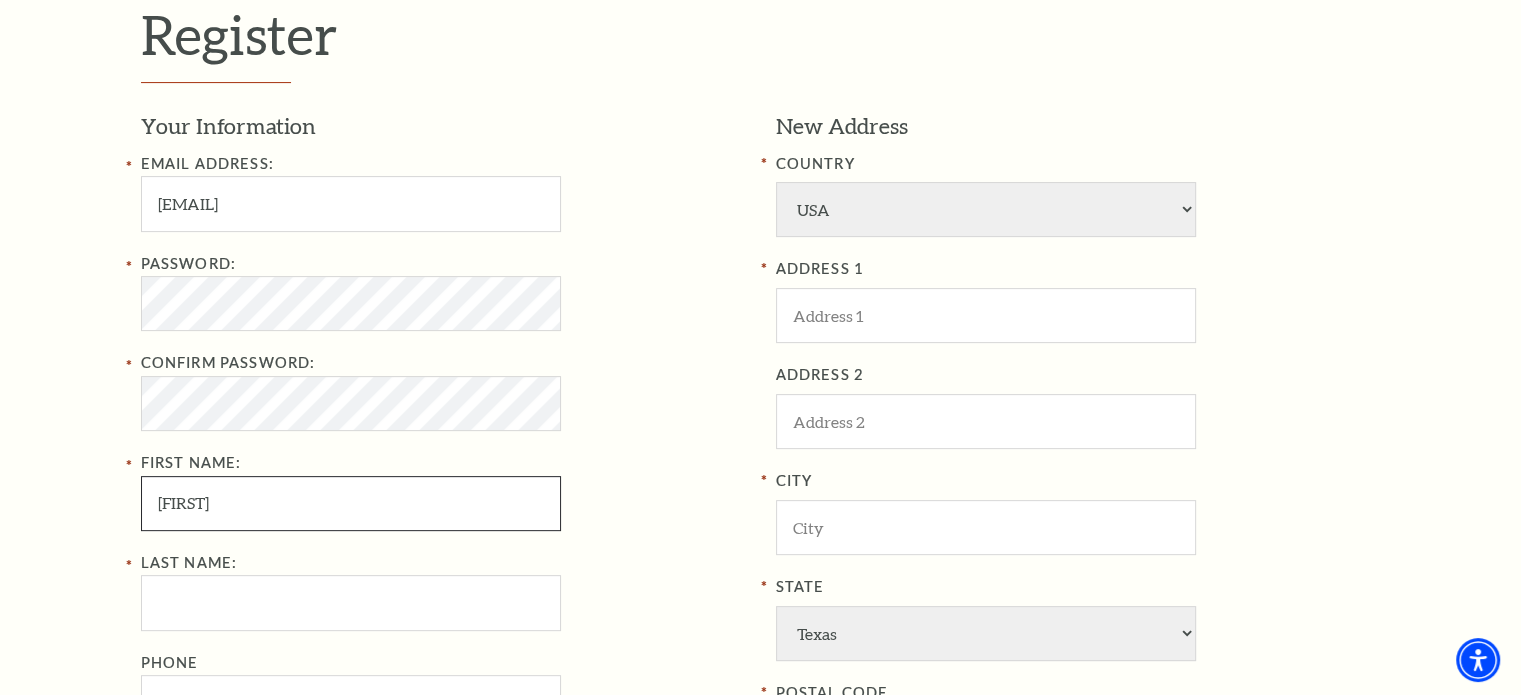 type on "Kelly" 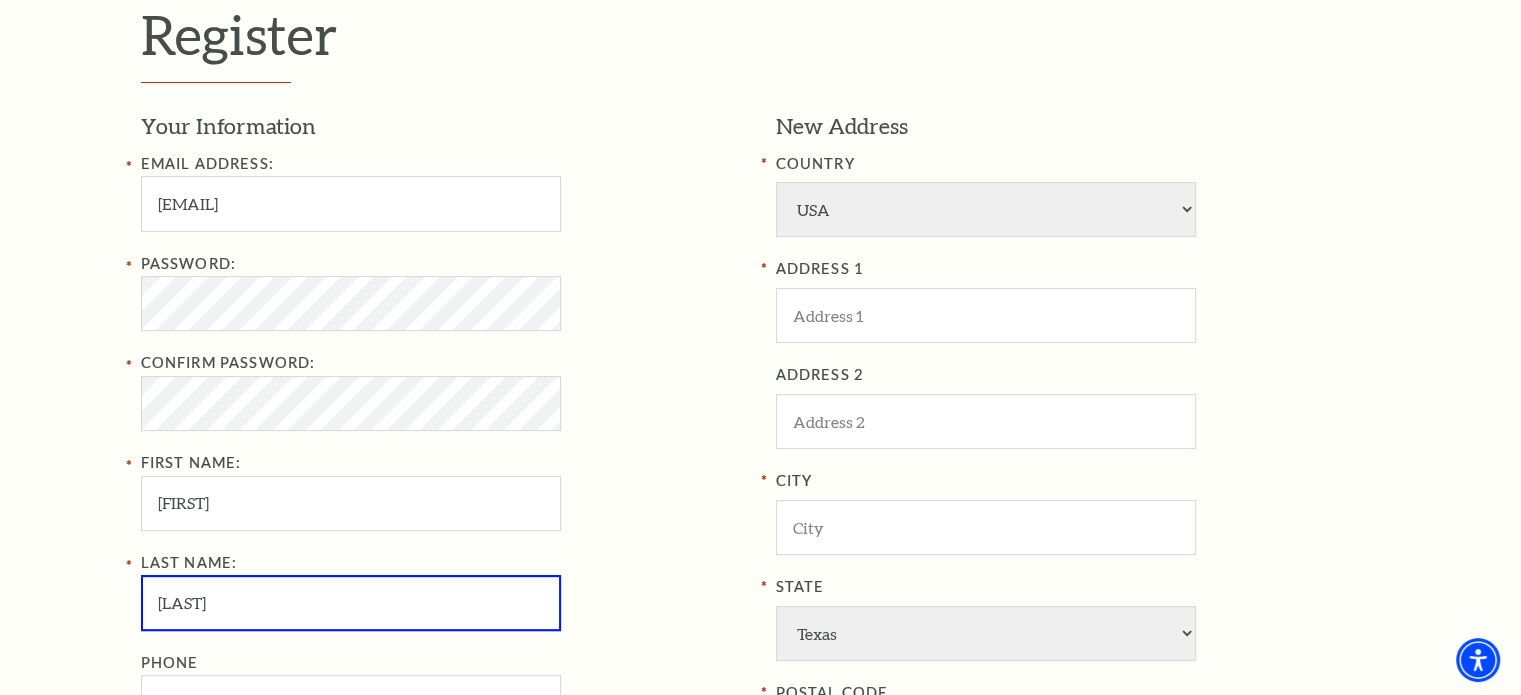 type on "DePari" 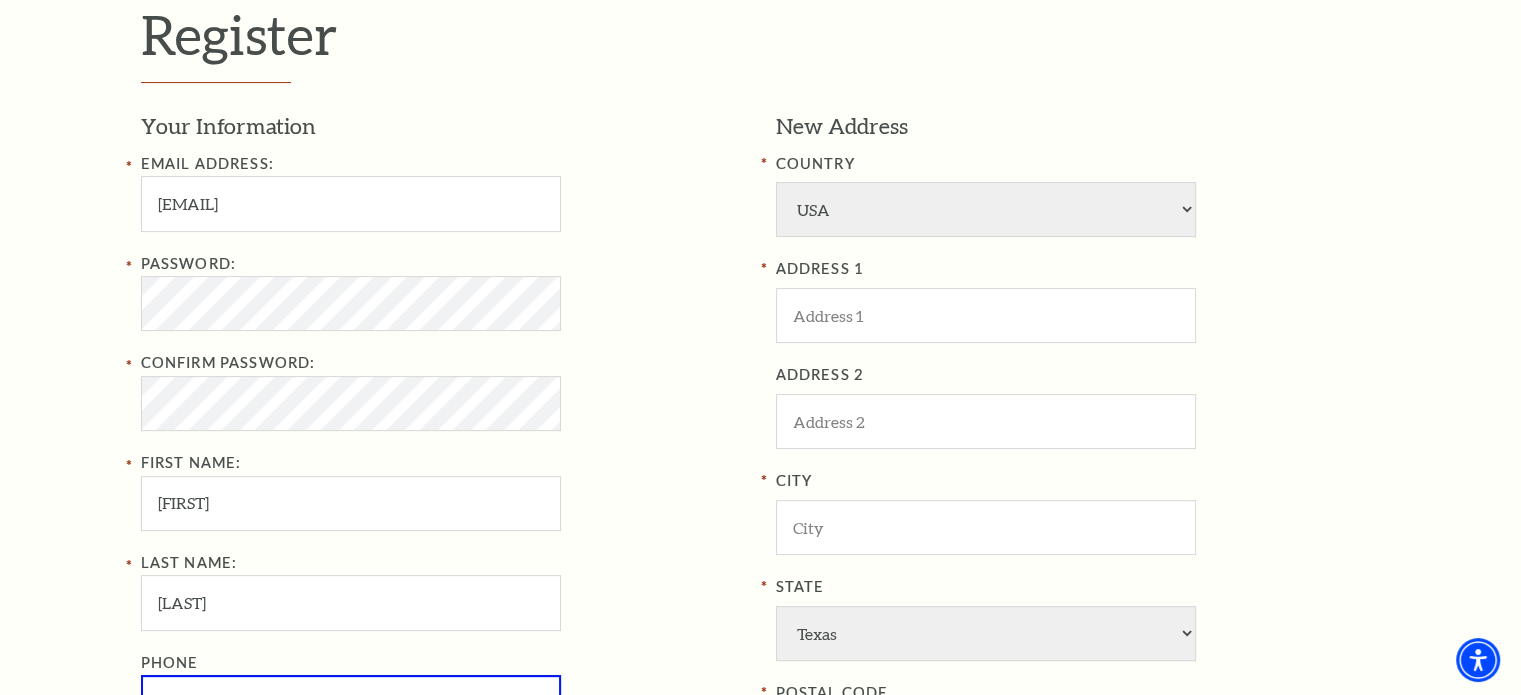 scroll, scrollTop: 616, scrollLeft: 0, axis: vertical 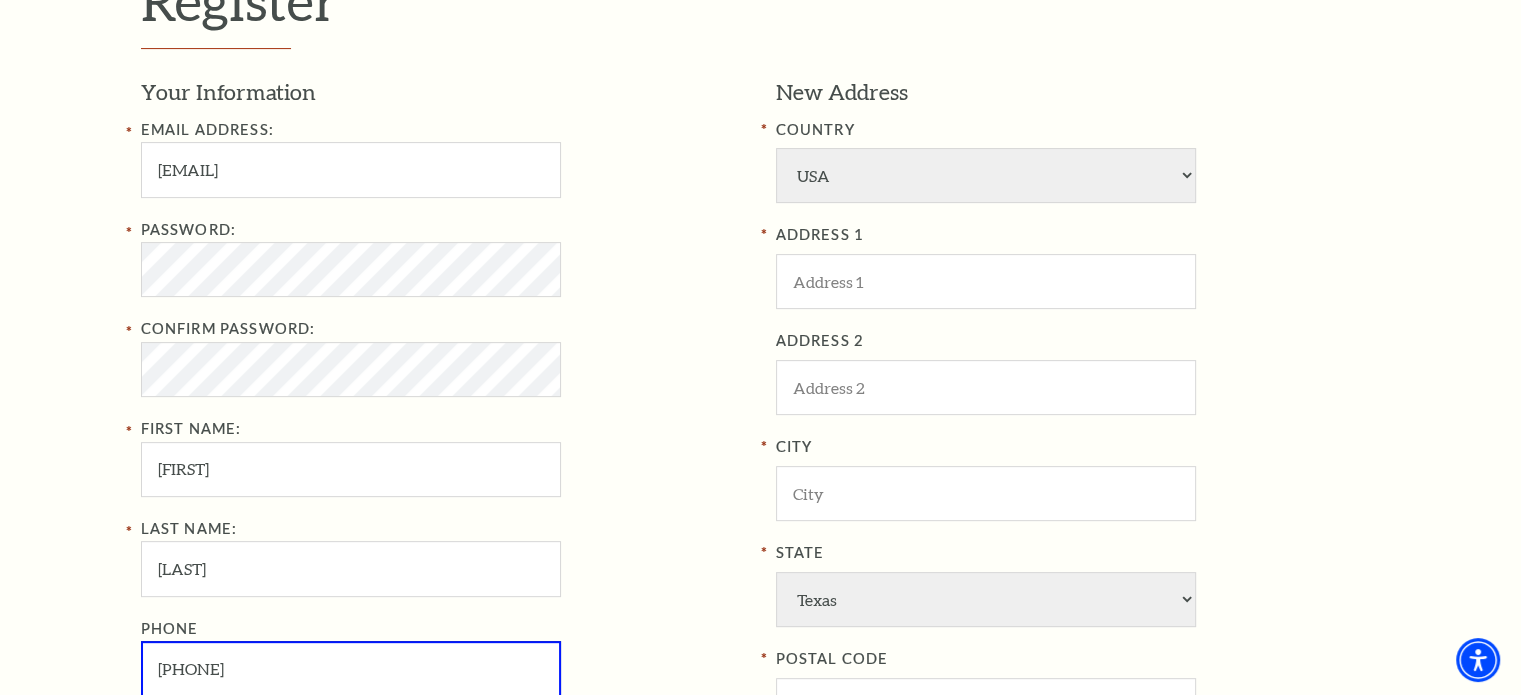 type on "6+1-050-9008" 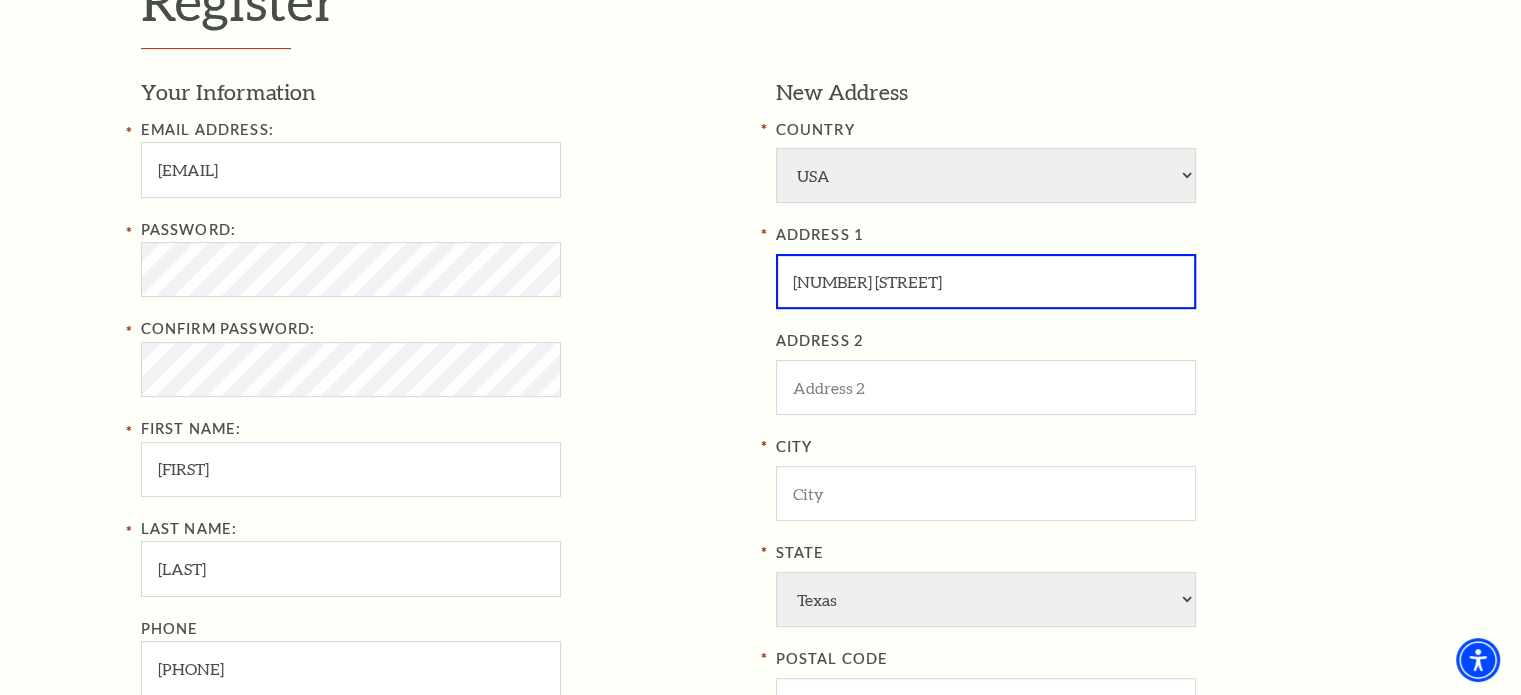 type on "10620 Crawford Farms Drive" 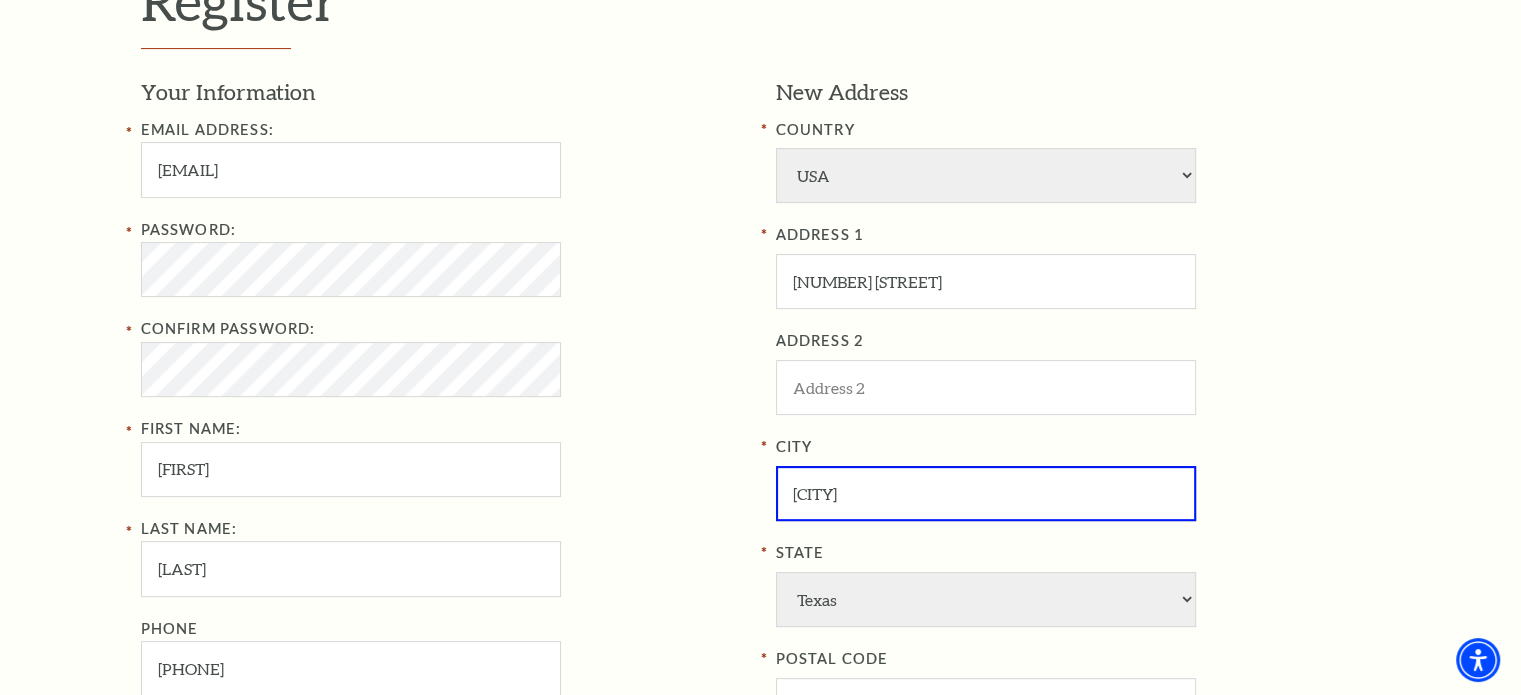 type on "Fort Worth" 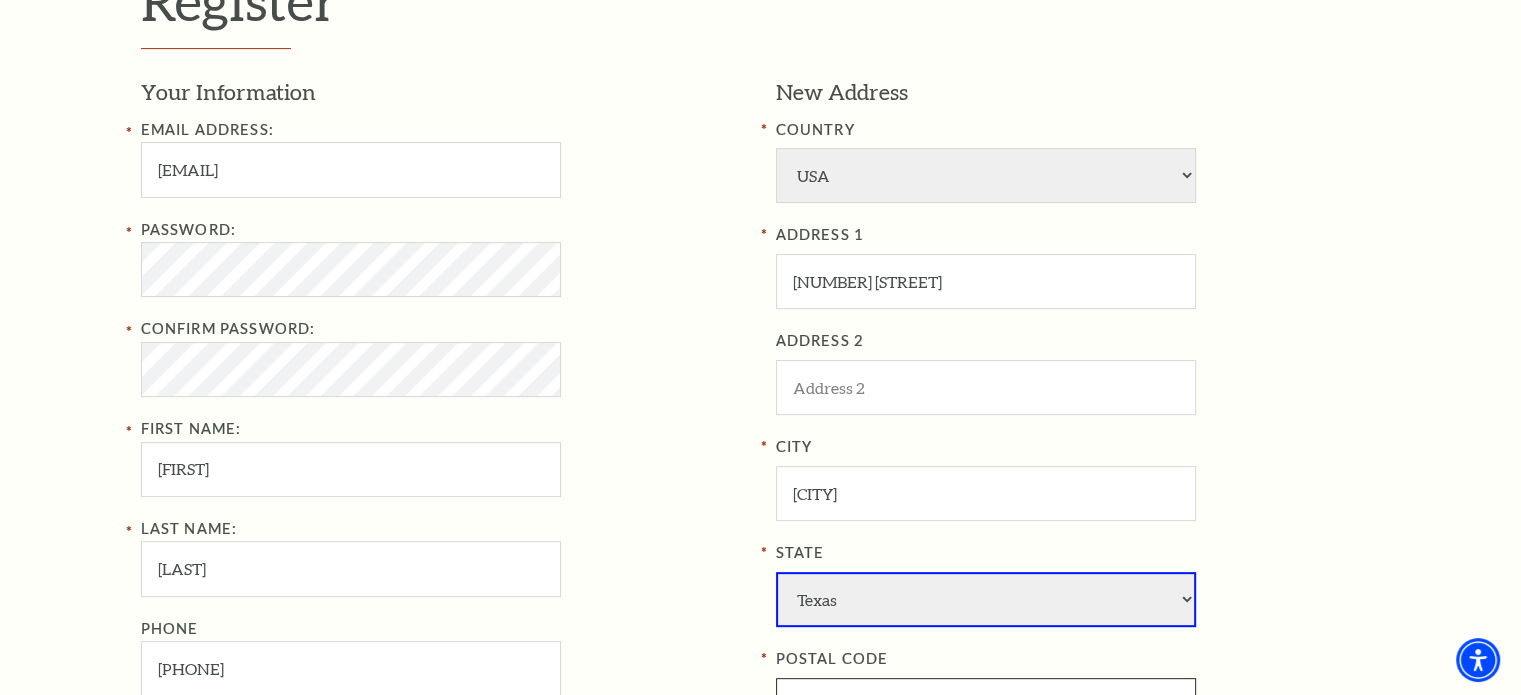 scroll, scrollTop: 652, scrollLeft: 0, axis: vertical 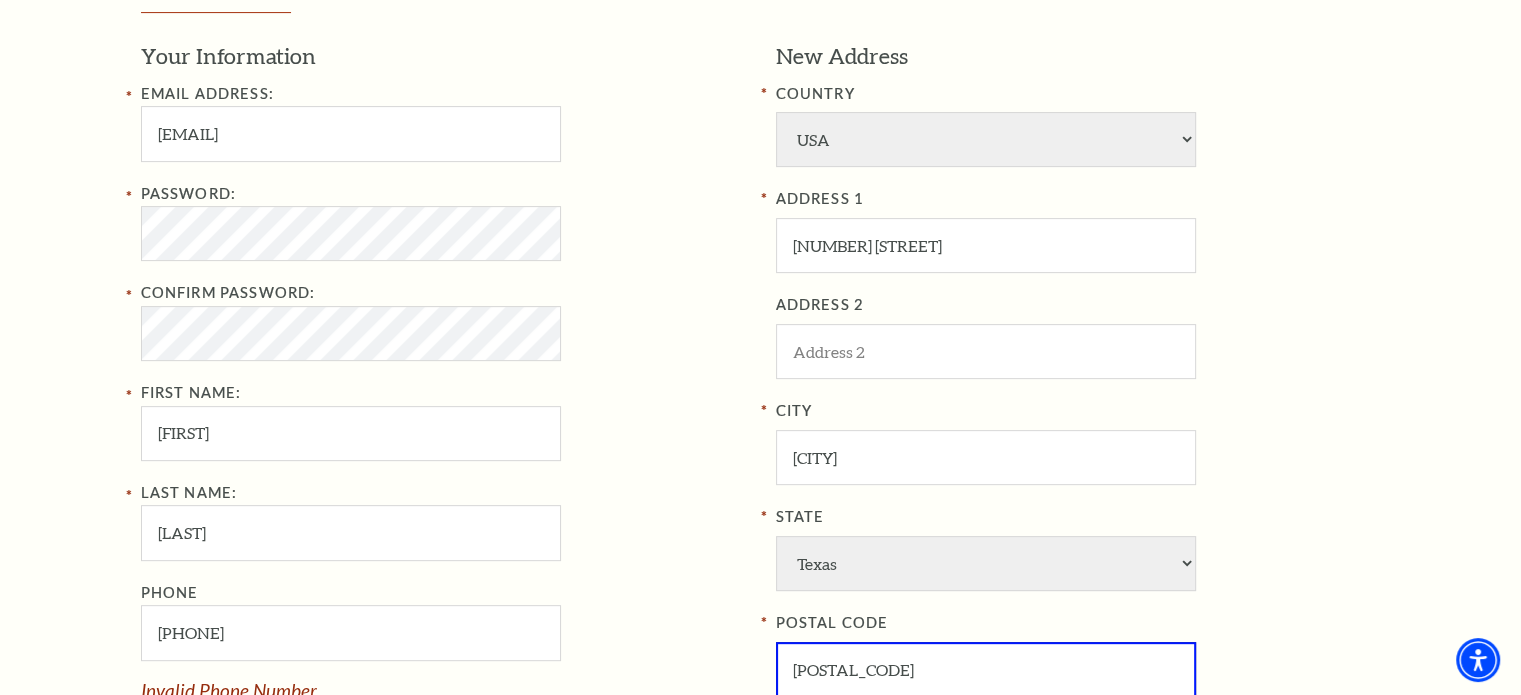 type on "76244" 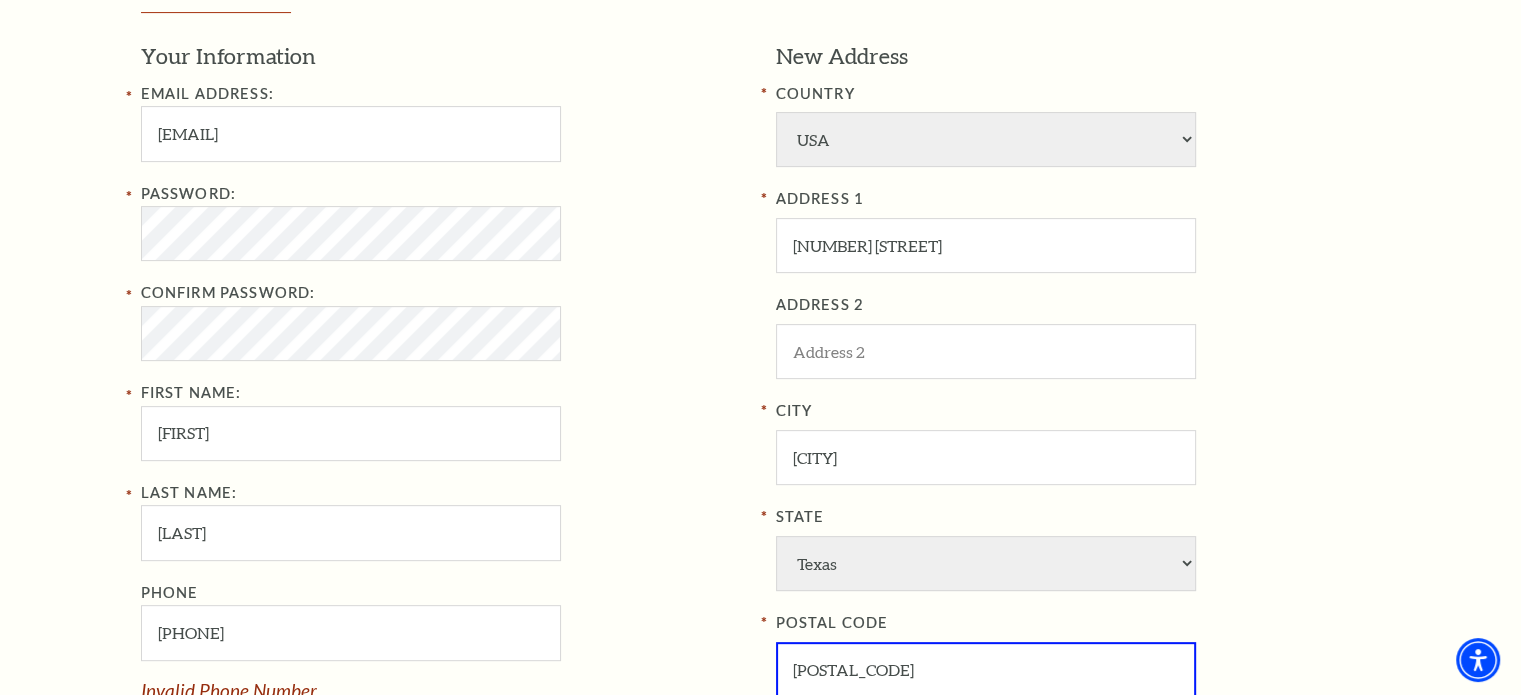 scroll, scrollTop: 1088, scrollLeft: 0, axis: vertical 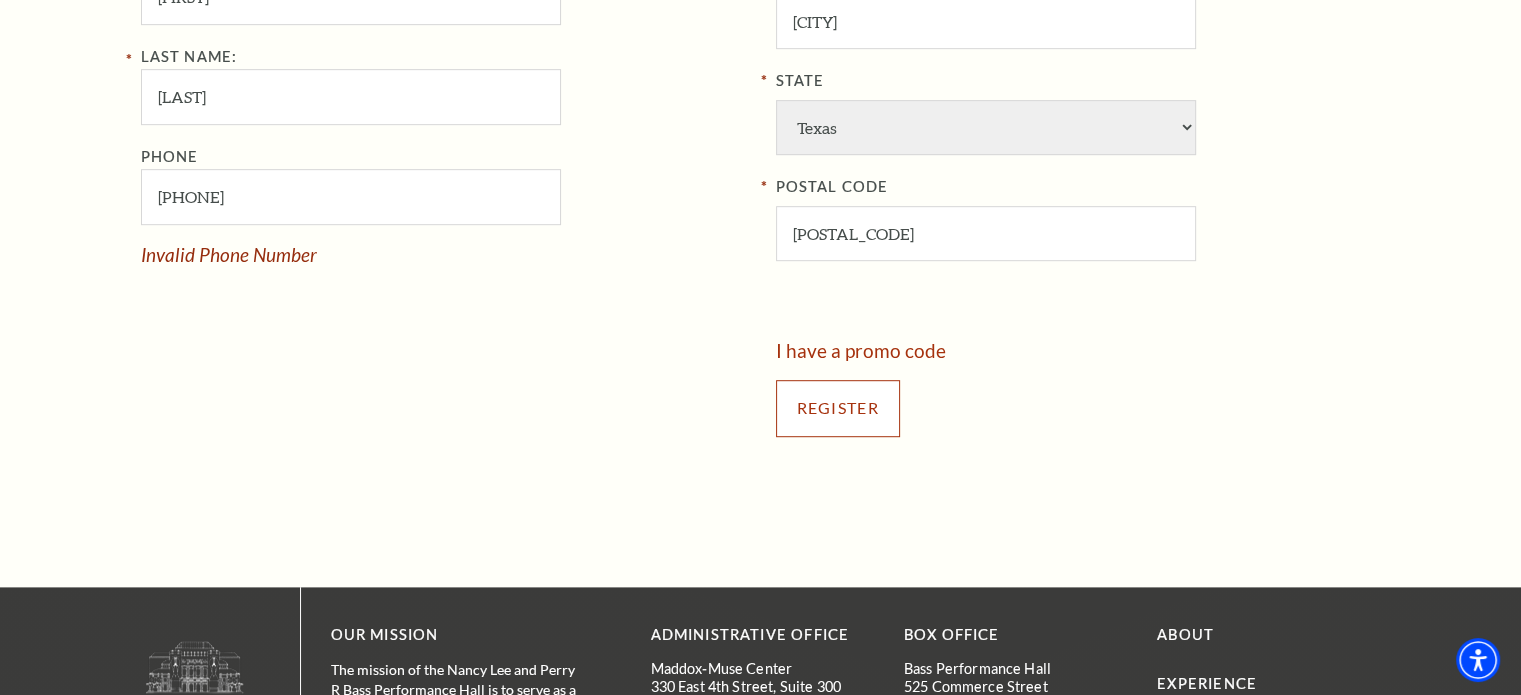 click on "Register" at bounding box center [838, 408] 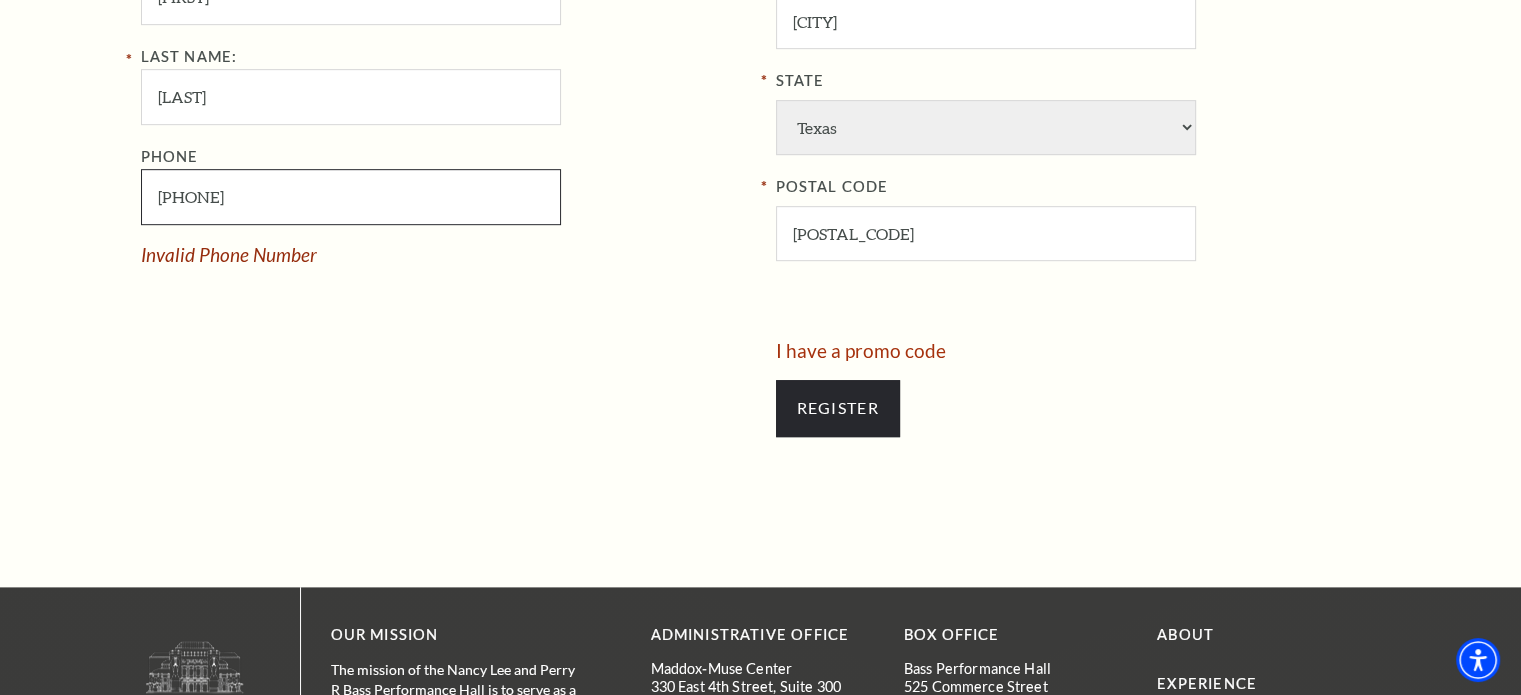 click on "6+1-050-9008" at bounding box center (351, 196) 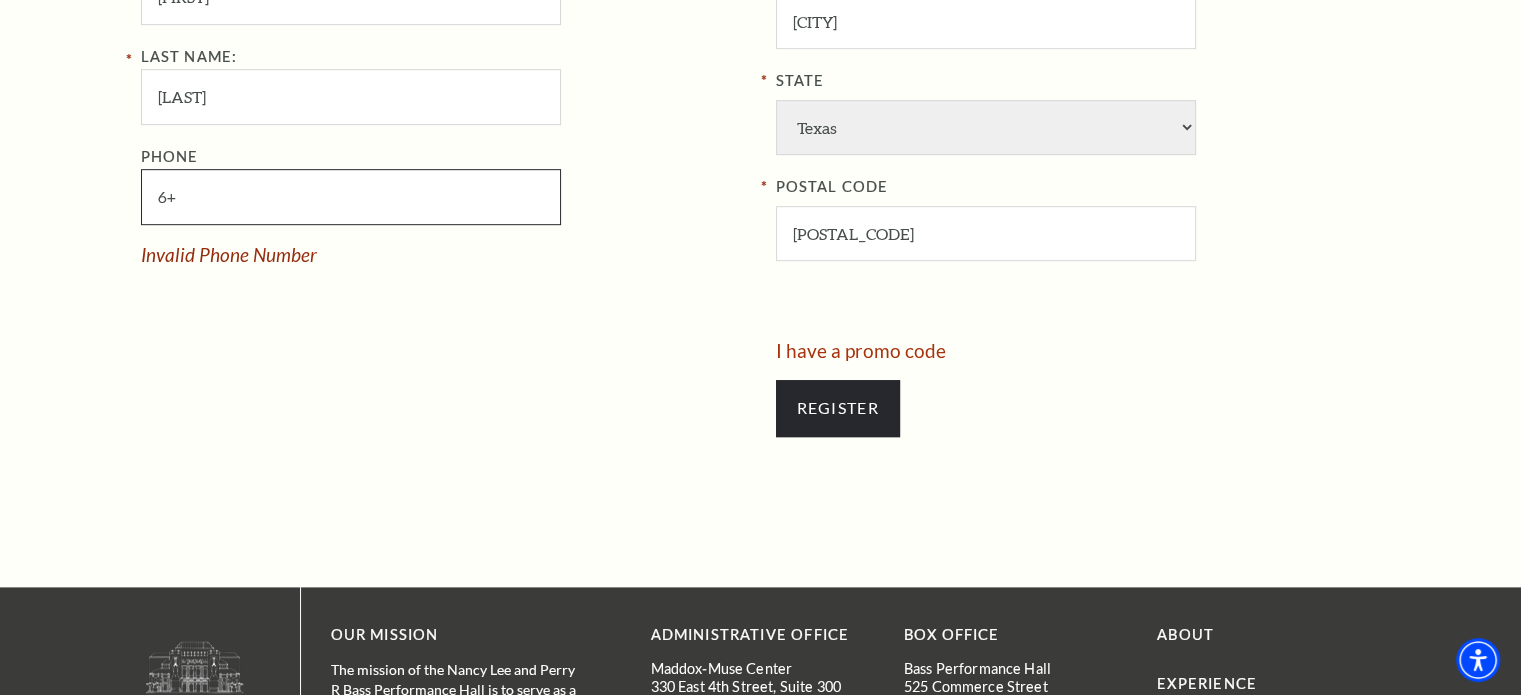 type on "6" 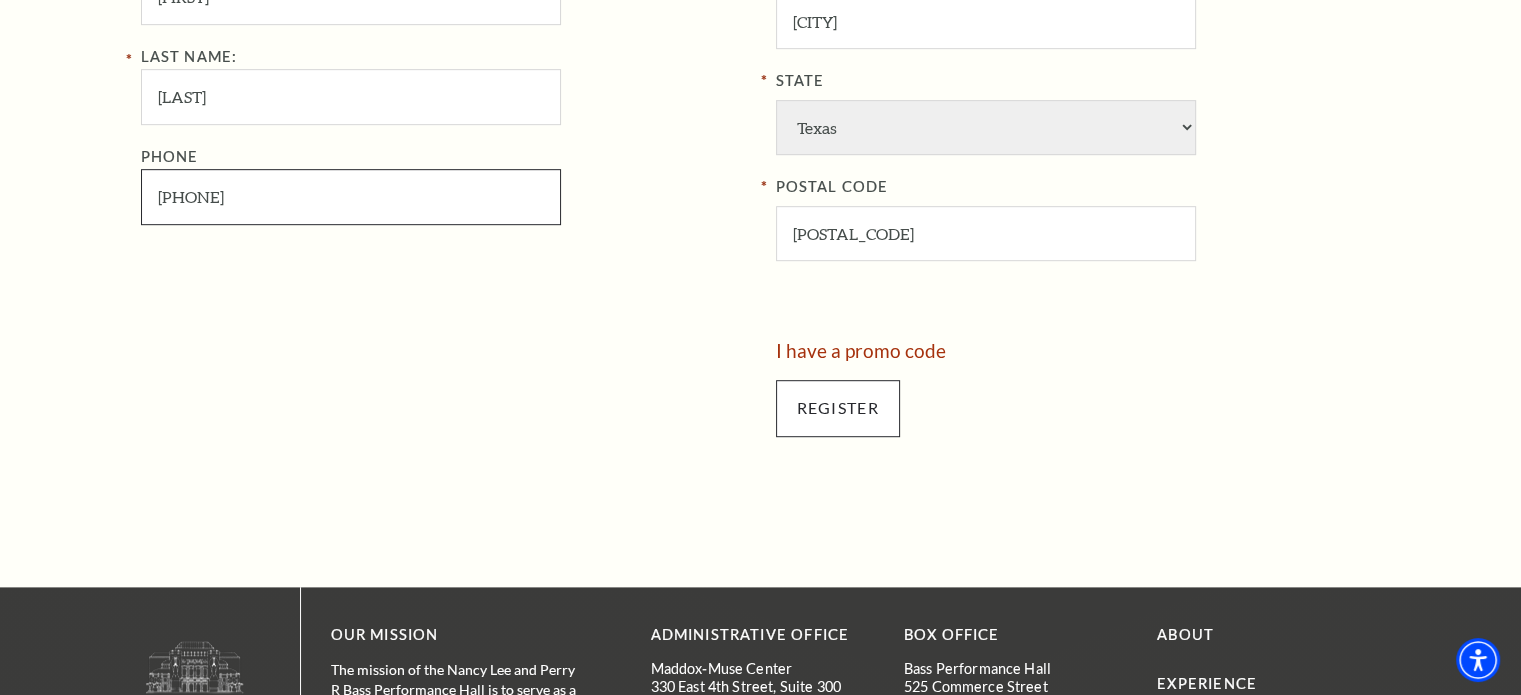 type on "610-509-0086" 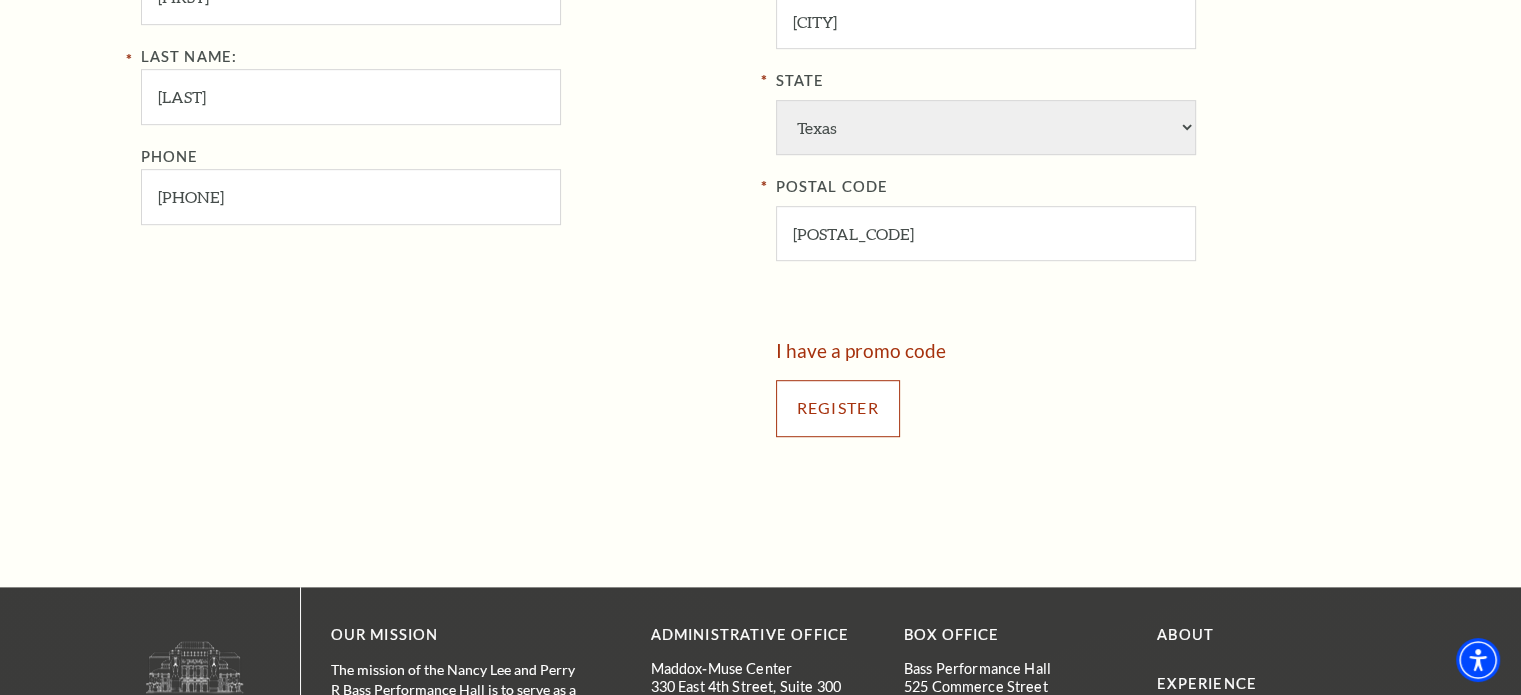 click on "Register" at bounding box center (838, 408) 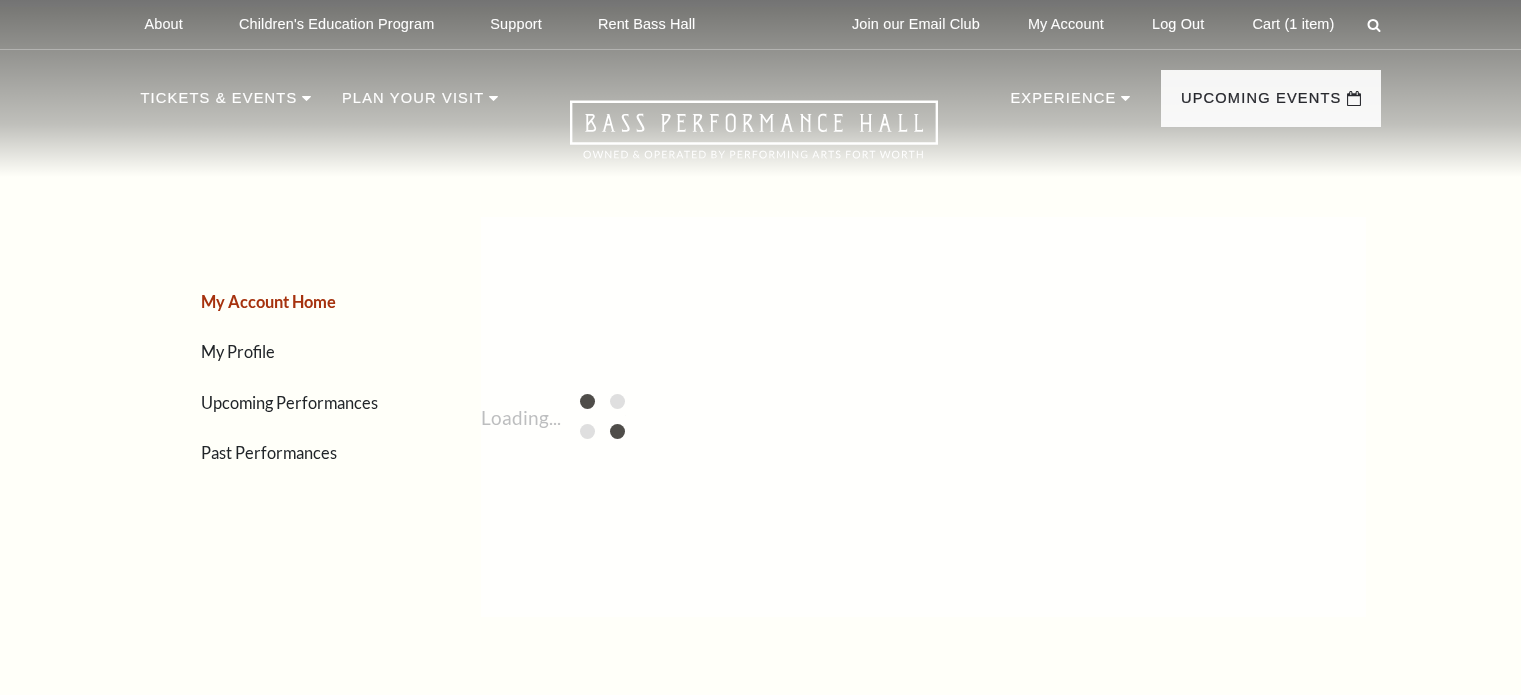 scroll, scrollTop: 0, scrollLeft: 0, axis: both 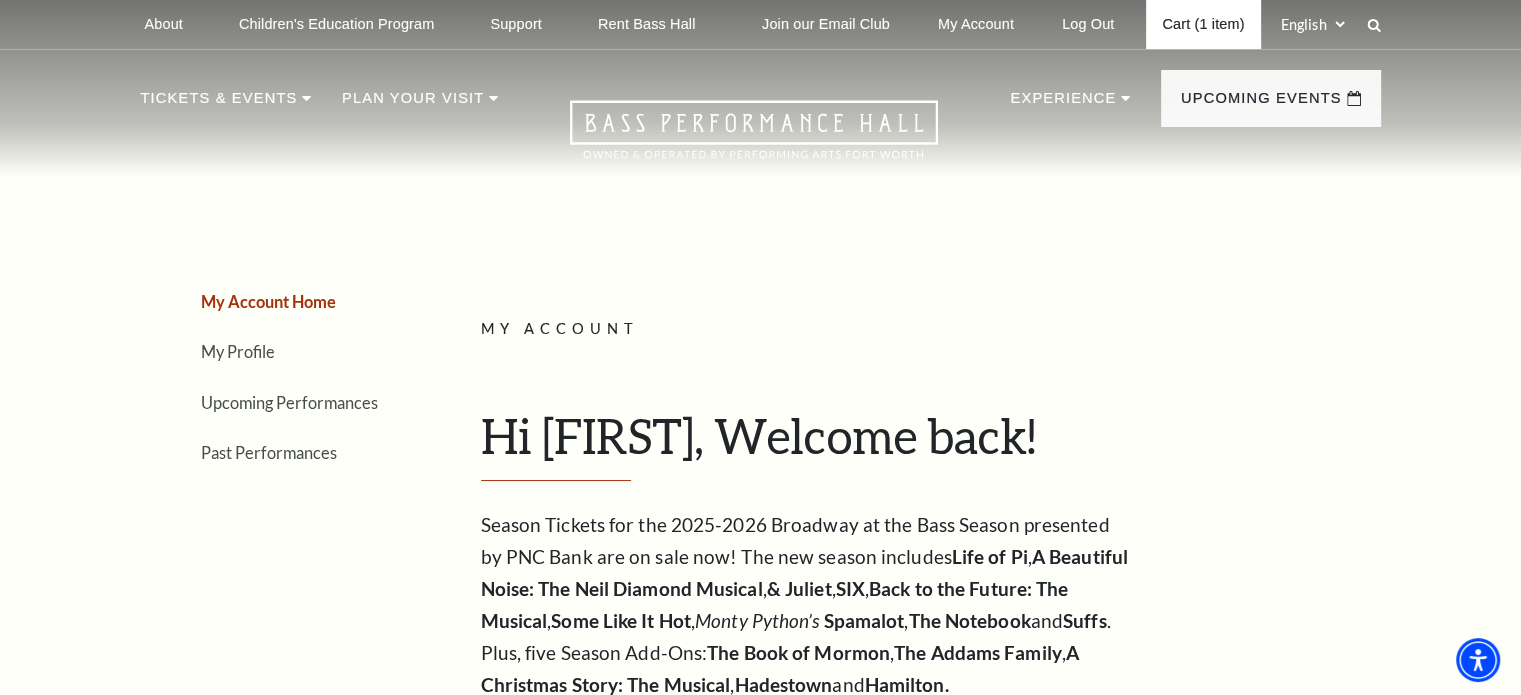 click on "Cart (1 item)" at bounding box center (1203, 24) 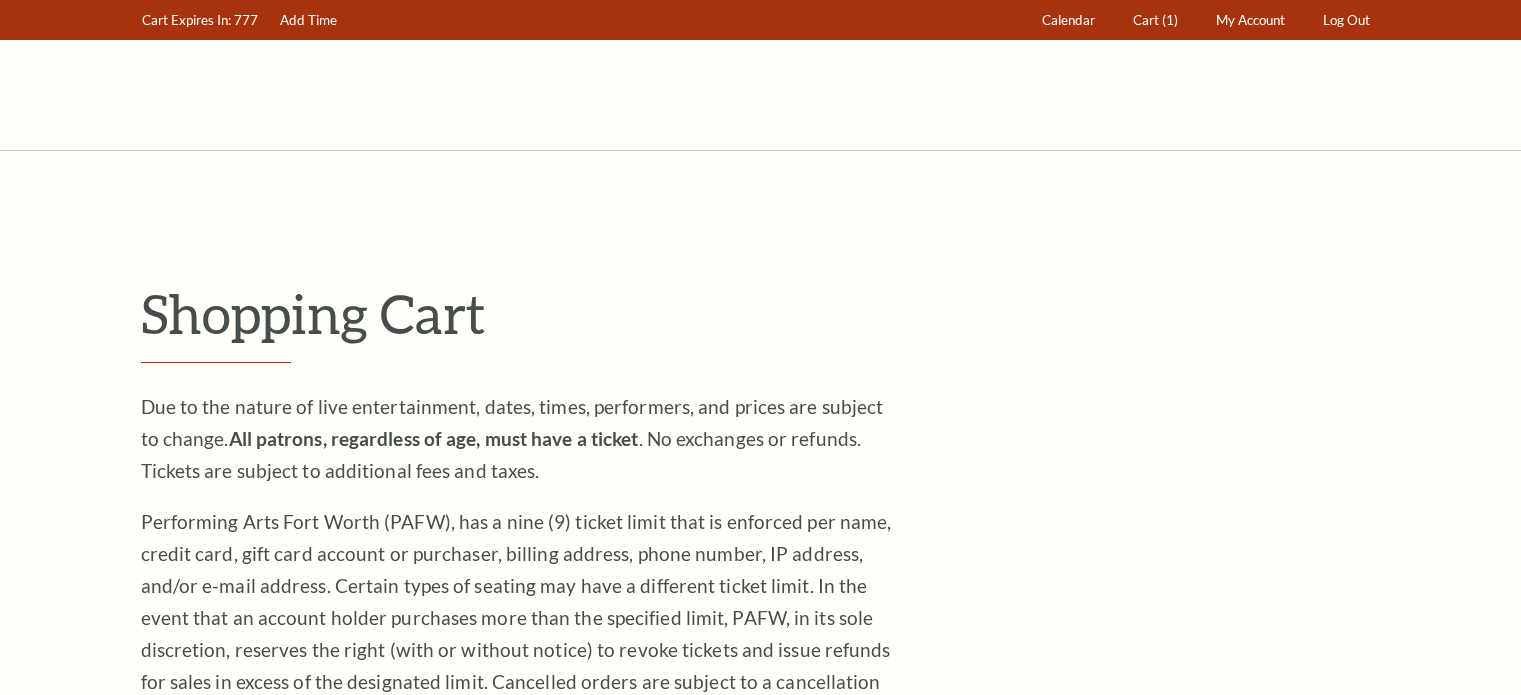 scroll, scrollTop: 0, scrollLeft: 0, axis: both 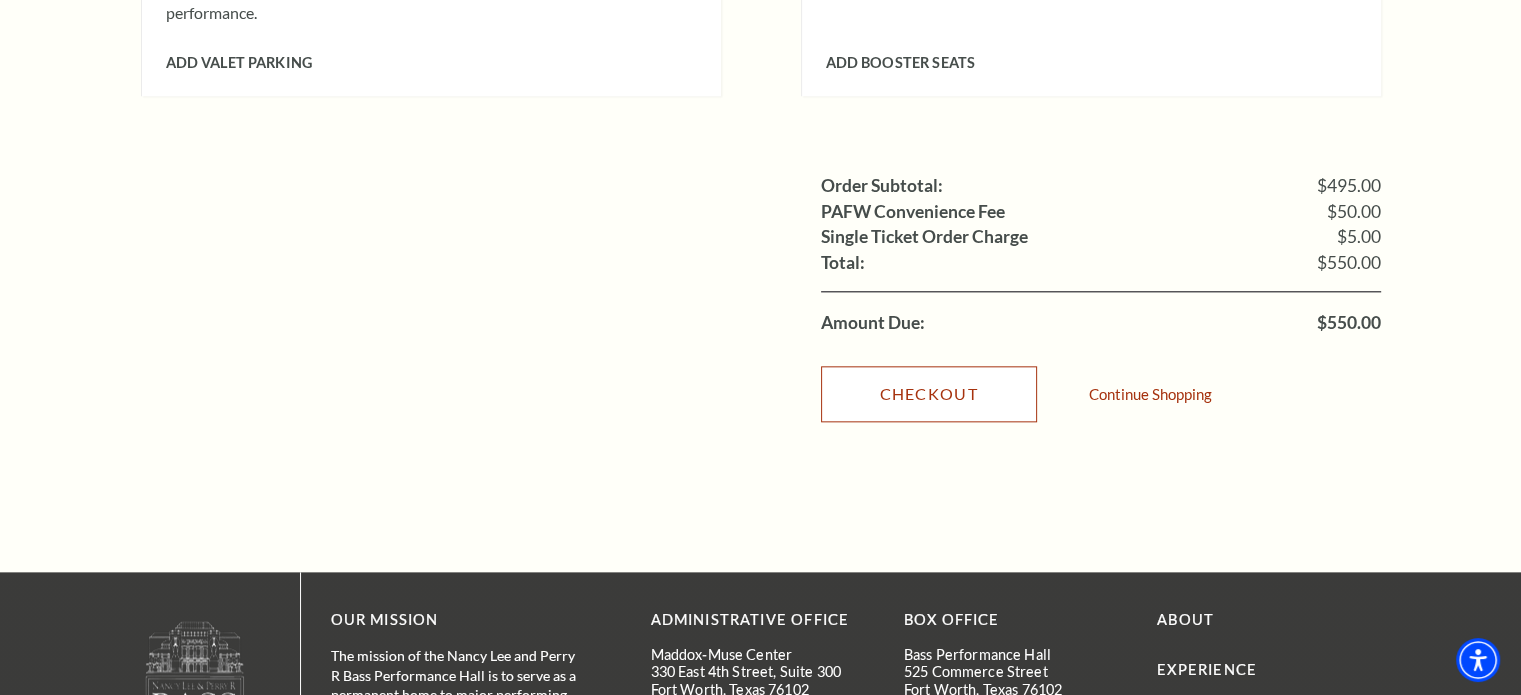 click on "Checkout" at bounding box center [929, 394] 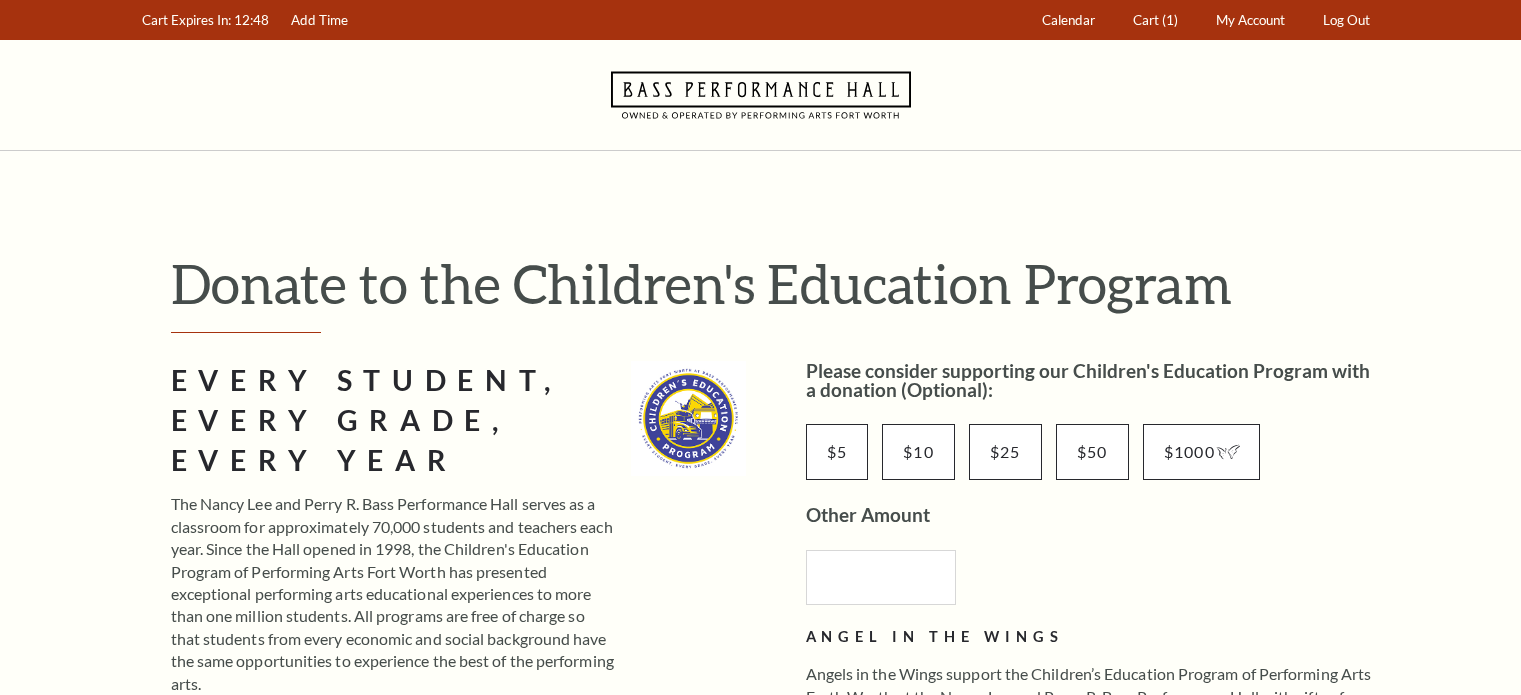 scroll, scrollTop: 0, scrollLeft: 0, axis: both 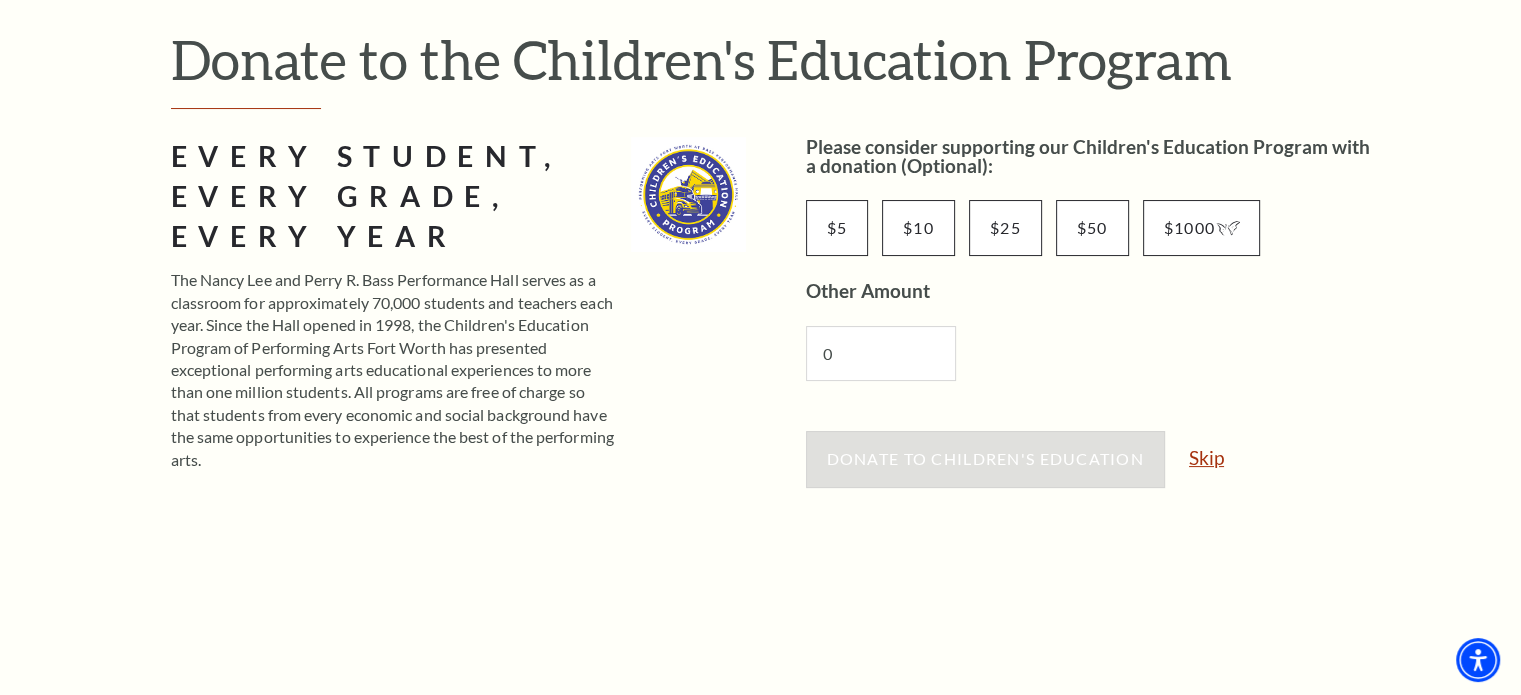 click on "Skip" at bounding box center [1206, 457] 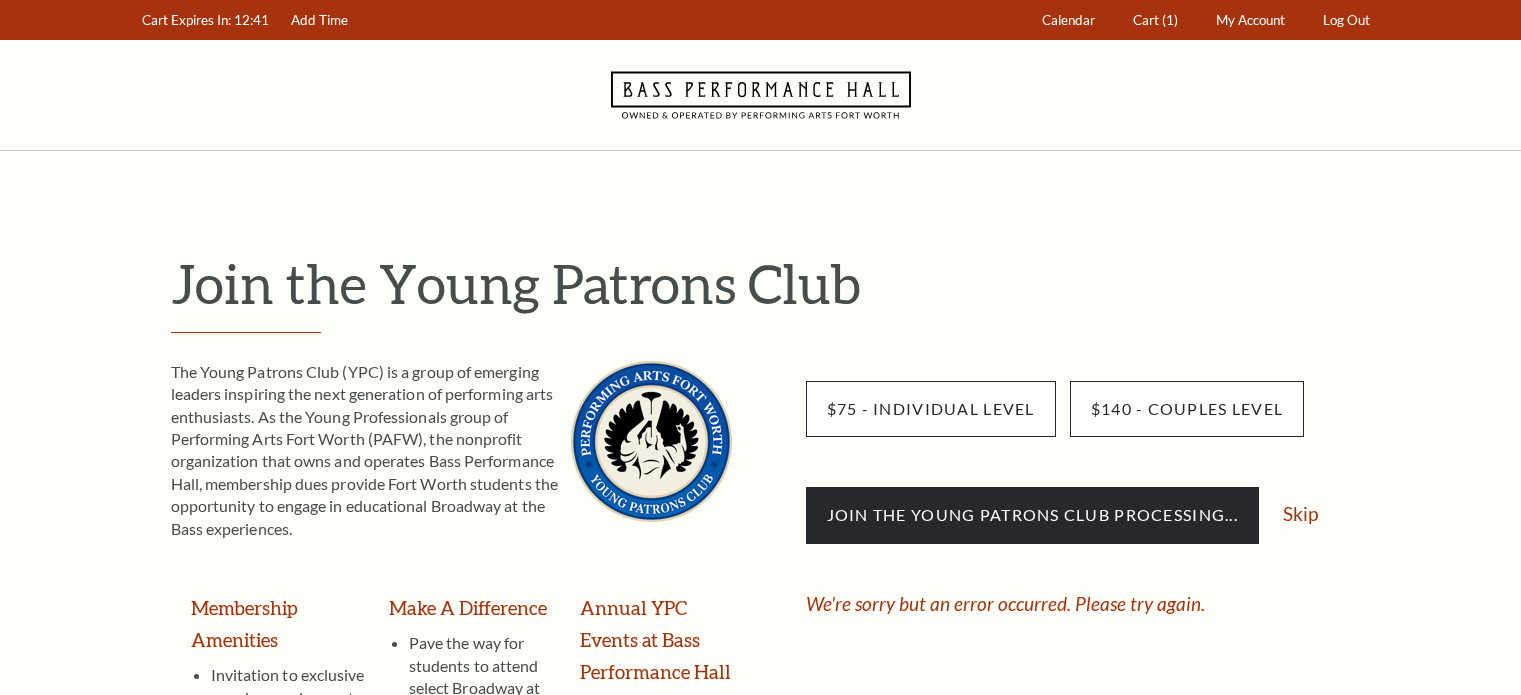 scroll, scrollTop: 0, scrollLeft: 0, axis: both 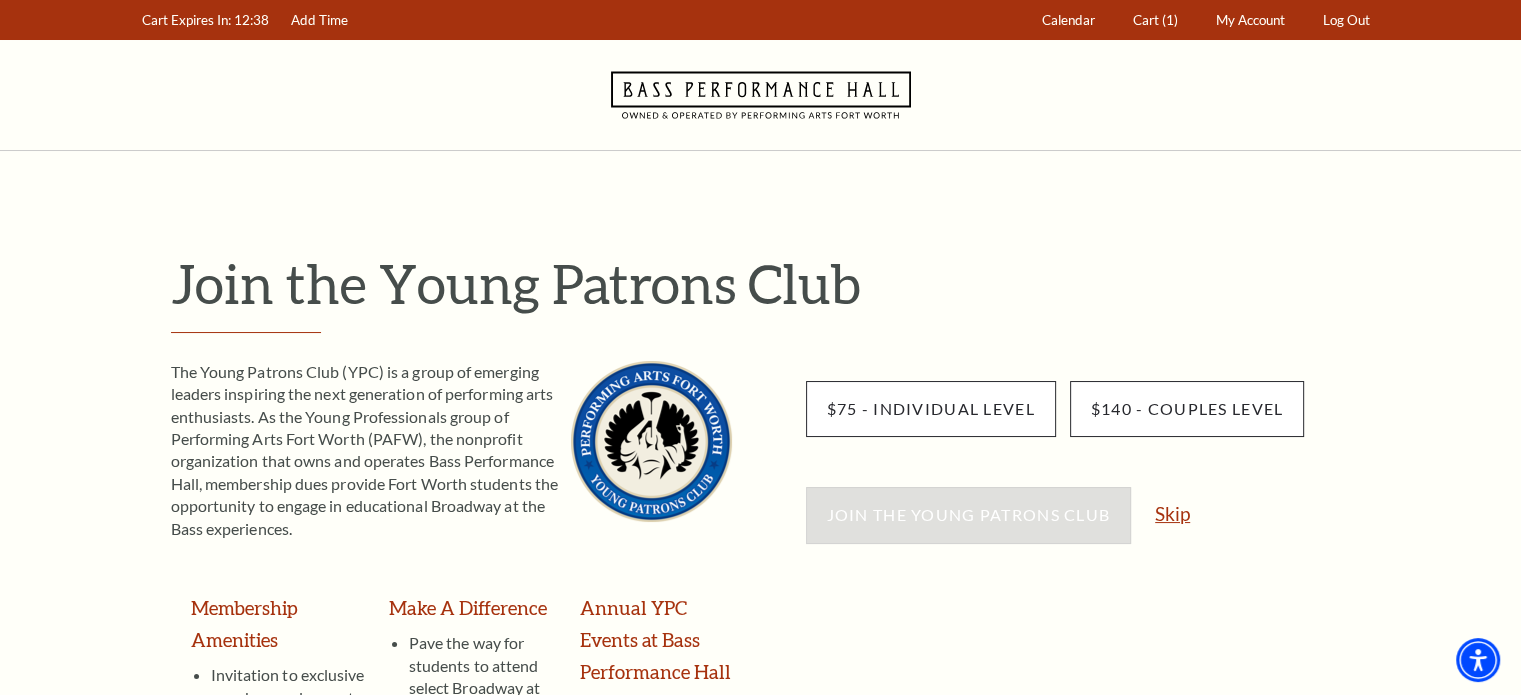 click on "Skip" at bounding box center [1172, 513] 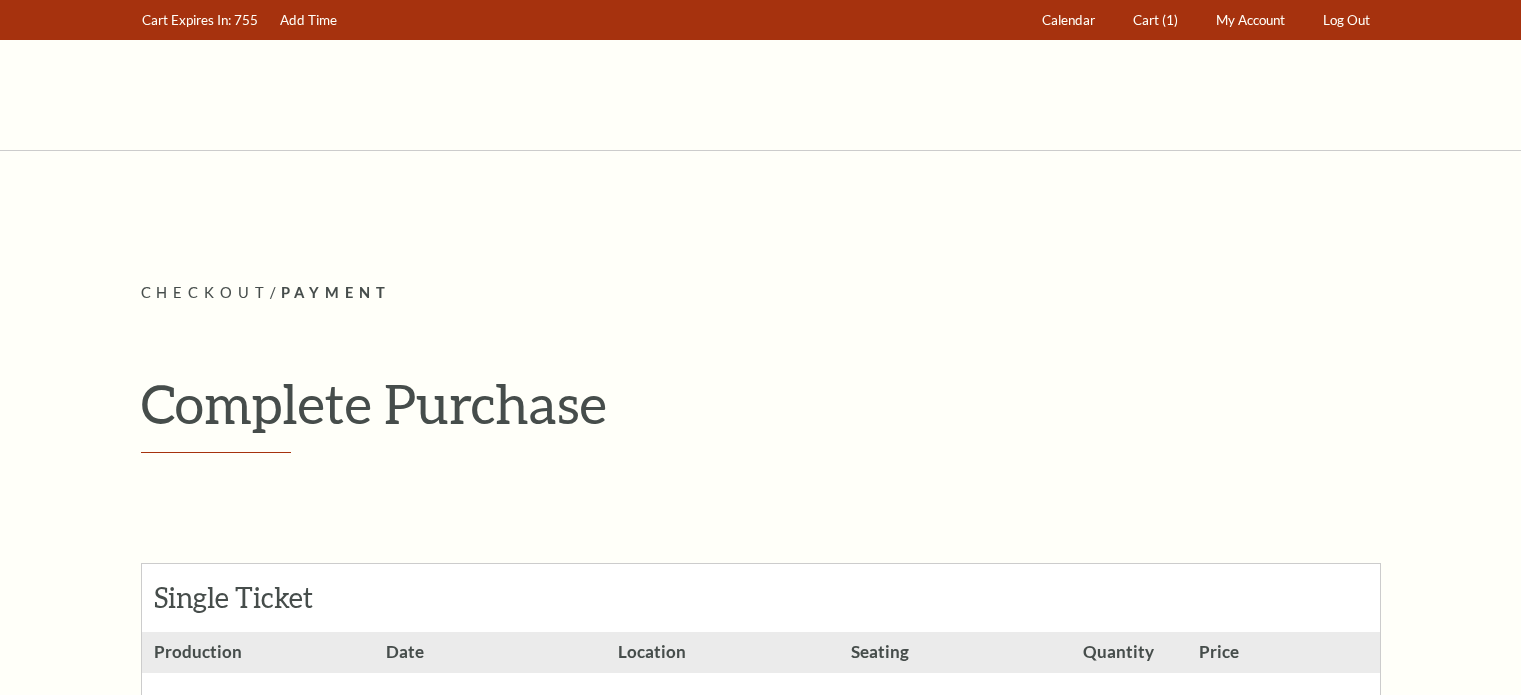 scroll, scrollTop: 0, scrollLeft: 0, axis: both 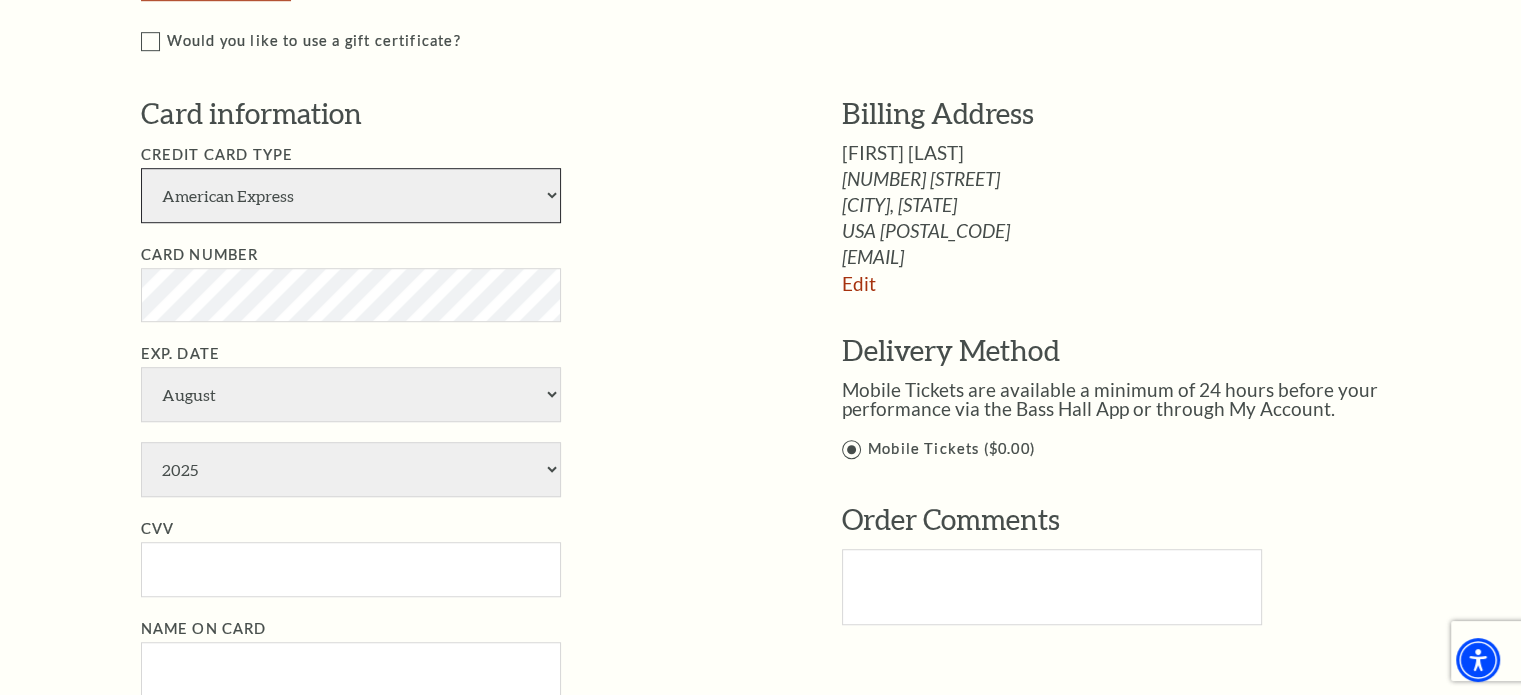 click on "American Express
Visa
Master Card
Discover" at bounding box center [351, 195] 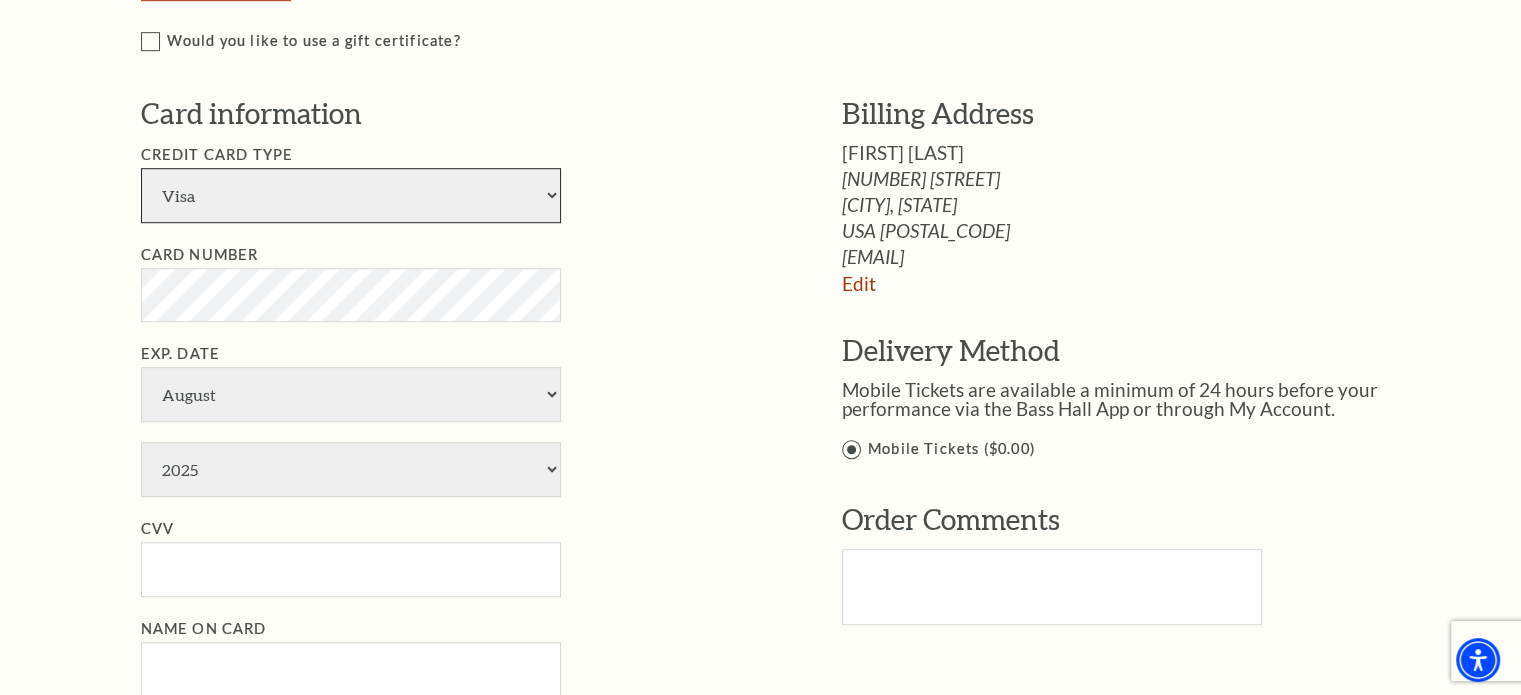 click on "American Express
Visa
Master Card
Discover" at bounding box center [351, 195] 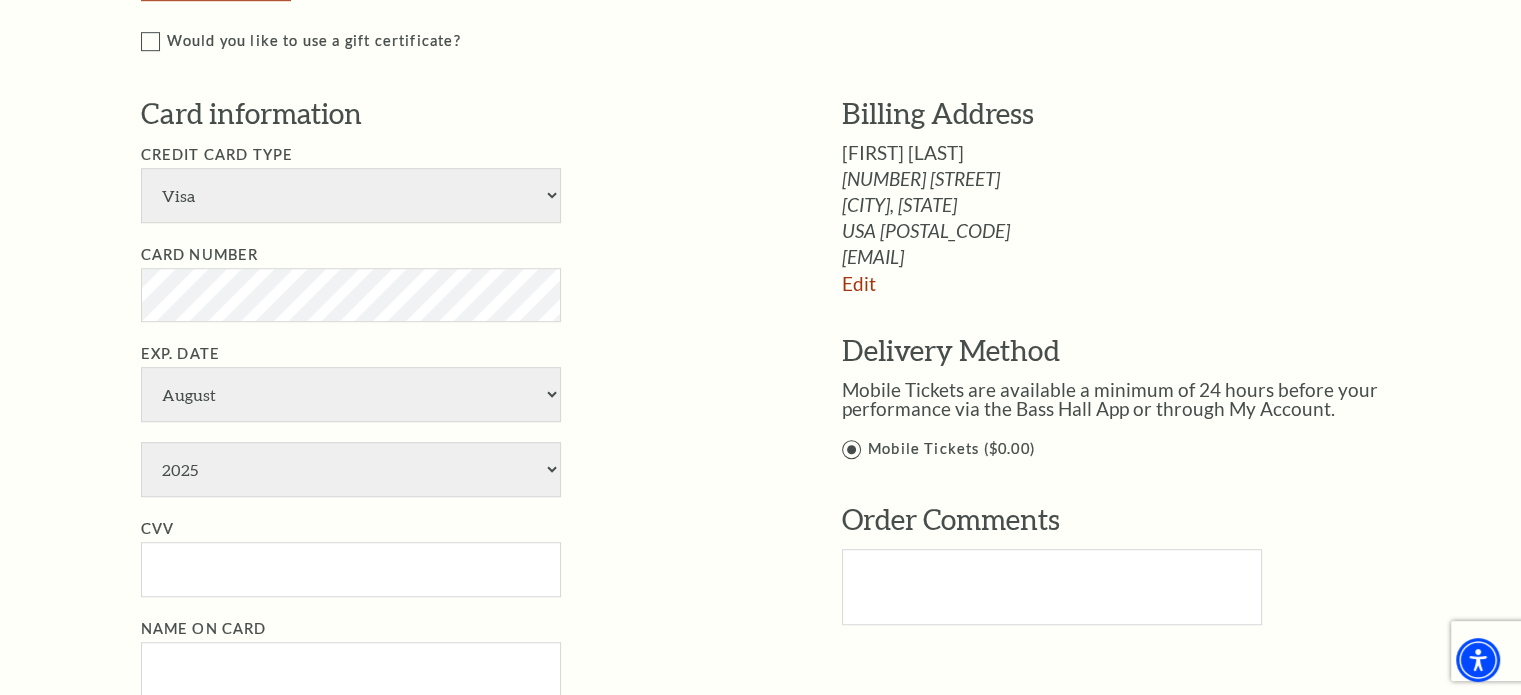 click on "Exp. Date
January
February
March
April
May
June
July
August
September
October
November
December
2025
2026
2027
2028
2029
2030
2031
2032
2033
2034" at bounding box center (461, 419) 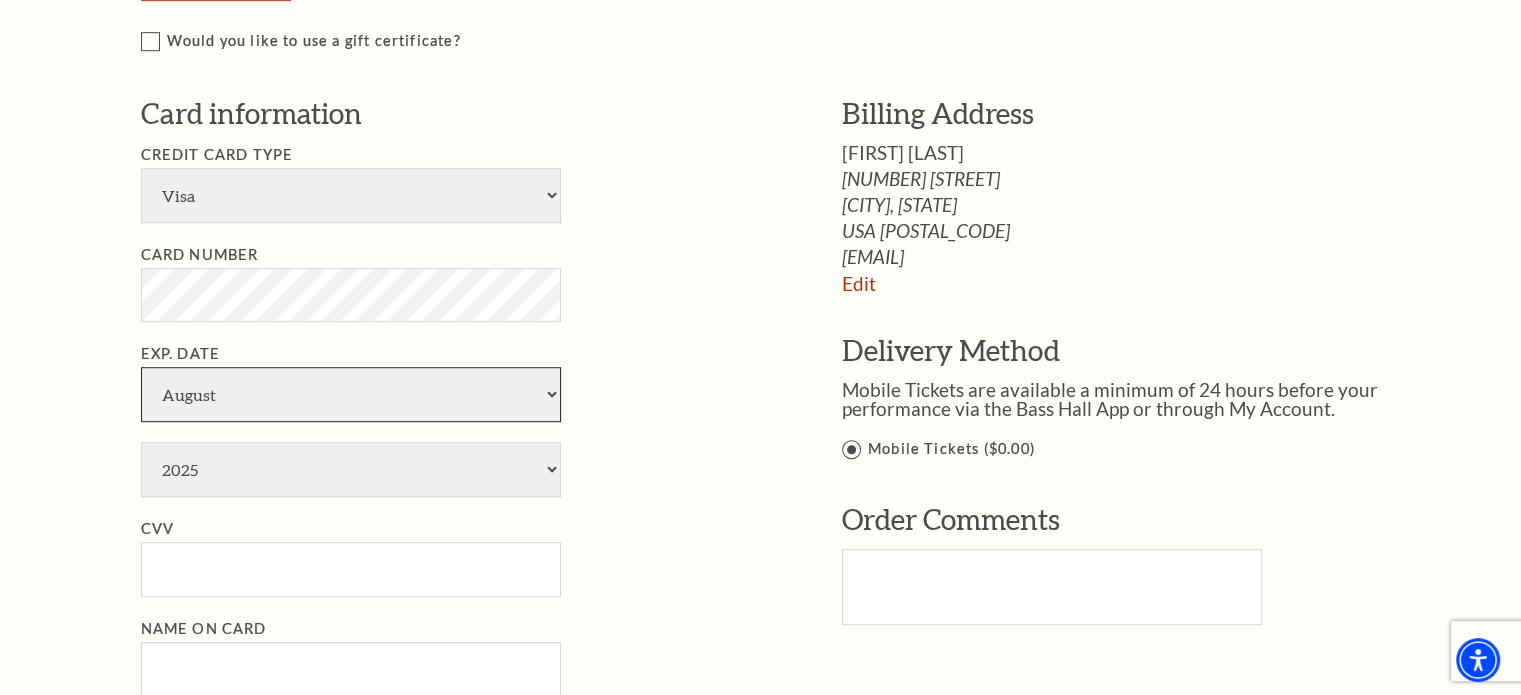 click on "January
February
March
April
May
June
July
August
September
October
November
December" at bounding box center [351, 394] 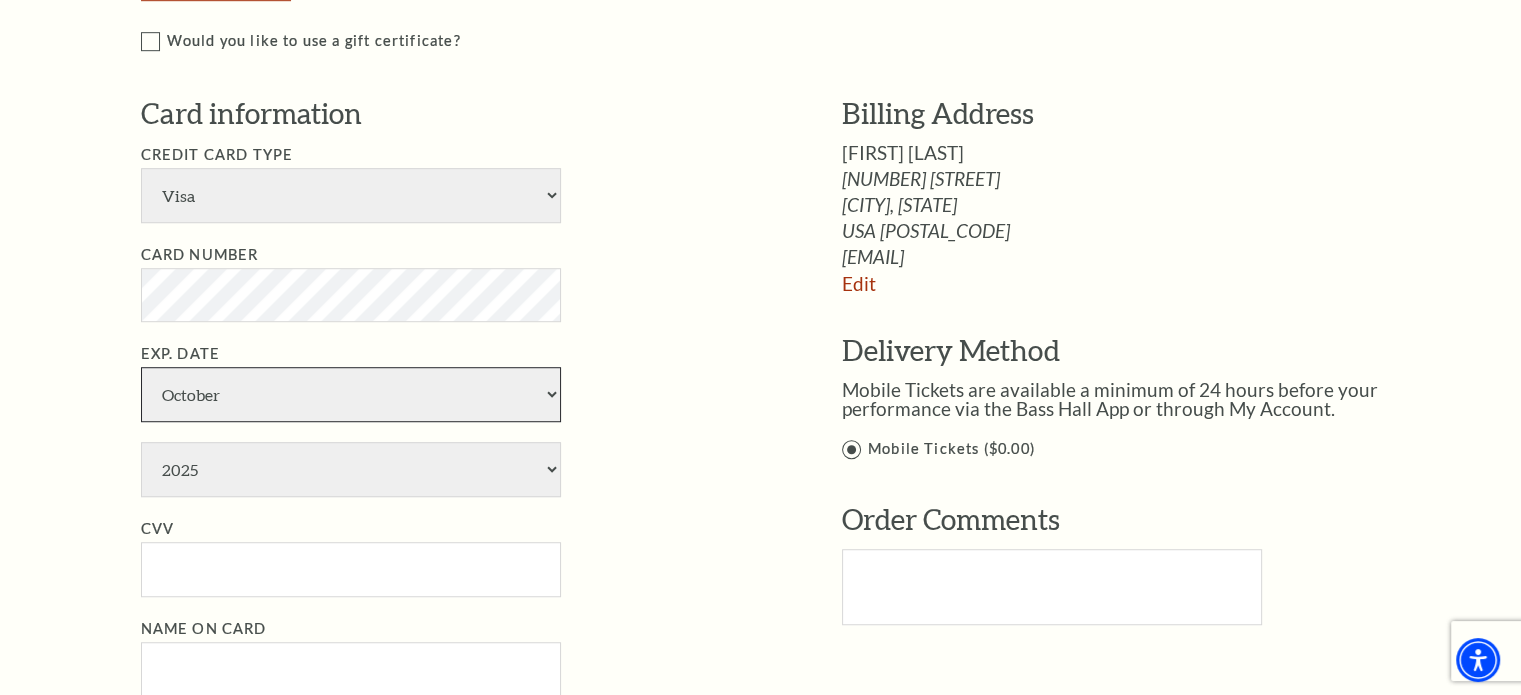 click on "January
February
March
April
May
June
July
August
September
October
November
December" at bounding box center (351, 394) 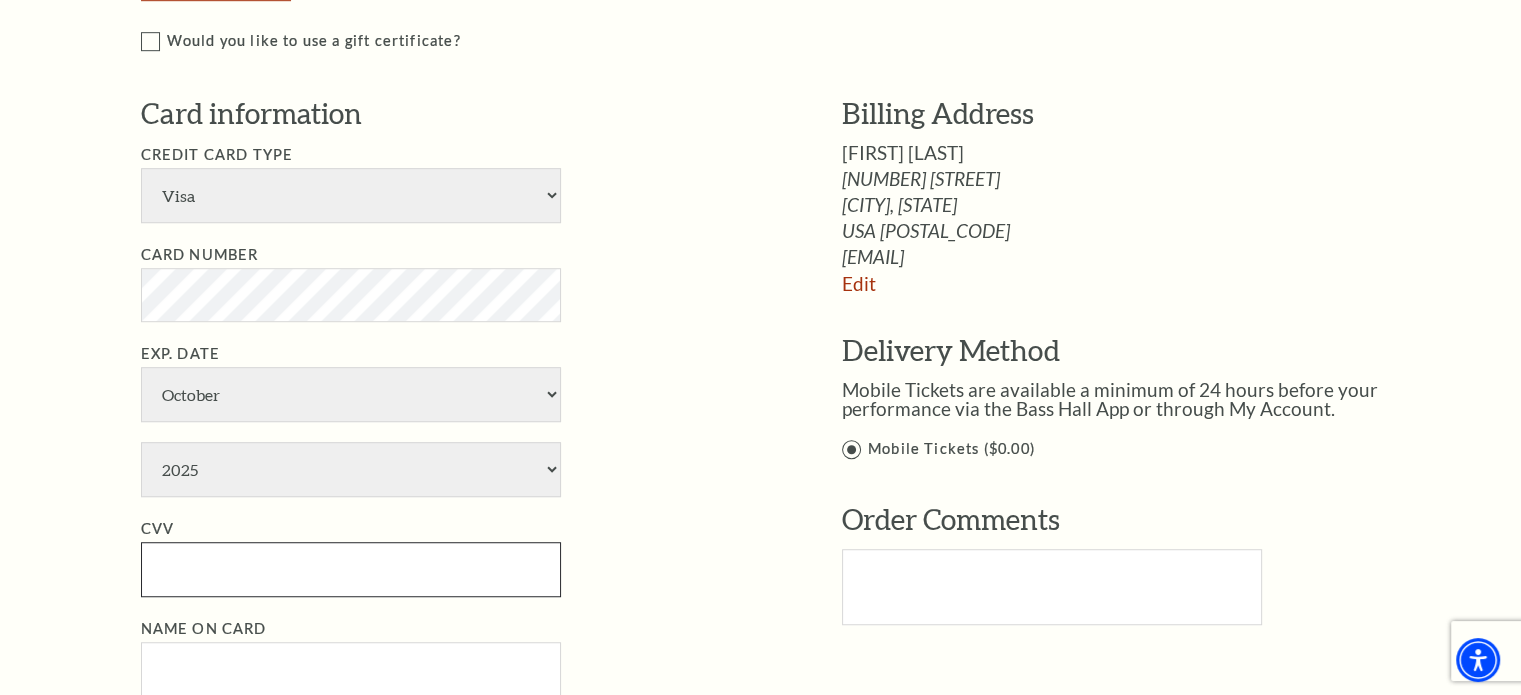 click on "CVV" at bounding box center (351, 569) 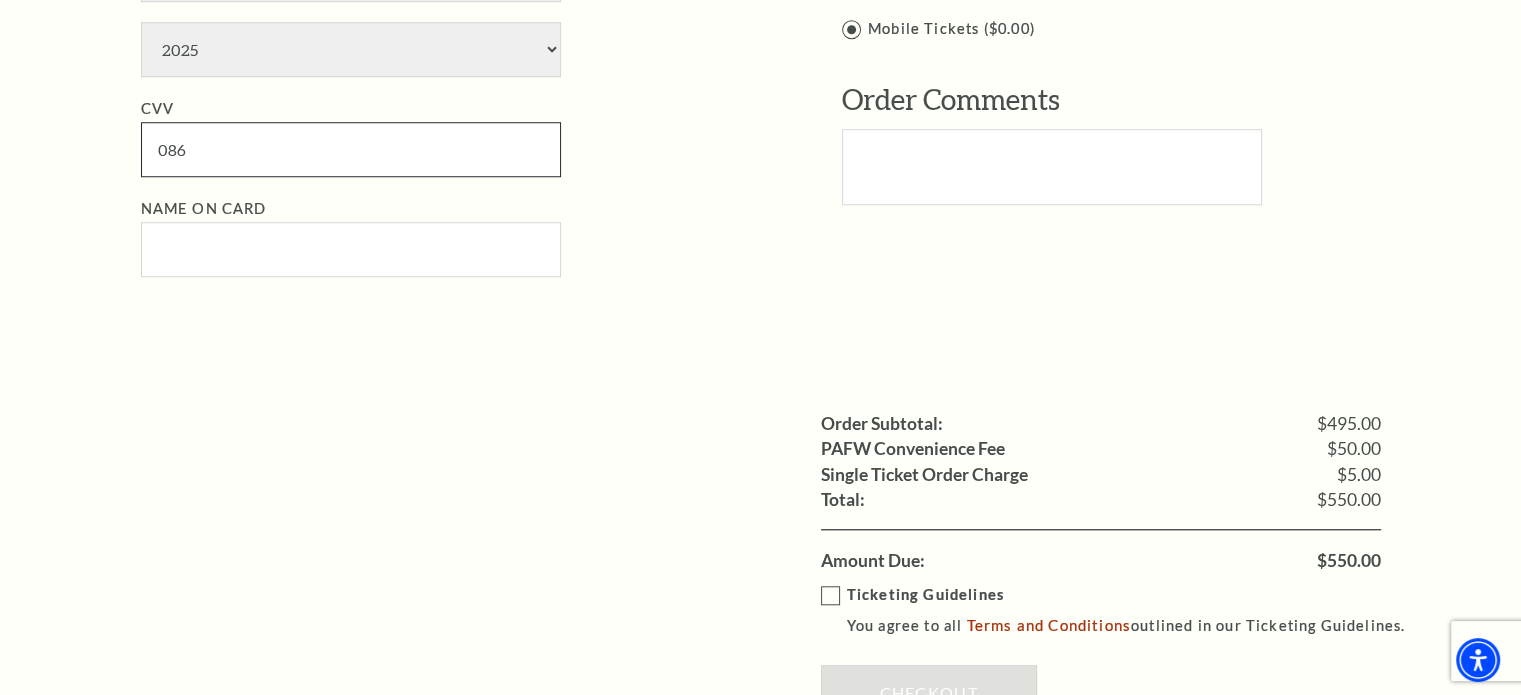 scroll, scrollTop: 1708, scrollLeft: 0, axis: vertical 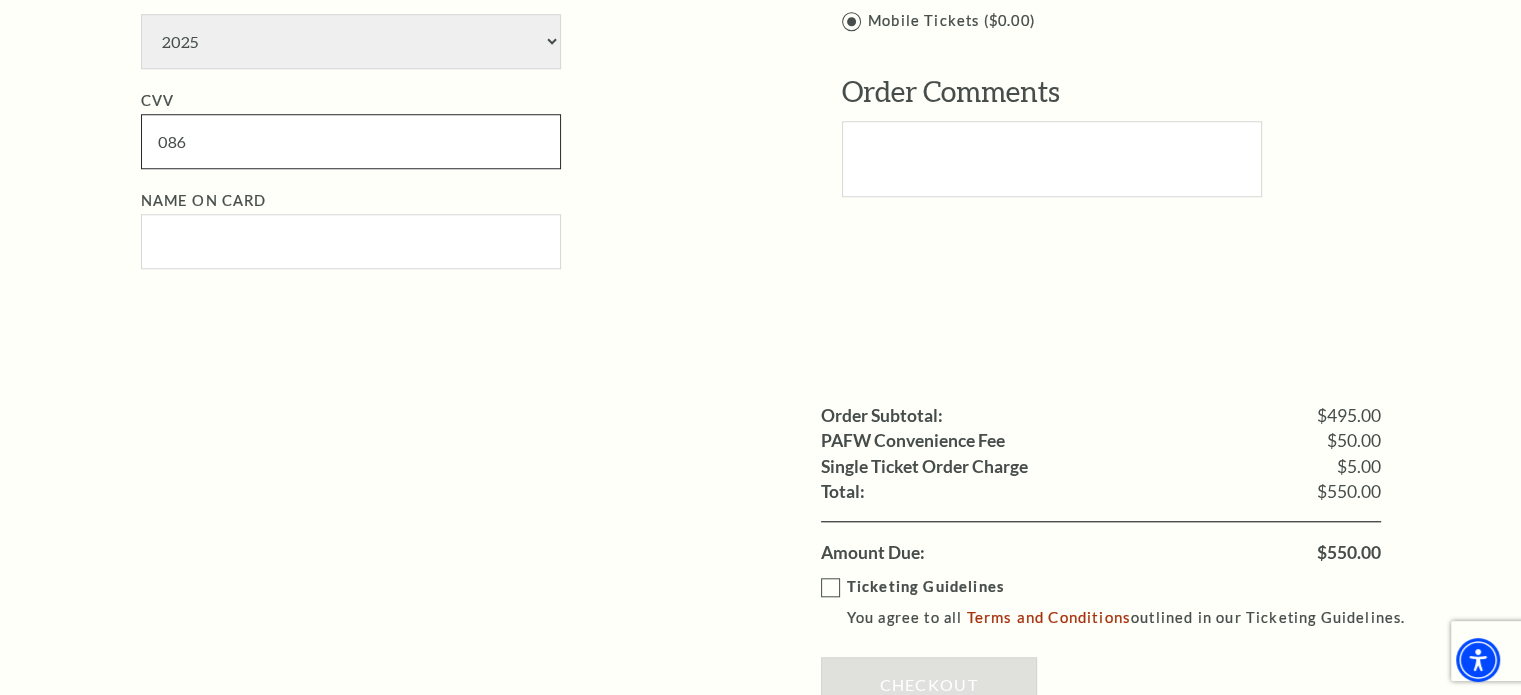 type on "086" 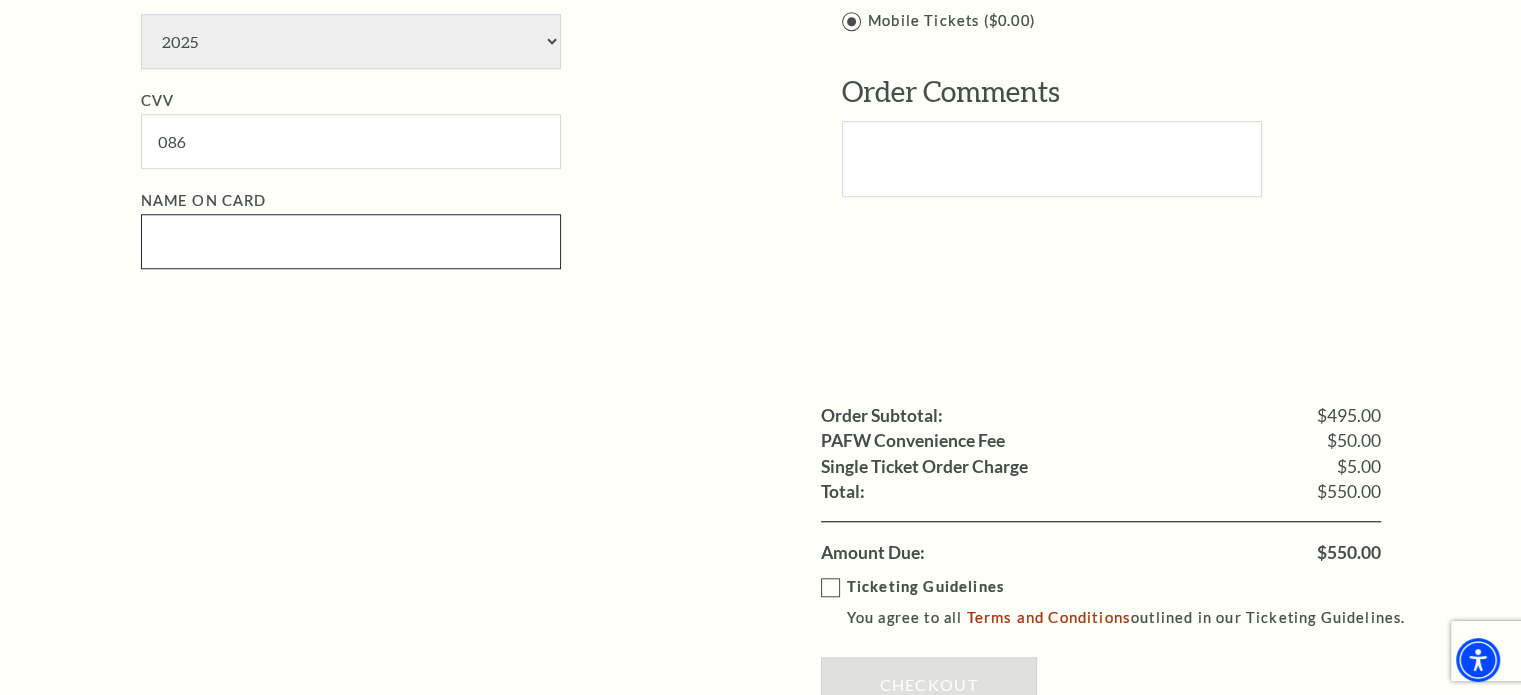 click on "Name on Card" at bounding box center [351, 241] 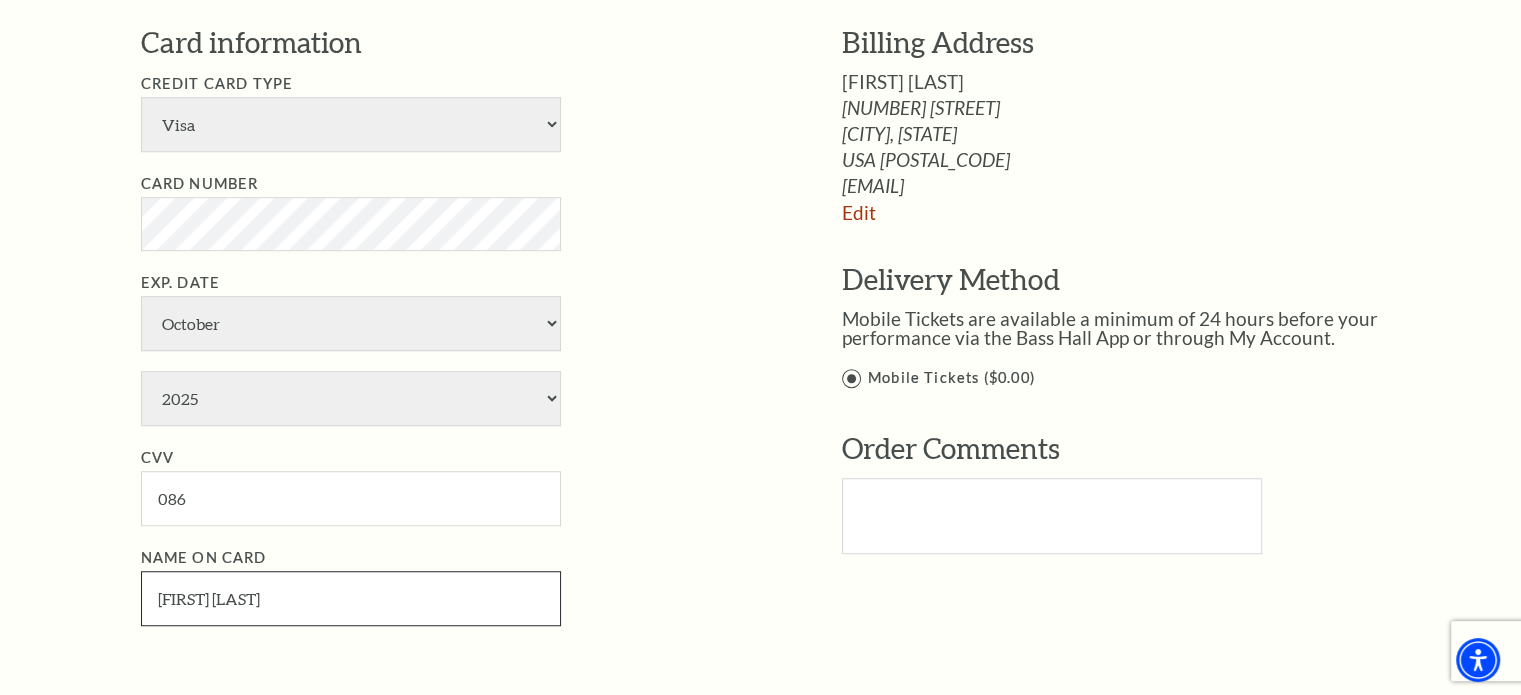 scroll, scrollTop: 1347, scrollLeft: 0, axis: vertical 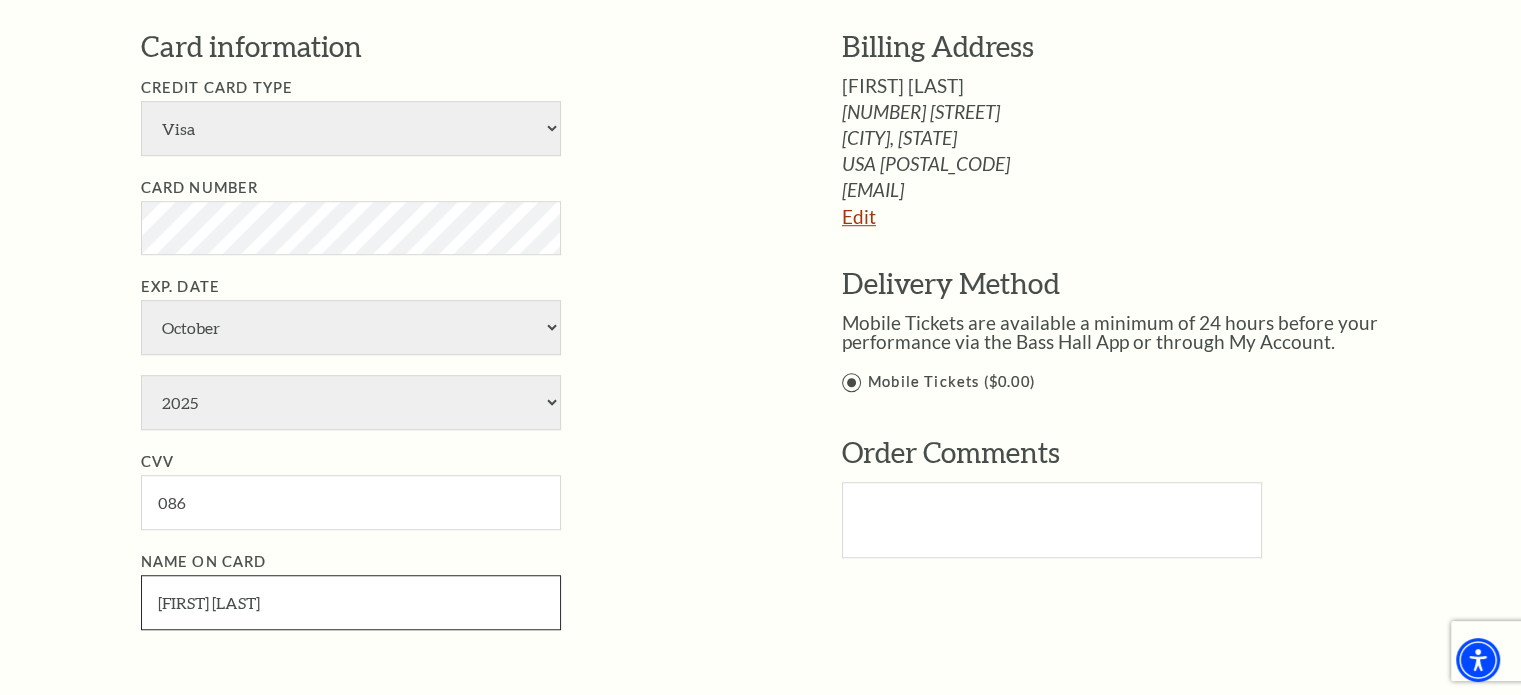 type on "[FIRST] [LAST]" 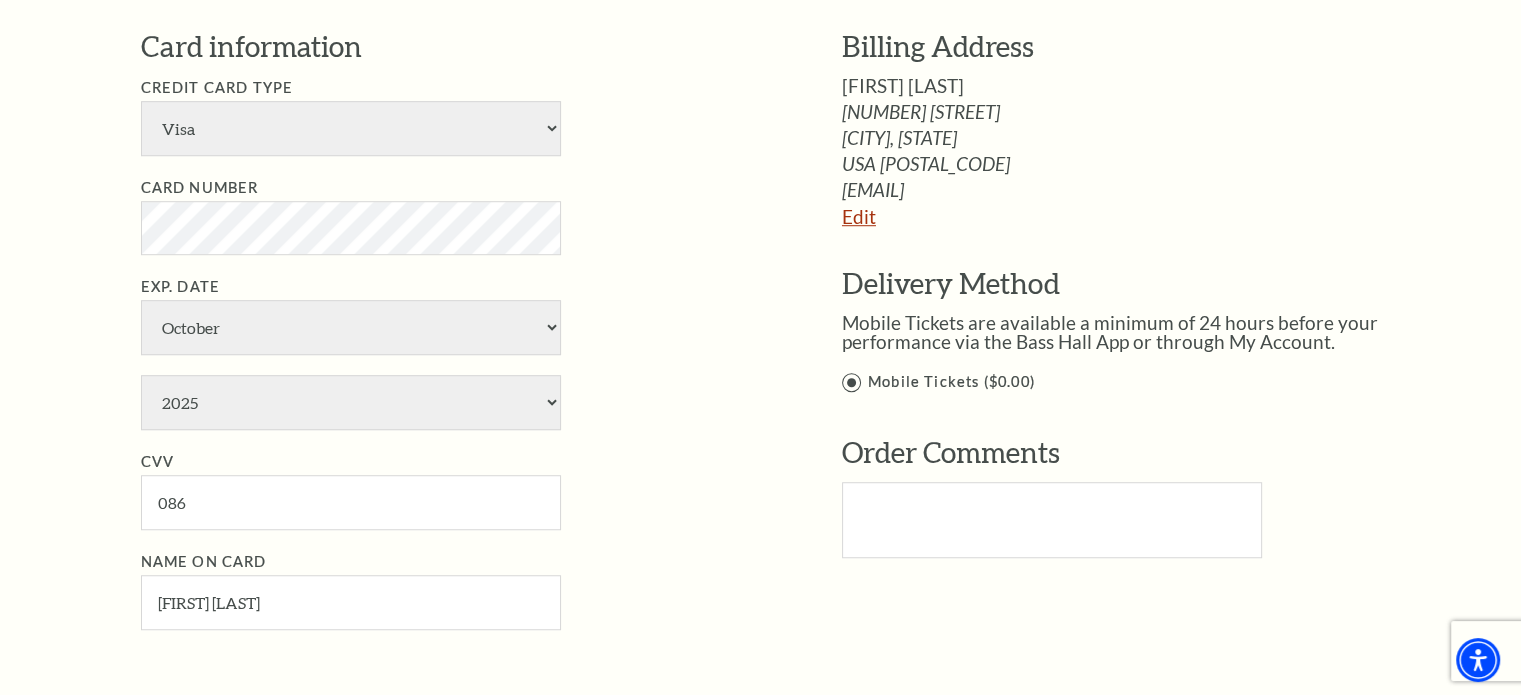 click on "Edit" at bounding box center (859, 216) 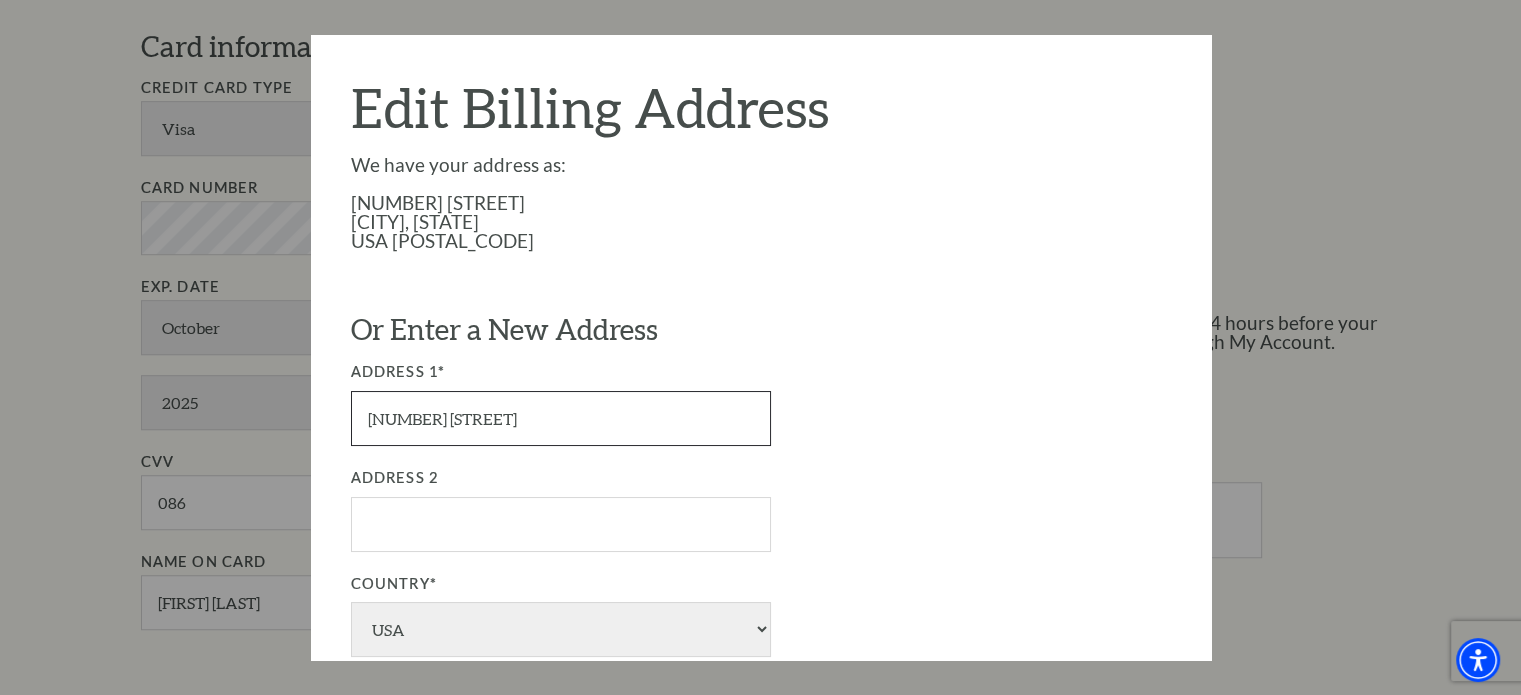 click on "10620 Crawford Farms Drive" at bounding box center [561, 418] 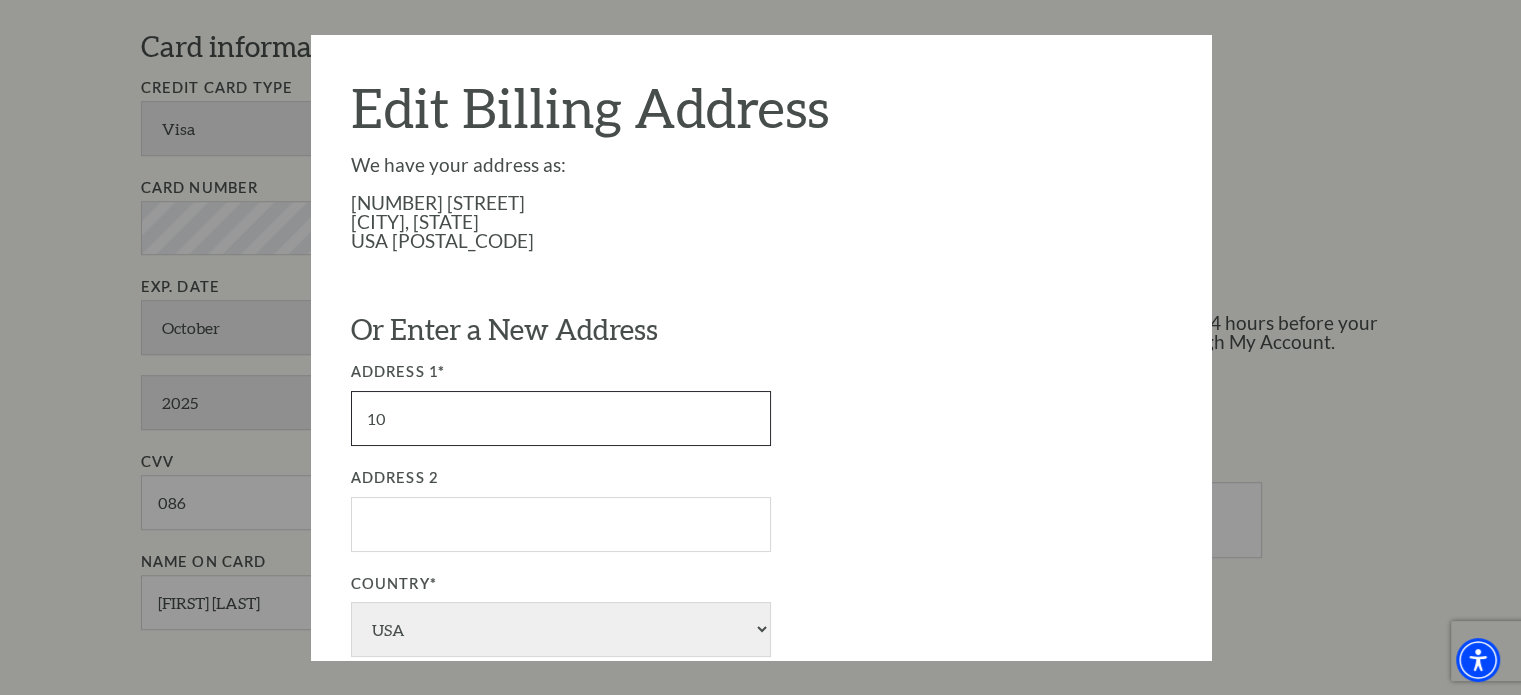 type on "1" 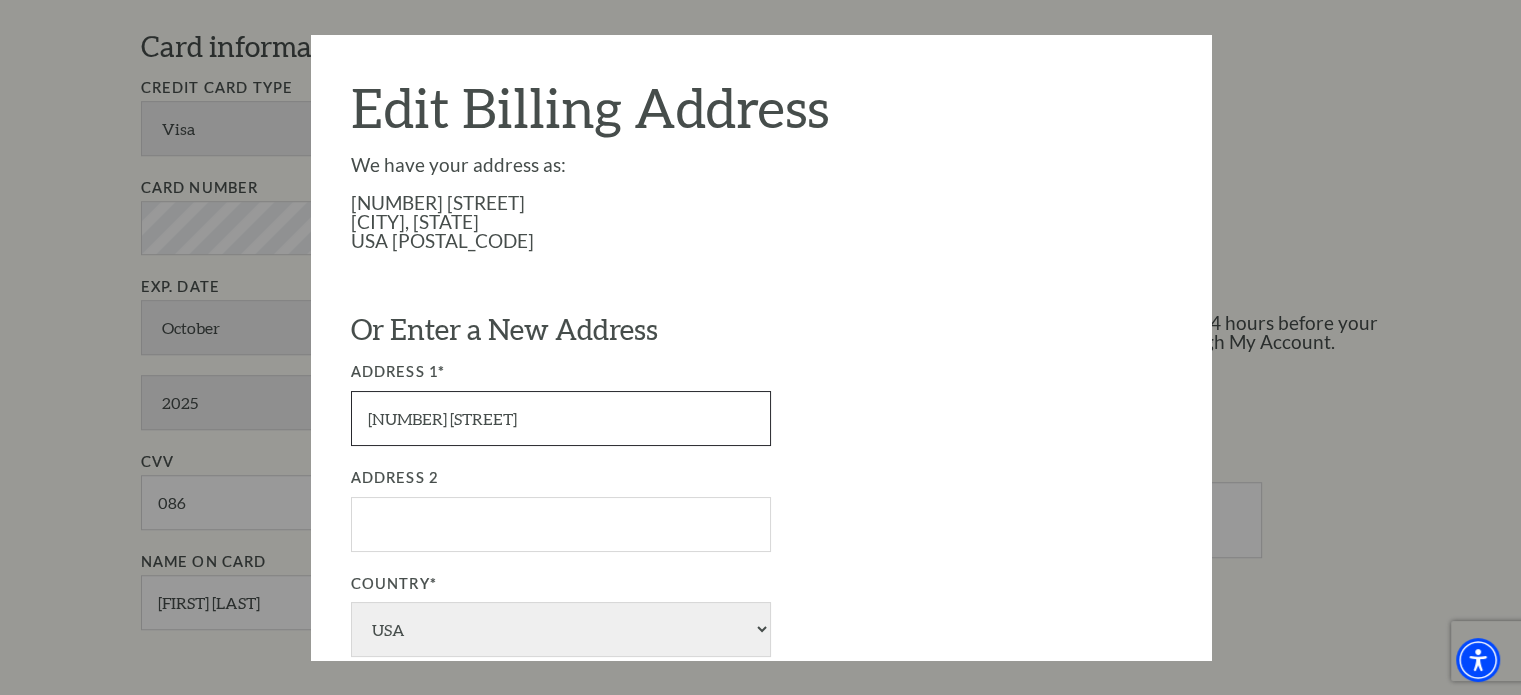 type on "[NUMBER] [STREET]" 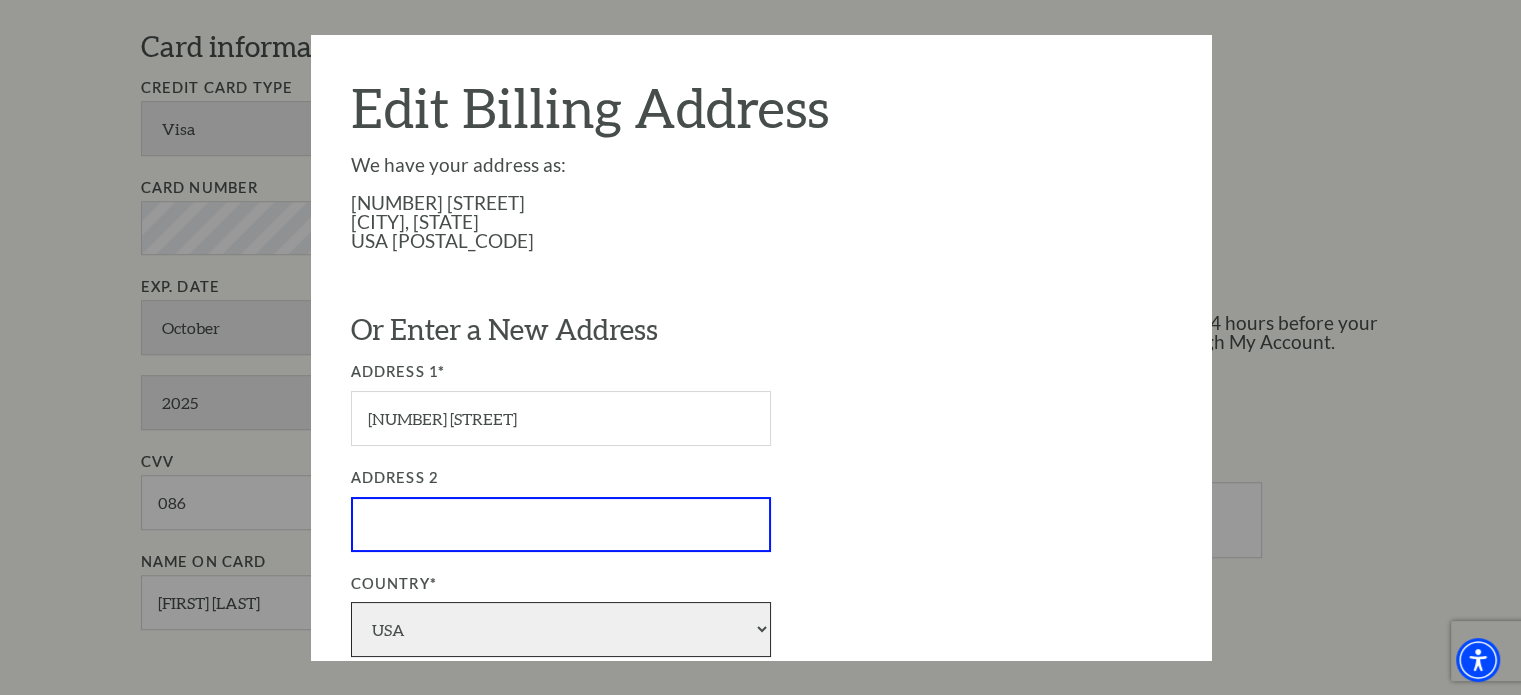 select on "1" 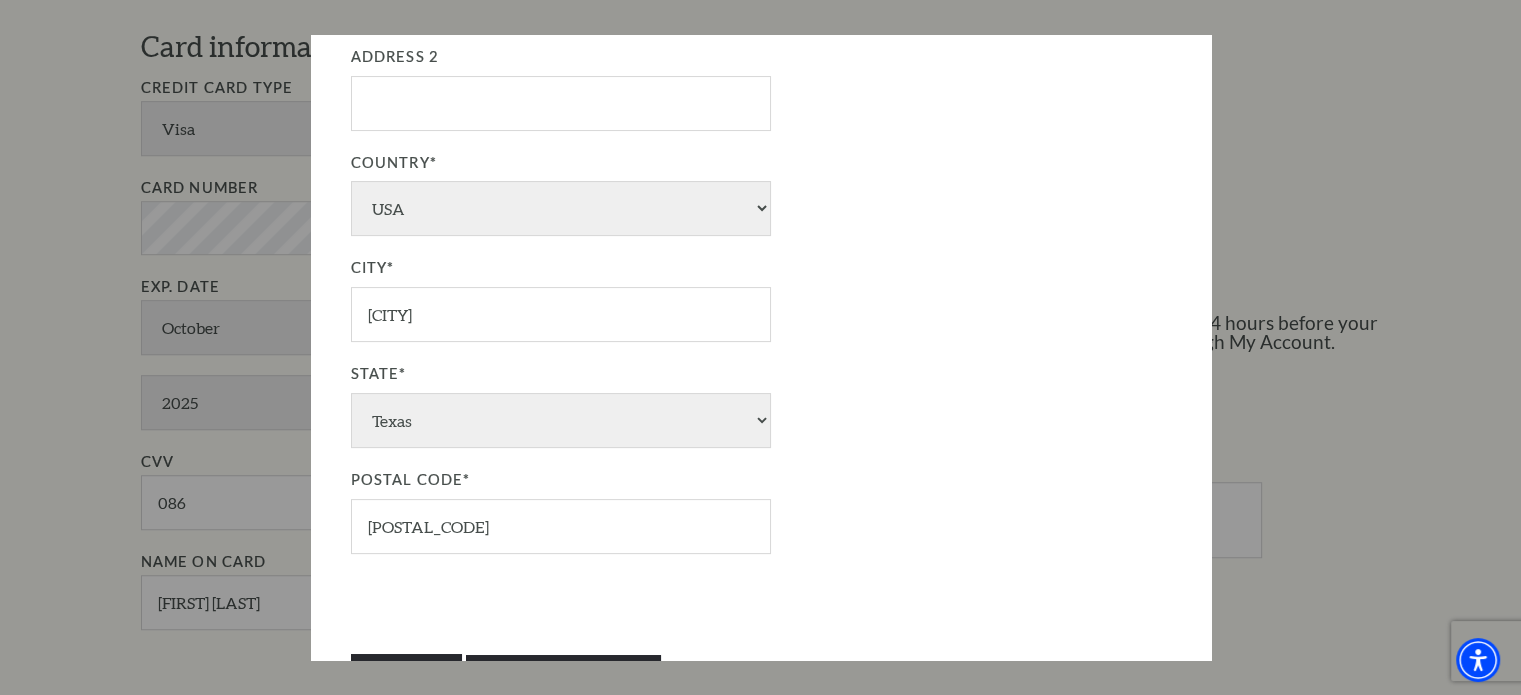 scroll, scrollTop: 440, scrollLeft: 0, axis: vertical 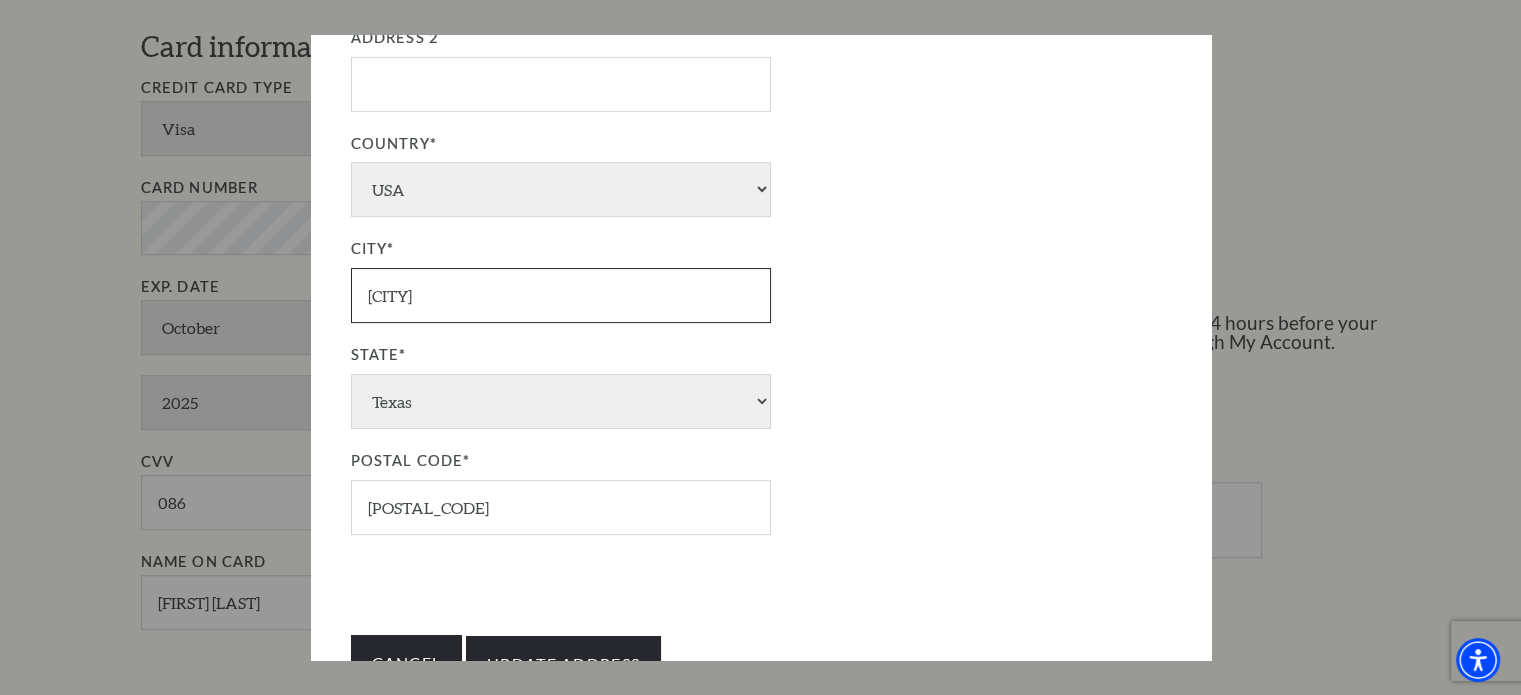 click on "Fort Worth" at bounding box center [561, 296] 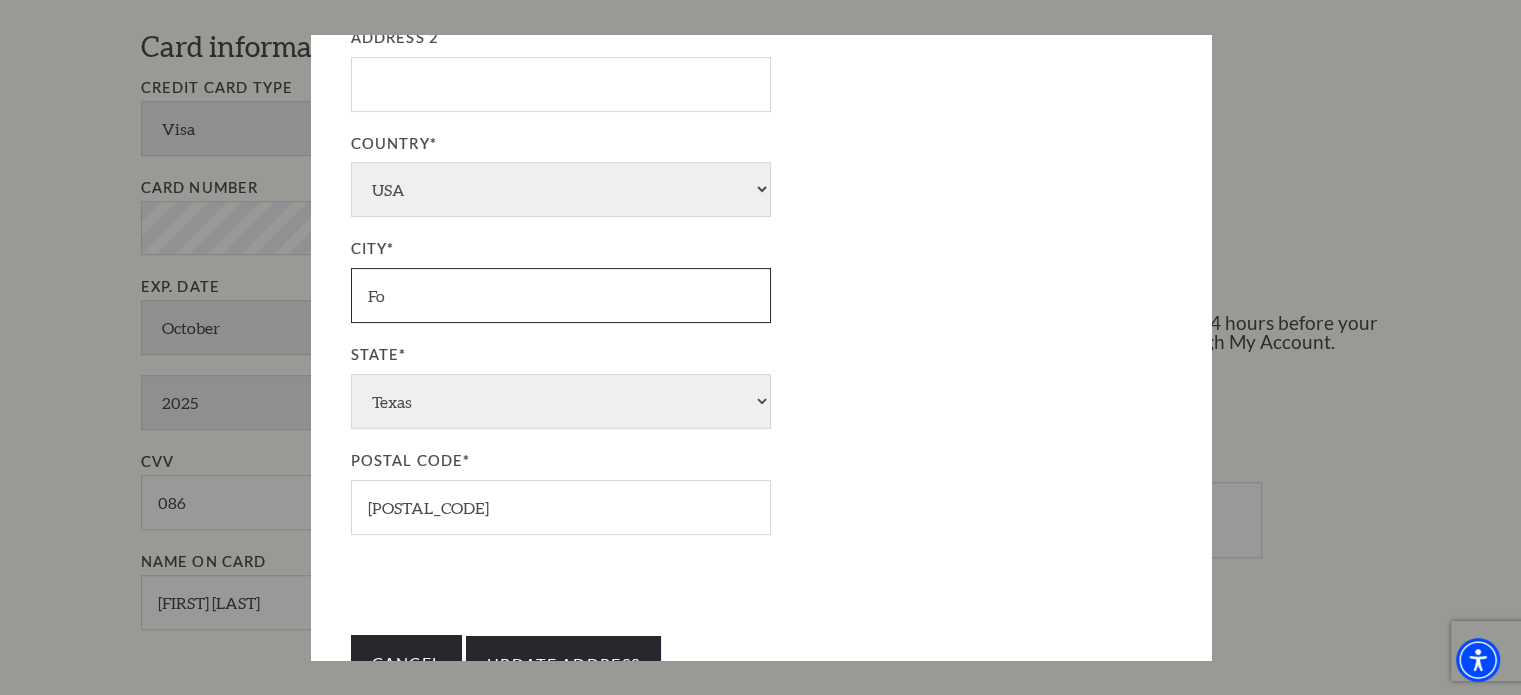 type on "F" 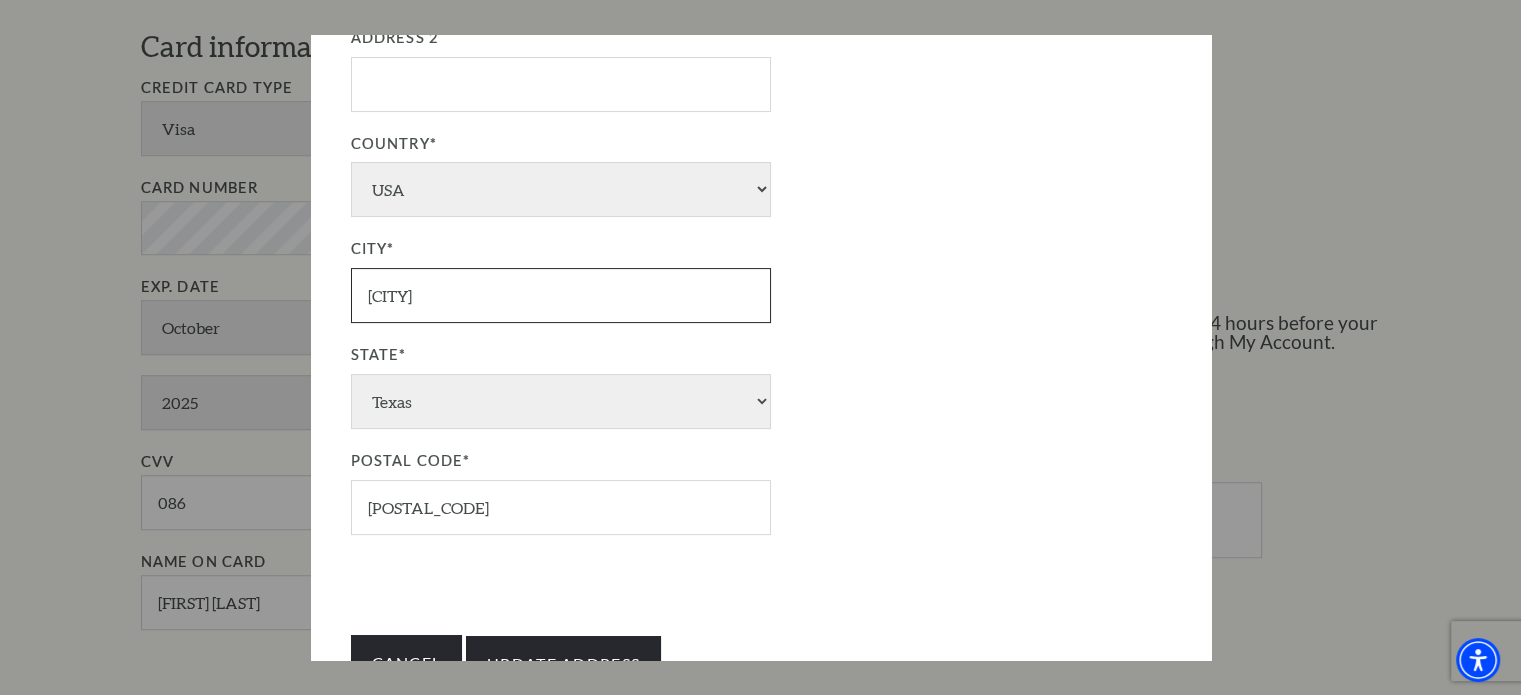 type on "[CITY]" 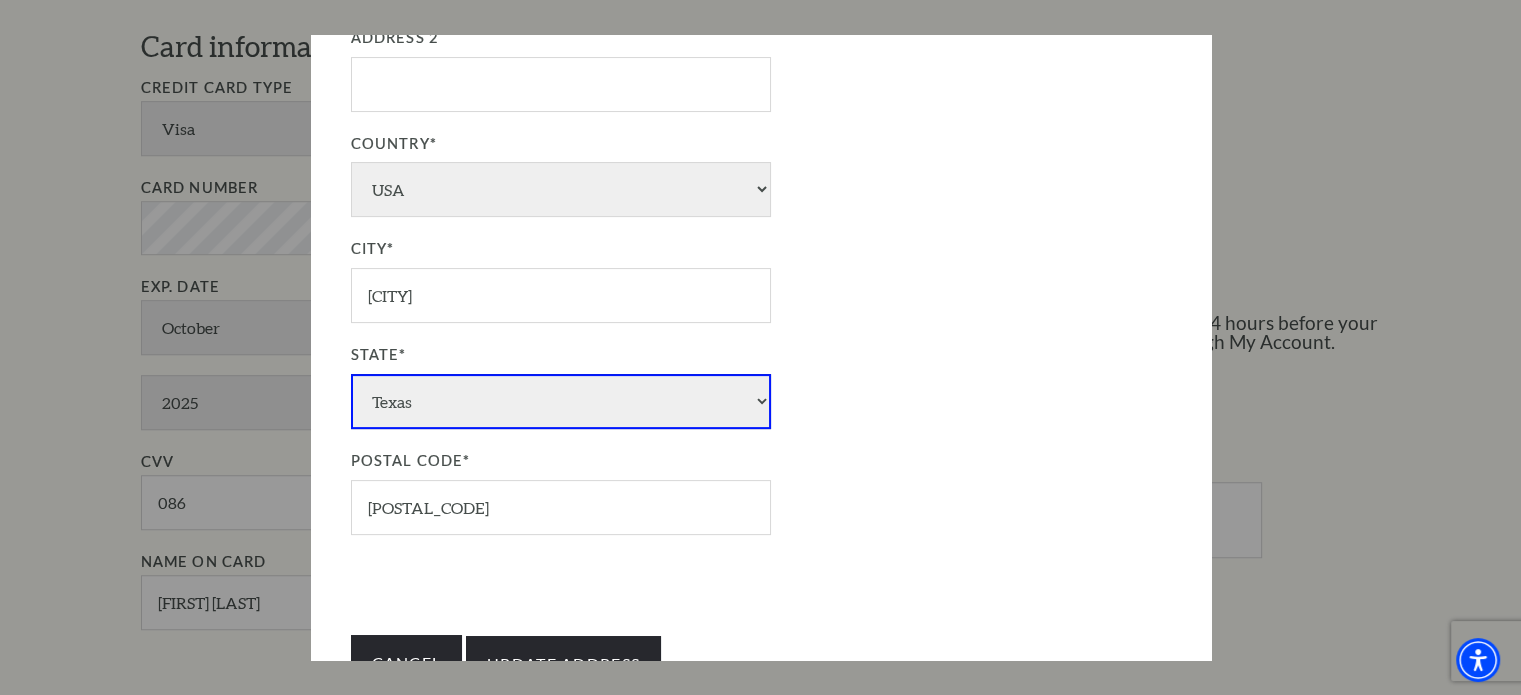 select on "[STATE]" 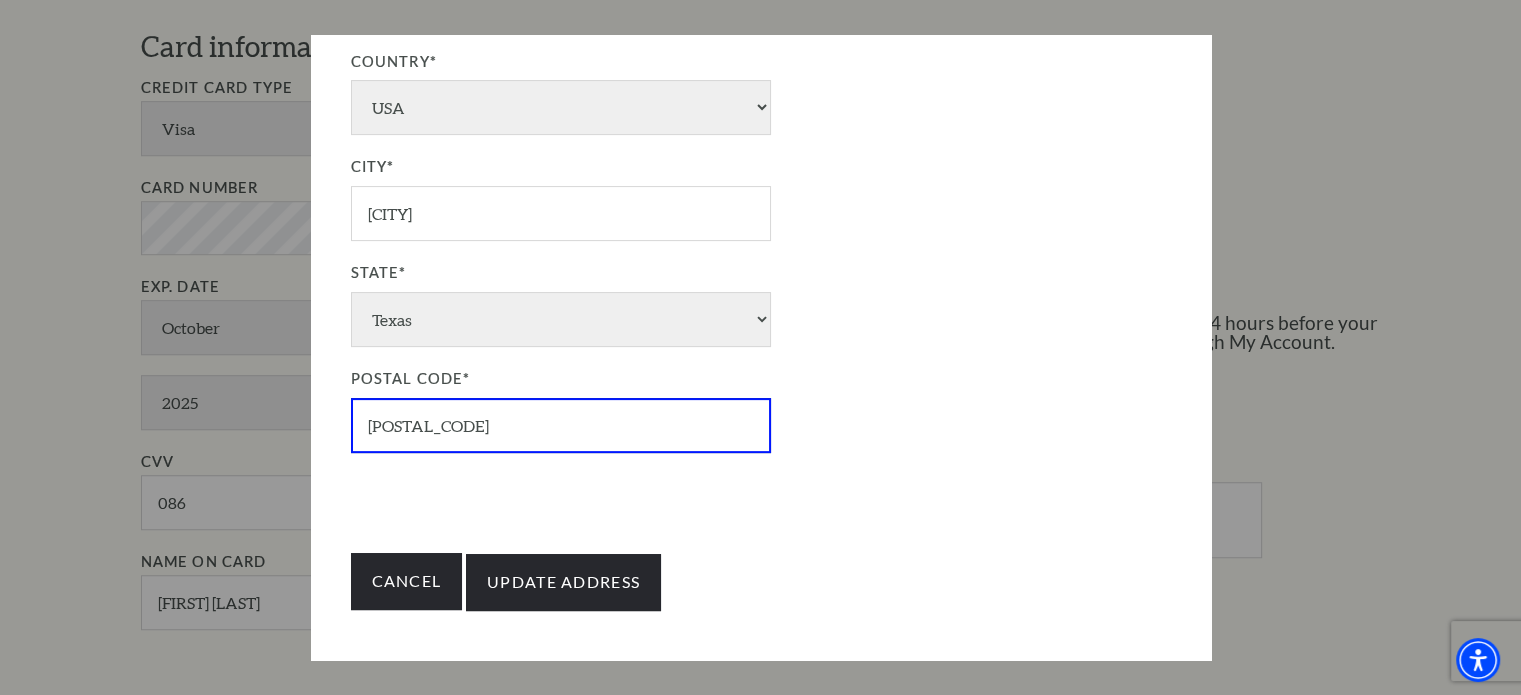 scroll, scrollTop: 529, scrollLeft: 0, axis: vertical 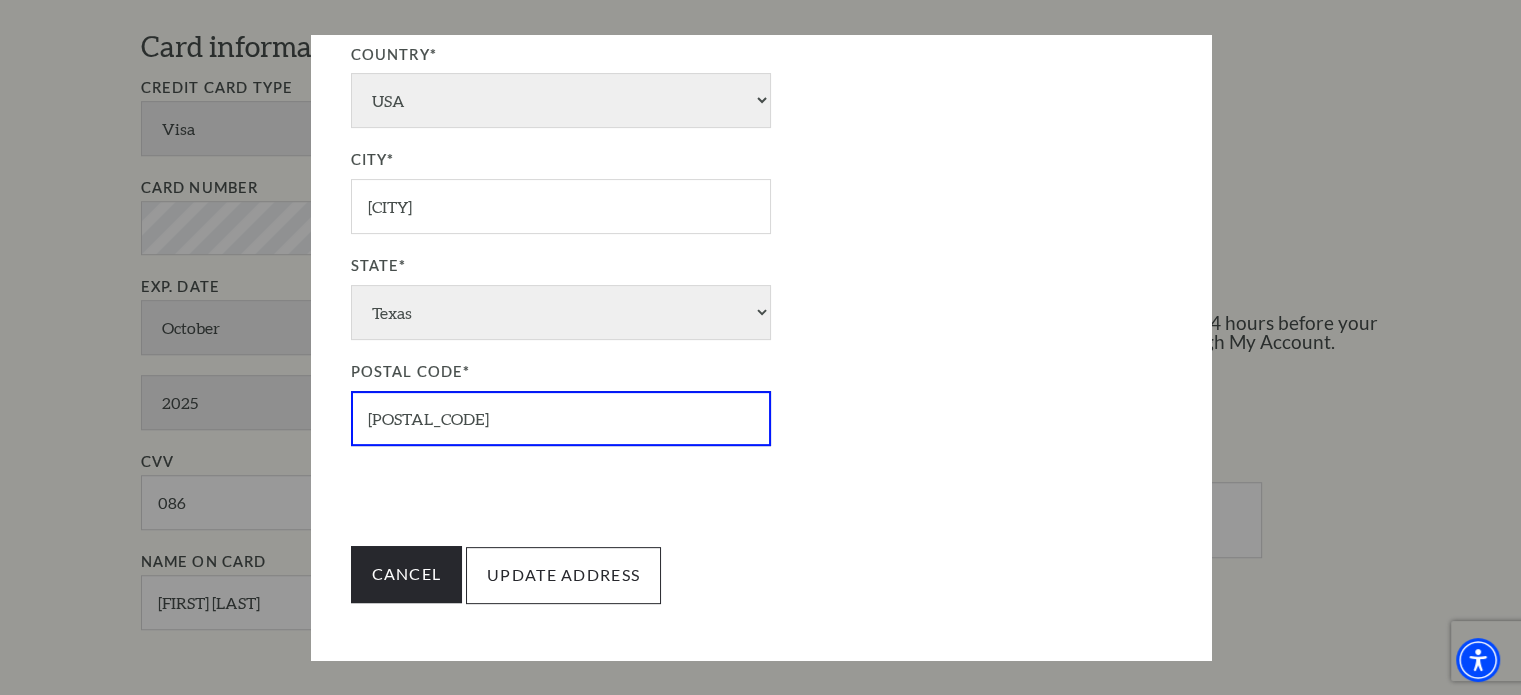 type on "[POSTAL_CODE]" 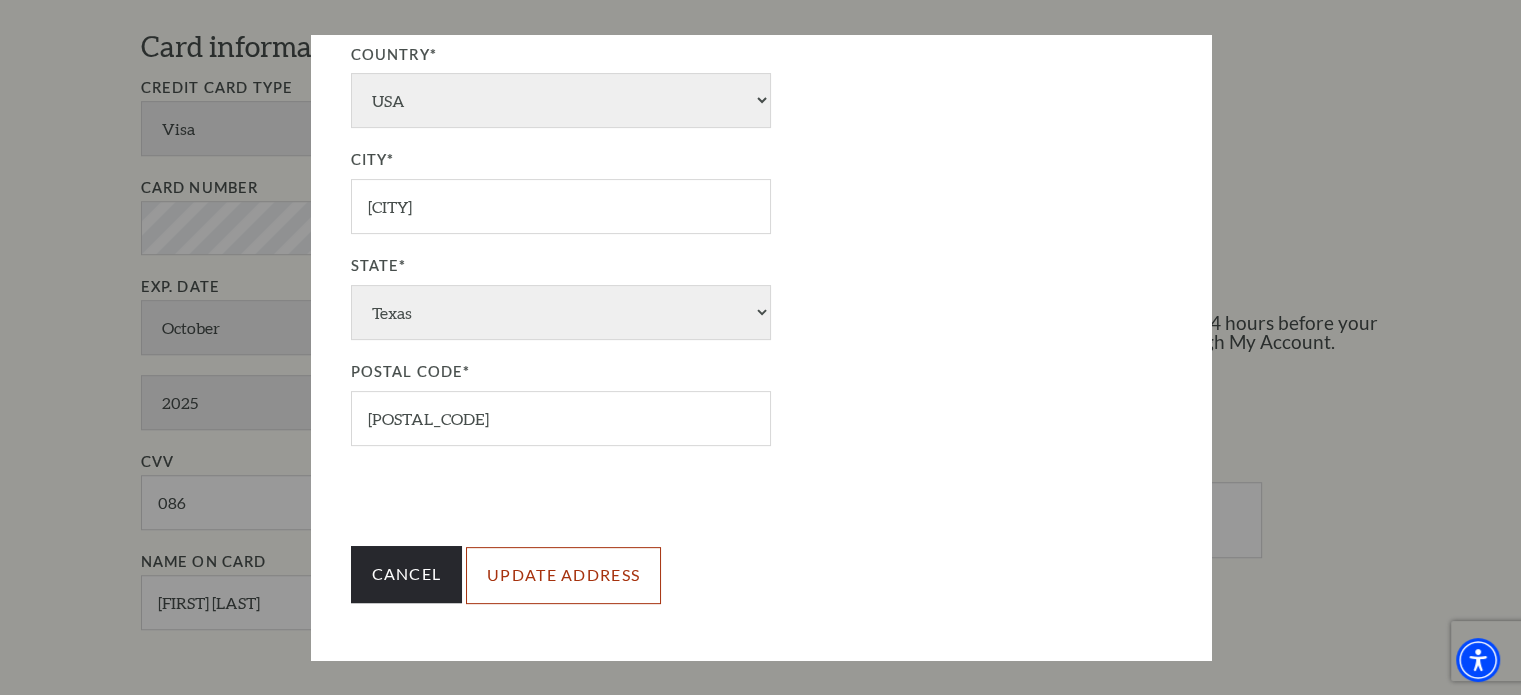 click on "Update Address" at bounding box center (563, 575) 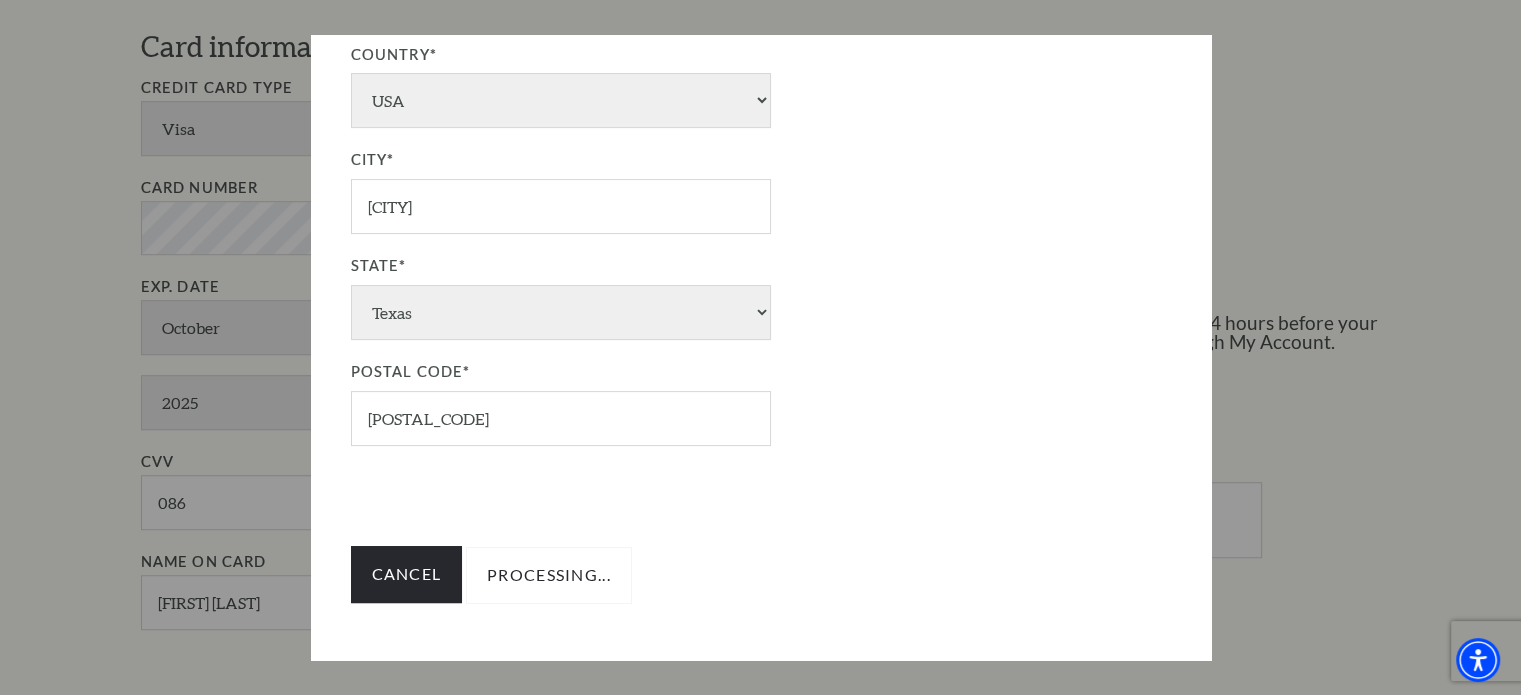 type on "Update Address" 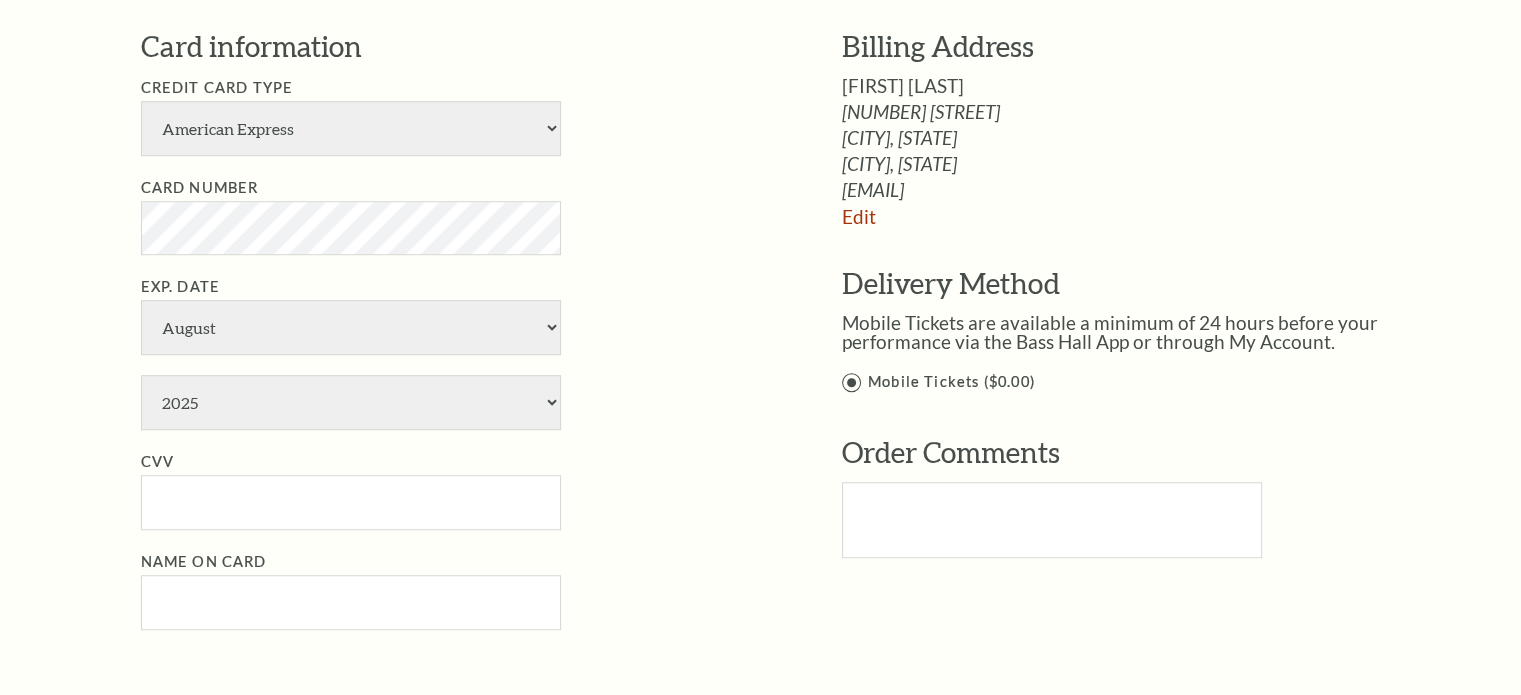 scroll, scrollTop: 1347, scrollLeft: 0, axis: vertical 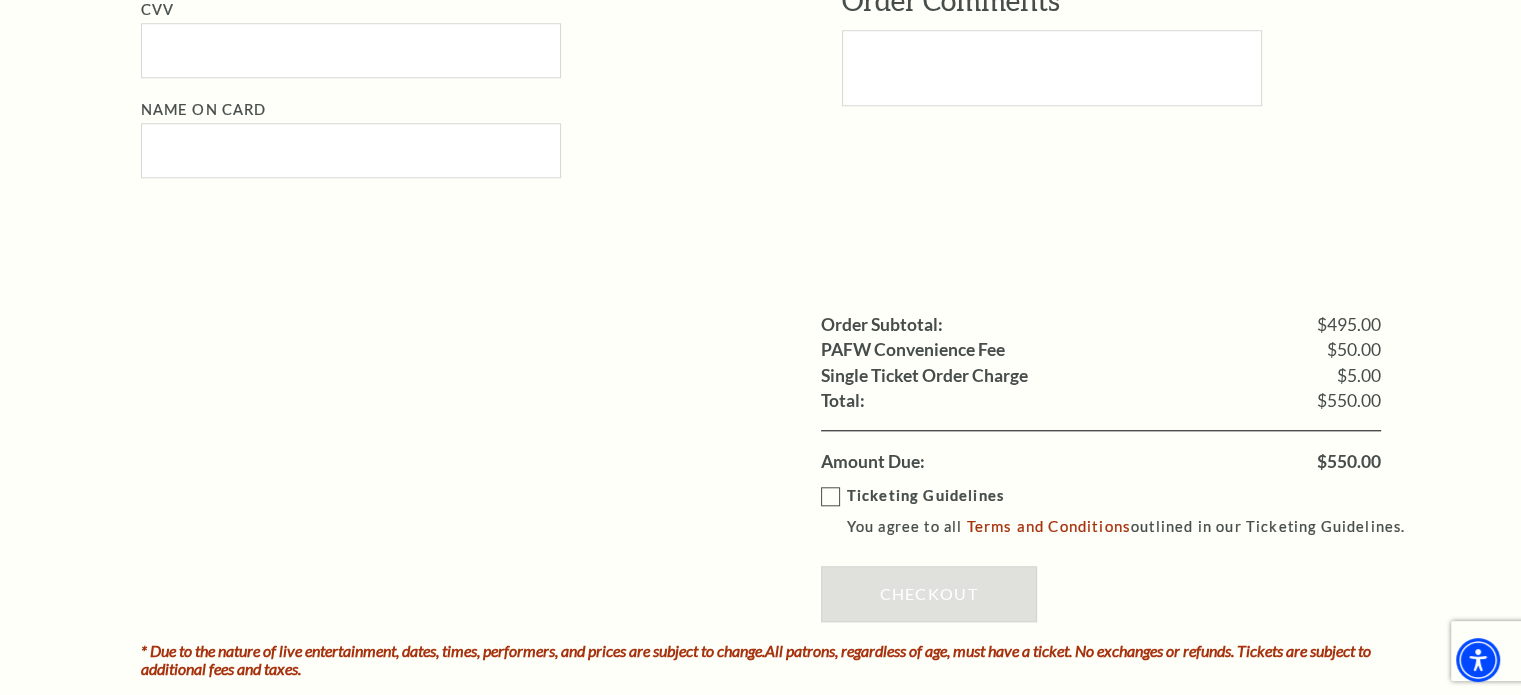 click on "Ticketing Guidelines
You agree to all   Terms and Conditions  outlined in our Ticketing Guidelines." at bounding box center (1122, 511) 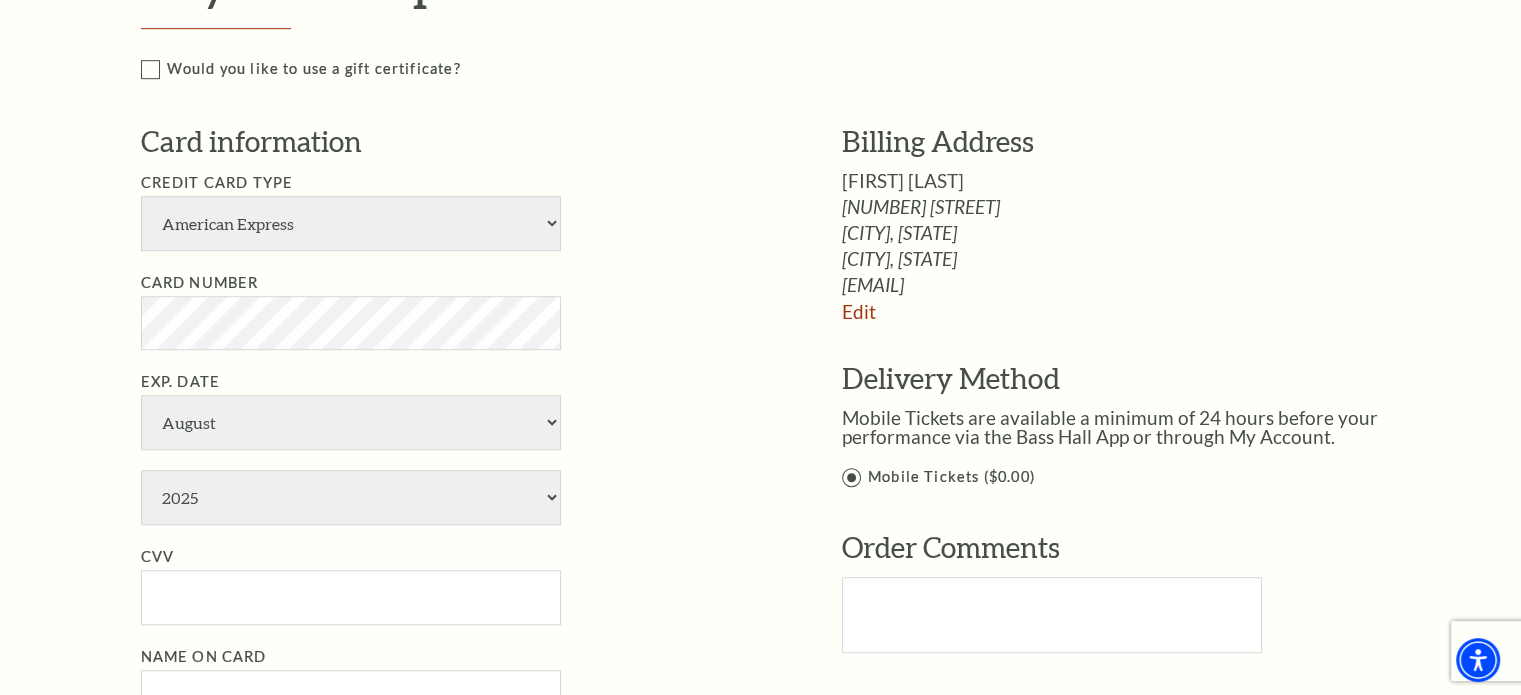 scroll, scrollTop: 1244, scrollLeft: 0, axis: vertical 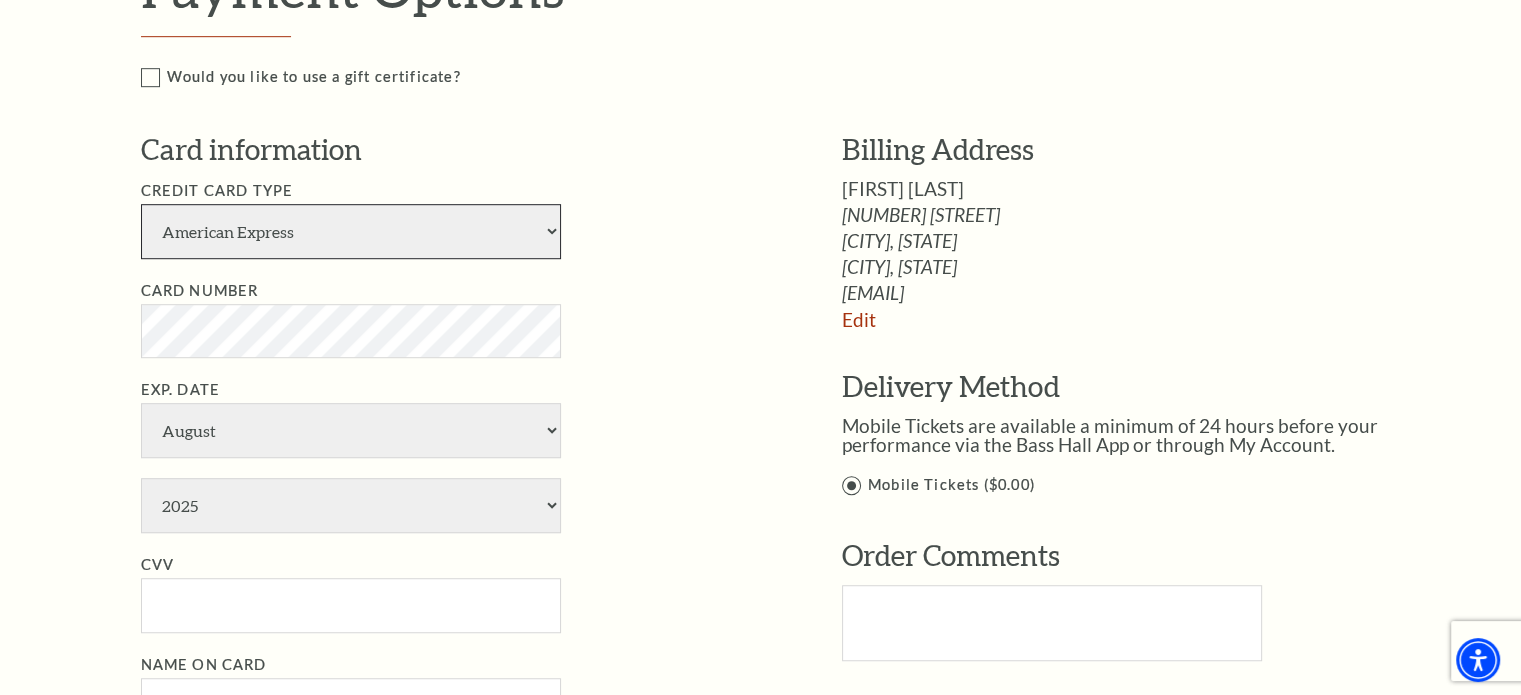 click on "American Express
Visa
Master Card
Discover" at bounding box center [351, 231] 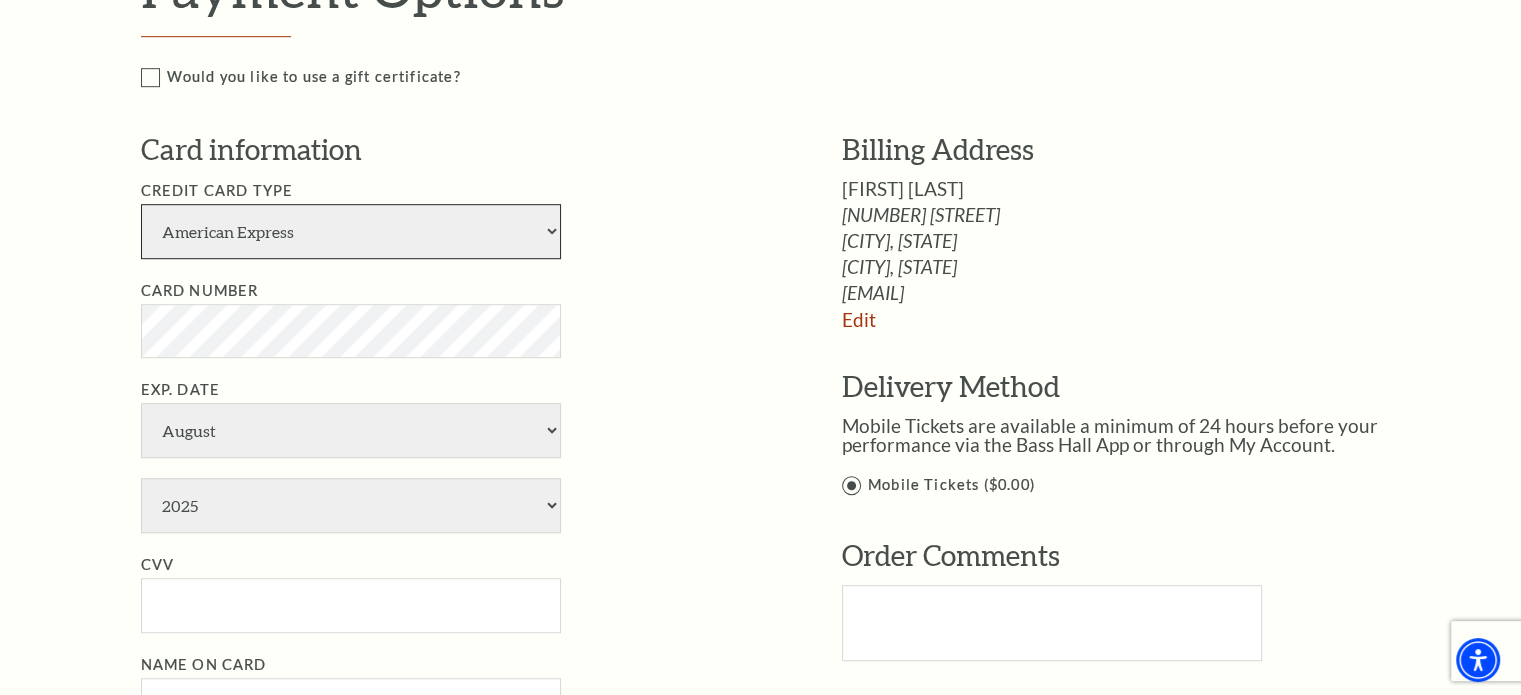 select on "24" 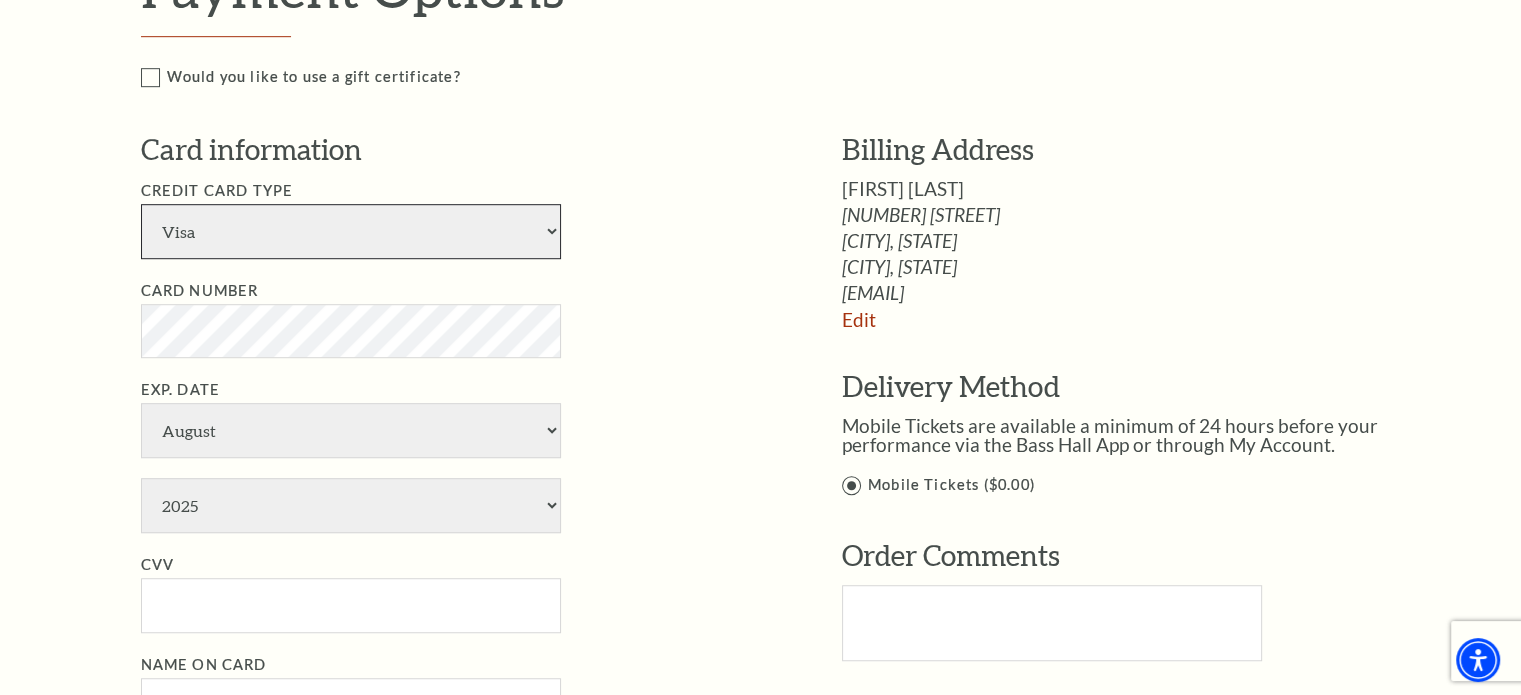 click on "American Express
Visa
Master Card
Discover" at bounding box center [351, 231] 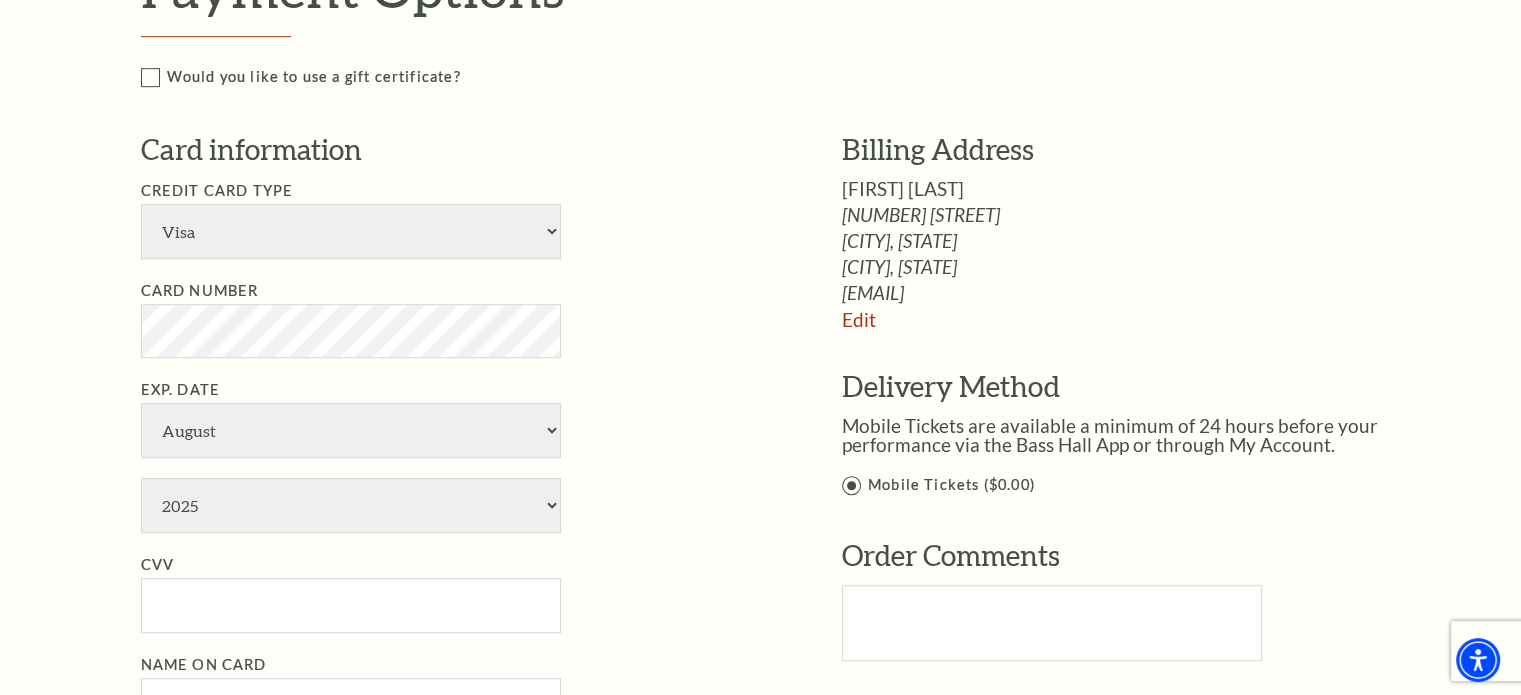 click on "Exp. Date
January
February
March
April
May
June
July
August
September
October
November
December
2025
2026
2027
2028
2029
2030
2031
2032
2033
2034" at bounding box center (461, 455) 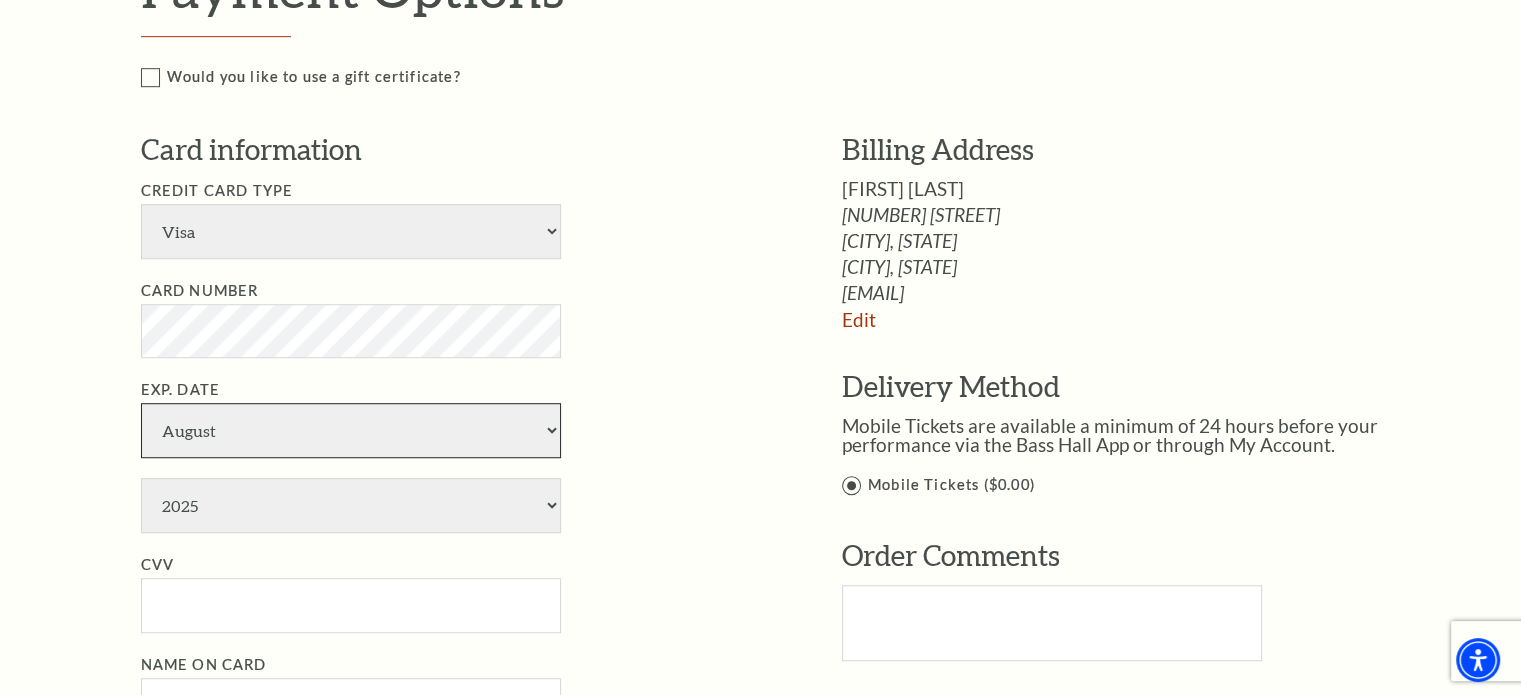 click on "January
February
March
April
May
June
July
August
September
October
November
December" at bounding box center (351, 430) 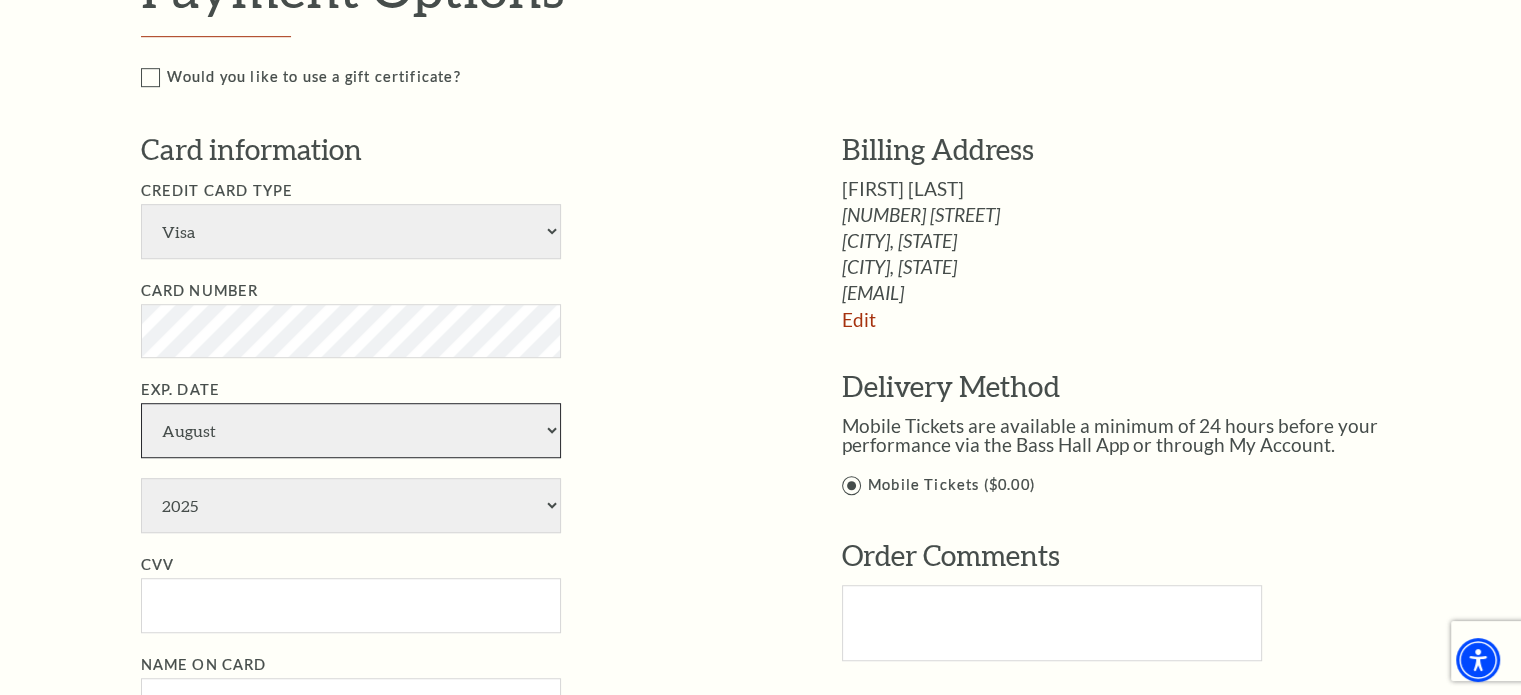 select on "10" 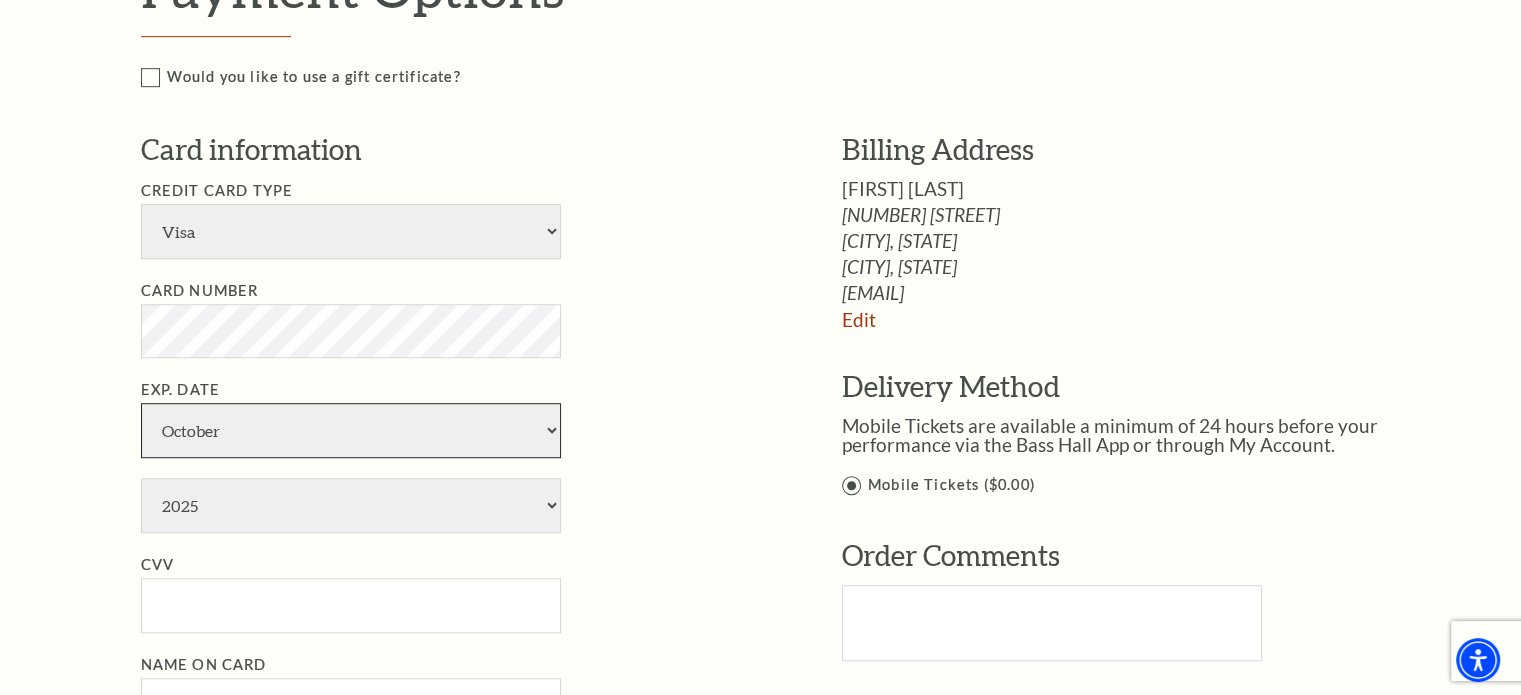 click on "January
February
March
April
May
June
July
August
September
October
November
December" at bounding box center (351, 430) 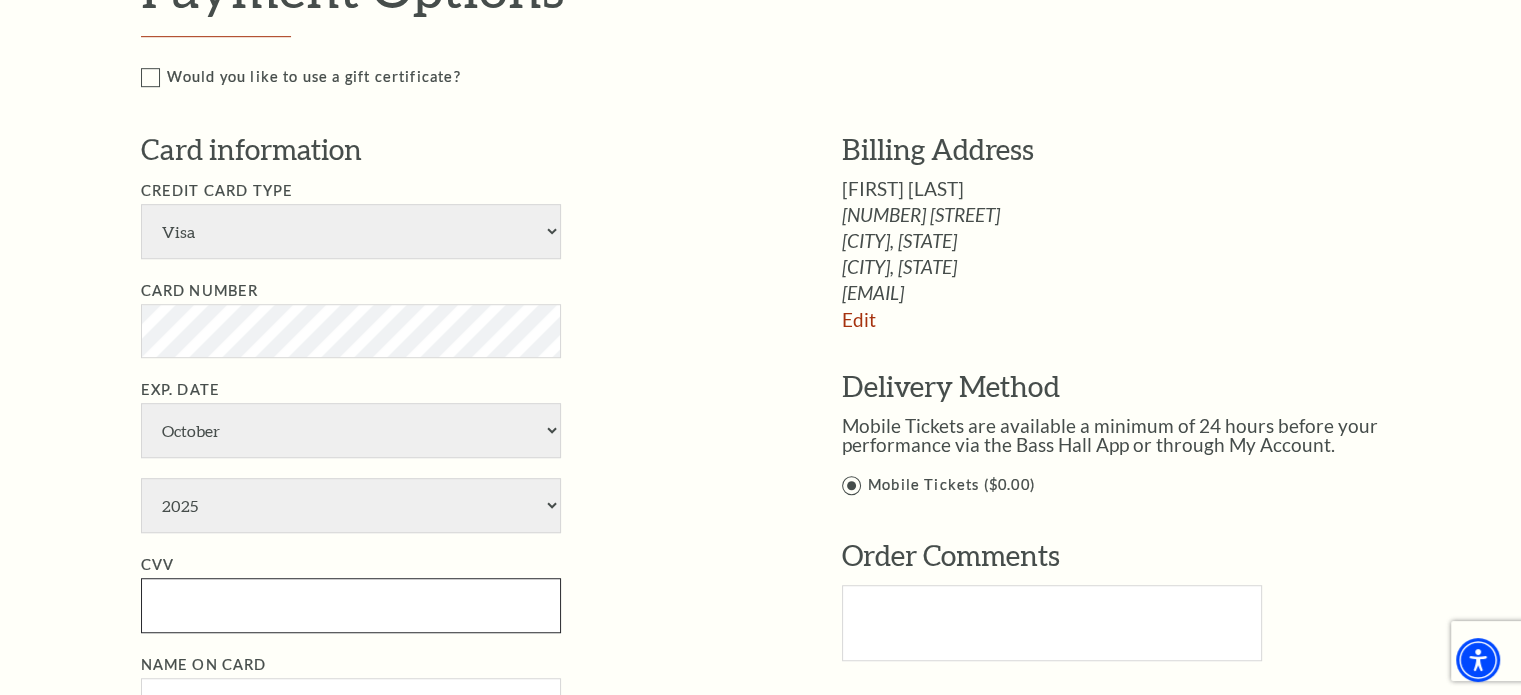 click on "CVV" at bounding box center [351, 605] 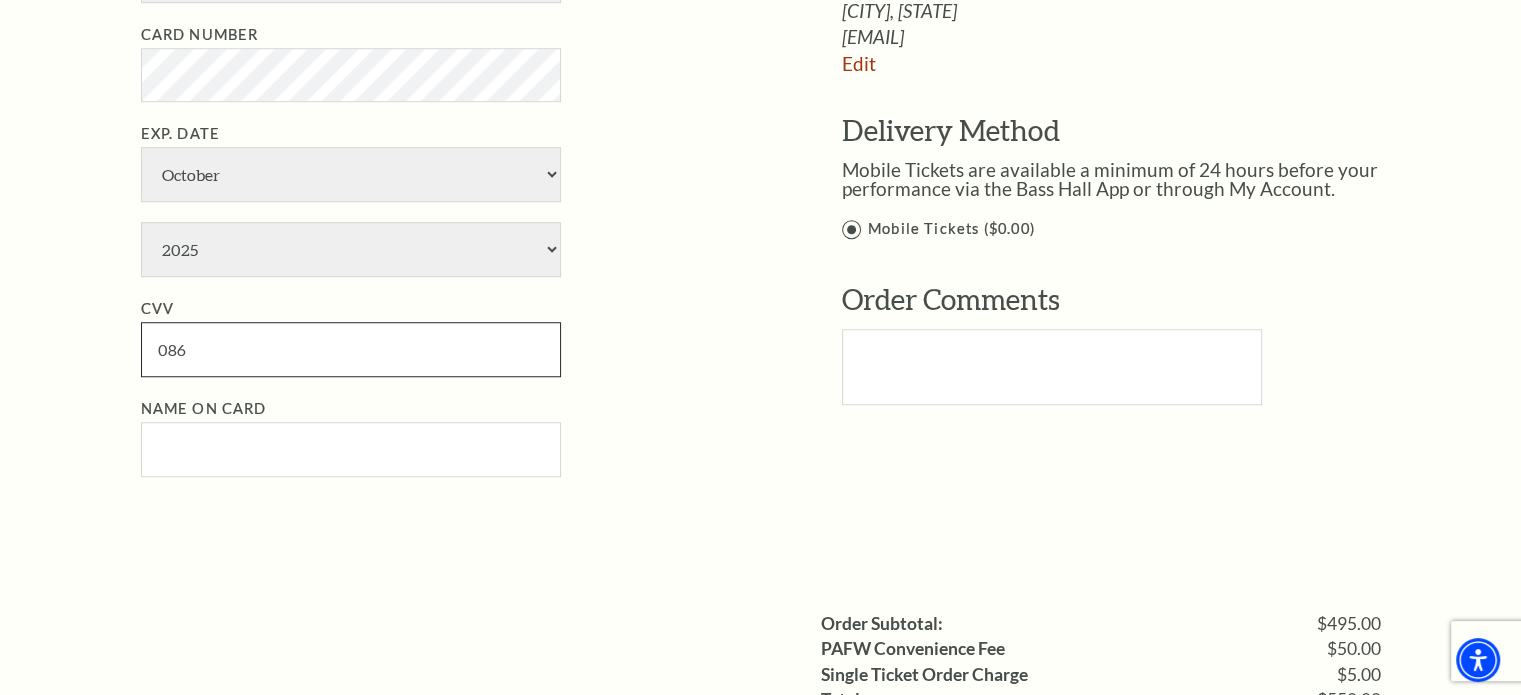 scroll, scrollTop: 1512, scrollLeft: 0, axis: vertical 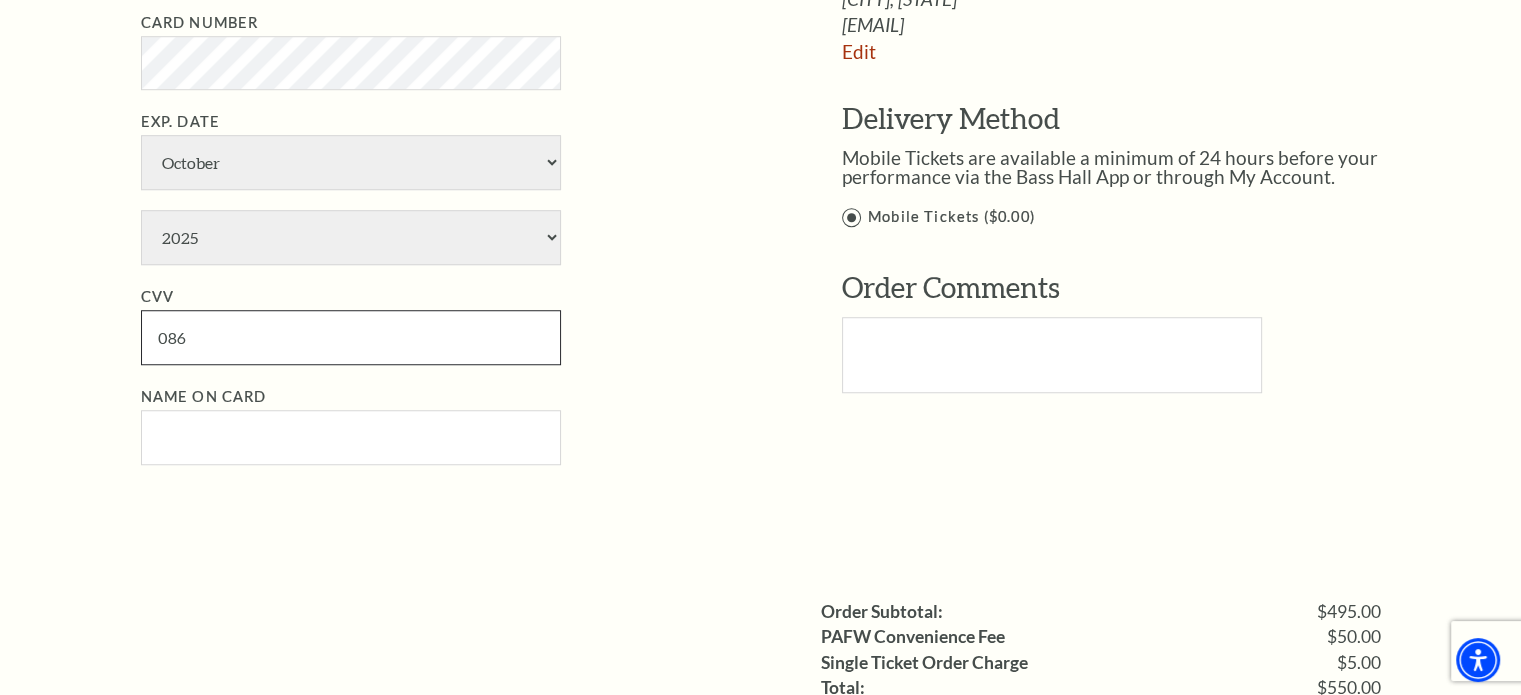 type on "086" 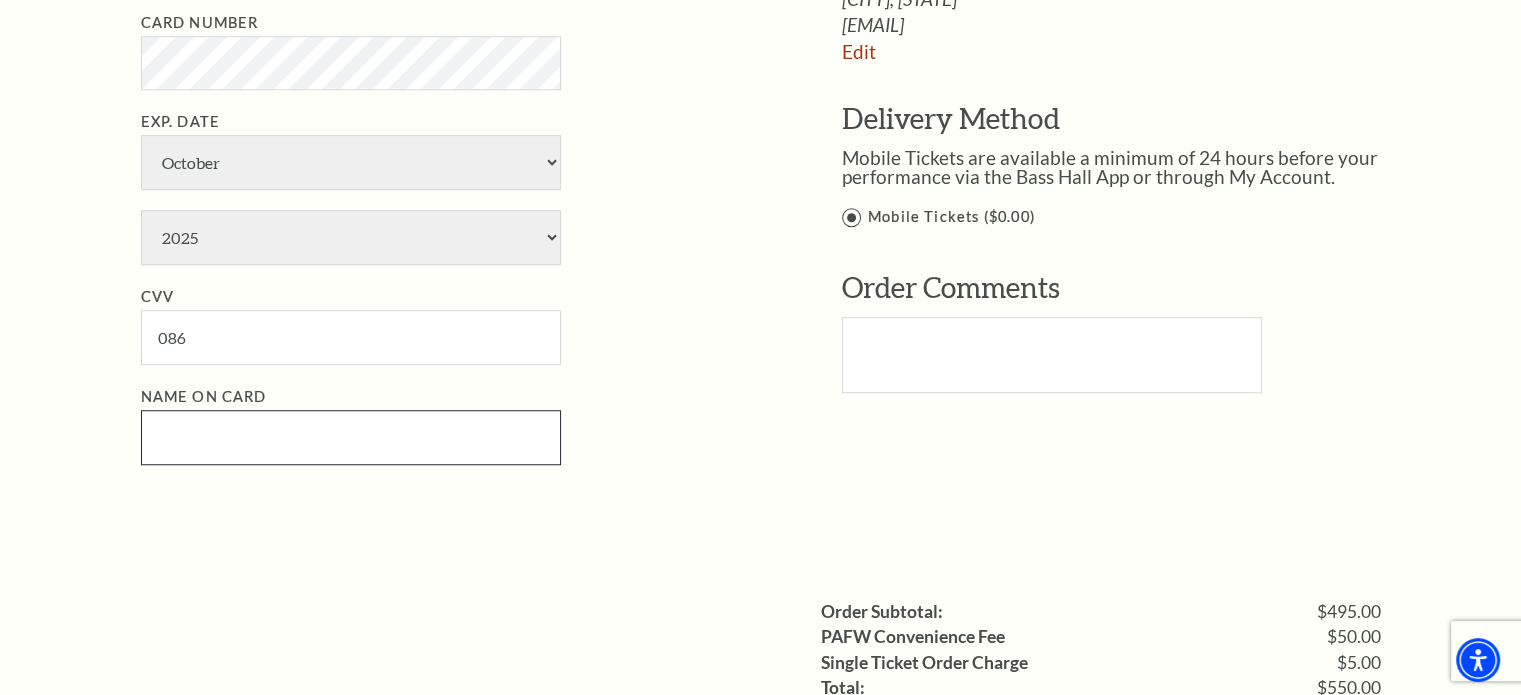 click on "Name on Card" at bounding box center [351, 437] 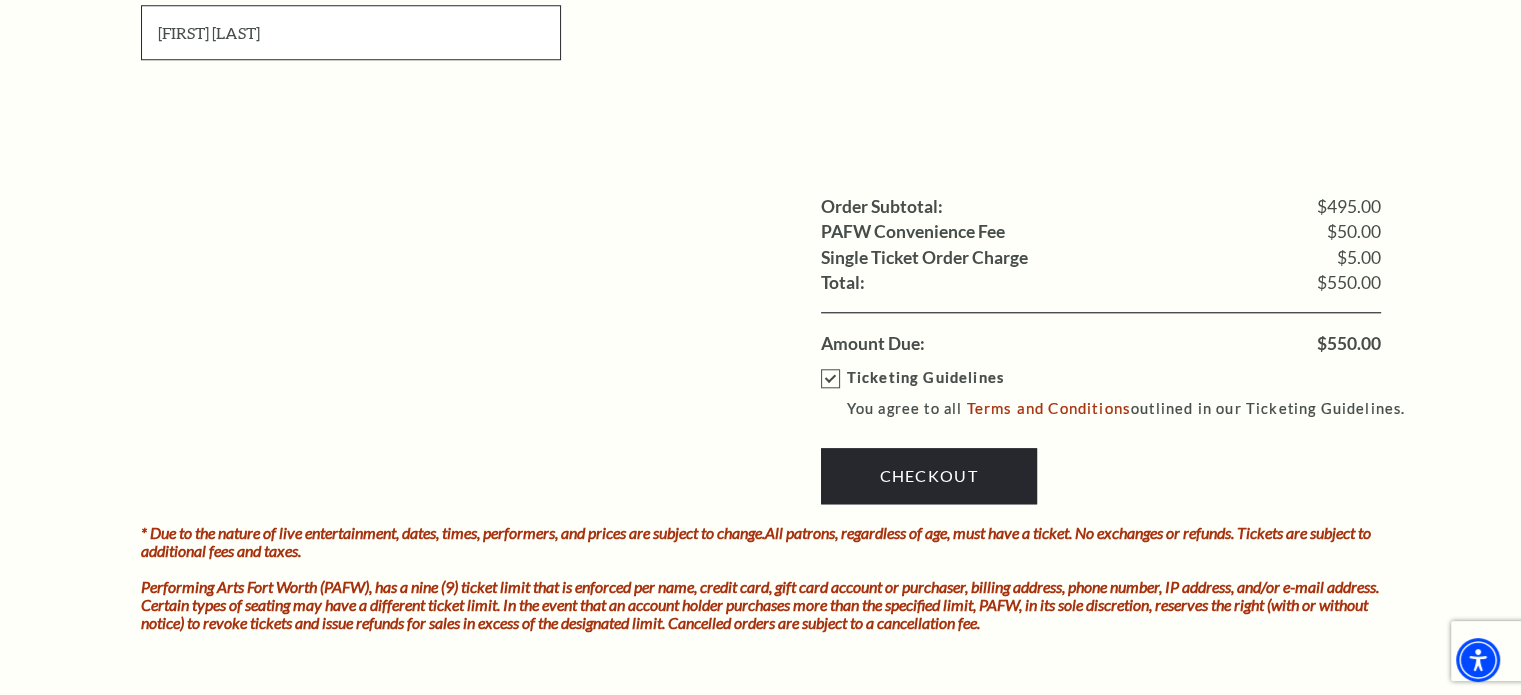 scroll, scrollTop: 1928, scrollLeft: 0, axis: vertical 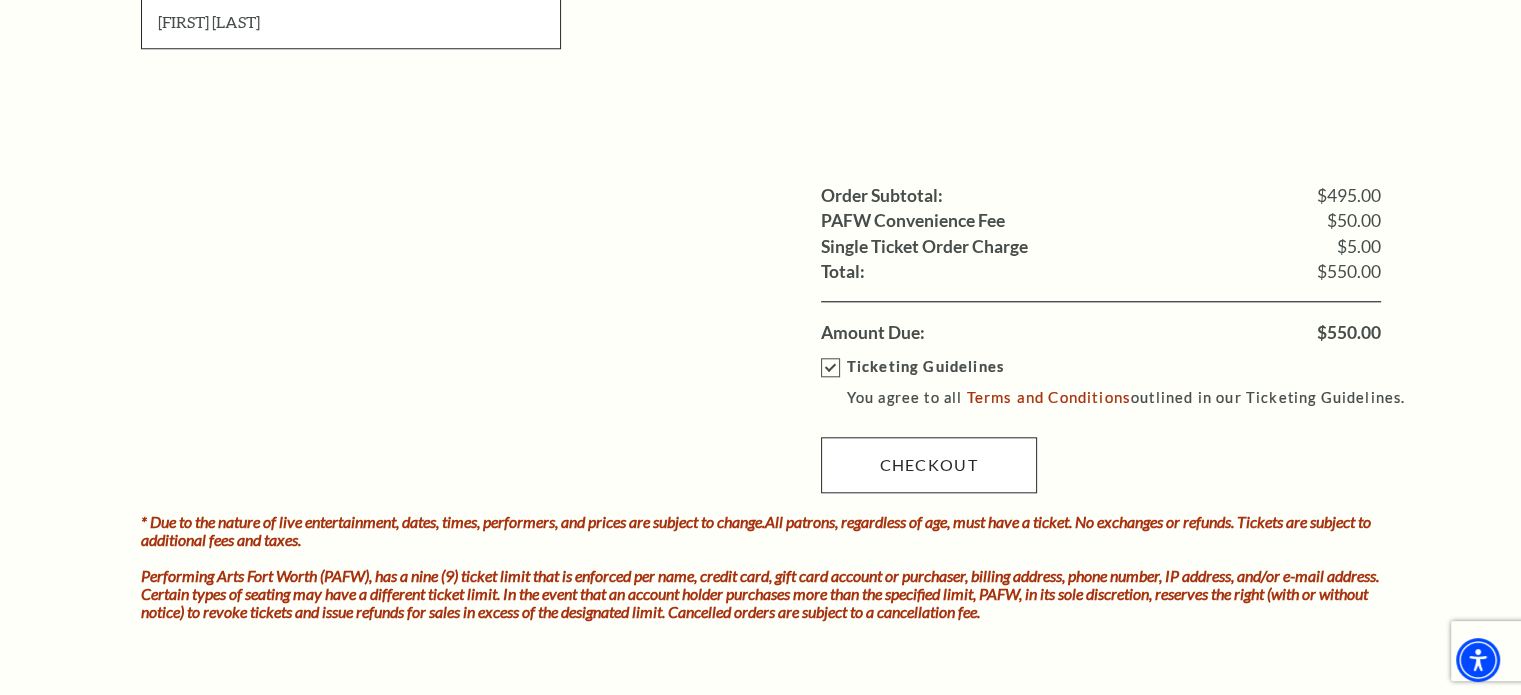 type on "Michael Fina" 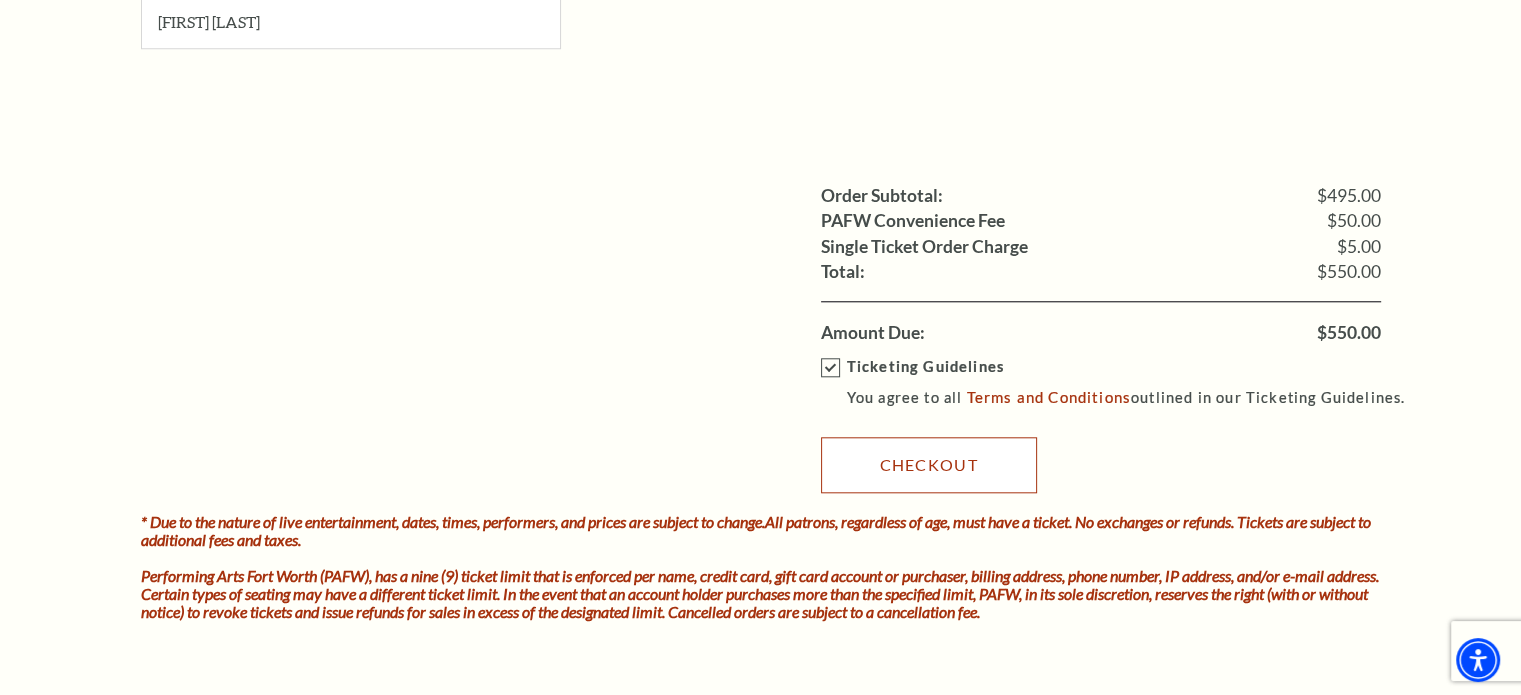 click on "Checkout" at bounding box center (929, 465) 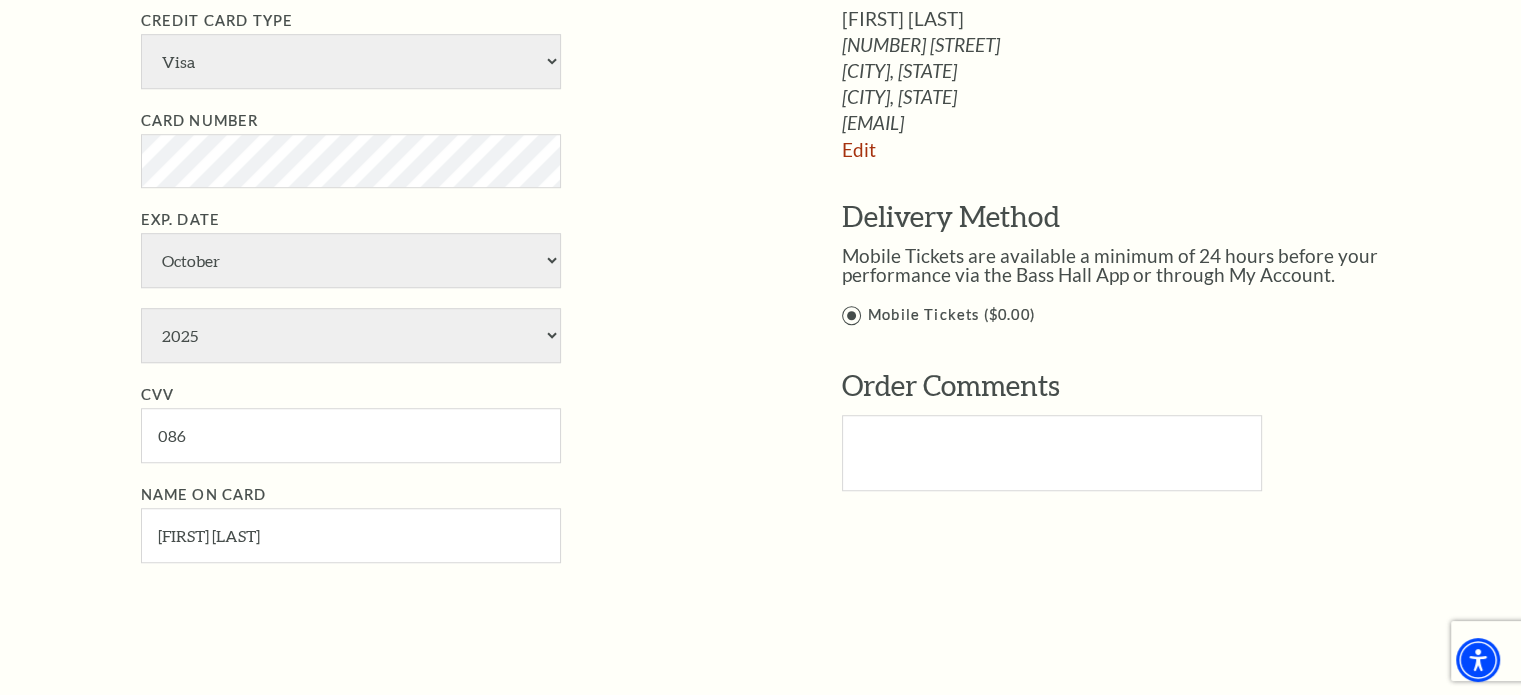 scroll, scrollTop: 1345, scrollLeft: 0, axis: vertical 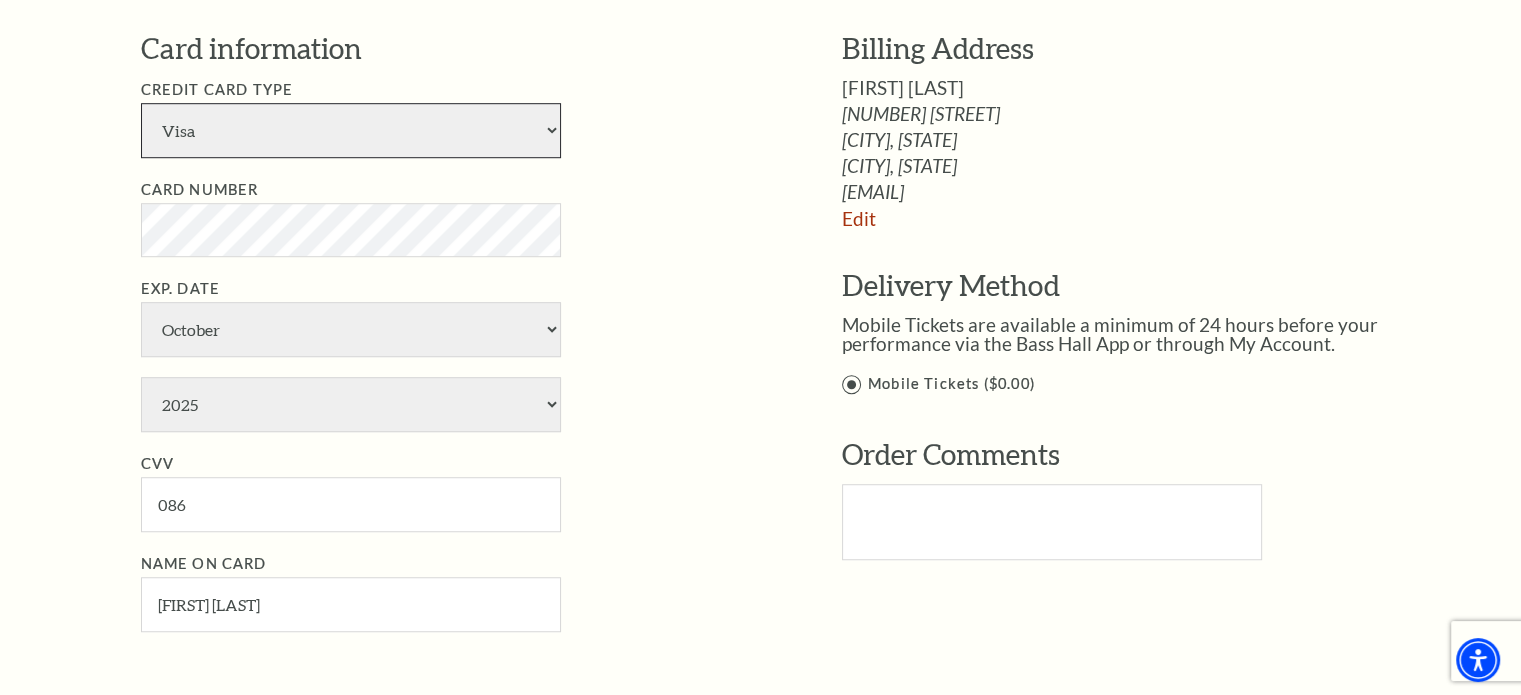 click on "American Express
Visa
Master Card
Discover" at bounding box center [351, 130] 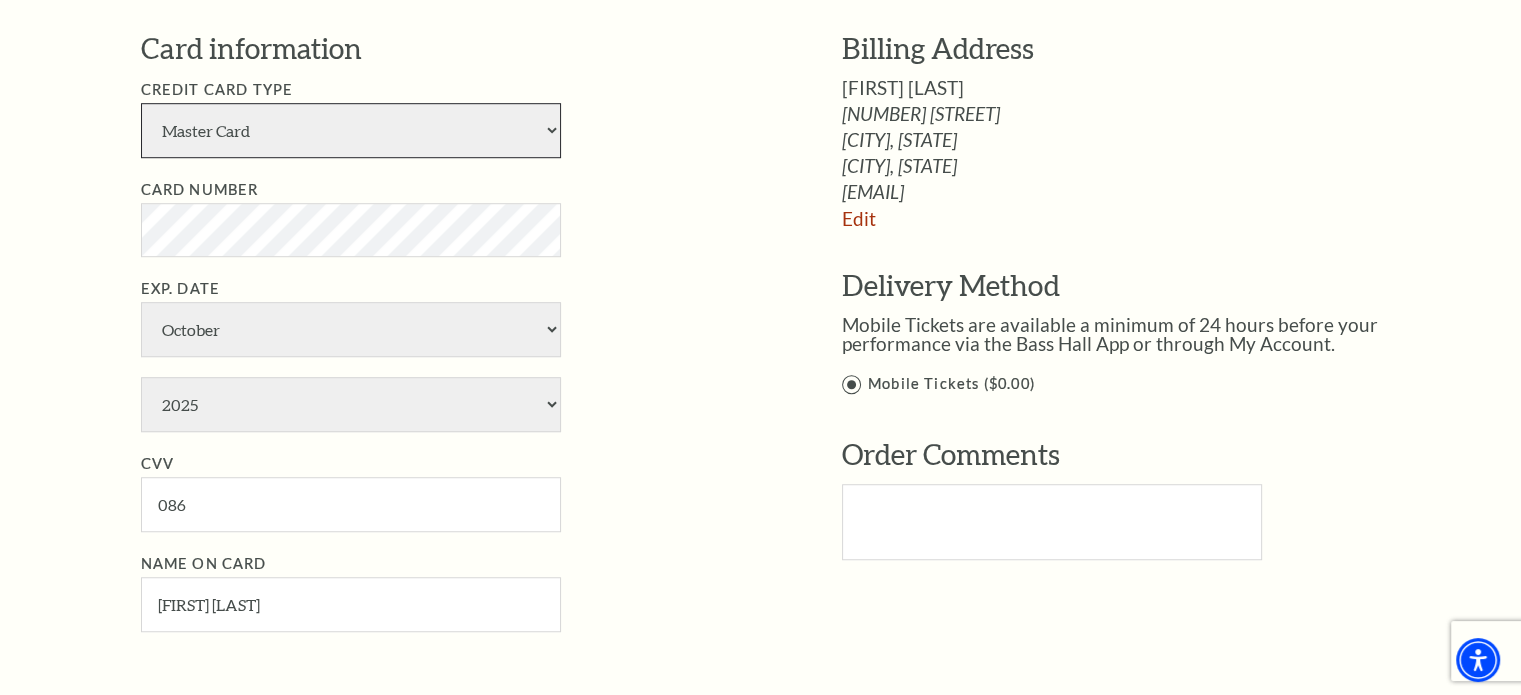 click on "American Express
Visa
Master Card
Discover" at bounding box center (351, 130) 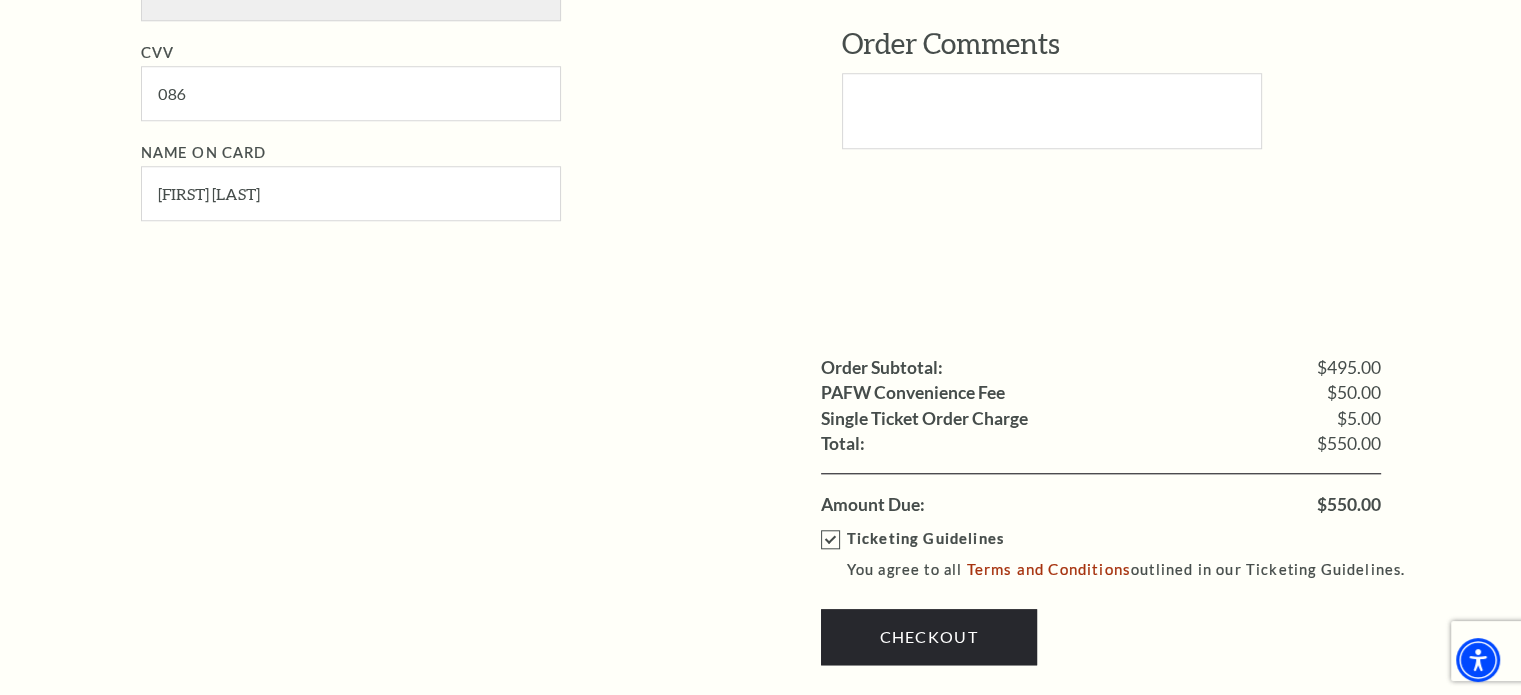 scroll, scrollTop: 1764, scrollLeft: 0, axis: vertical 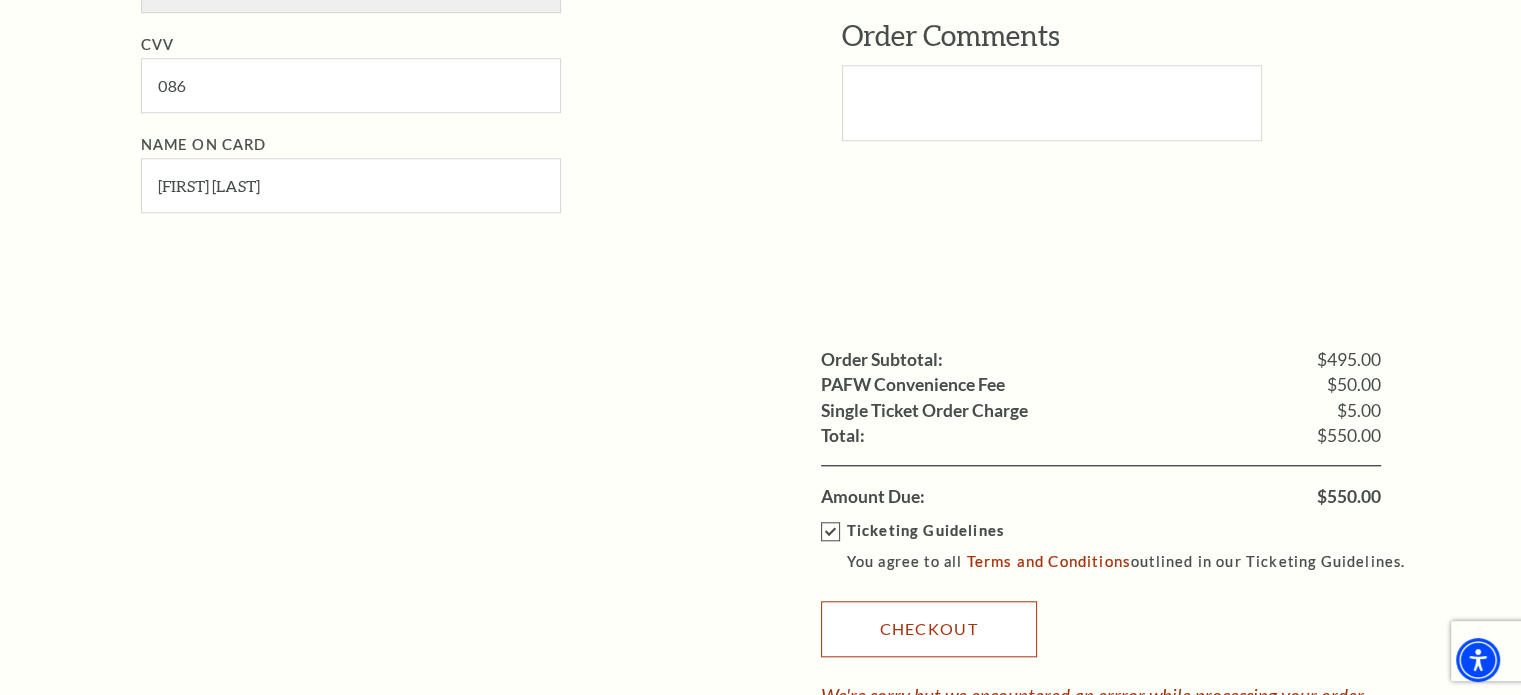 click on "Checkout" at bounding box center [929, 629] 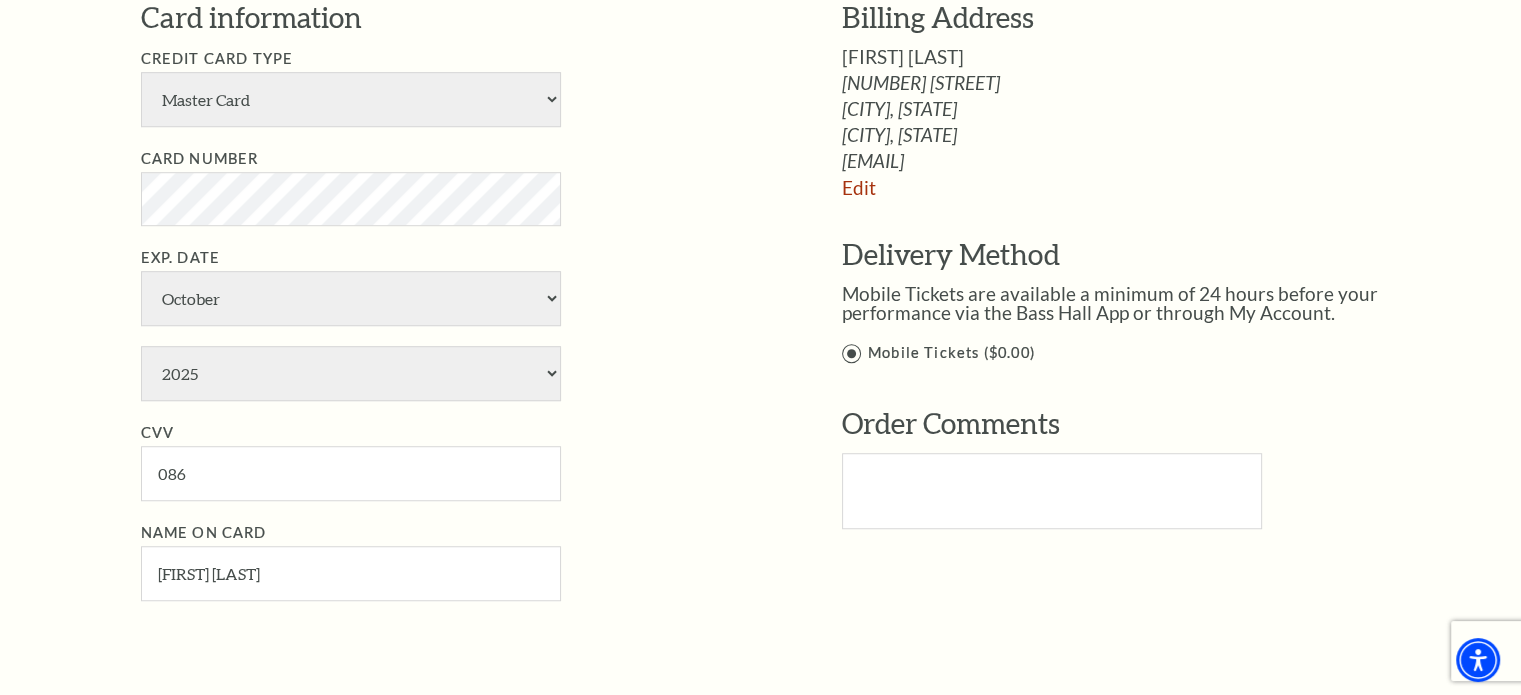 scroll, scrollTop: 1360, scrollLeft: 0, axis: vertical 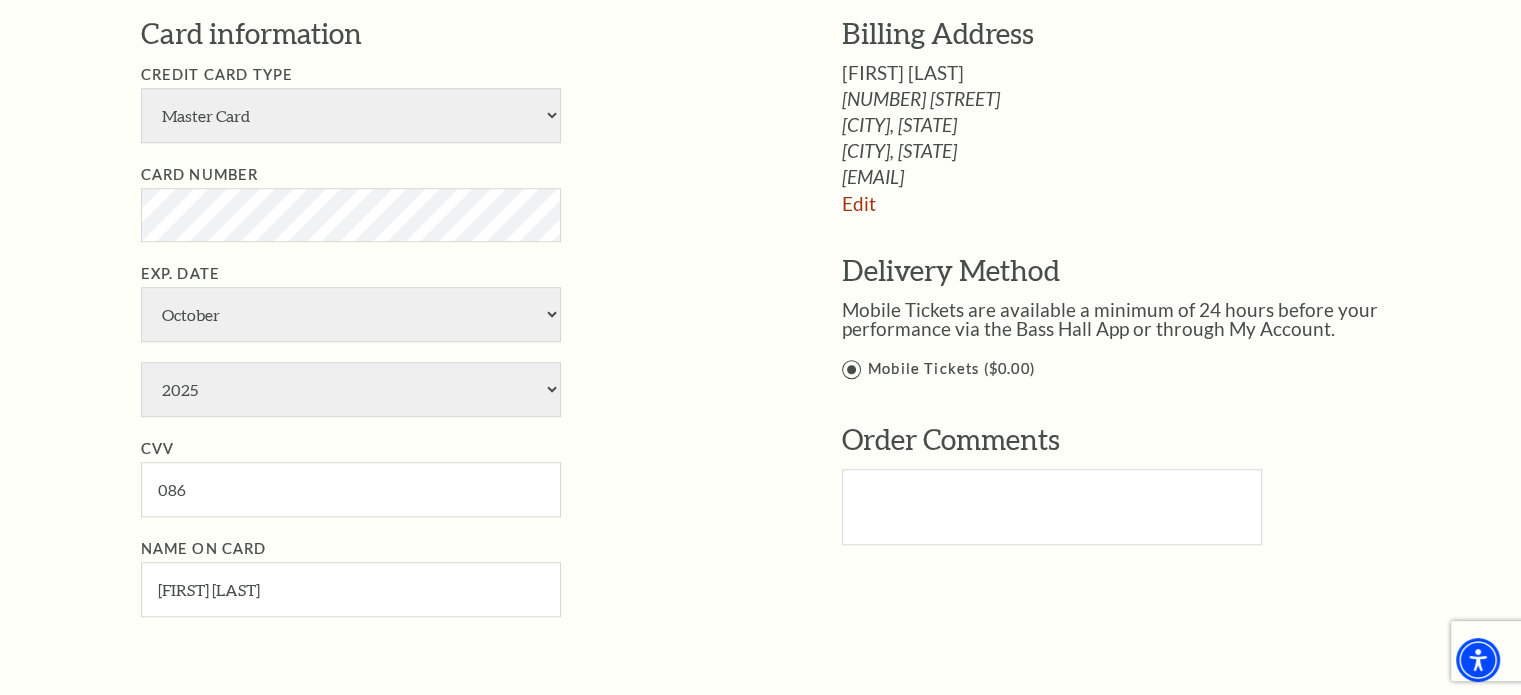 click on "Credit Card Type
American Express
Visa
Master Card
Discover" at bounding box center (461, 103) 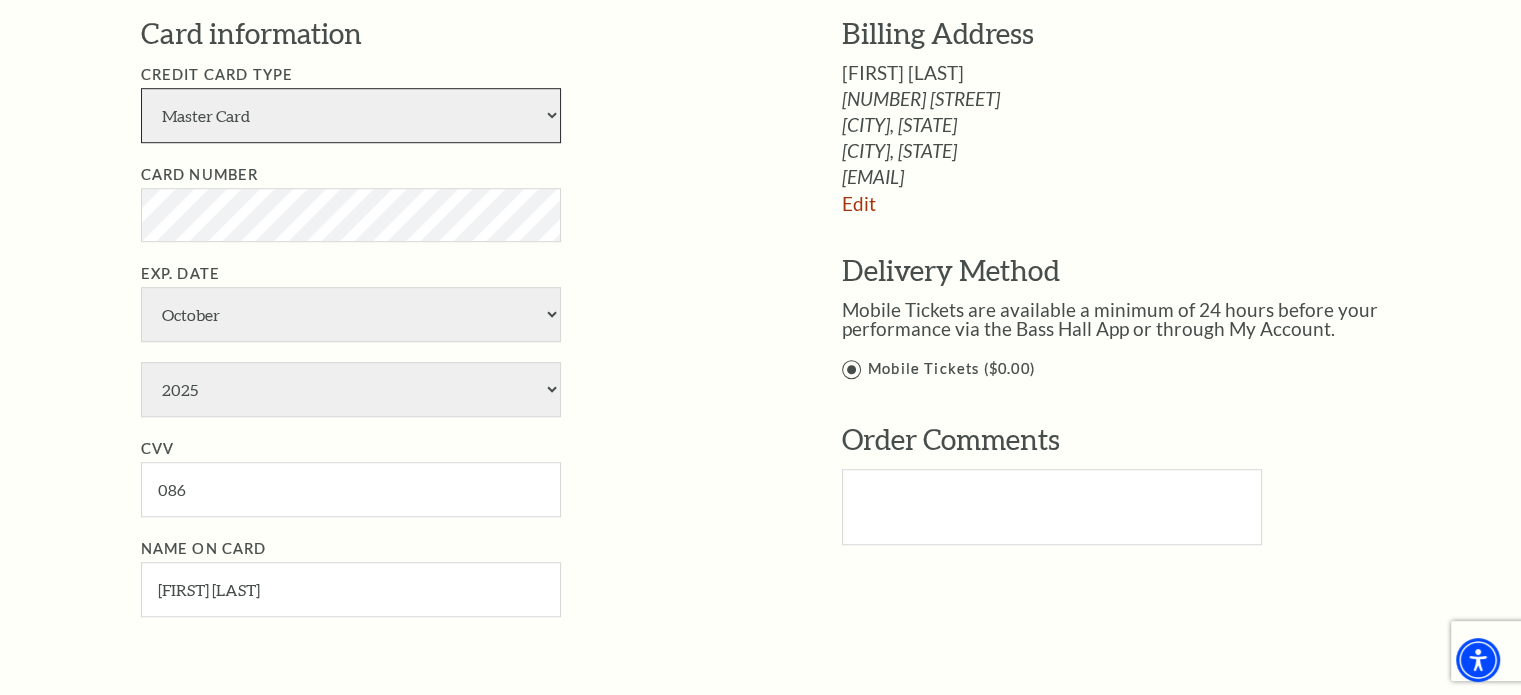 click on "American Express
Visa
Master Card
Discover" at bounding box center [351, 115] 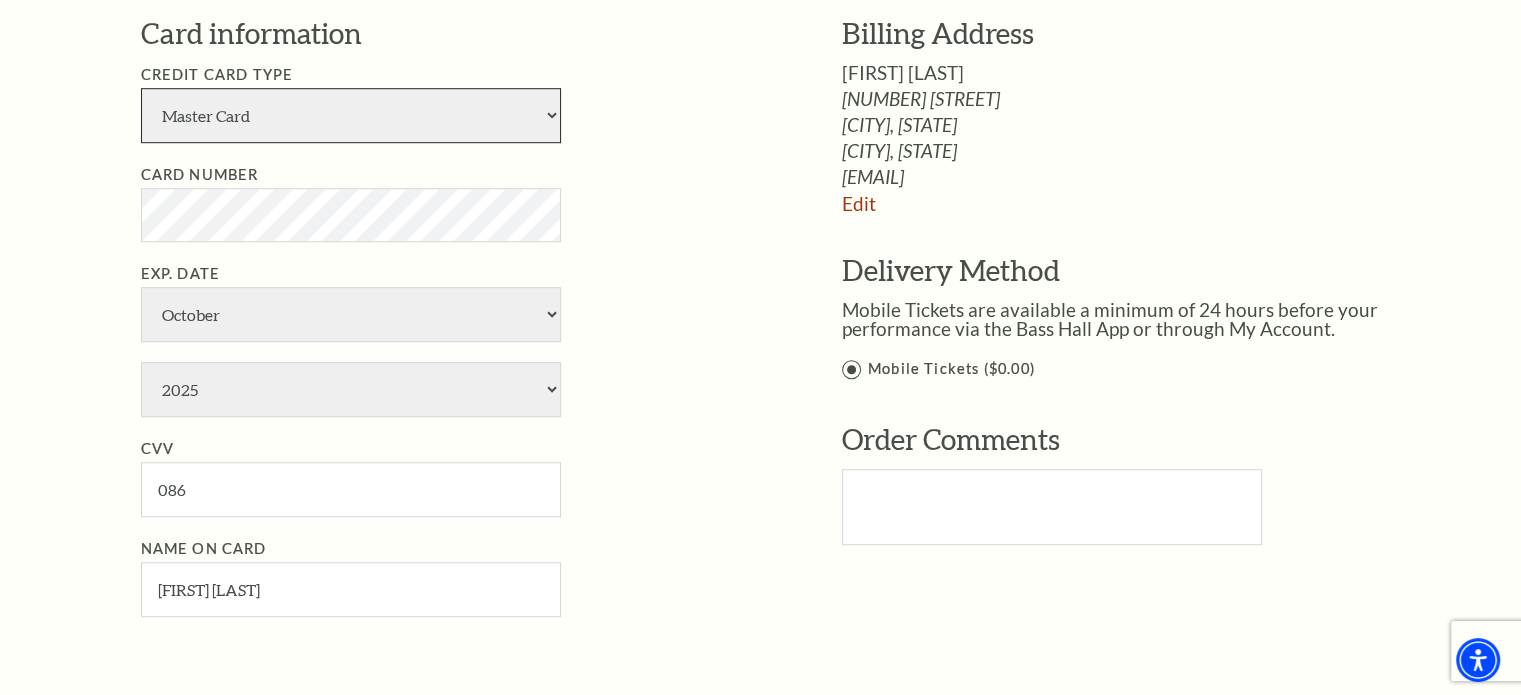 select on "24" 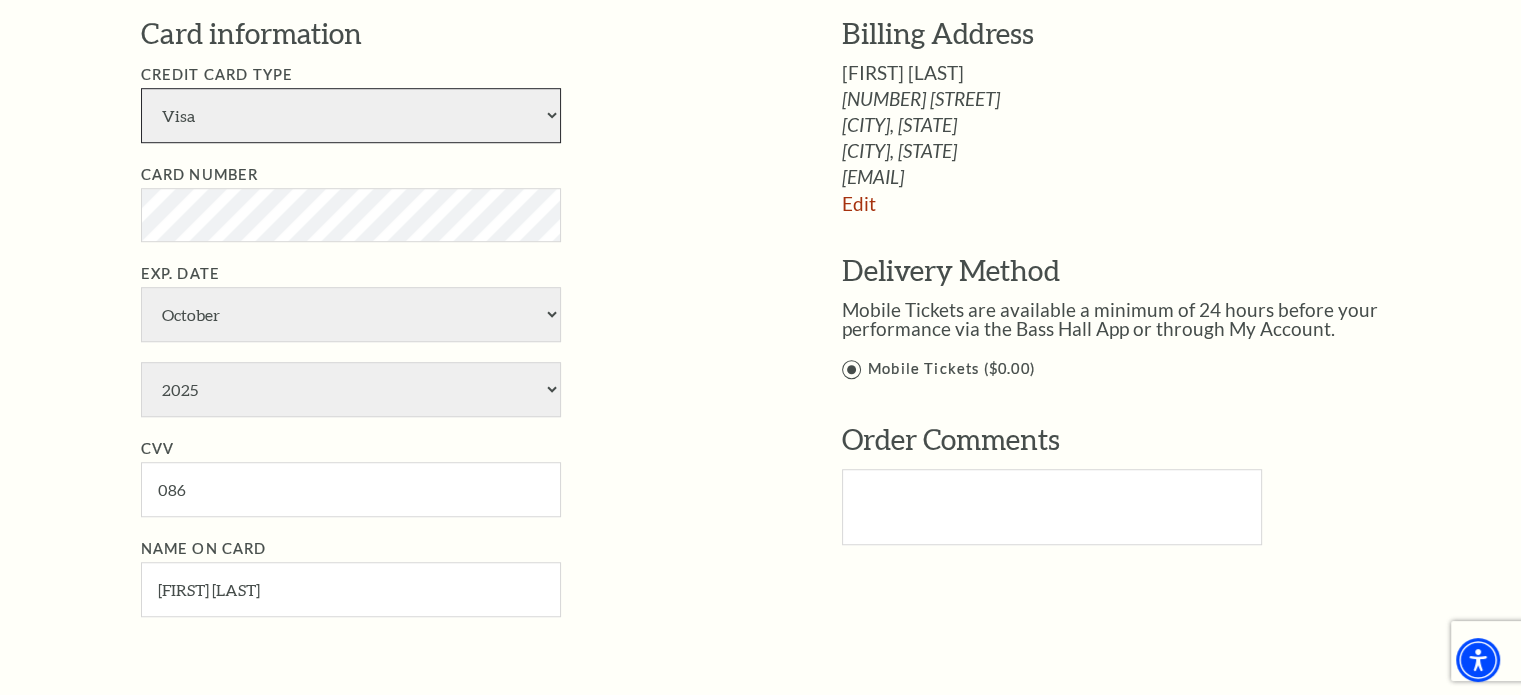 click on "American Express
Visa
Master Card
Discover" at bounding box center (351, 115) 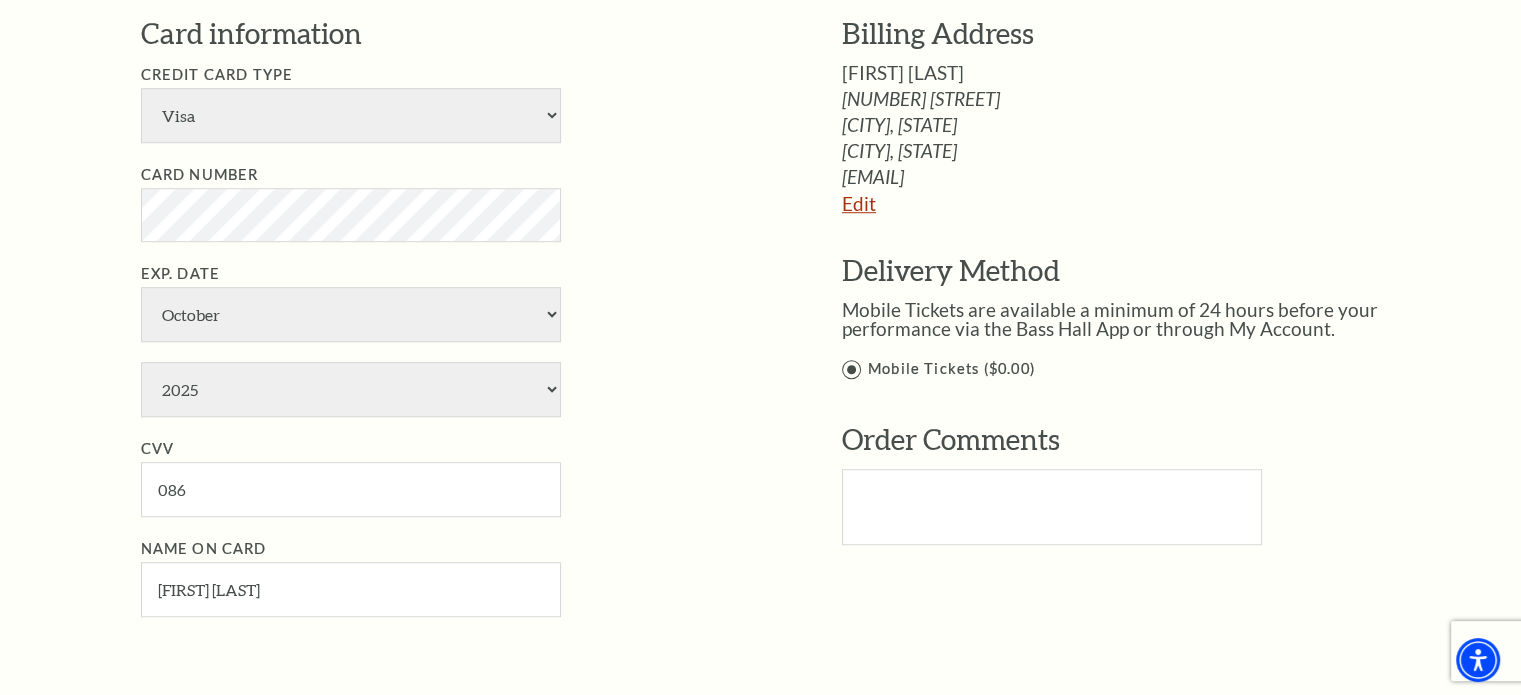 click on "Edit" at bounding box center (859, 203) 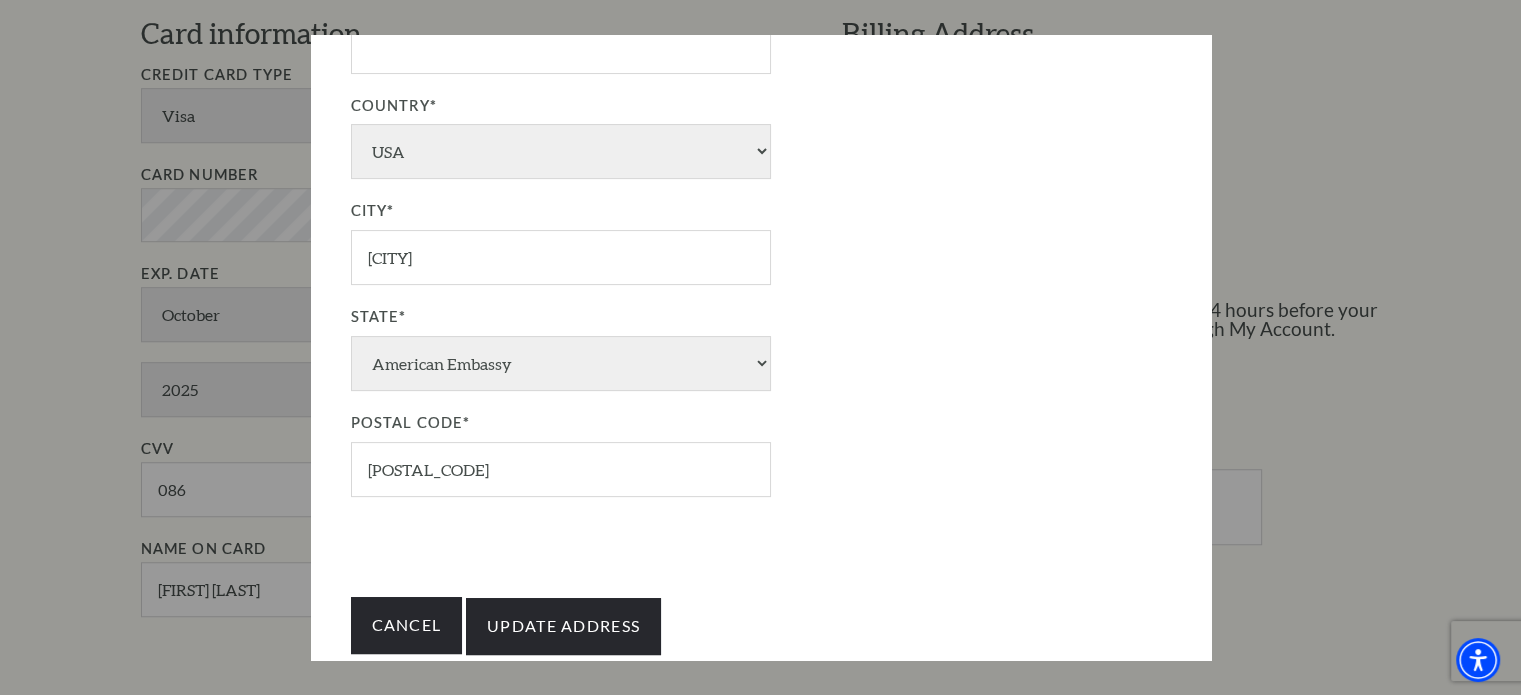 scroll, scrollTop: 529, scrollLeft: 0, axis: vertical 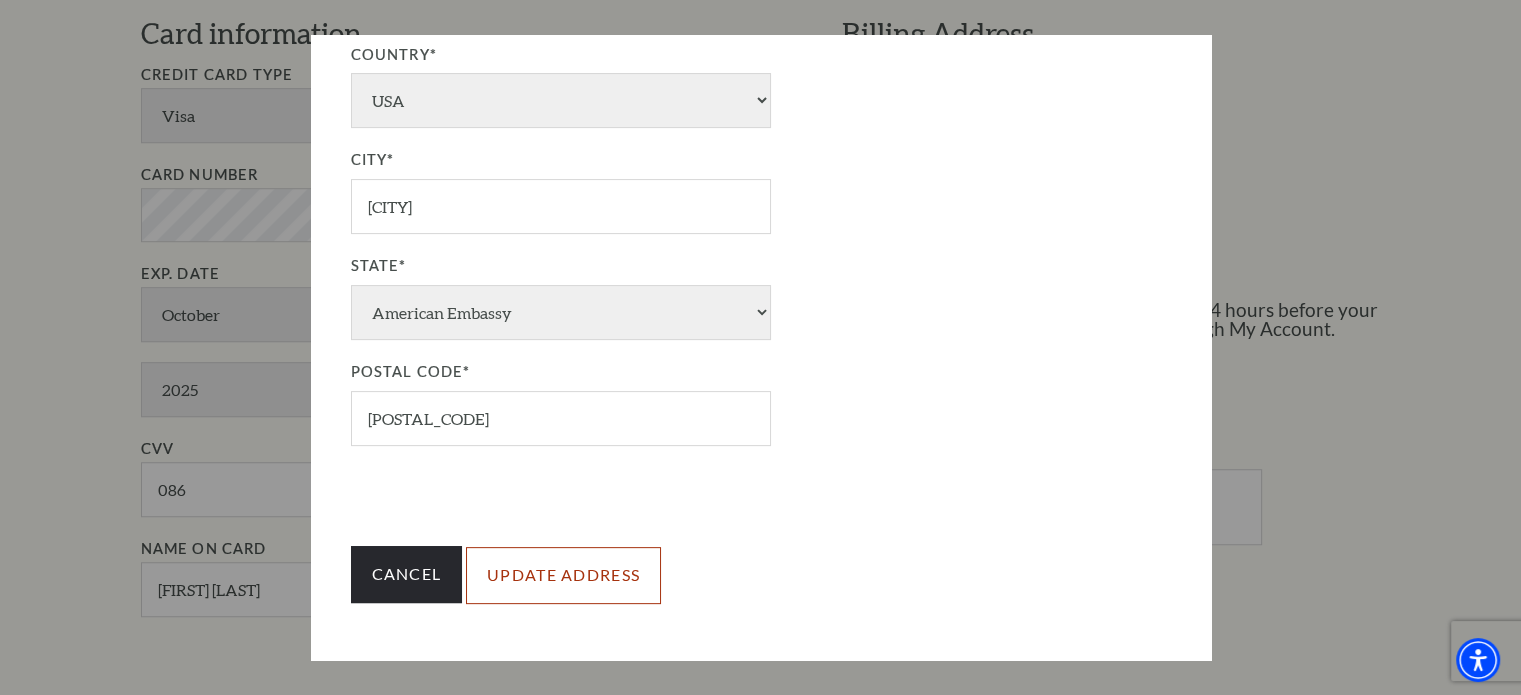 click on "Update Address" at bounding box center [563, 575] 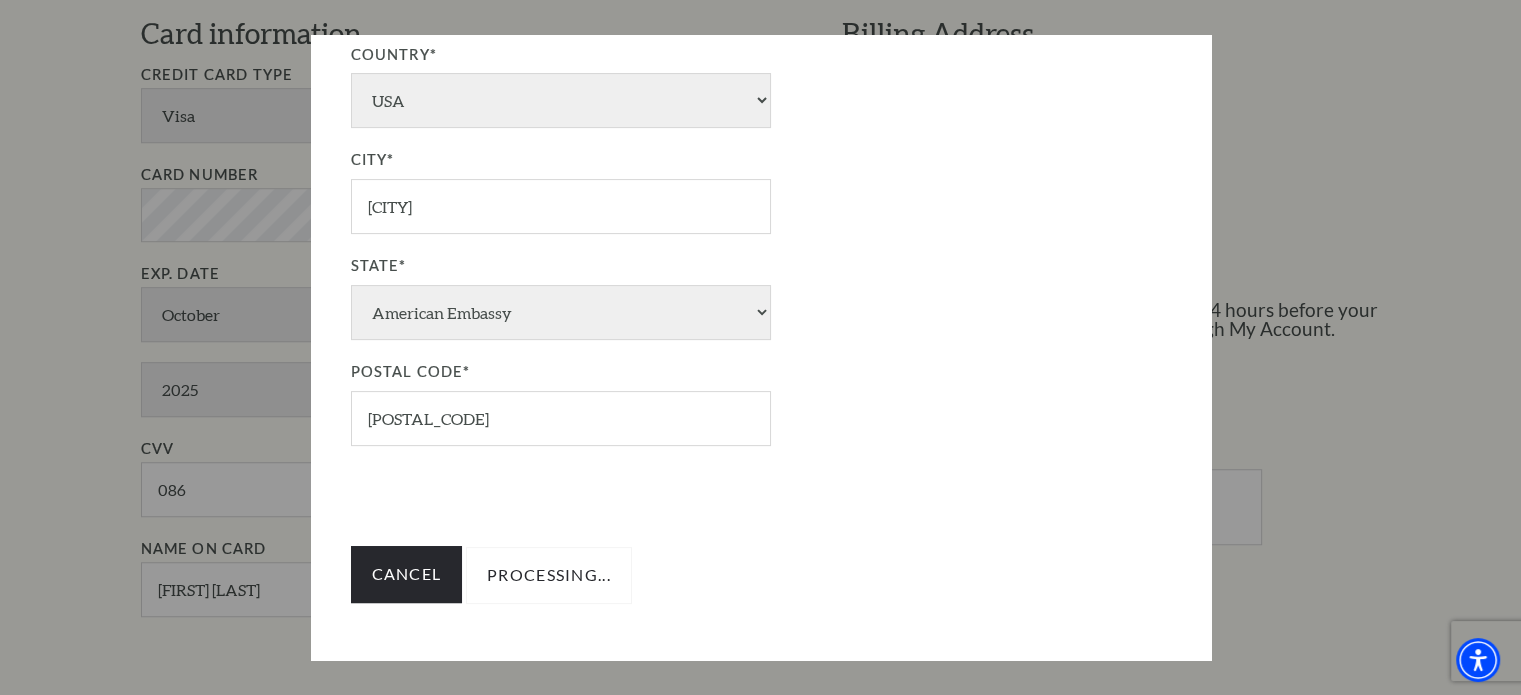 type on "Update Address" 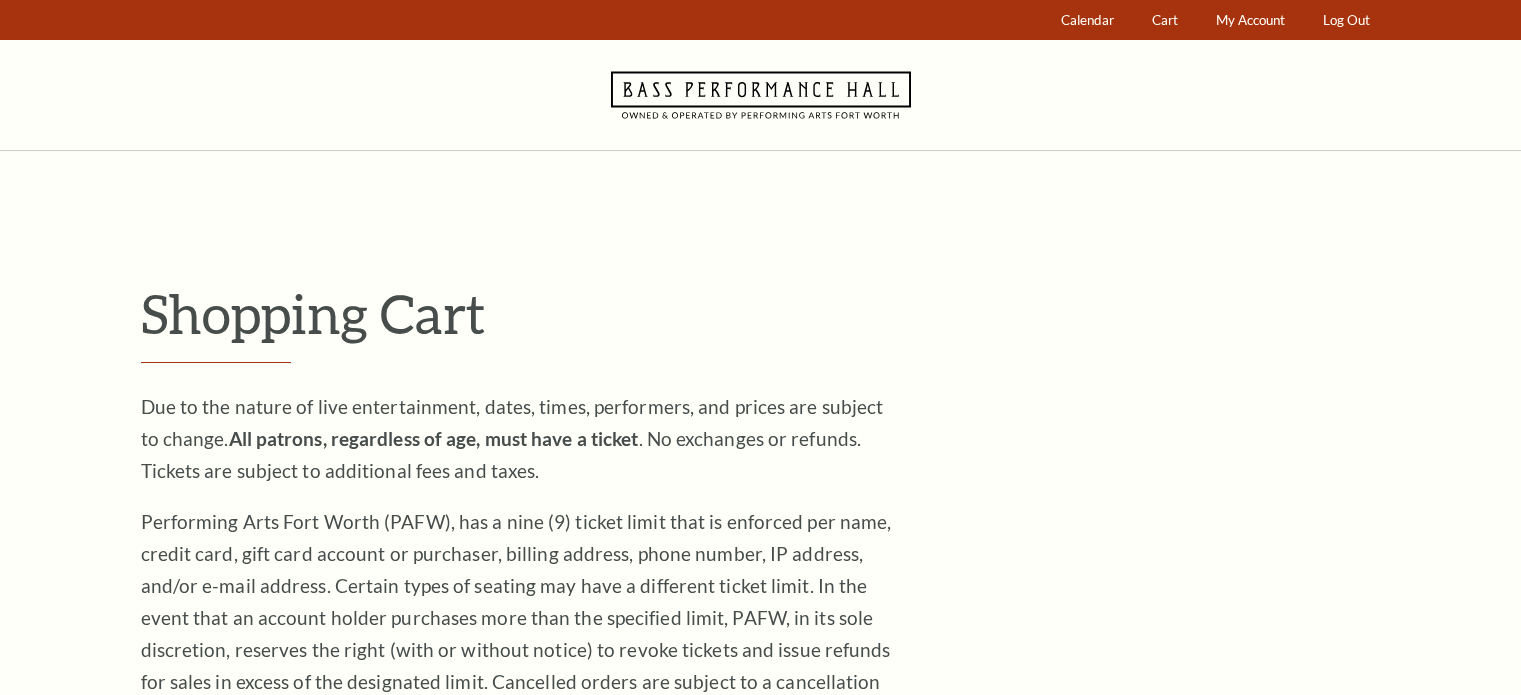 scroll, scrollTop: 0, scrollLeft: 0, axis: both 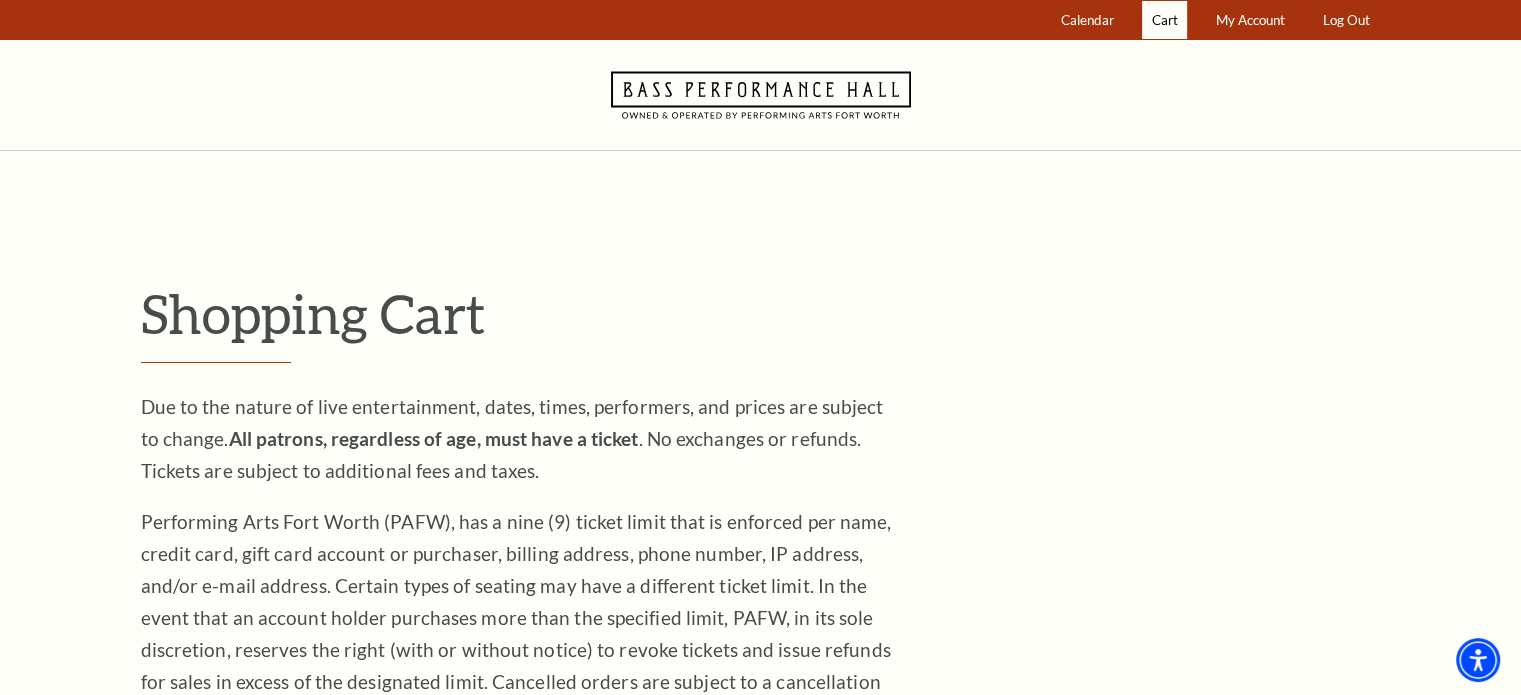 click on "Cart" at bounding box center (1165, 20) 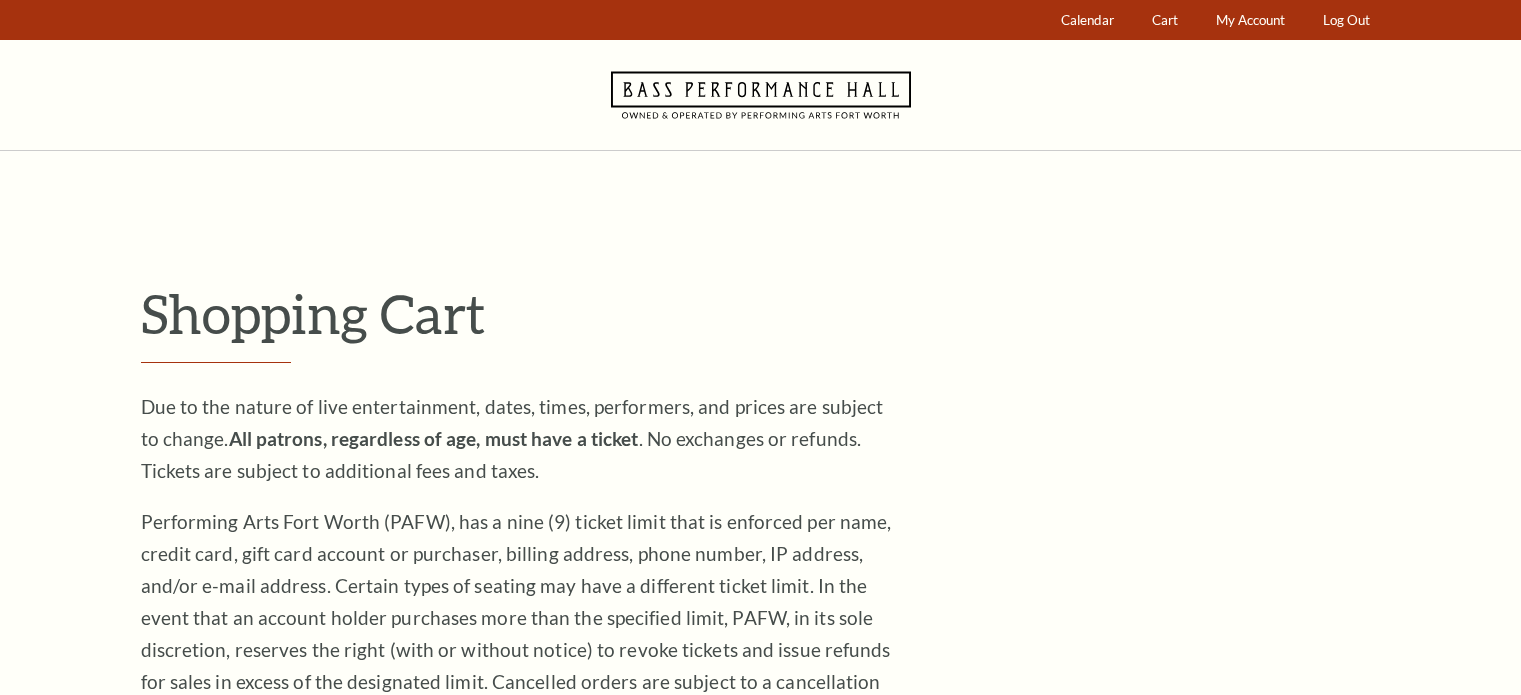 scroll, scrollTop: 0, scrollLeft: 0, axis: both 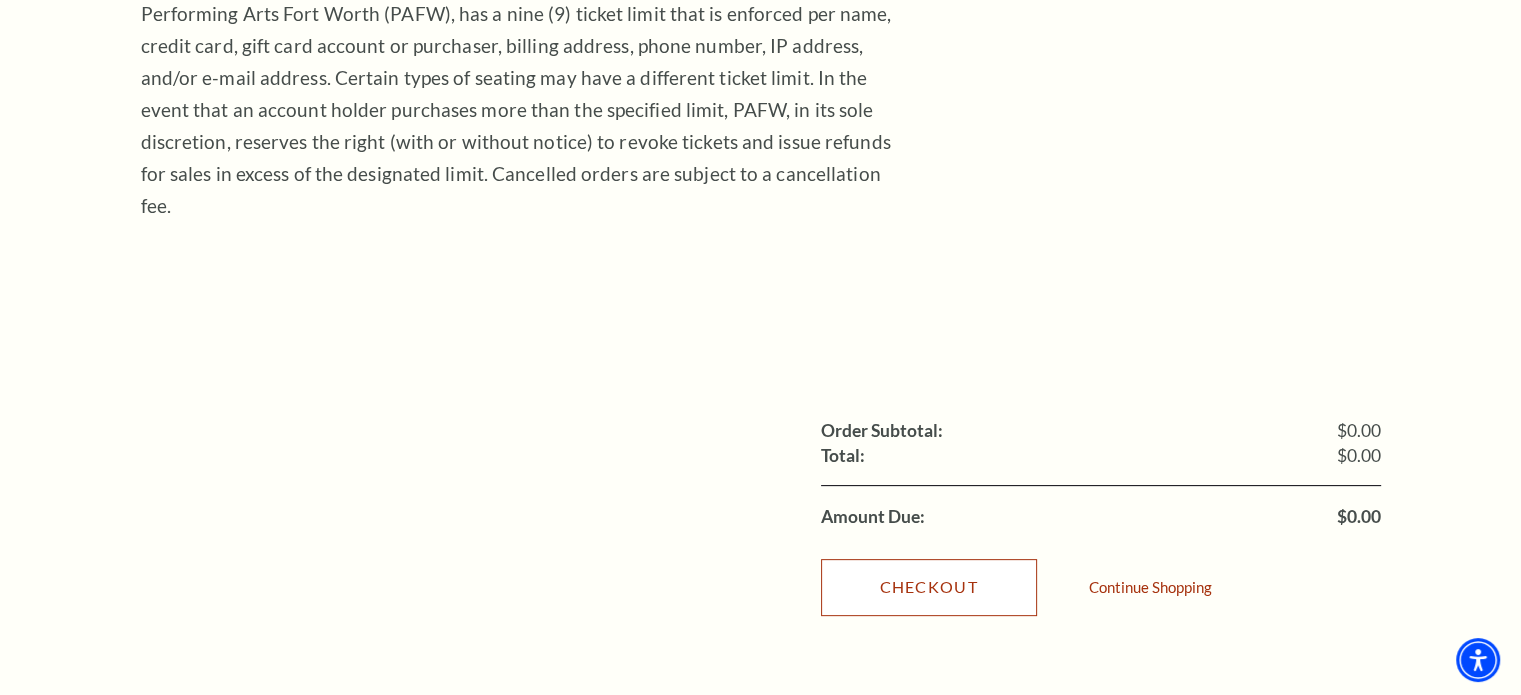 click on "Checkout" at bounding box center (929, 587) 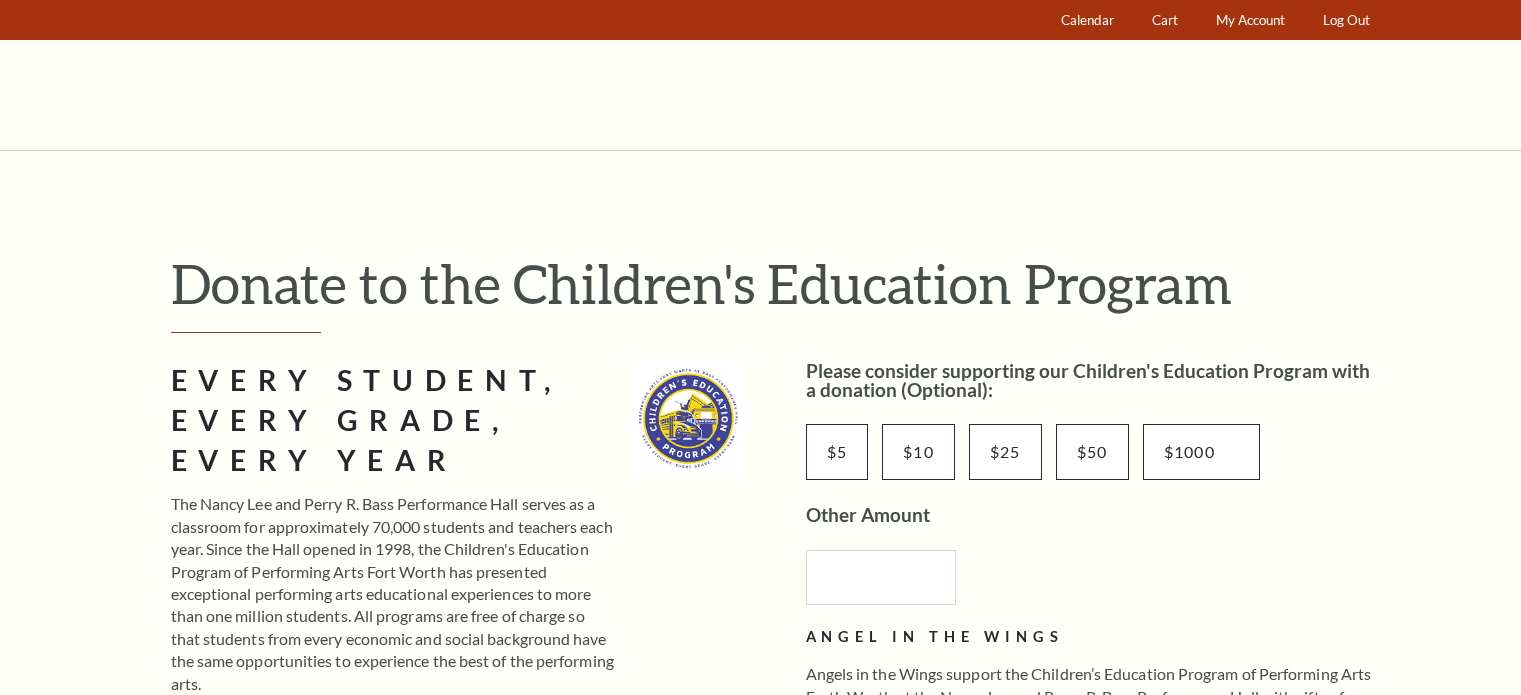 scroll, scrollTop: 0, scrollLeft: 0, axis: both 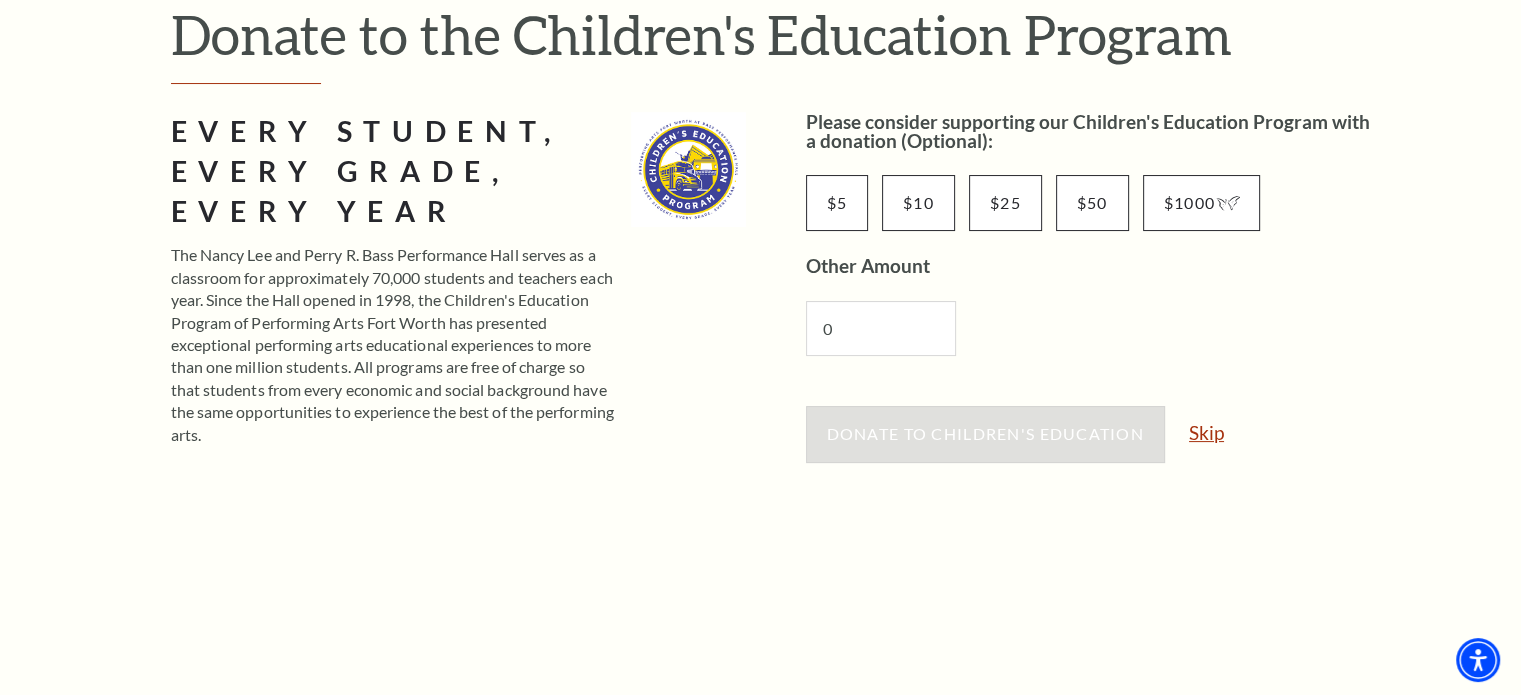 click on "Skip" at bounding box center [1206, 432] 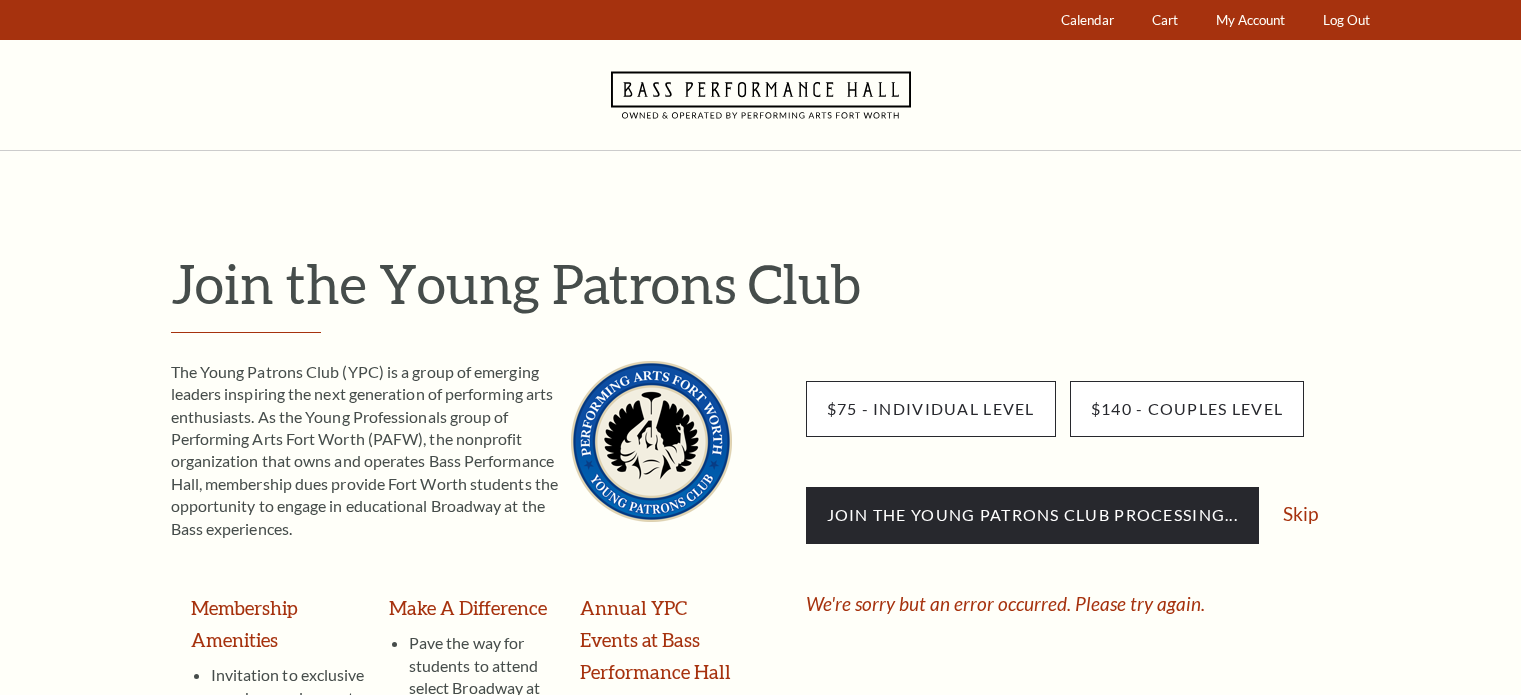 scroll, scrollTop: 0, scrollLeft: 0, axis: both 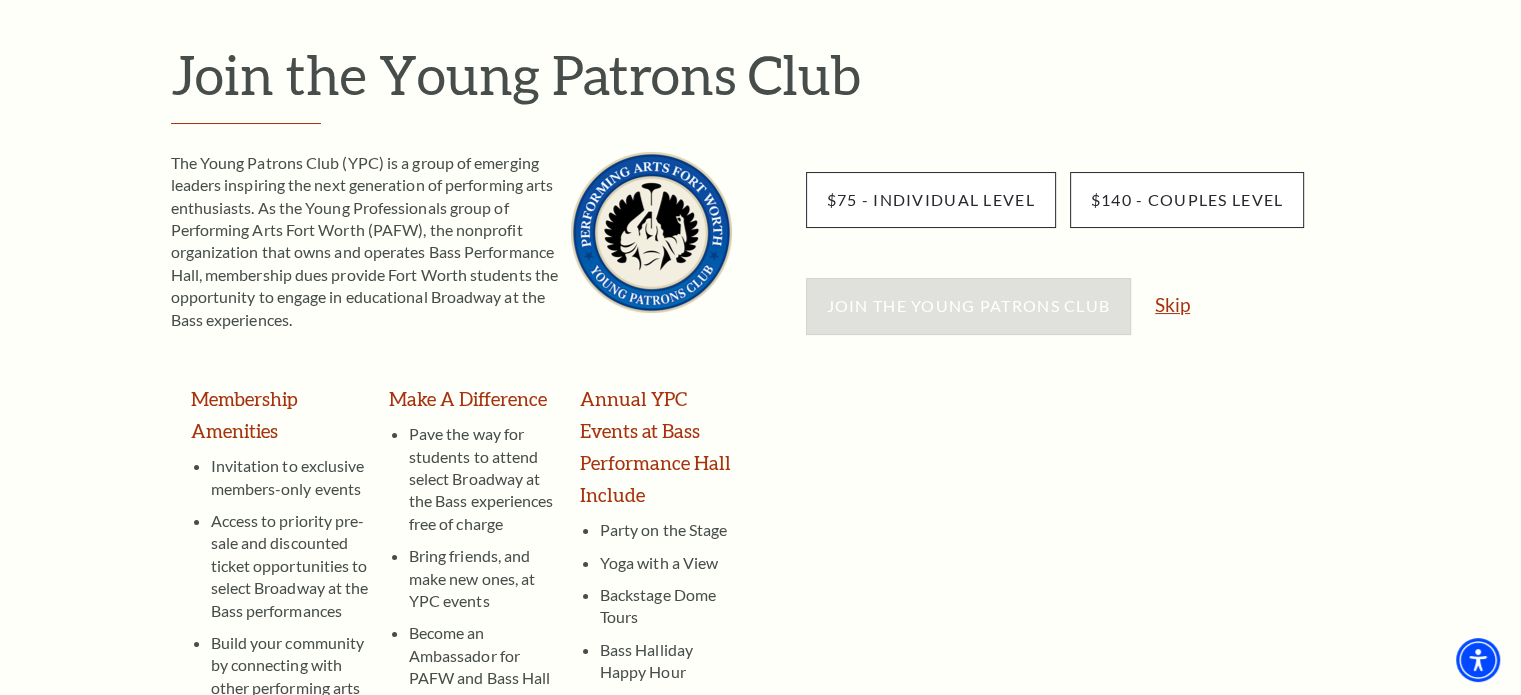 click on "Skip" at bounding box center (1172, 304) 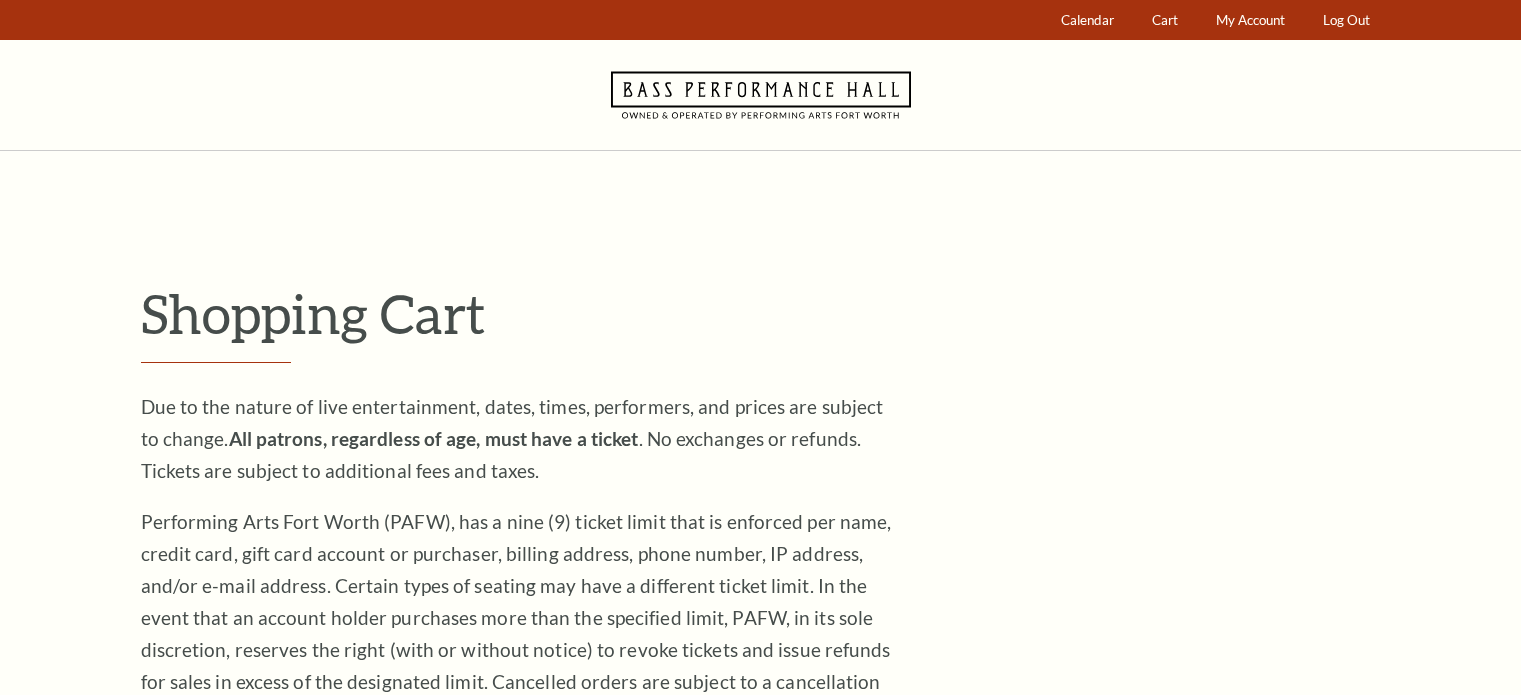 scroll, scrollTop: 0, scrollLeft: 0, axis: both 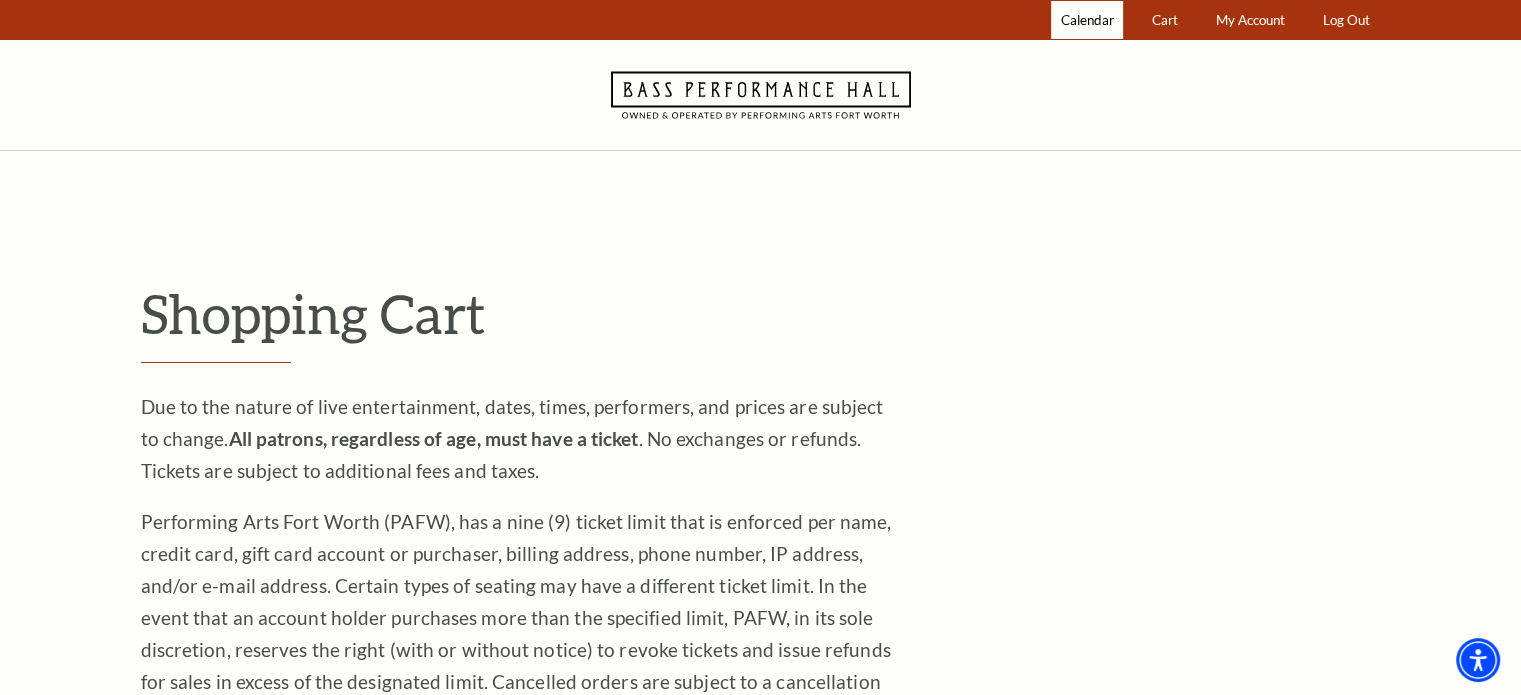 click on "Calendar" at bounding box center (1087, 20) 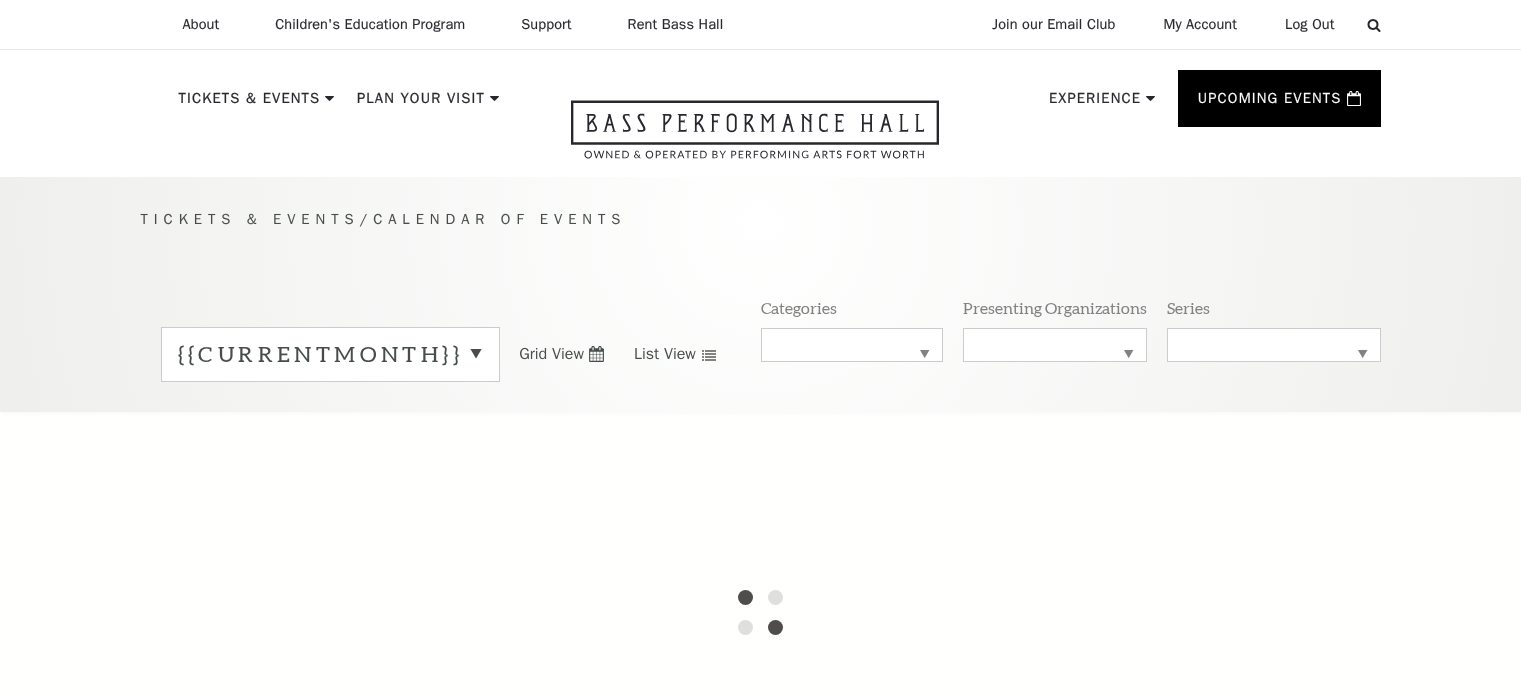 scroll, scrollTop: 0, scrollLeft: 0, axis: both 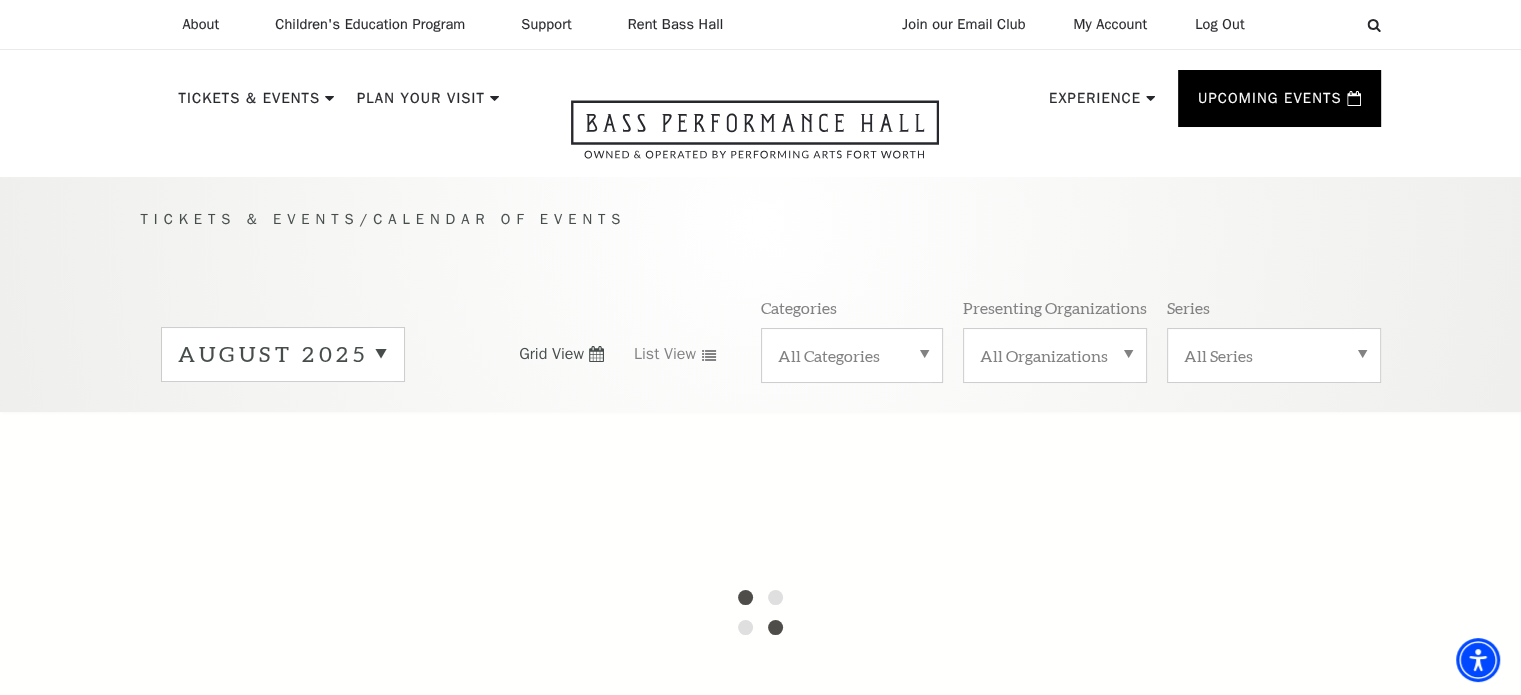 click on "August 2025" at bounding box center [283, 354] 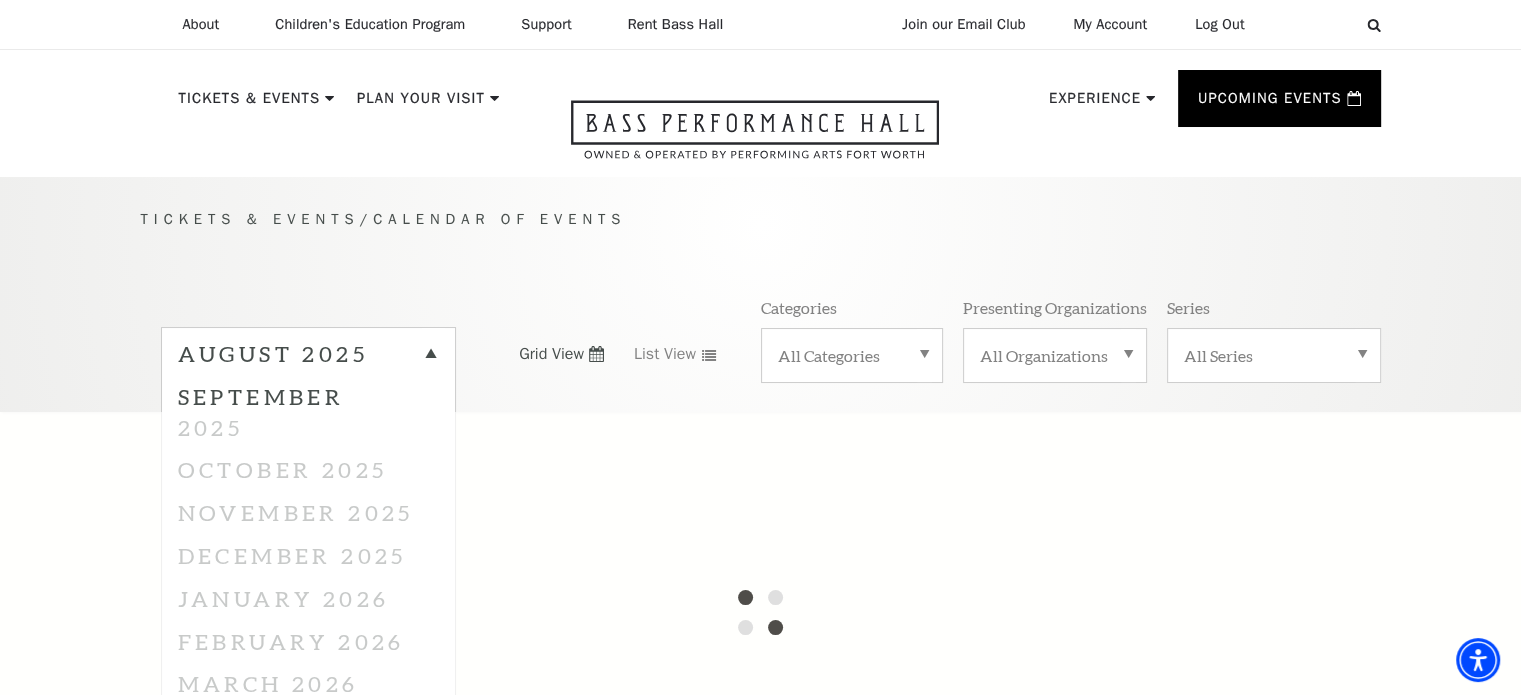 click at bounding box center (760, 612) 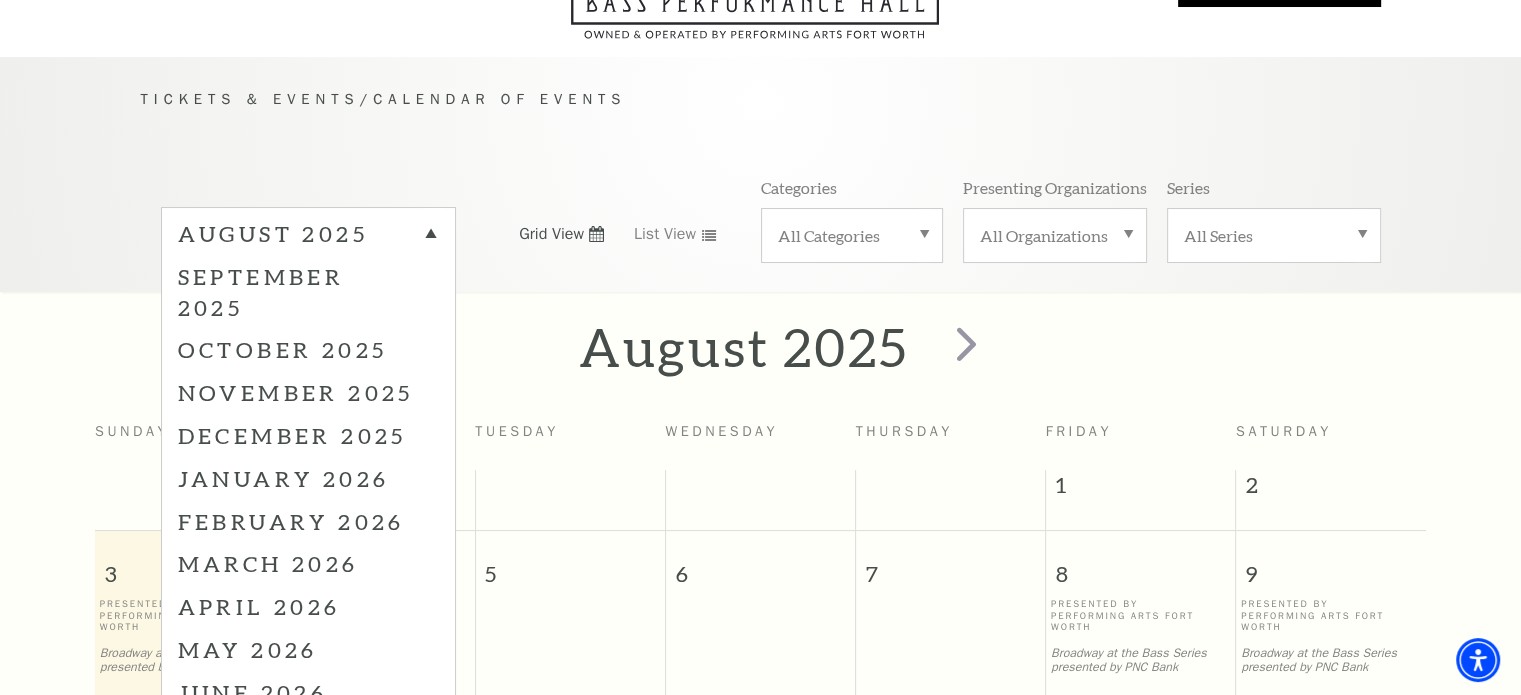 scroll, scrollTop: 176, scrollLeft: 0, axis: vertical 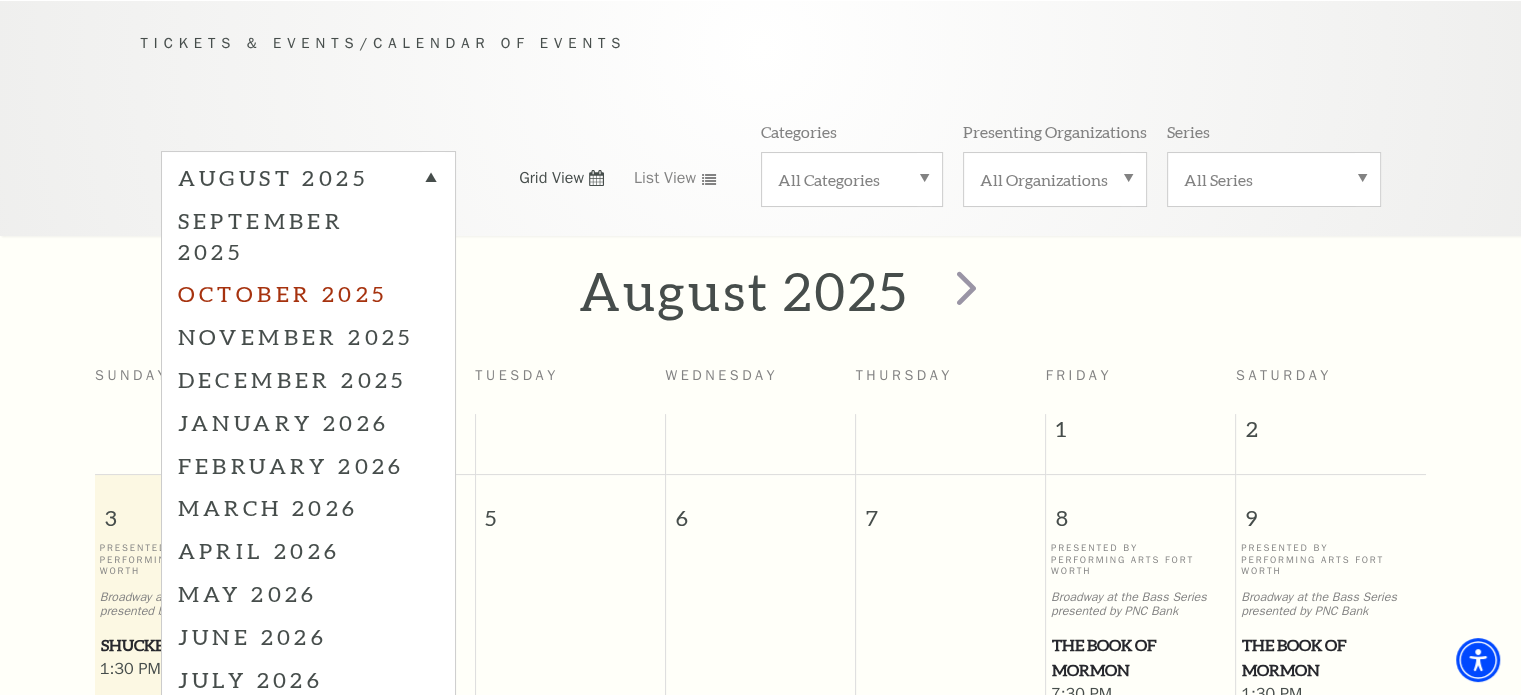 click on "October 2025" at bounding box center (308, 293) 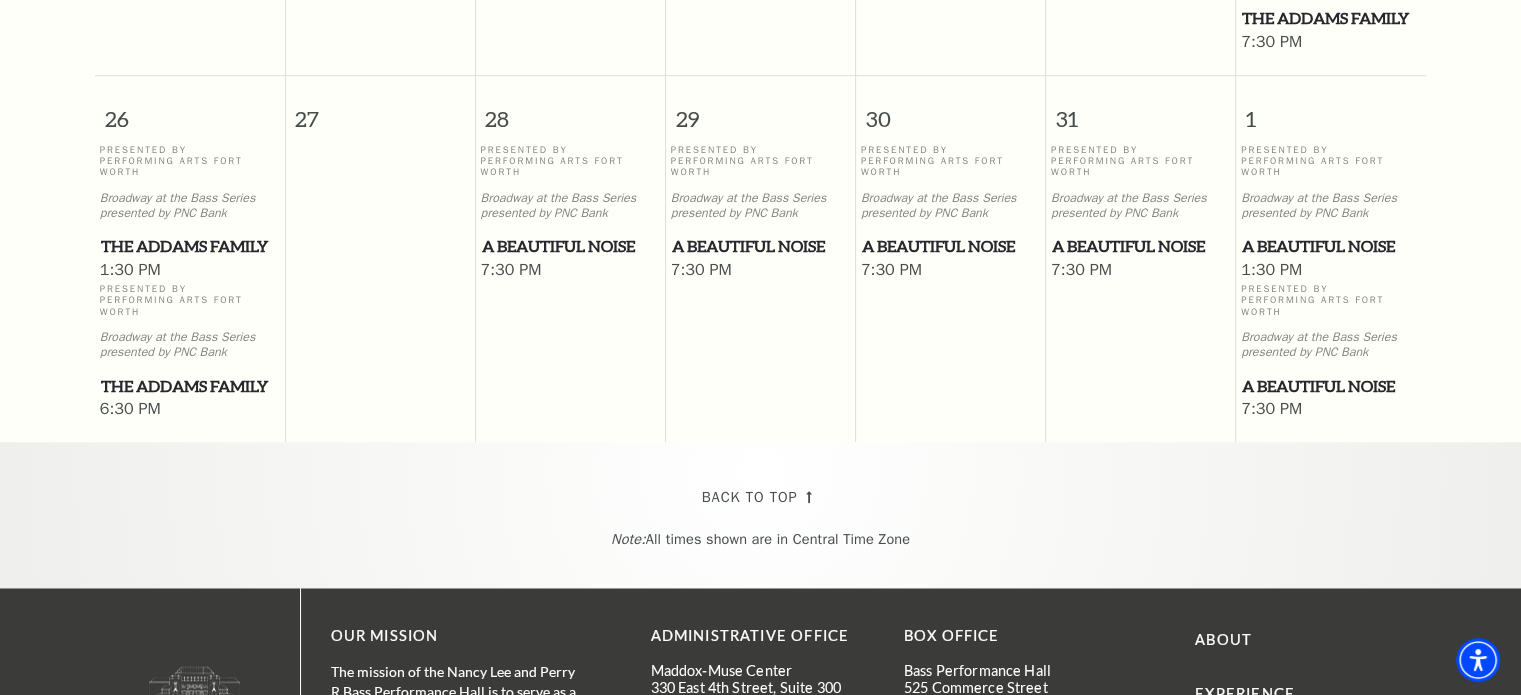 scroll, scrollTop: 1653, scrollLeft: 0, axis: vertical 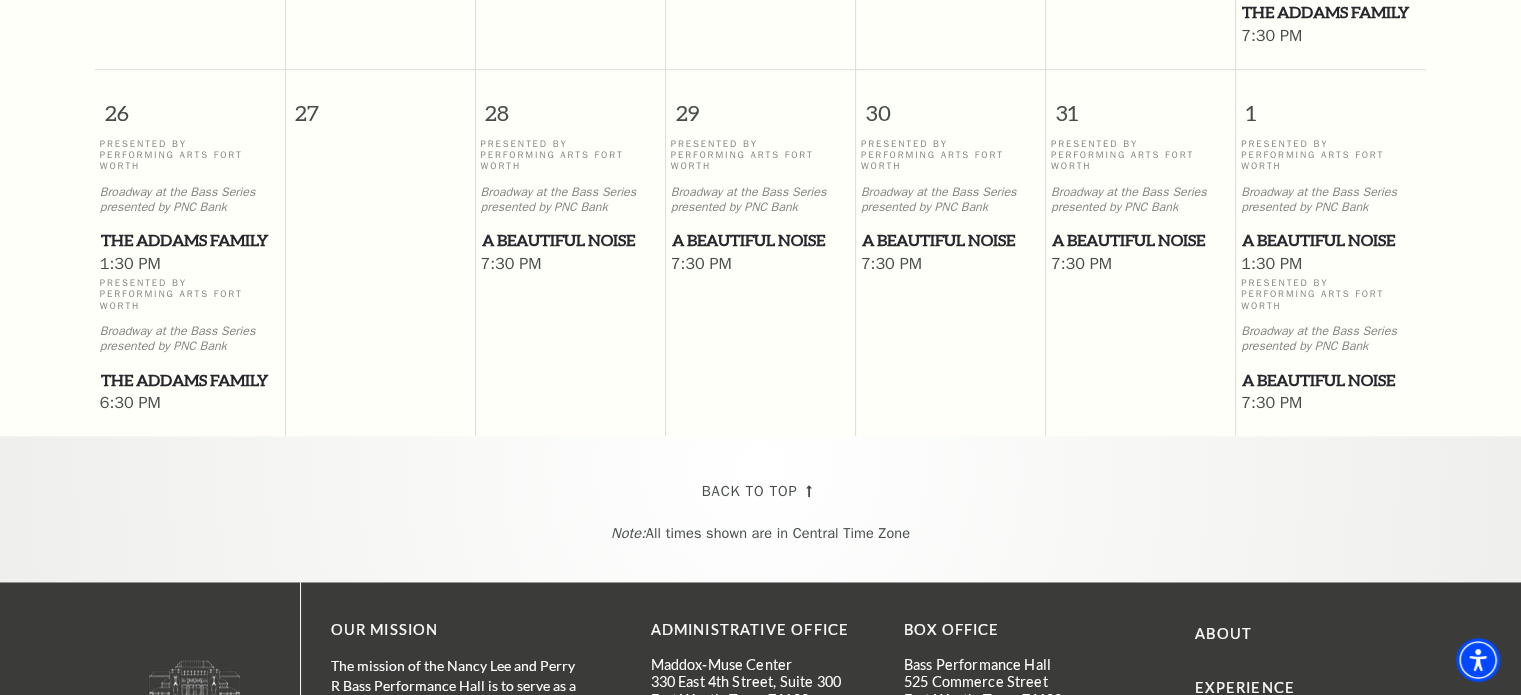 click on "A Beautiful Noise" at bounding box center (951, 240) 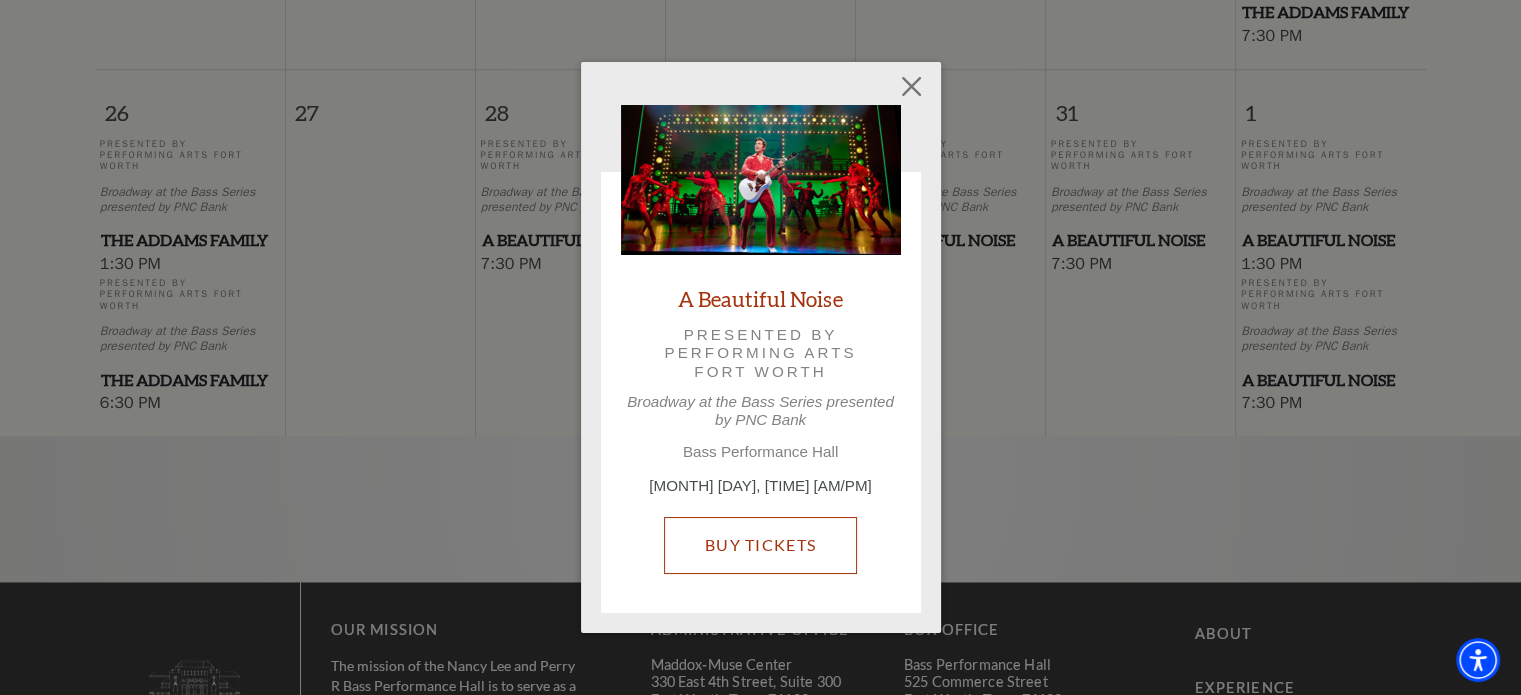click on "Buy Tickets" at bounding box center [760, 545] 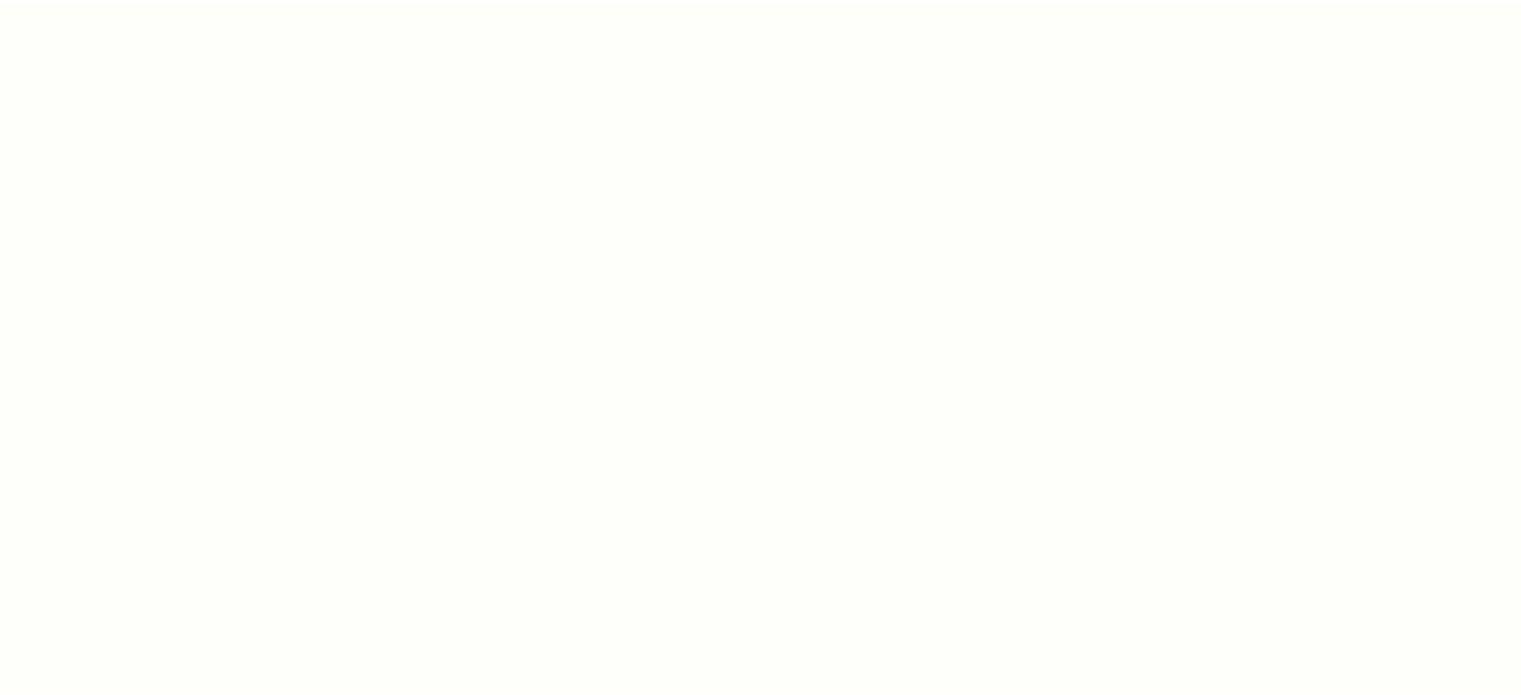 scroll, scrollTop: 0, scrollLeft: 0, axis: both 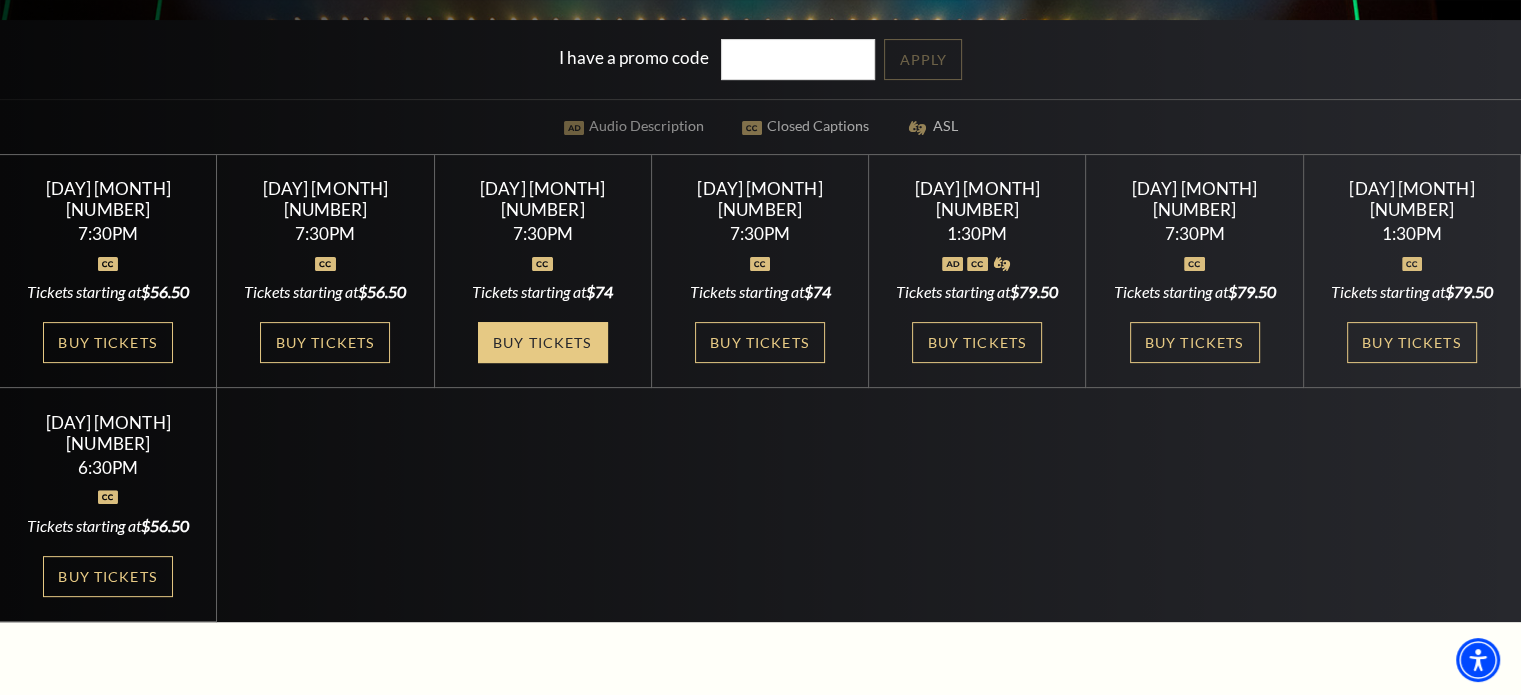 click on "Buy Tickets" at bounding box center (543, 342) 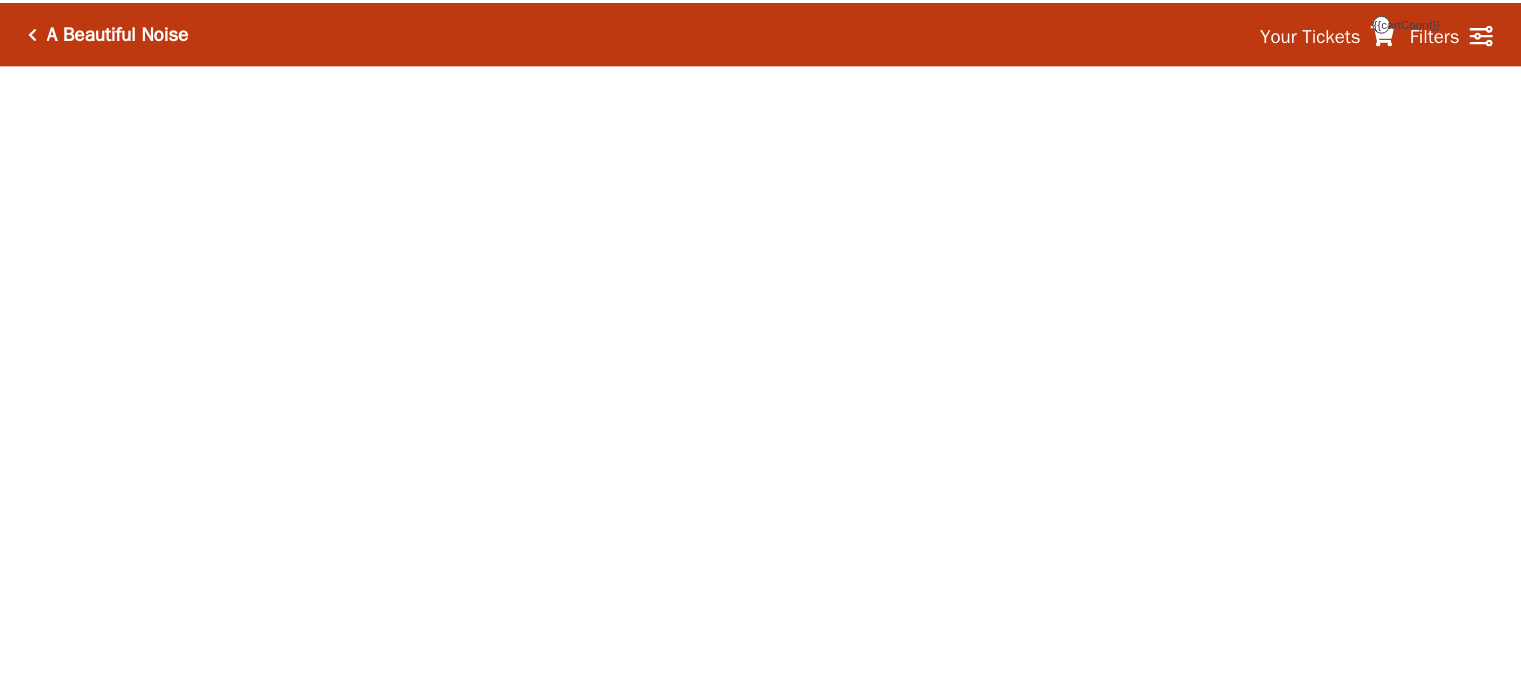 scroll, scrollTop: 0, scrollLeft: 0, axis: both 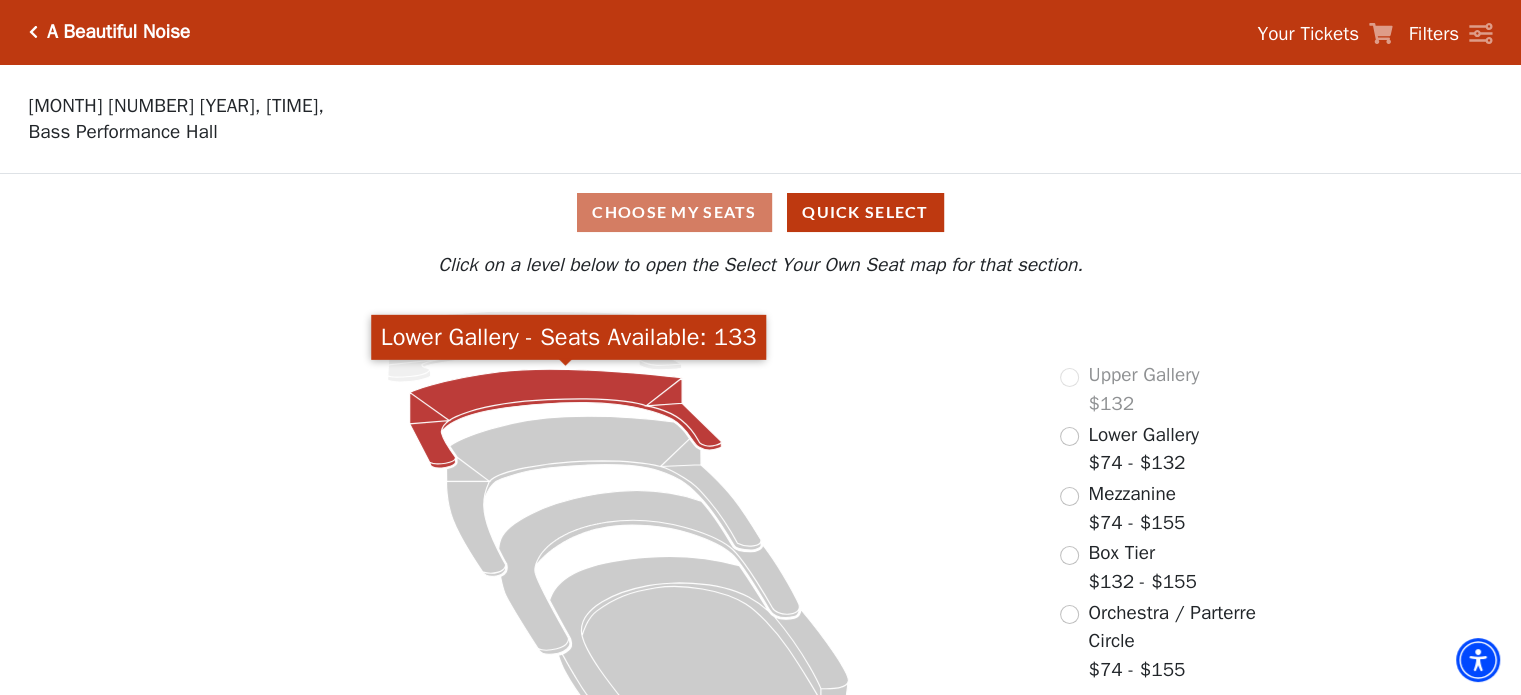 click 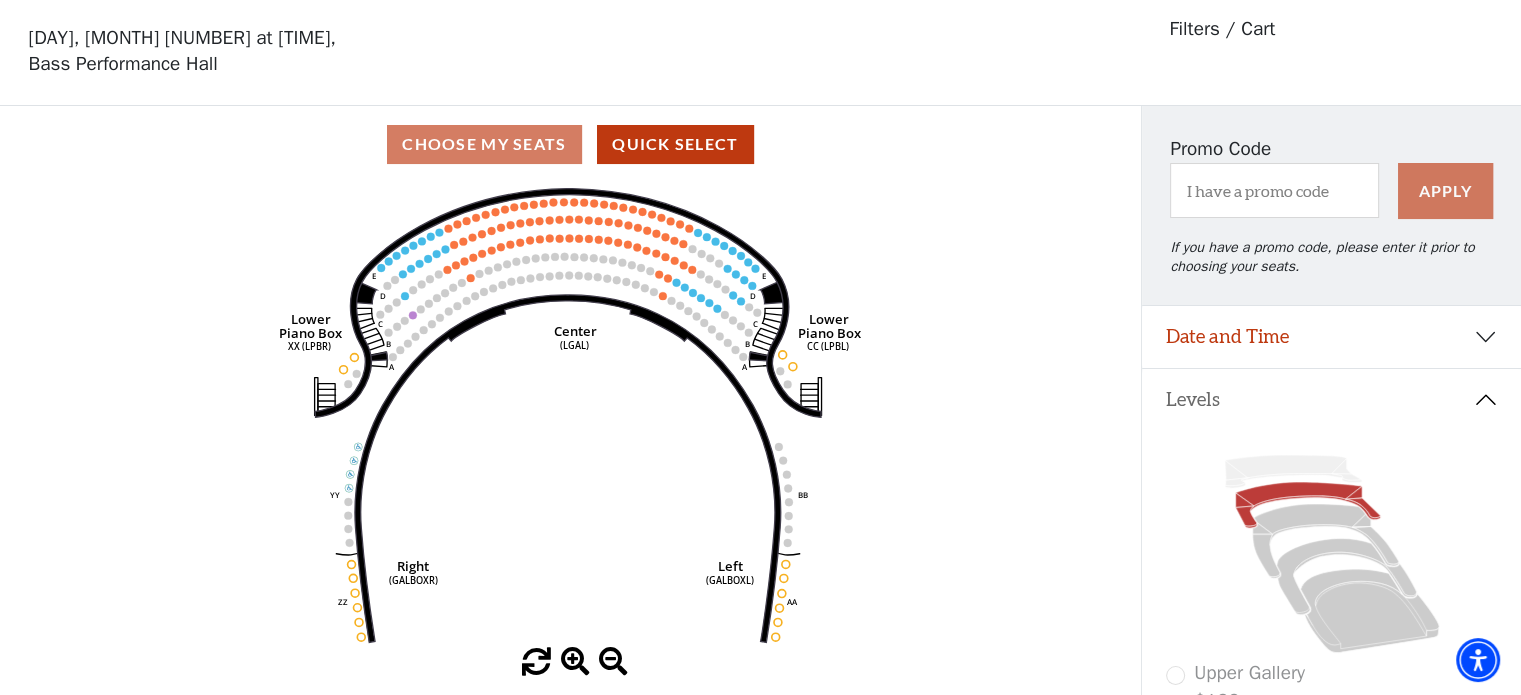 scroll, scrollTop: 92, scrollLeft: 0, axis: vertical 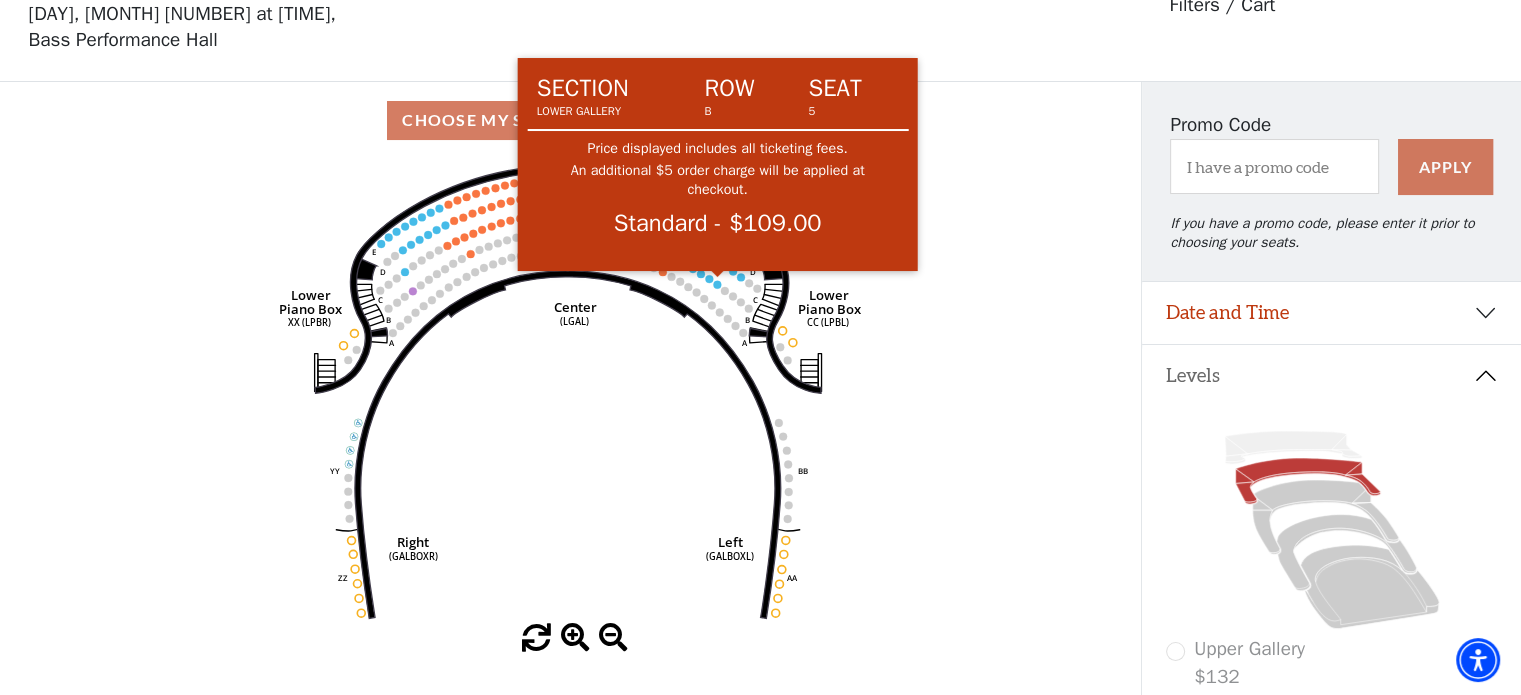 click 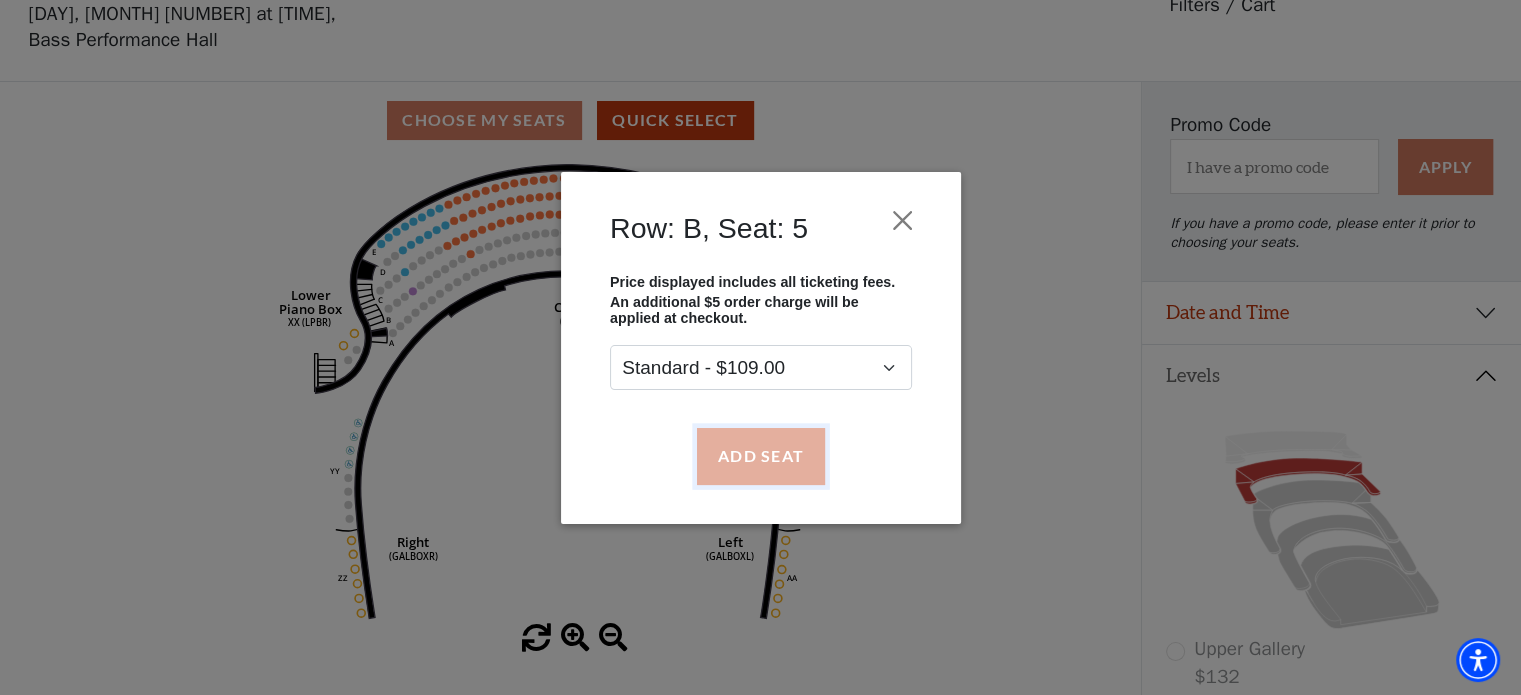 click on "Add Seat" at bounding box center (760, 456) 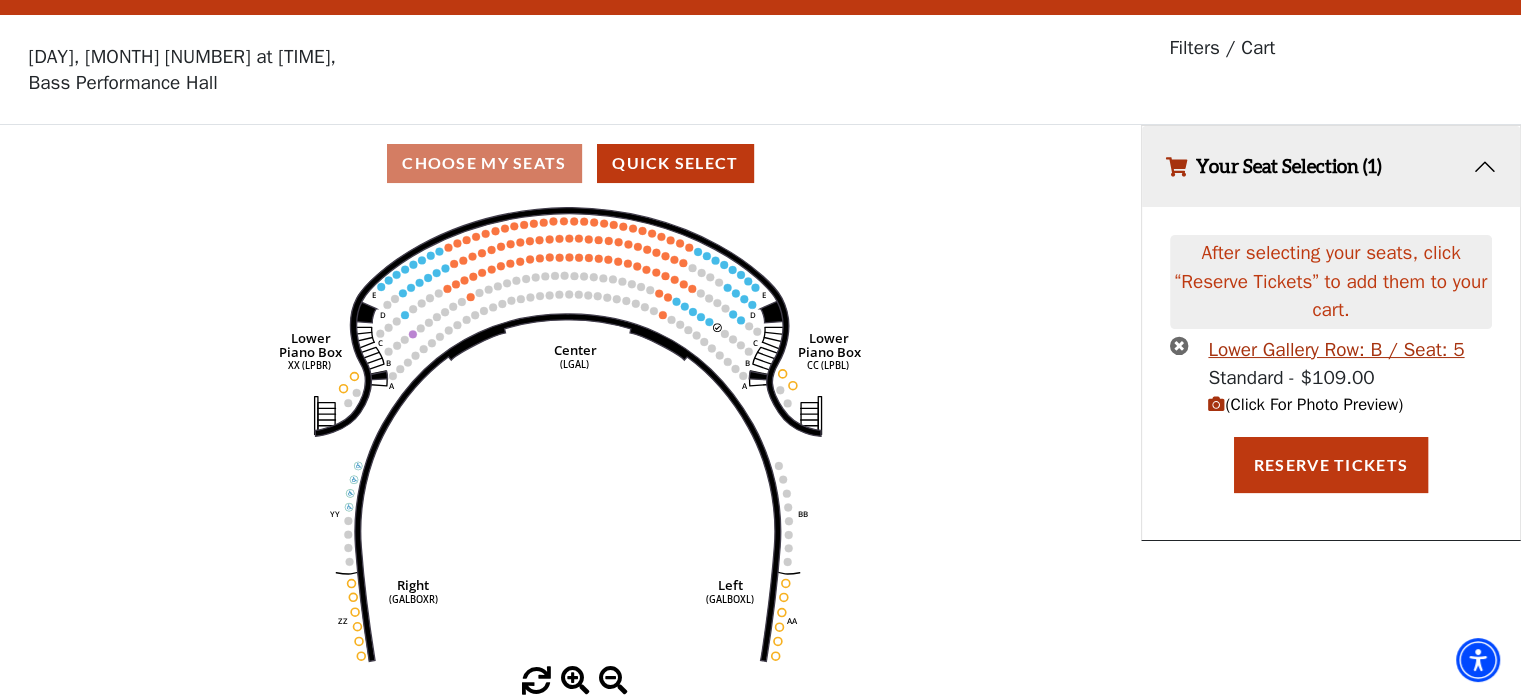 scroll, scrollTop: 0, scrollLeft: 0, axis: both 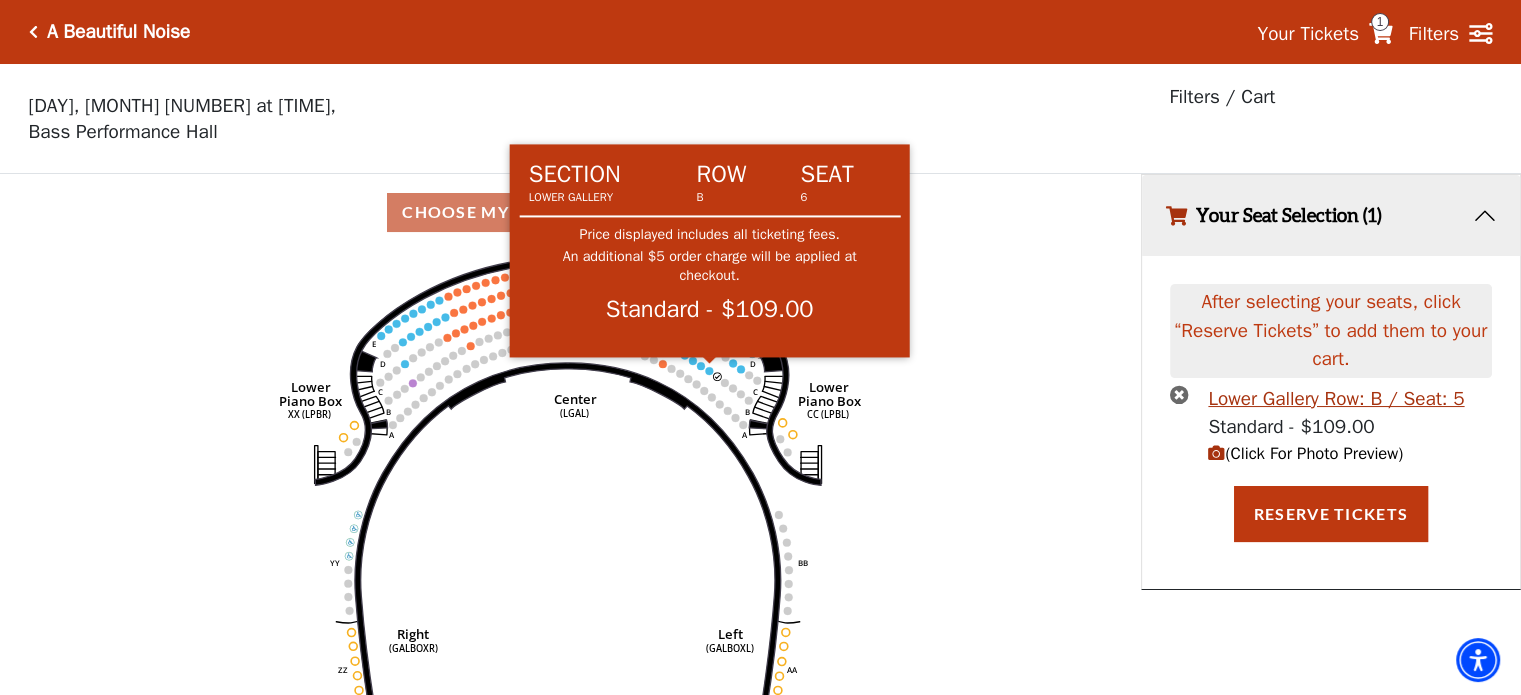 click 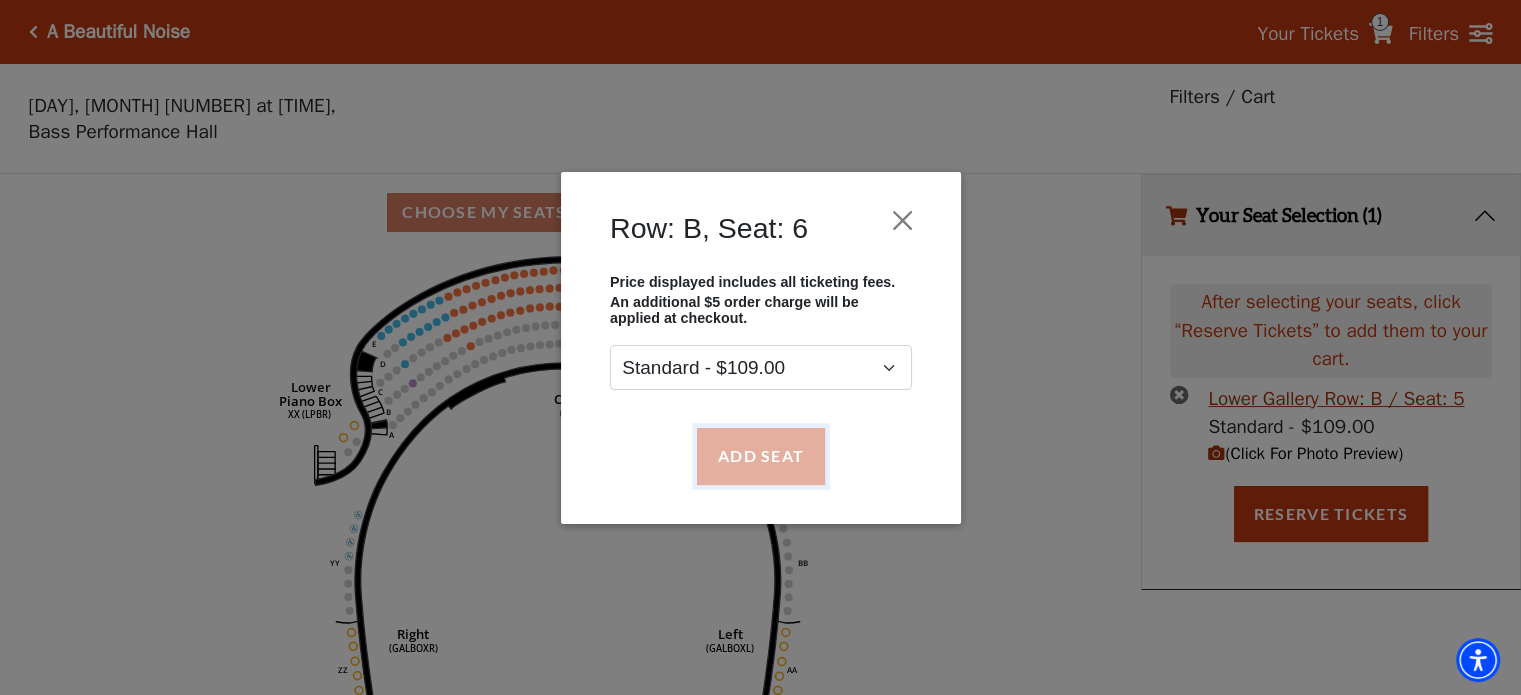 click on "Add Seat" at bounding box center [760, 456] 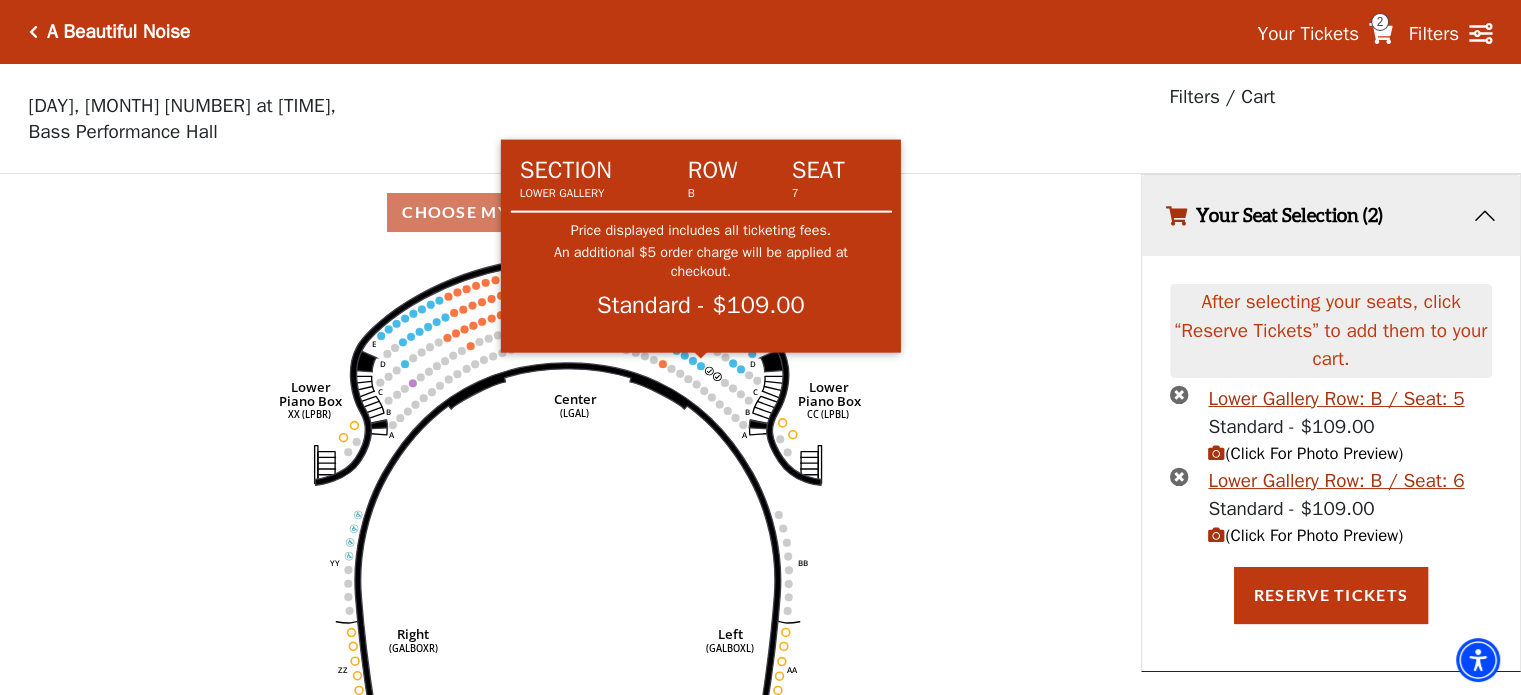 click 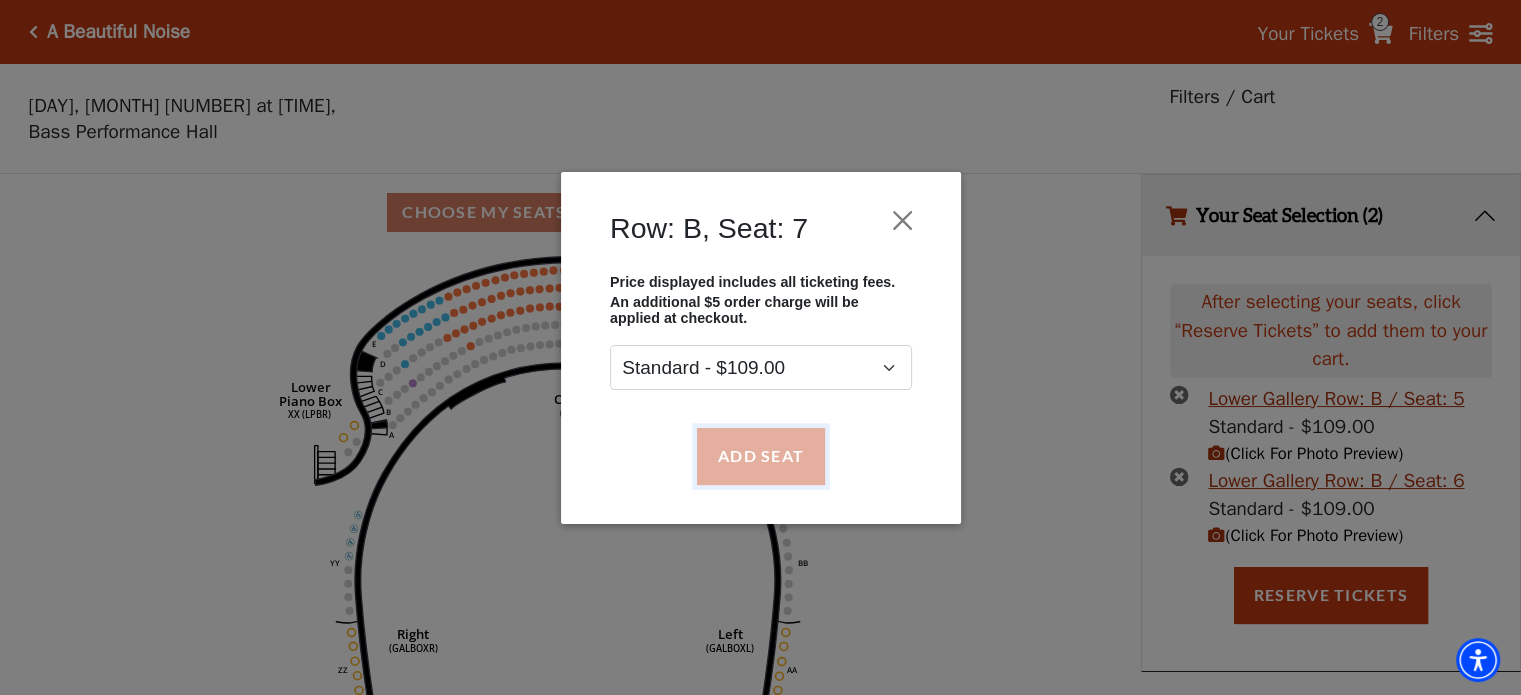 click on "Add Seat" at bounding box center [760, 456] 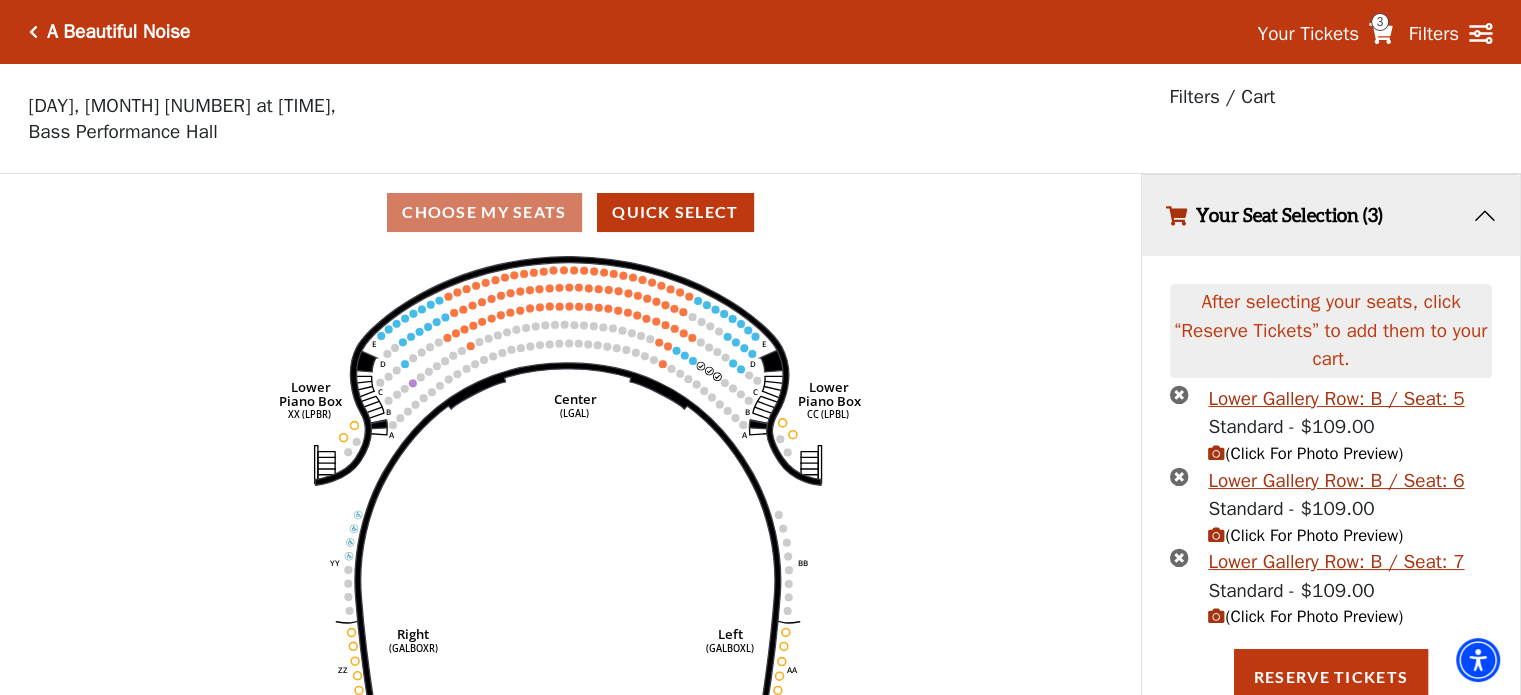 scroll, scrollTop: 8, scrollLeft: 0, axis: vertical 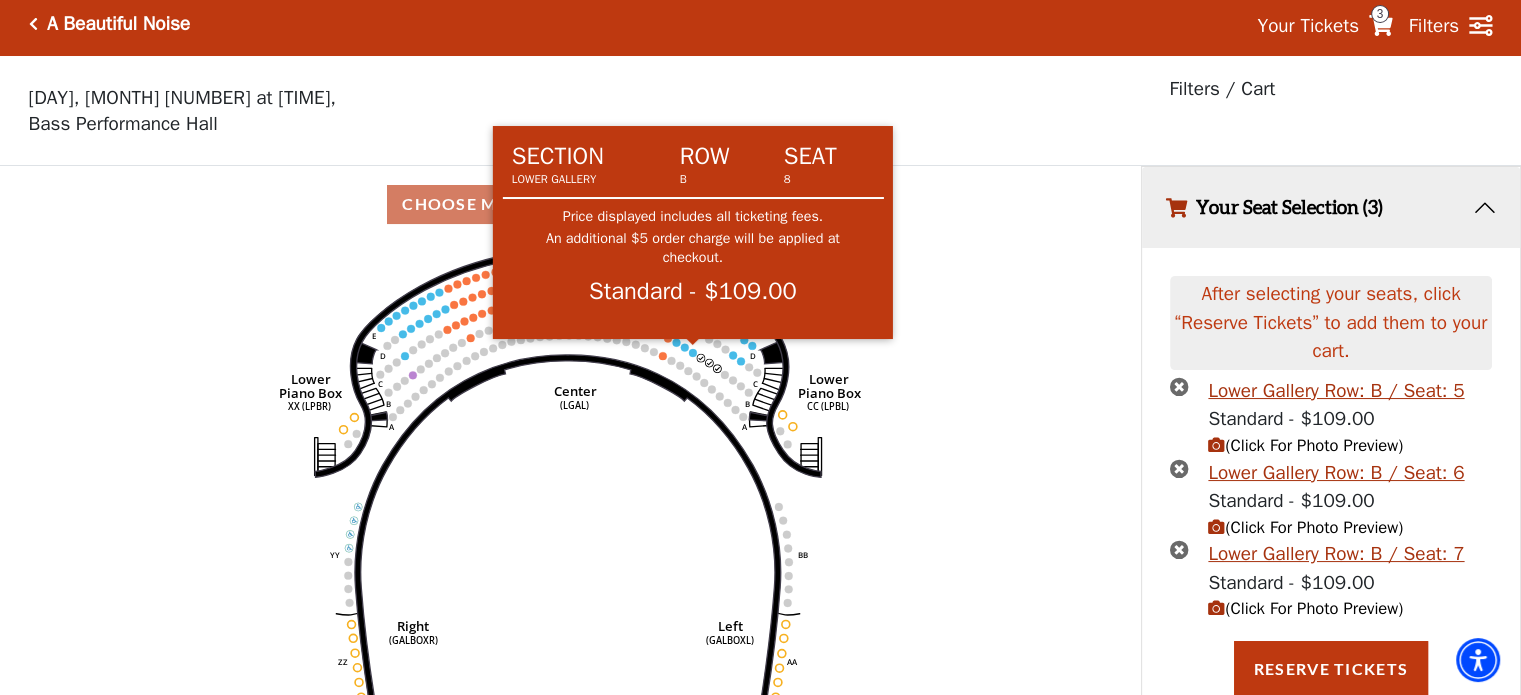 click 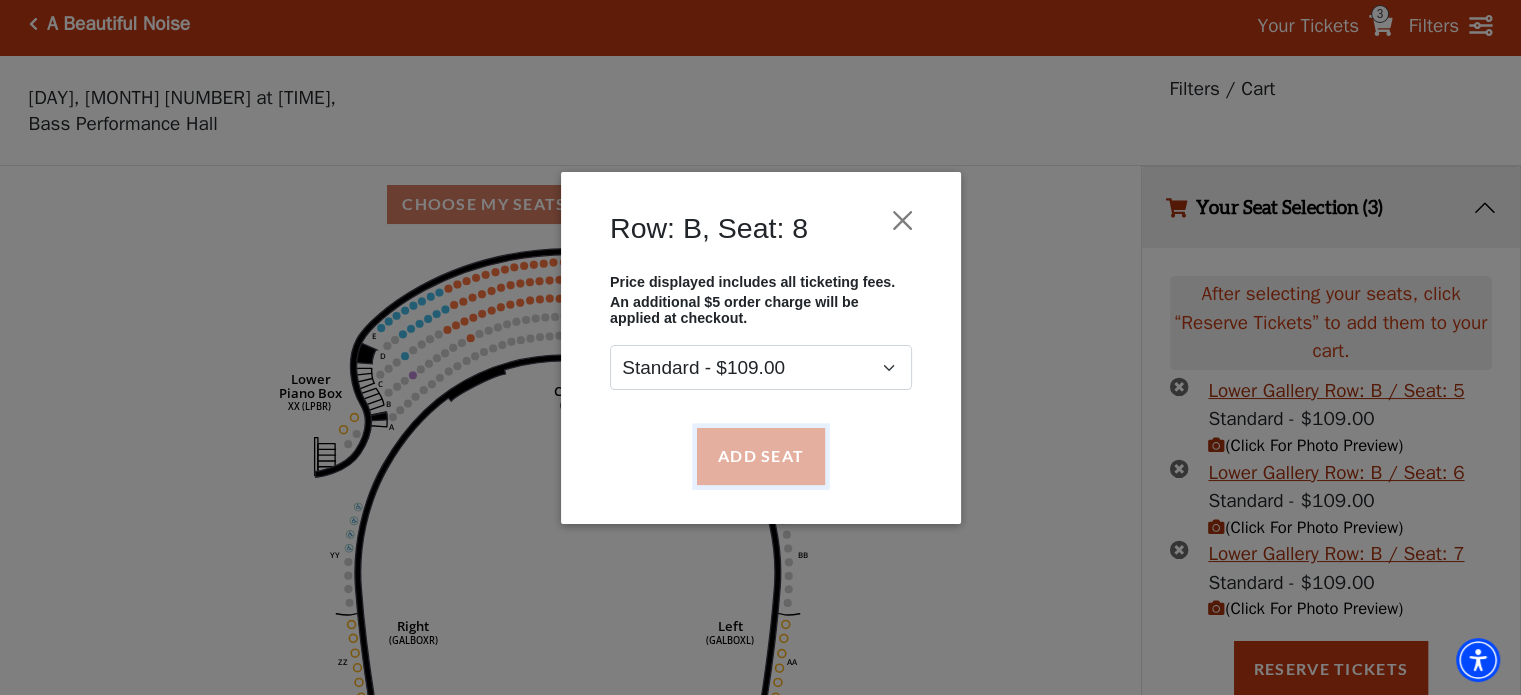click on "Add Seat" at bounding box center [760, 456] 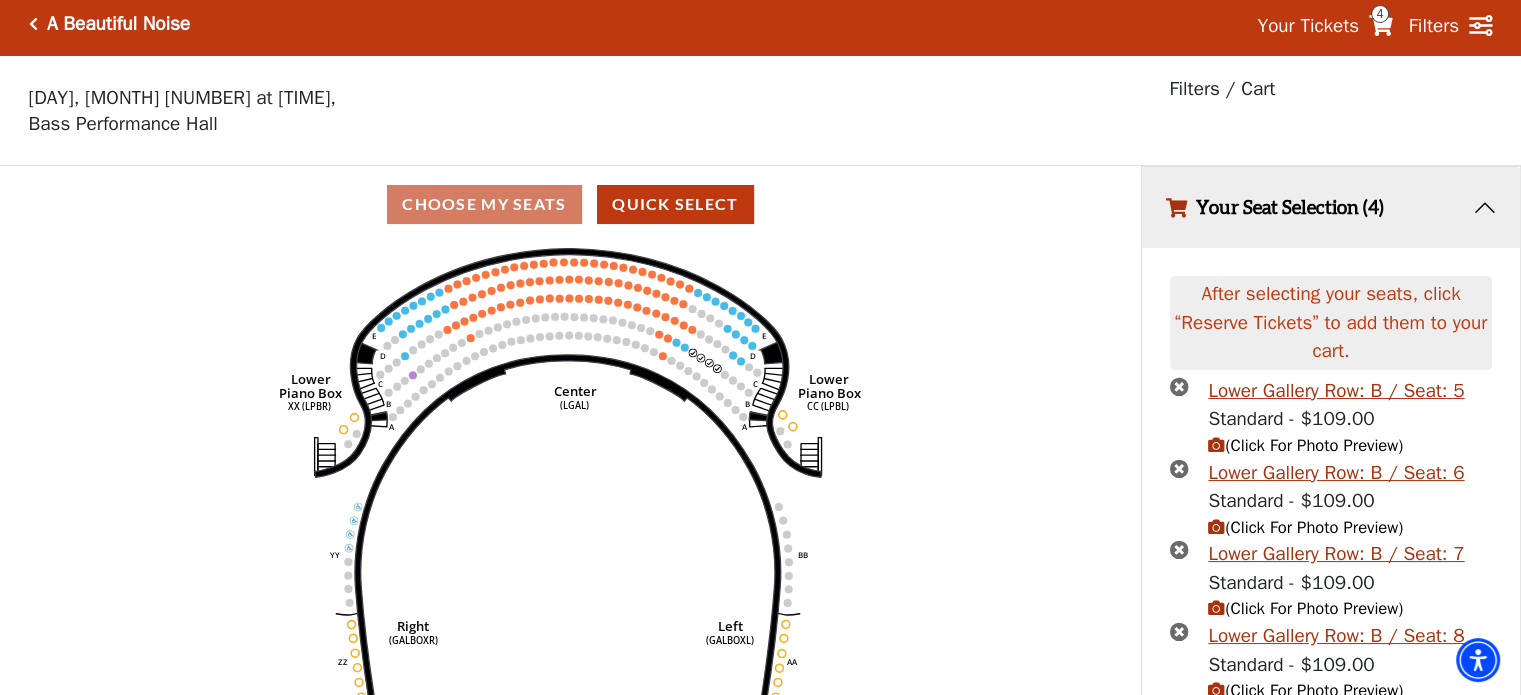 scroll, scrollTop: 90, scrollLeft: 0, axis: vertical 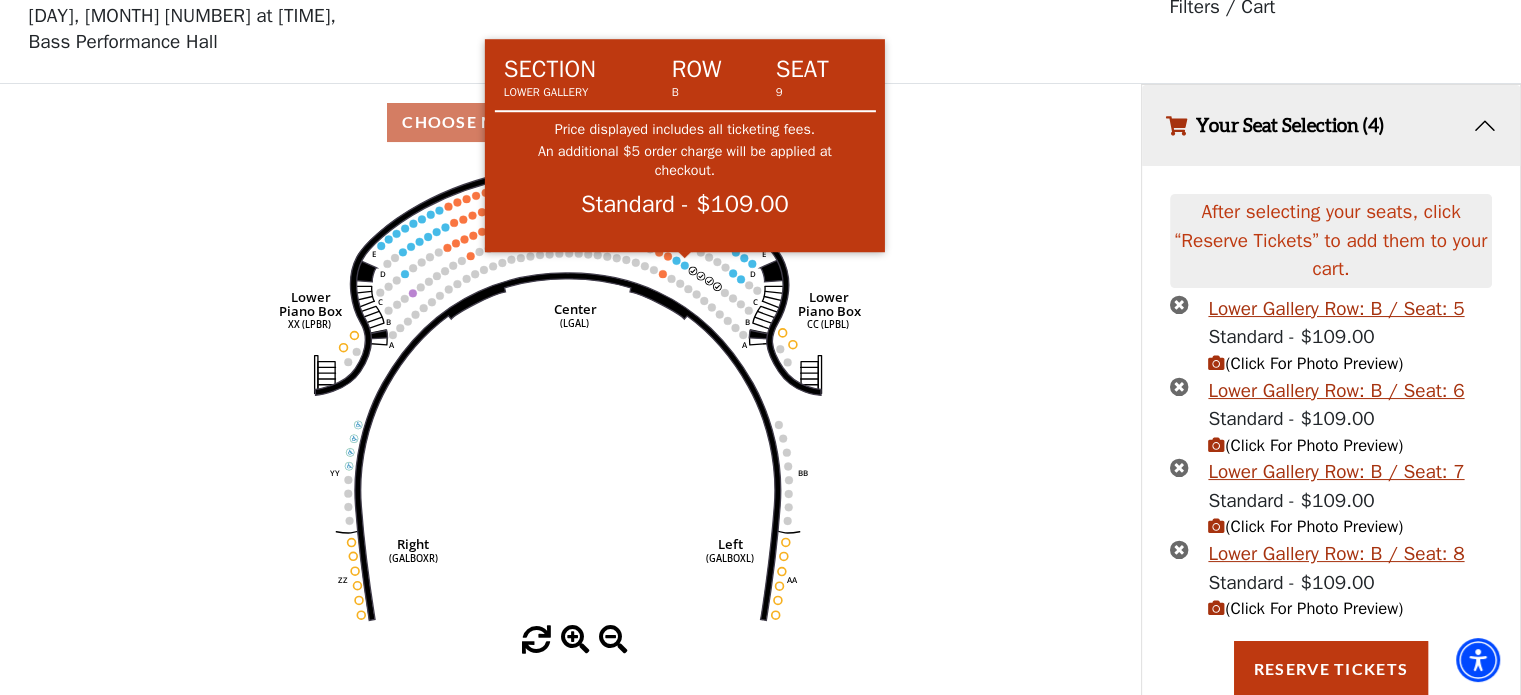 click 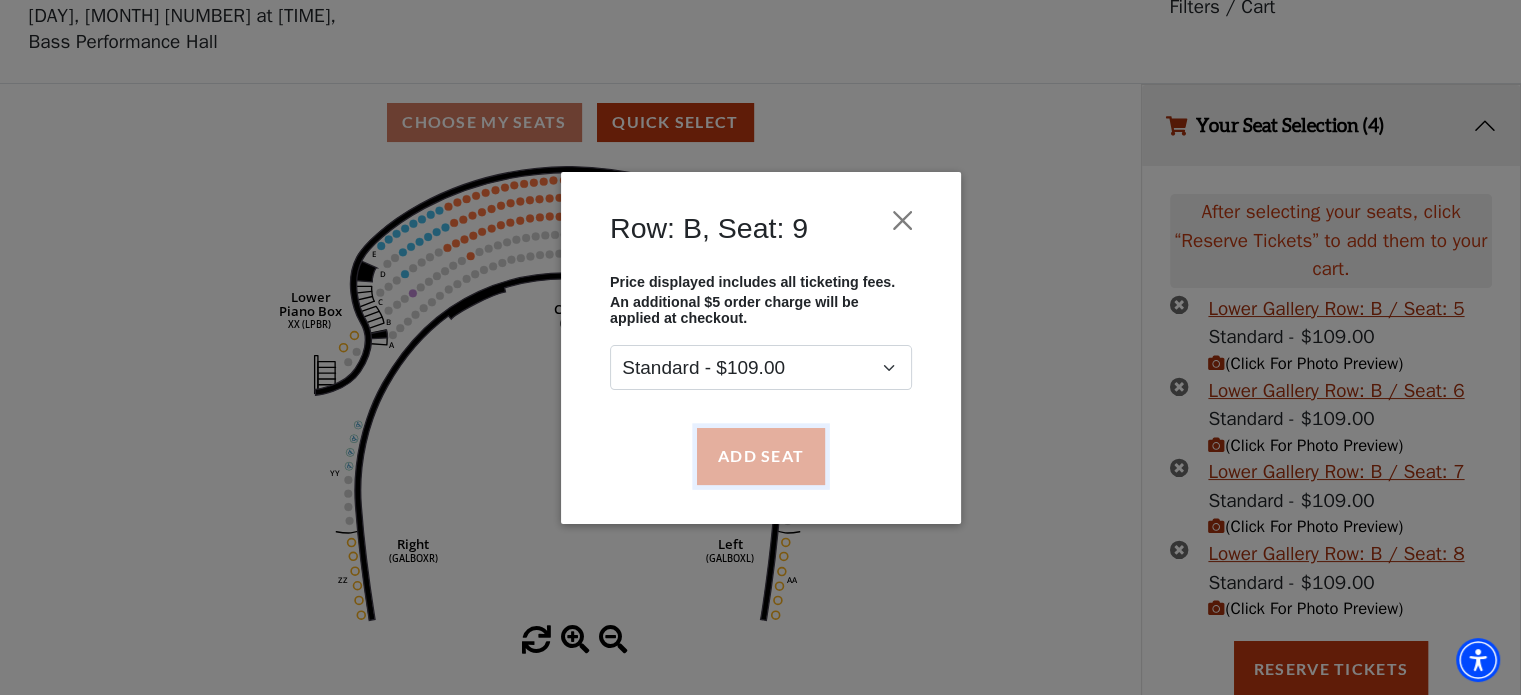 click on "Add Seat" at bounding box center [760, 456] 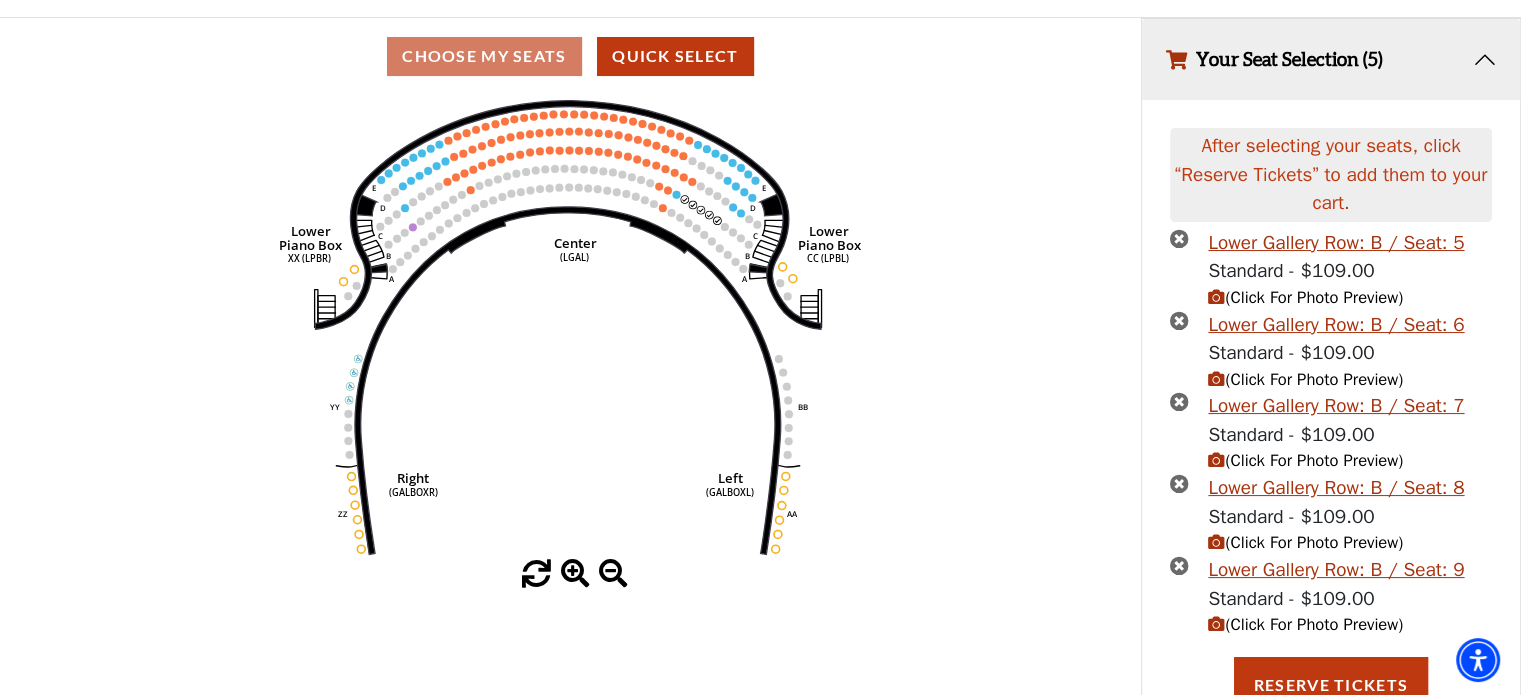 scroll, scrollTop: 172, scrollLeft: 0, axis: vertical 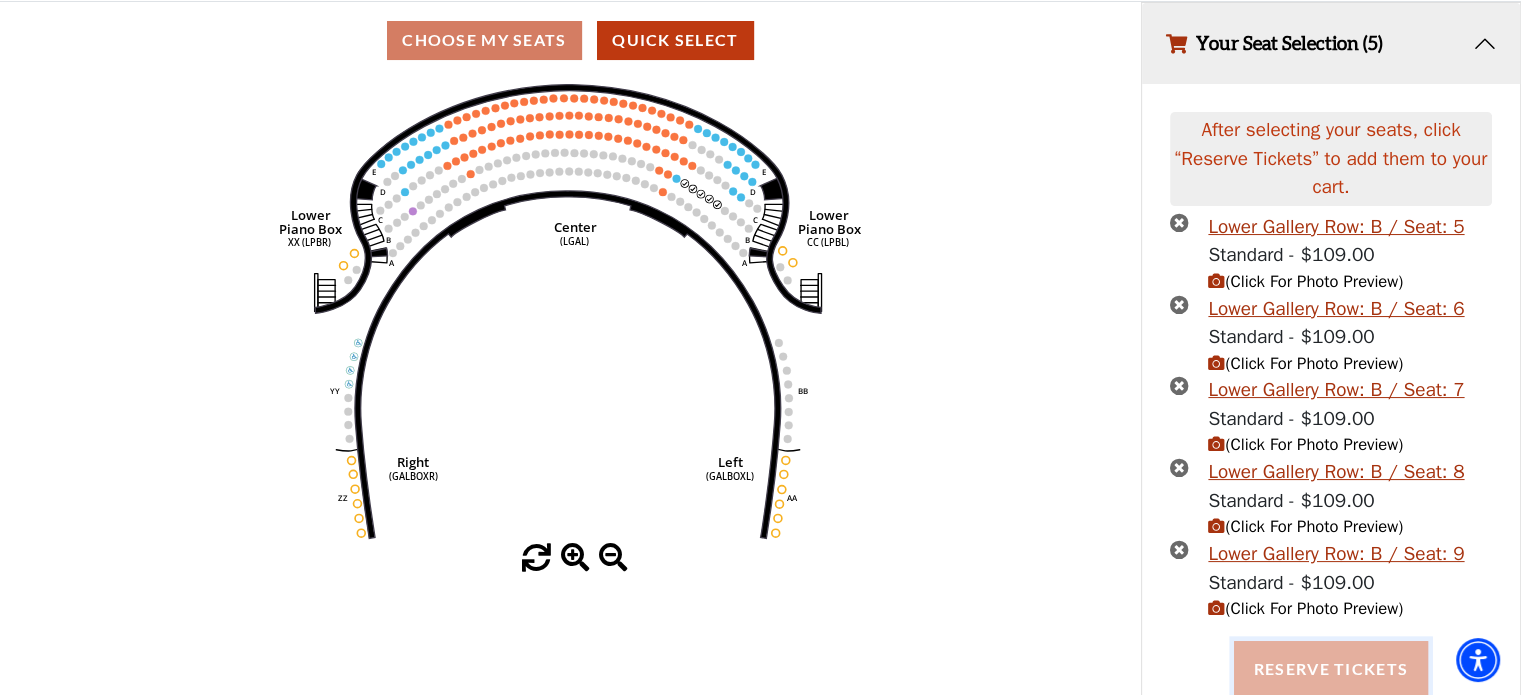 click on "Reserve Tickets" at bounding box center (1331, 669) 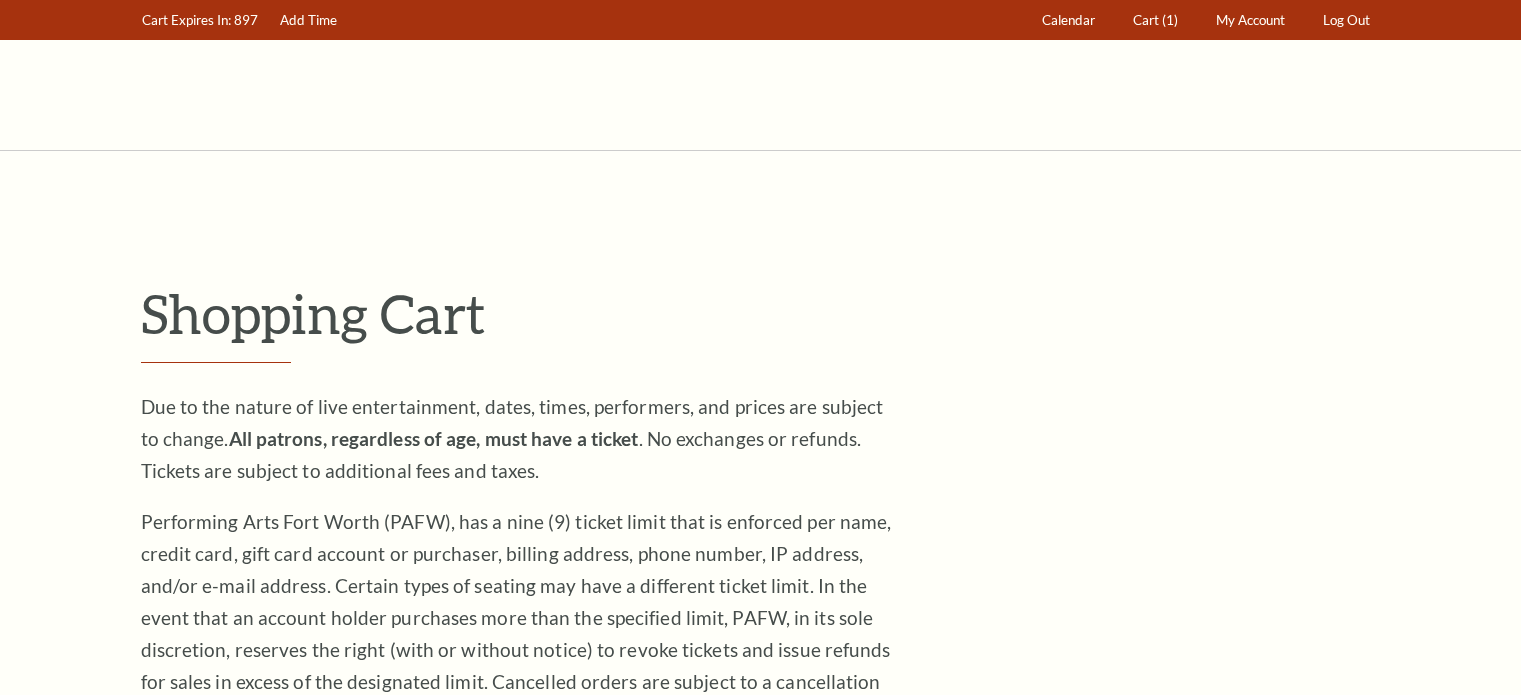scroll, scrollTop: 0, scrollLeft: 0, axis: both 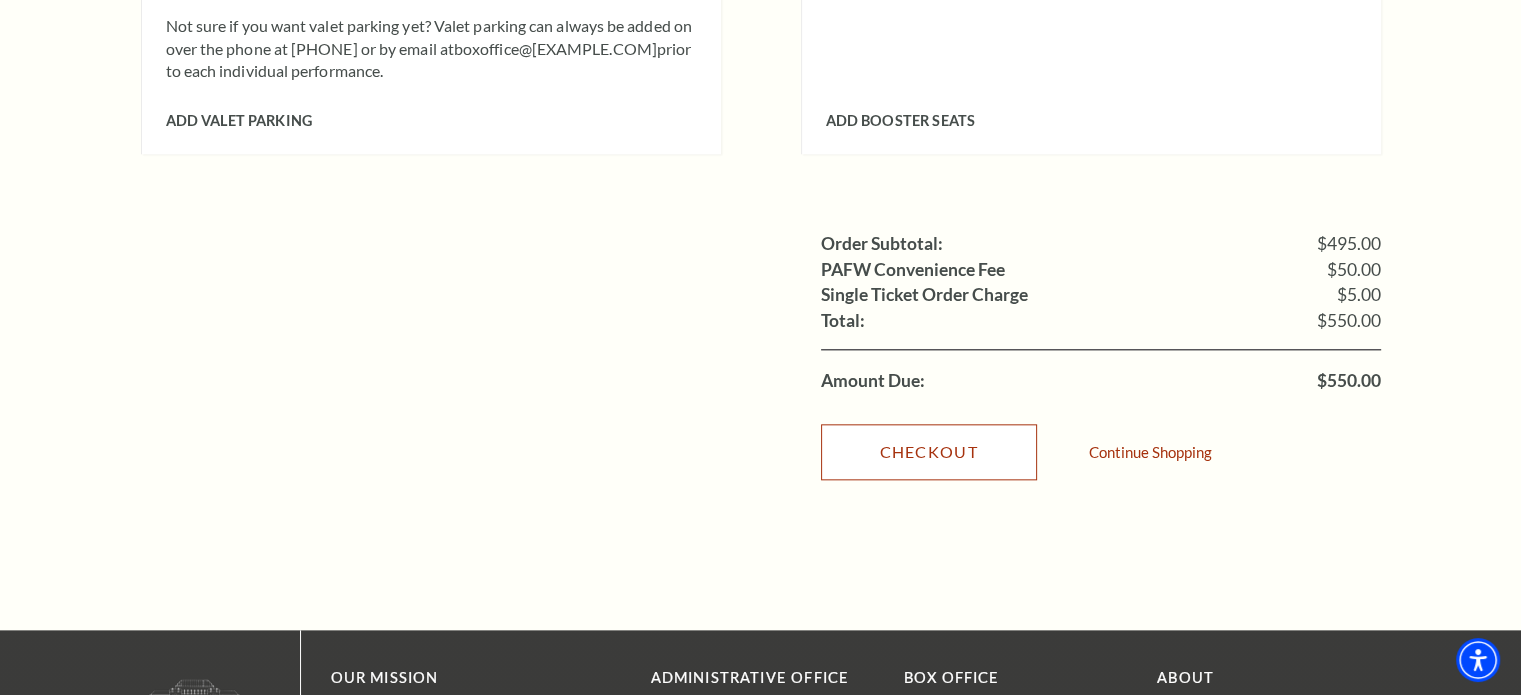 click on "Checkout" at bounding box center [929, 452] 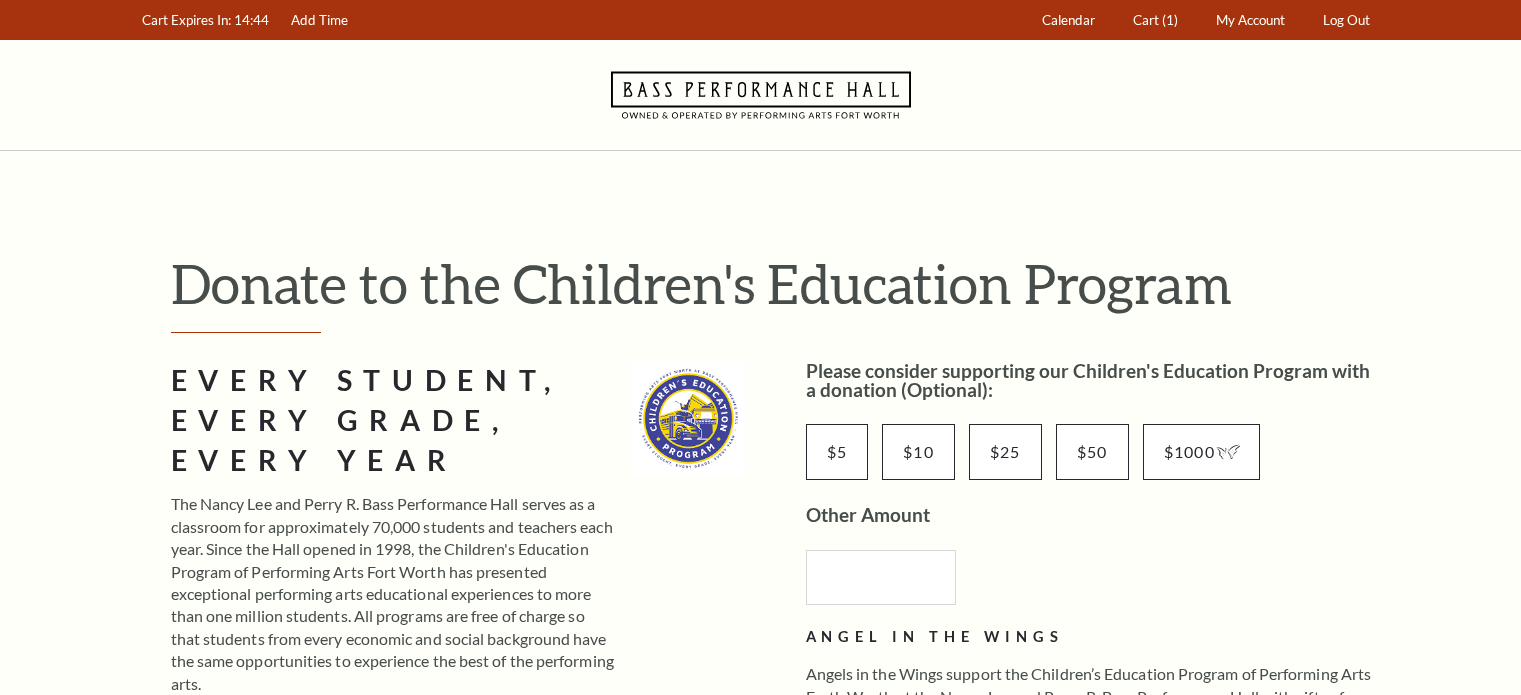 scroll, scrollTop: 0, scrollLeft: 0, axis: both 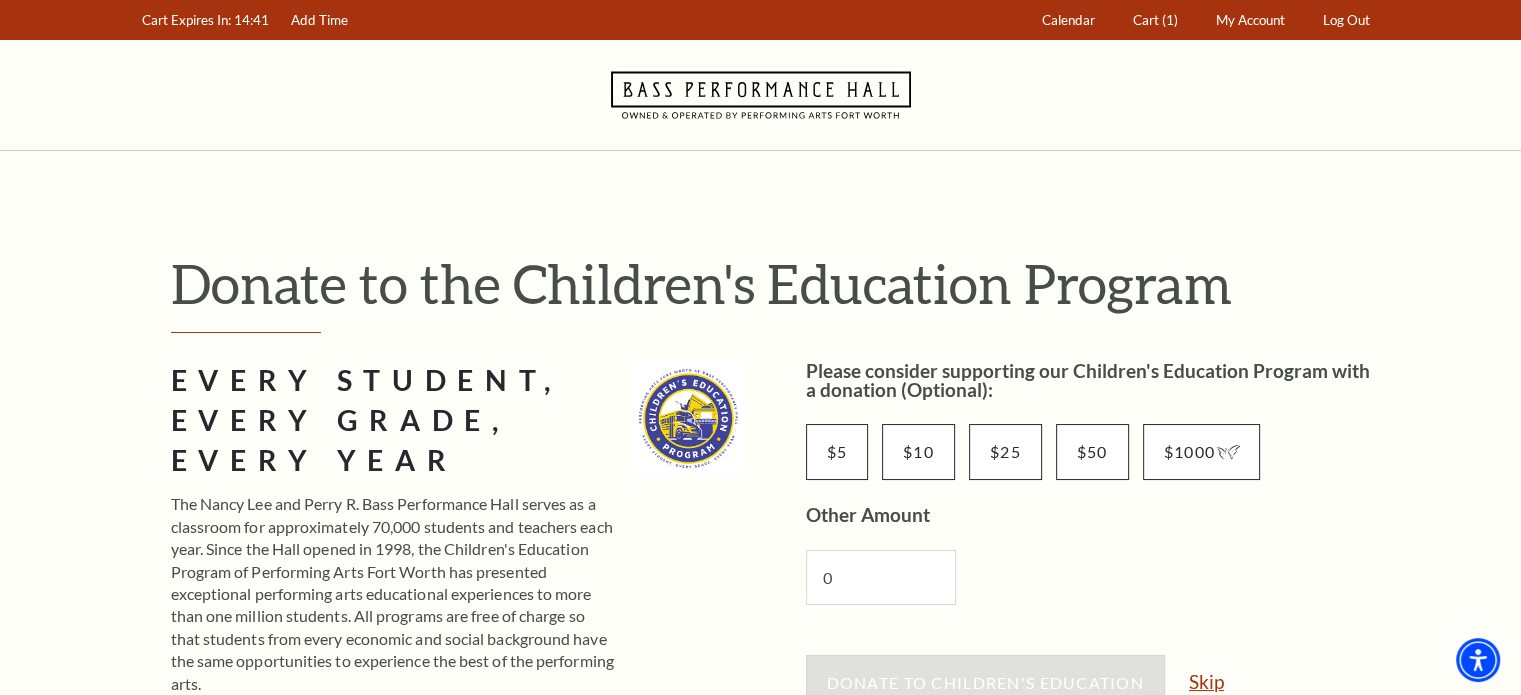 click on "Skip" at bounding box center (1206, 681) 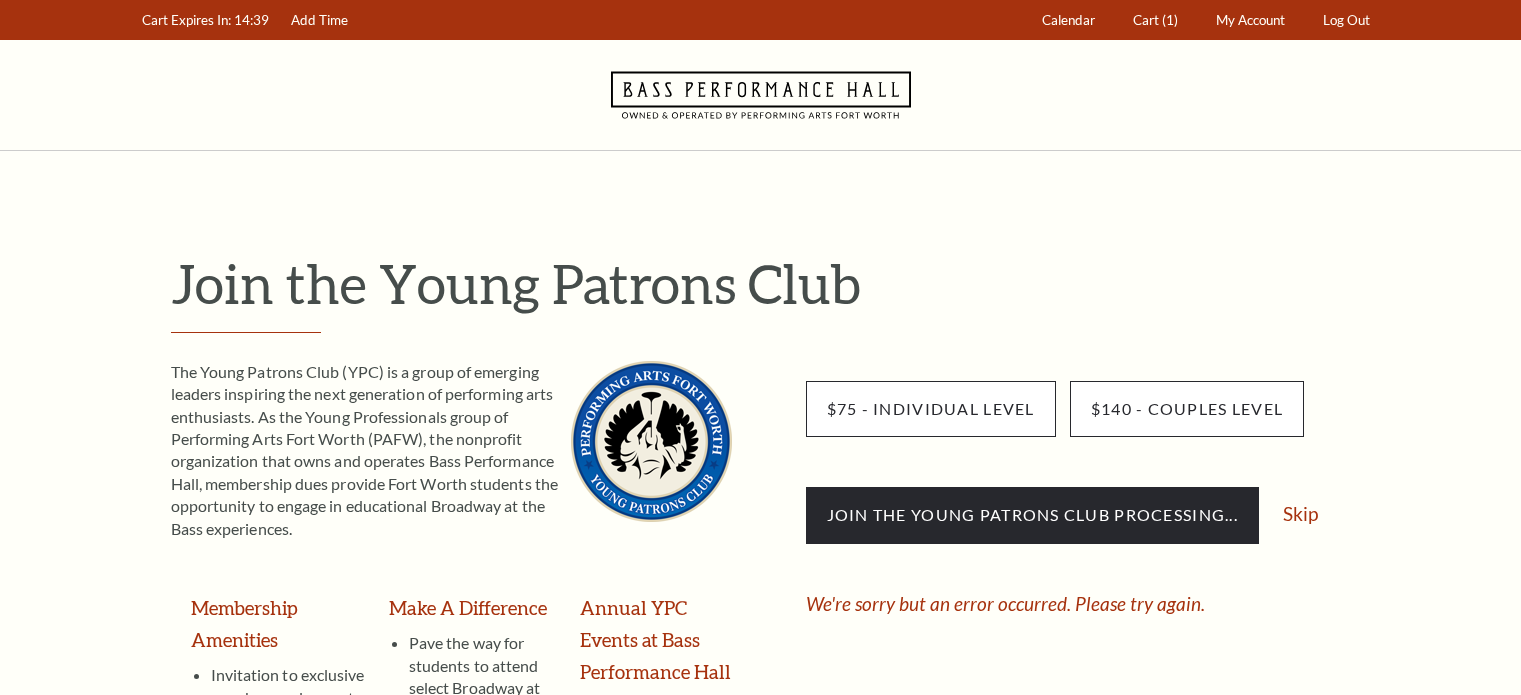 scroll, scrollTop: 0, scrollLeft: 0, axis: both 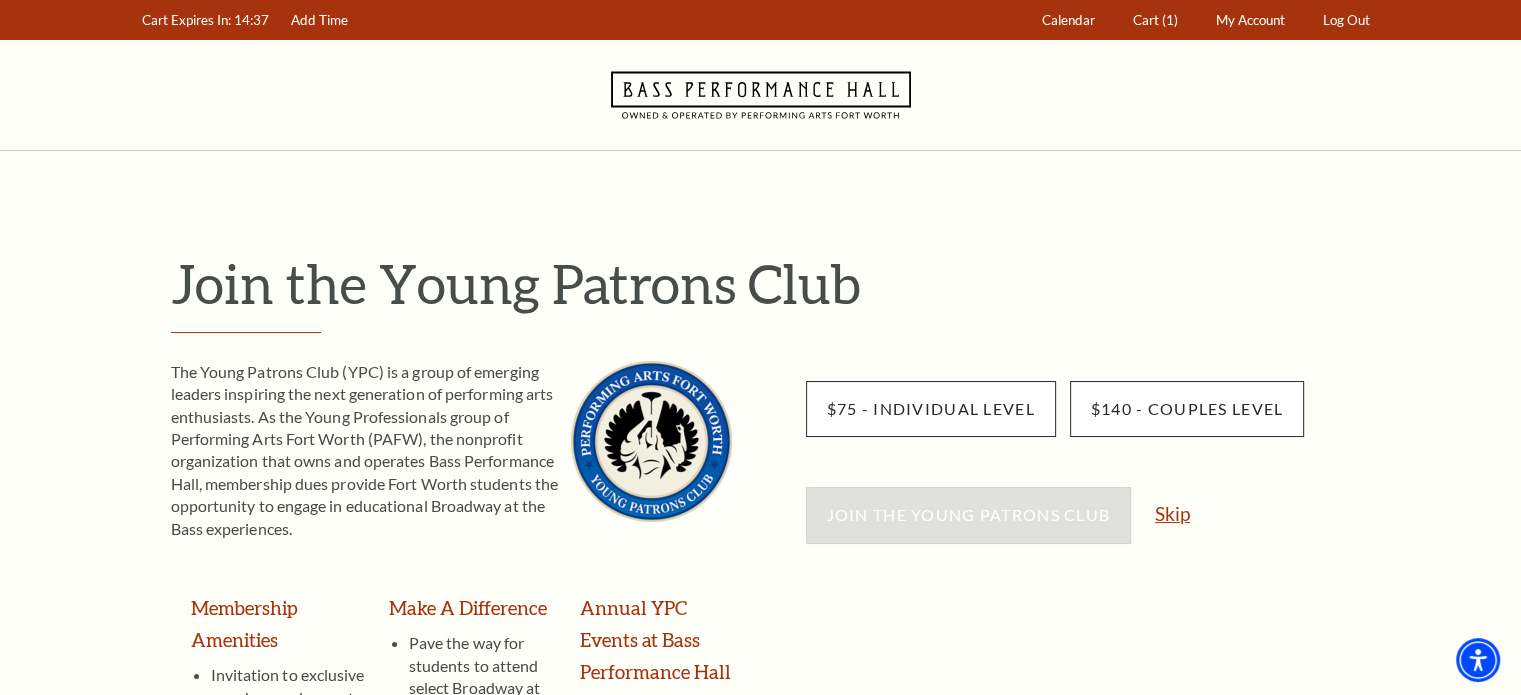 click on "Skip" at bounding box center [1172, 513] 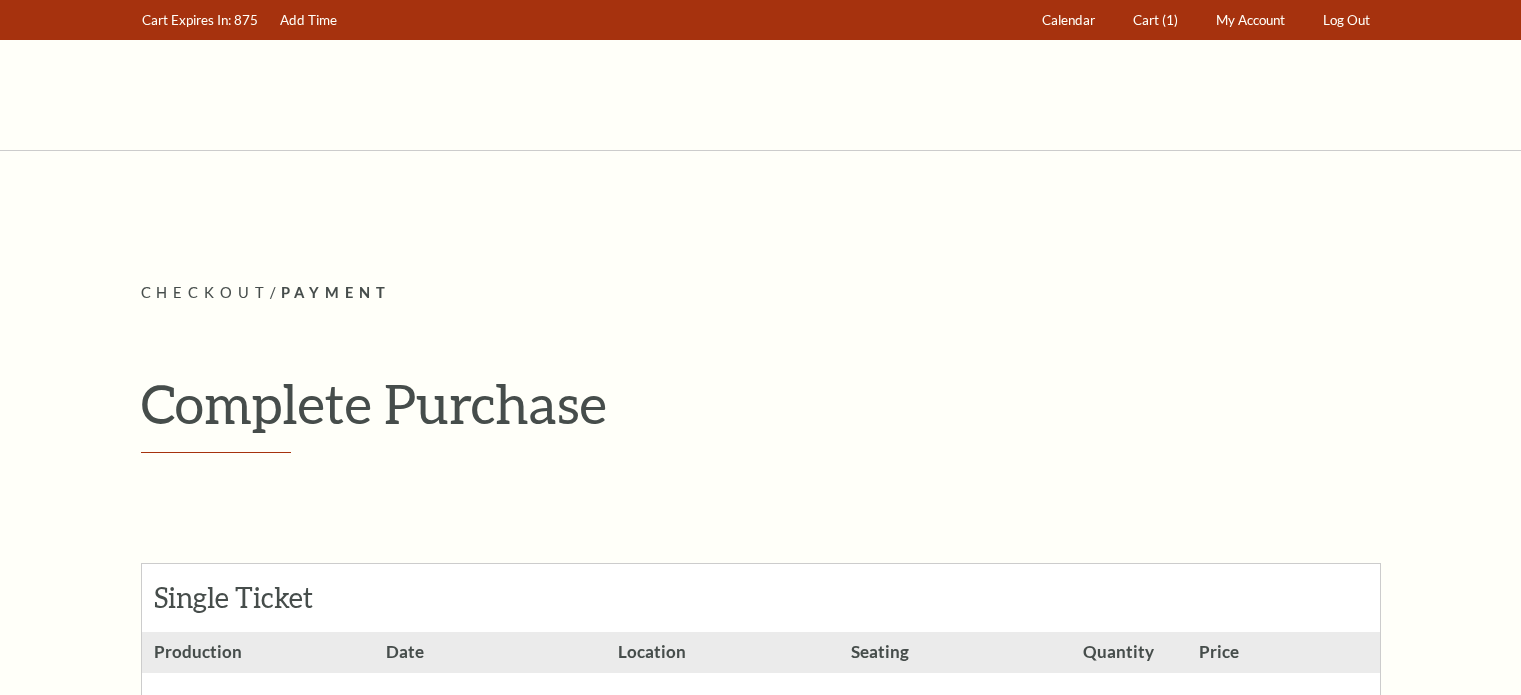 scroll, scrollTop: 0, scrollLeft: 0, axis: both 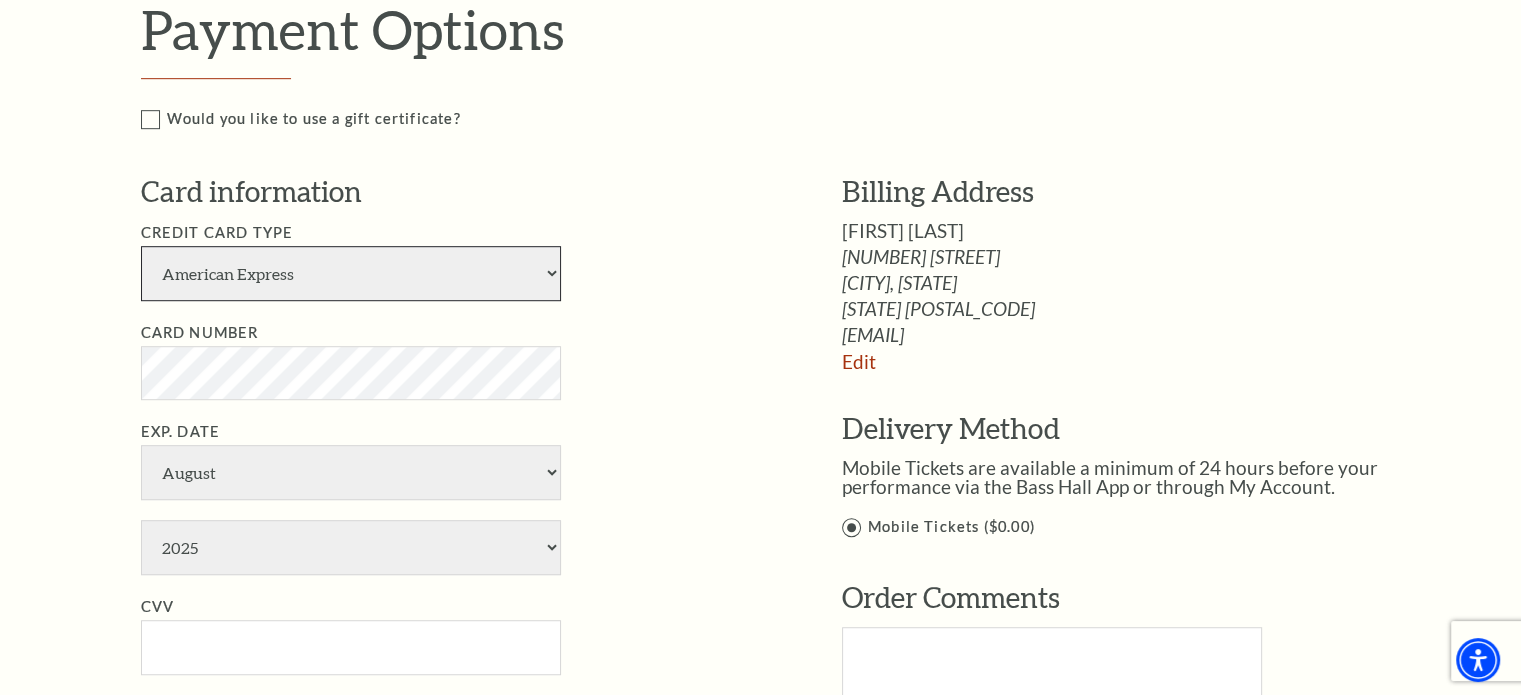 click on "American Express
Visa
Master Card
Discover" at bounding box center (351, 273) 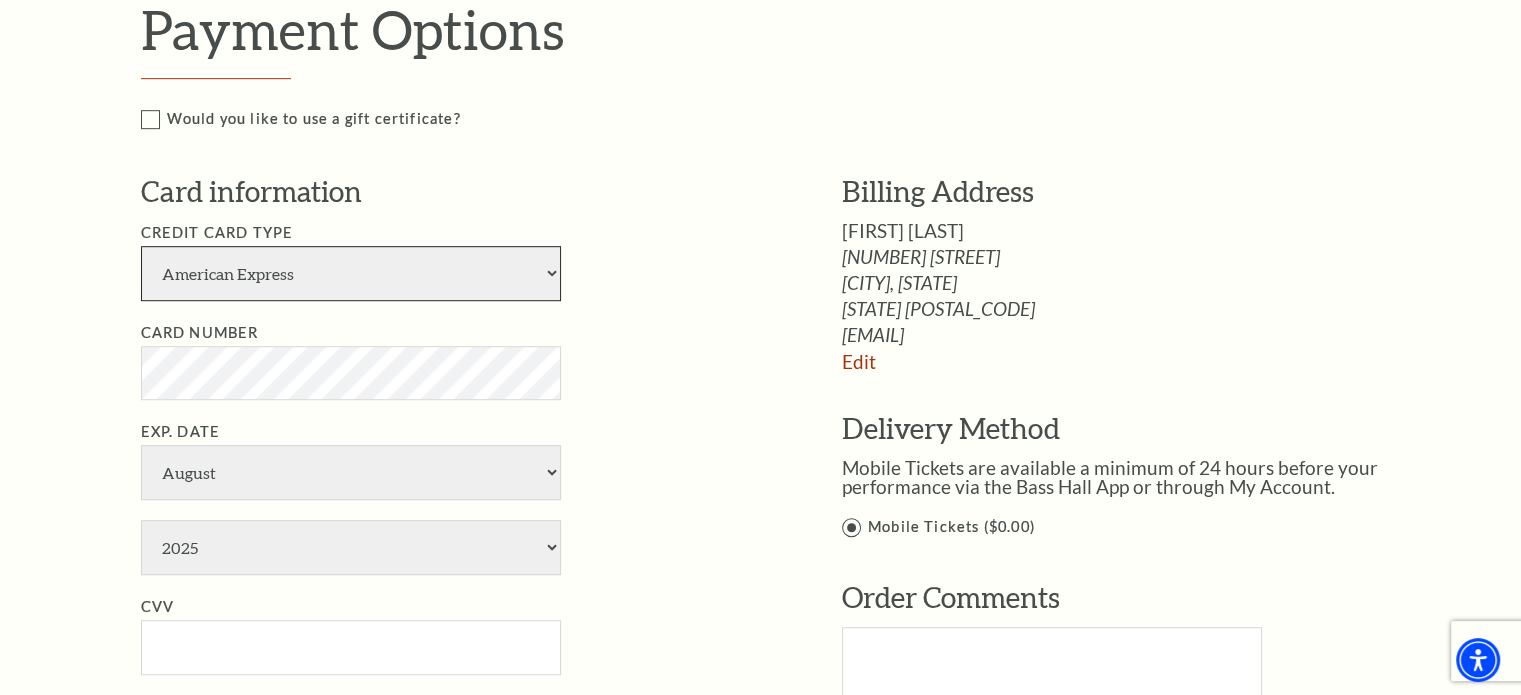select on "24" 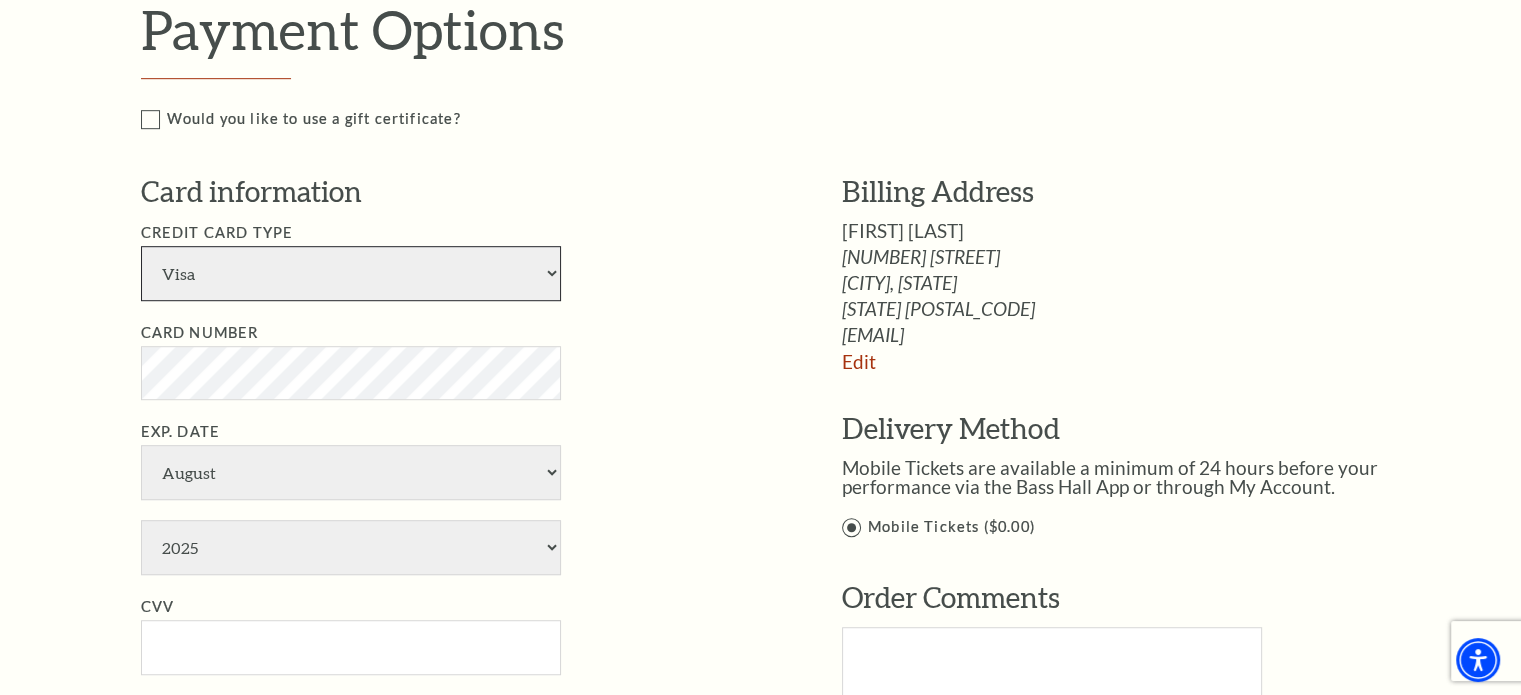 click on "American Express
Visa
Master Card
Discover" at bounding box center (351, 273) 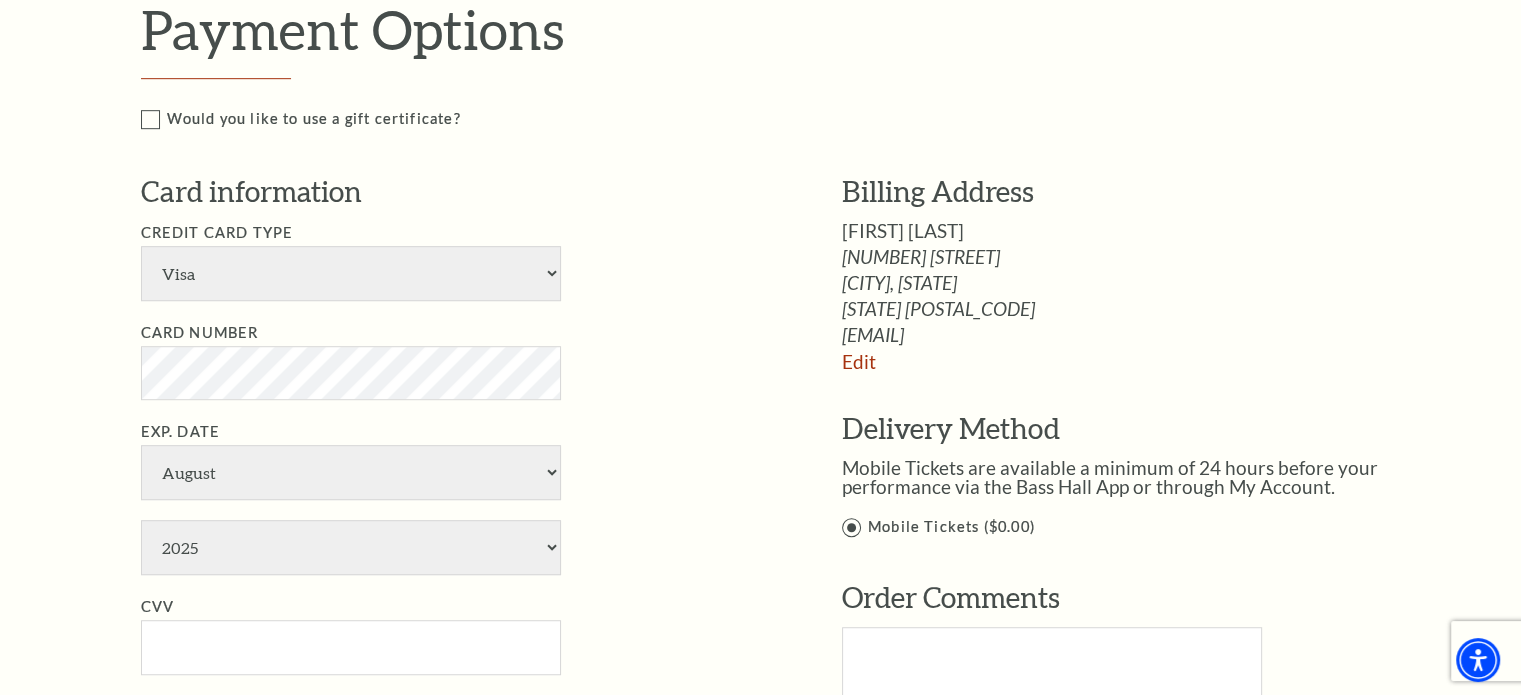 drag, startPoint x: 646, startPoint y: 438, endPoint x: 540, endPoint y: 476, distance: 112.60551 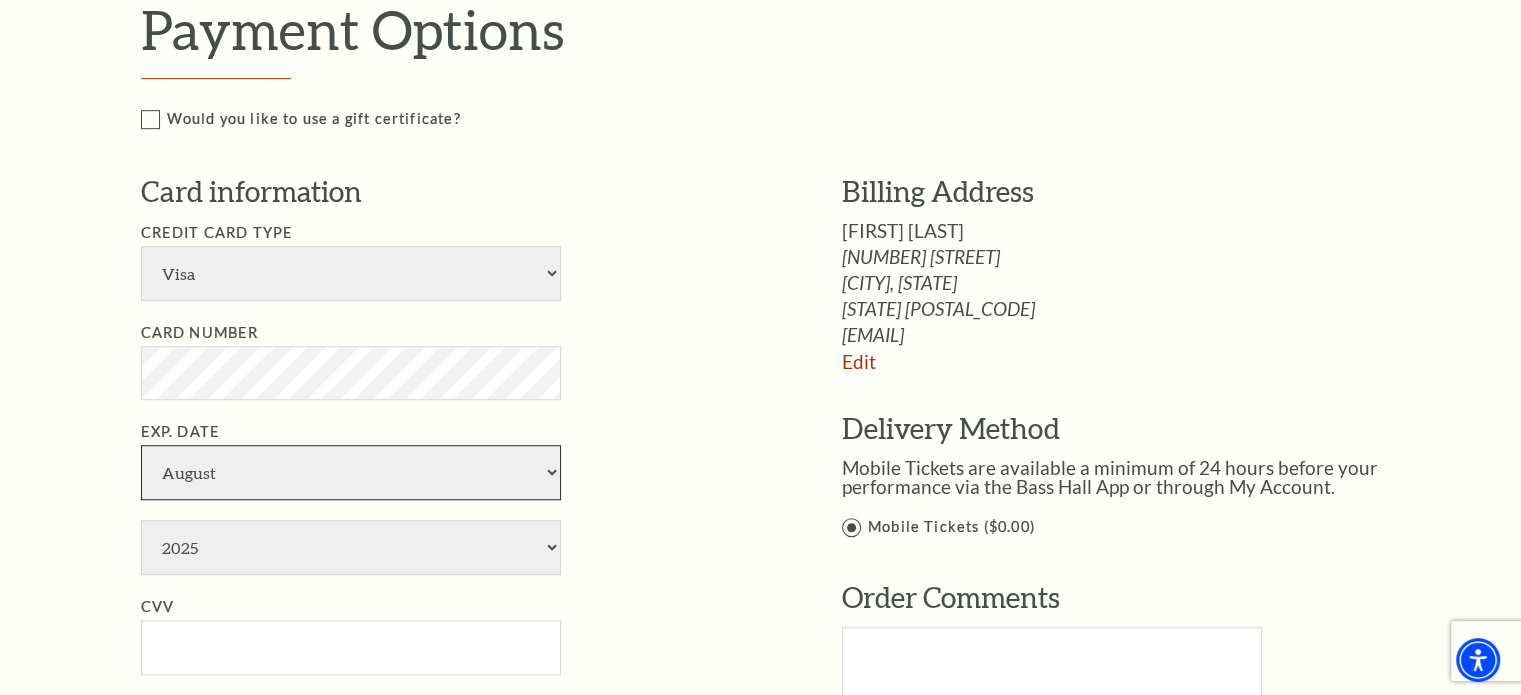 click on "January
February
March
April
May
June
July
August
September
October
November
December" at bounding box center (351, 472) 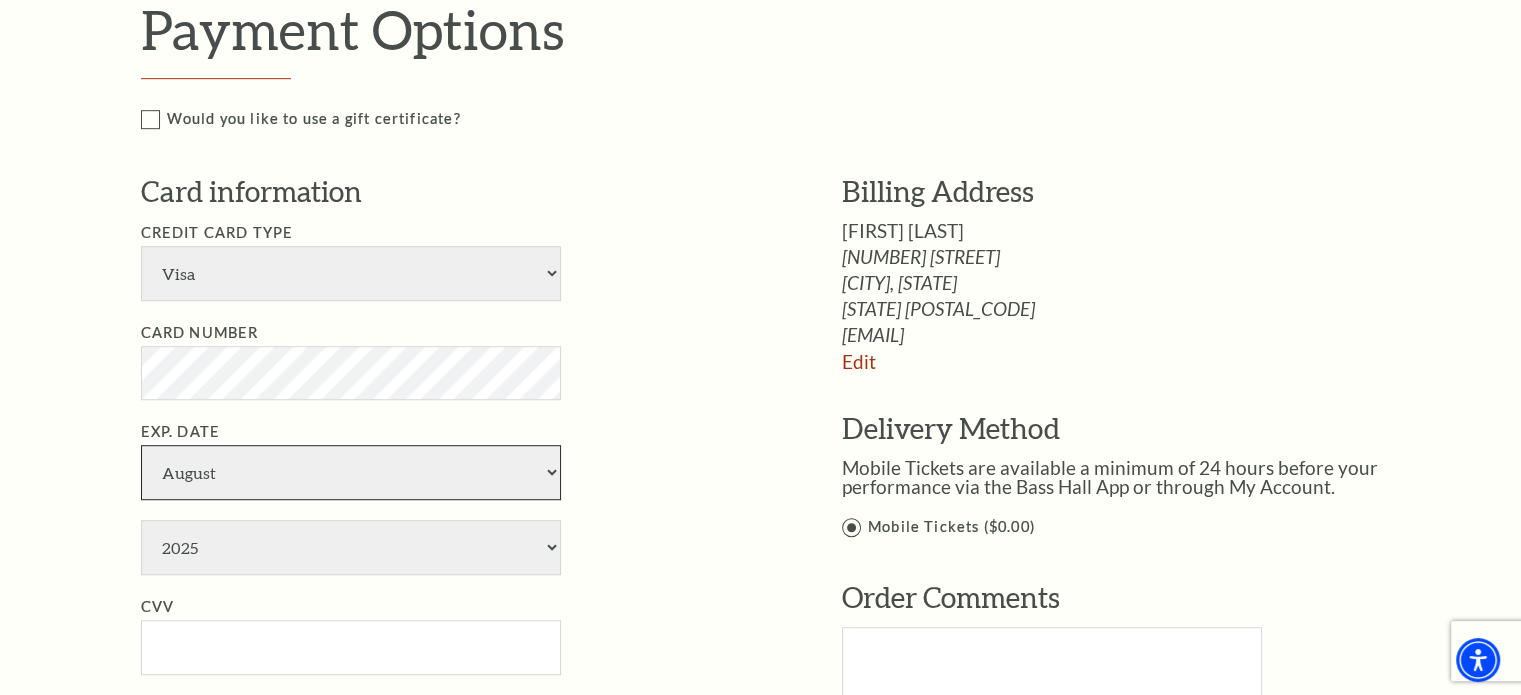 select on "10" 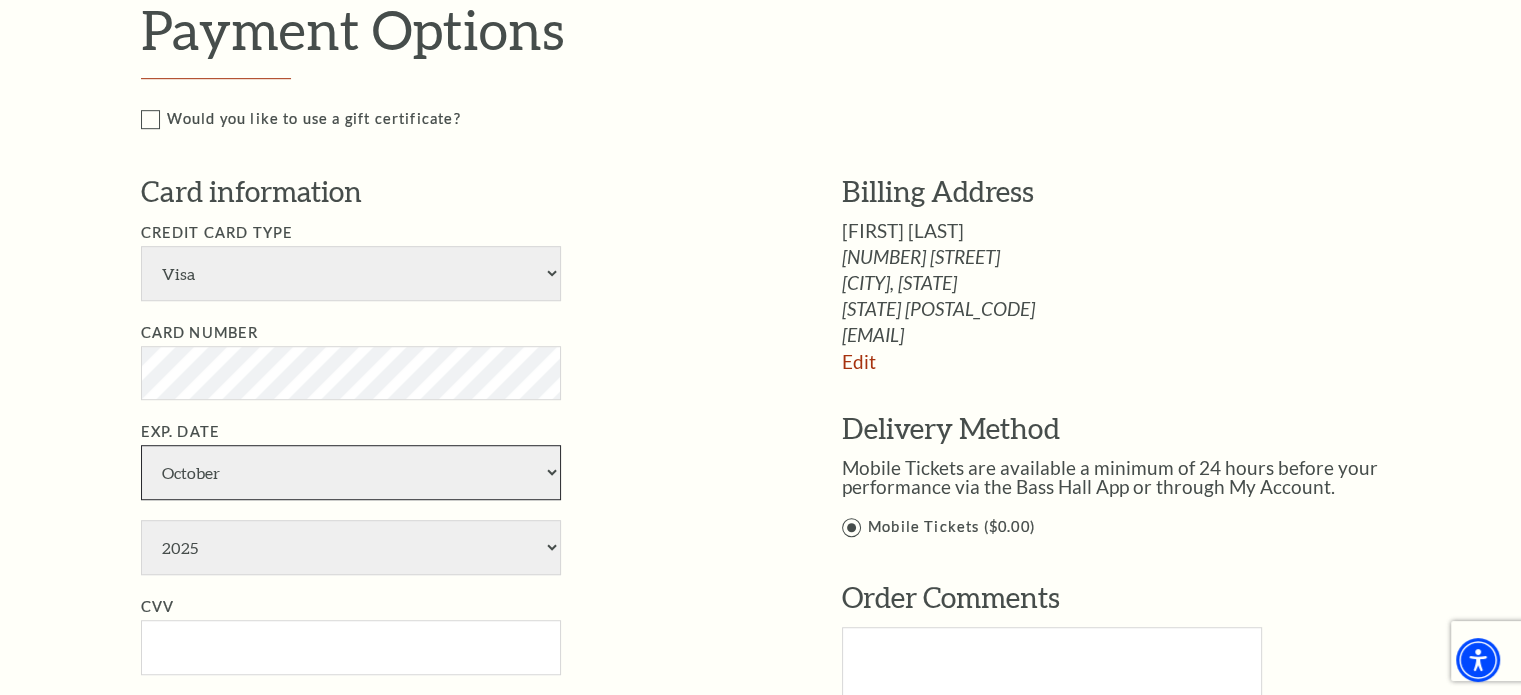click on "January
February
March
April
May
June
July
August
September
October
November
December" at bounding box center [351, 472] 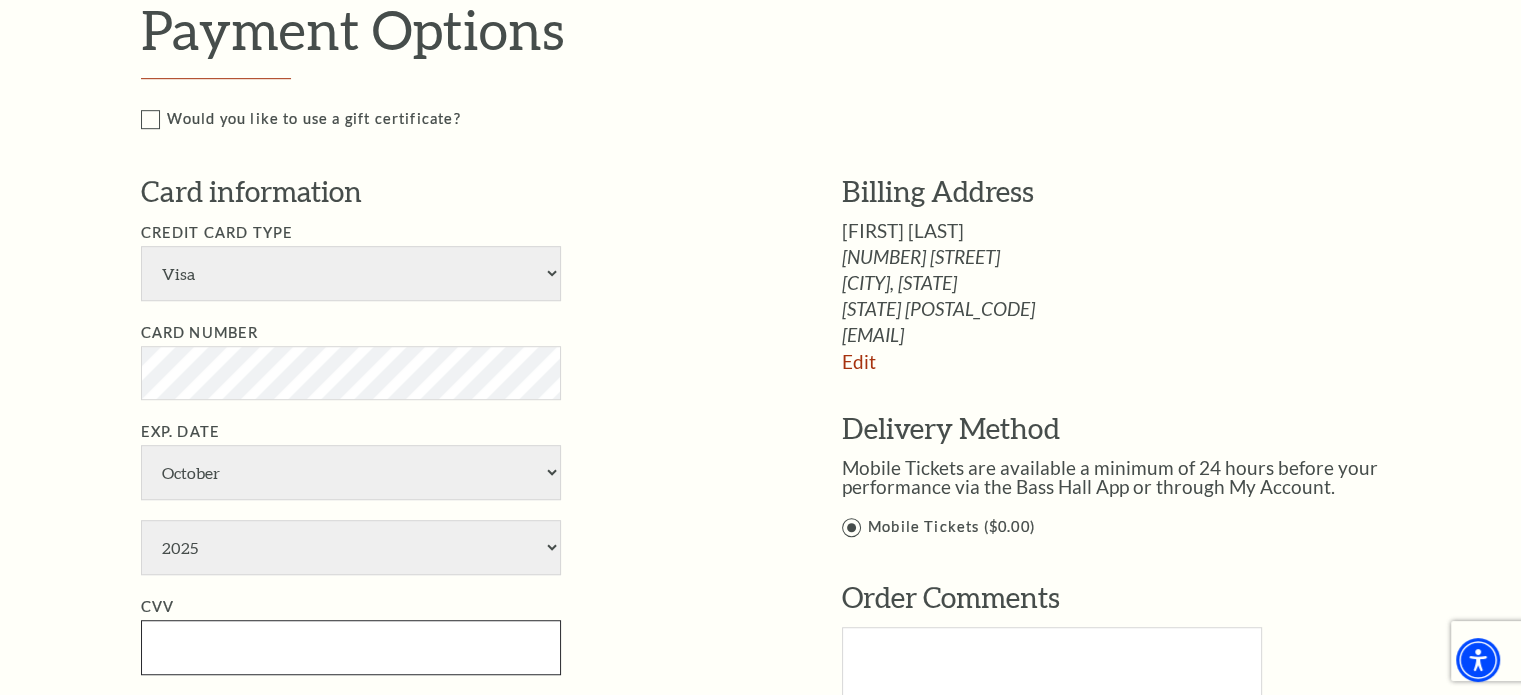 click on "CVV" at bounding box center [351, 647] 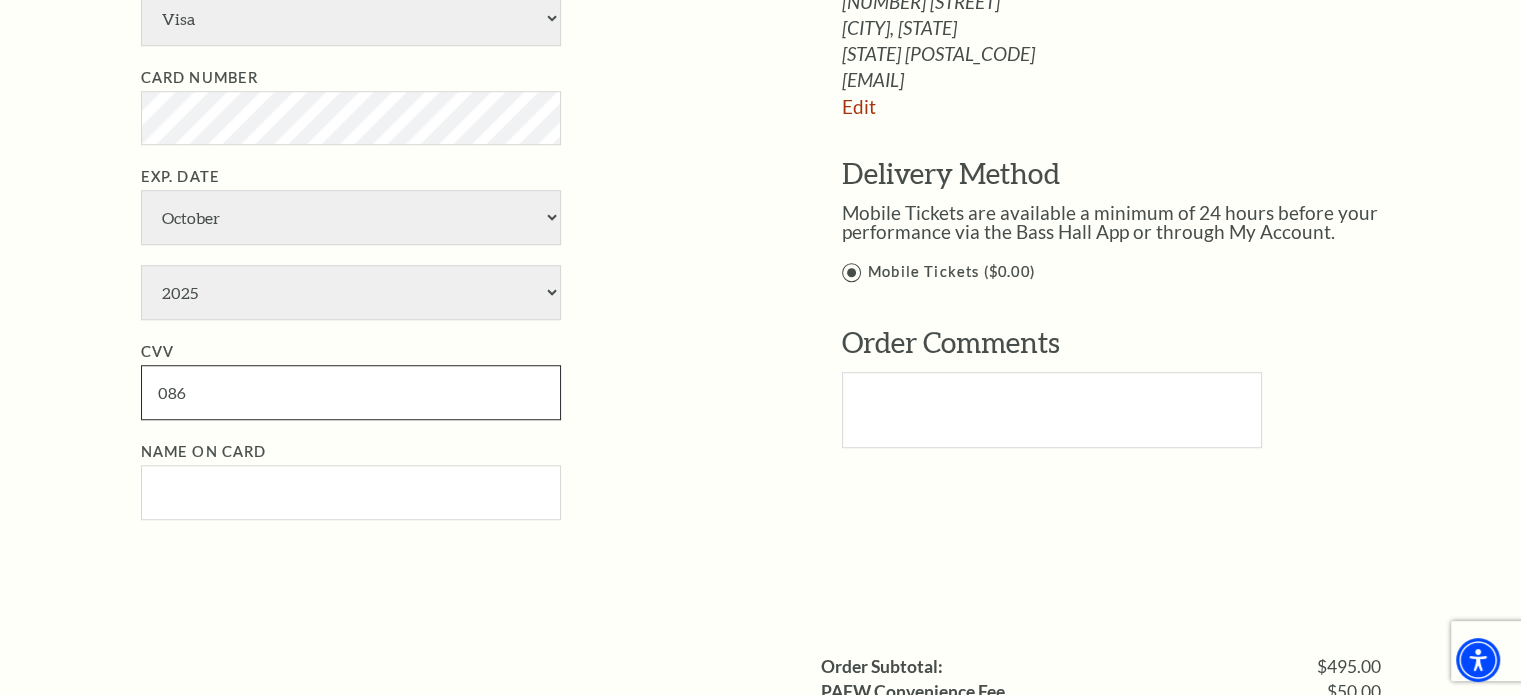 scroll, scrollTop: 1473, scrollLeft: 0, axis: vertical 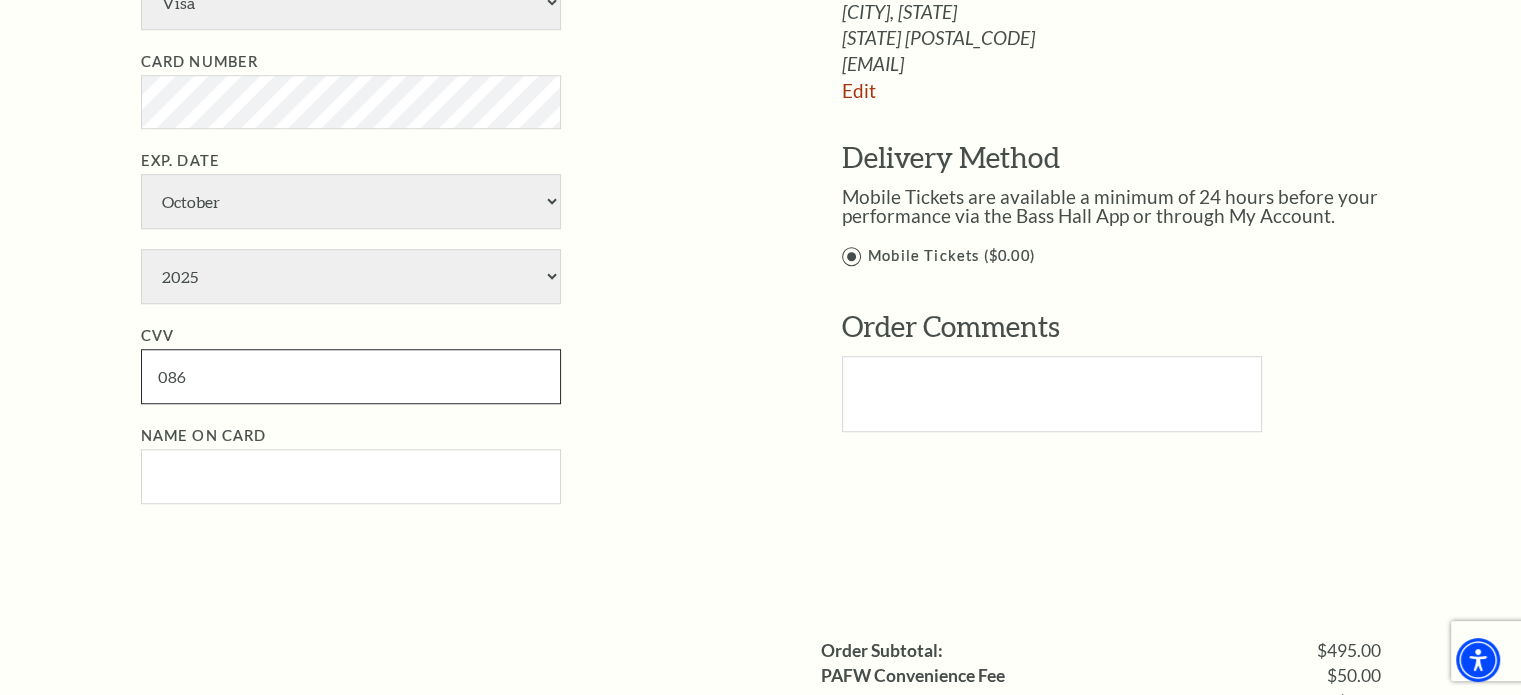 type on "086" 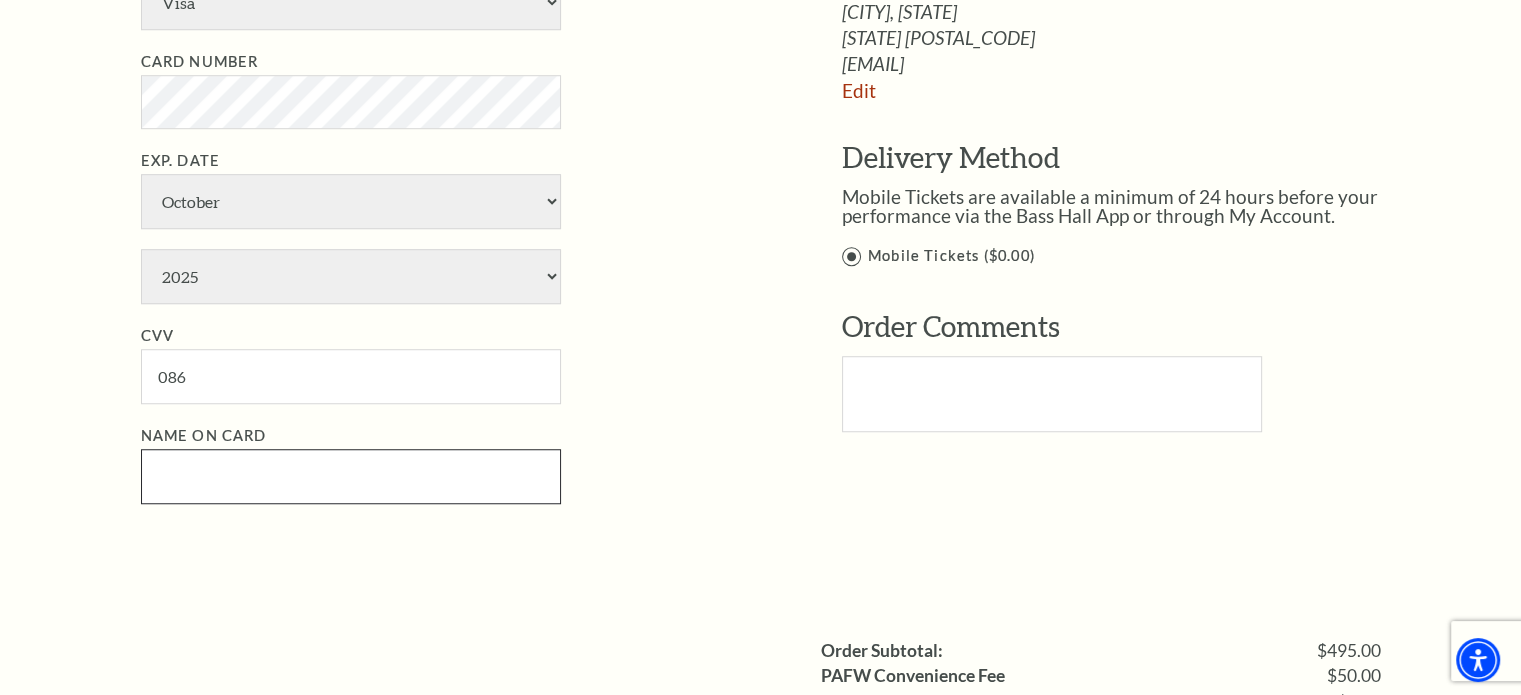 click on "Name on Card" at bounding box center [351, 476] 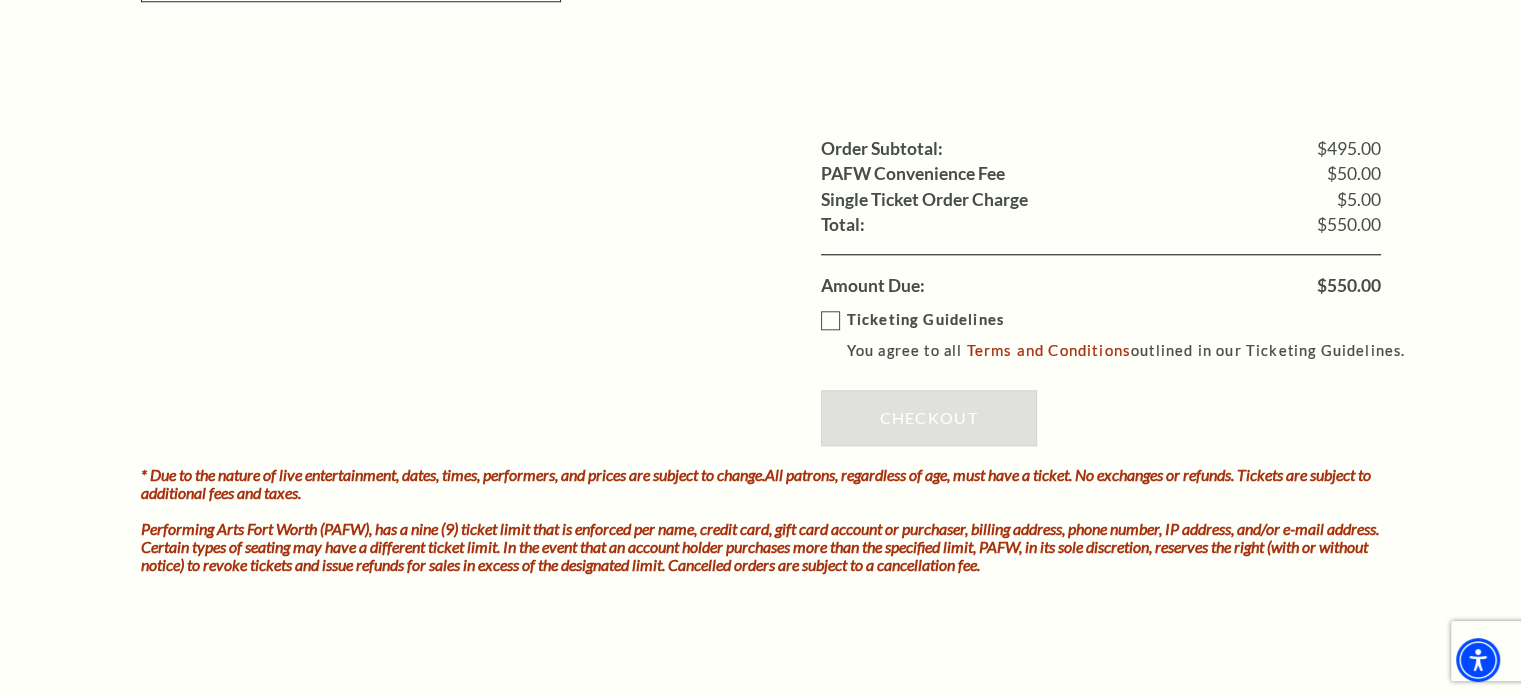 scroll, scrollTop: 1982, scrollLeft: 0, axis: vertical 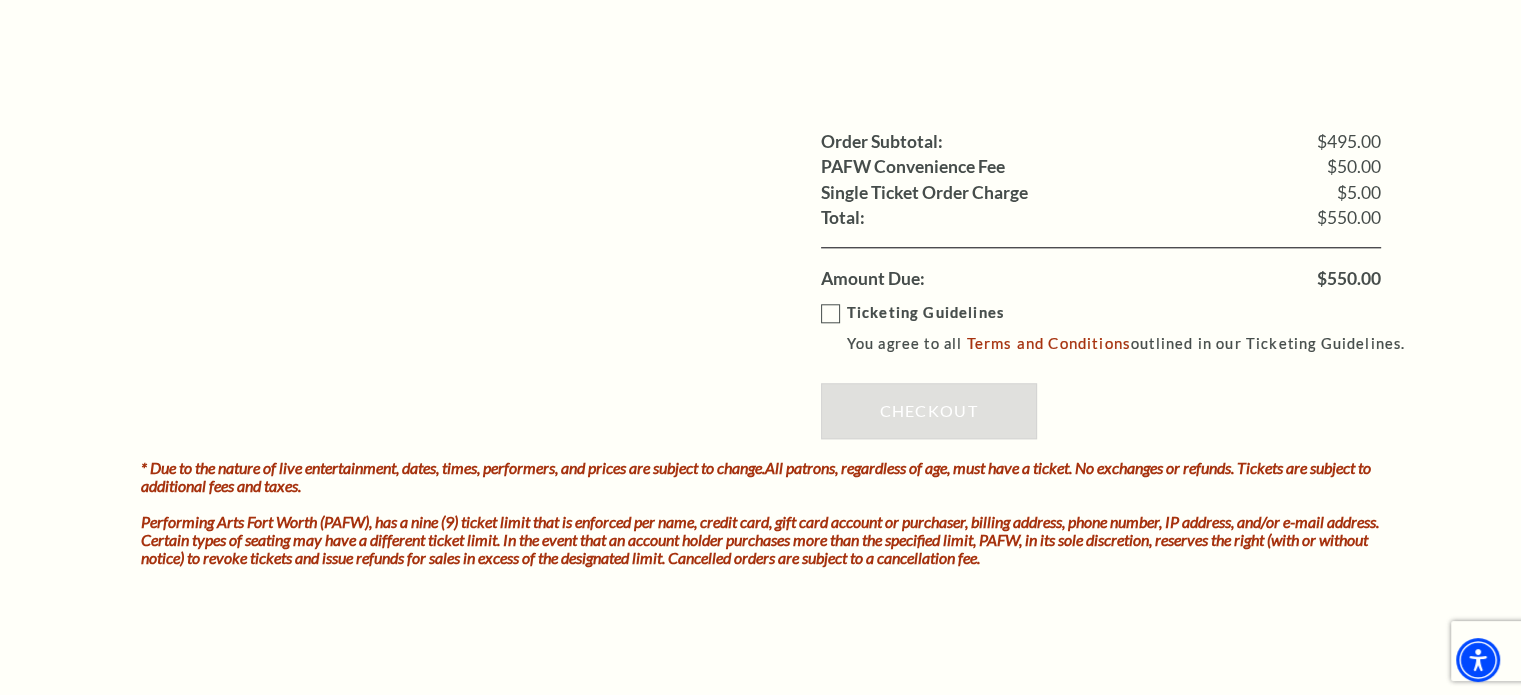 type on "[FIRST] [LAST]" 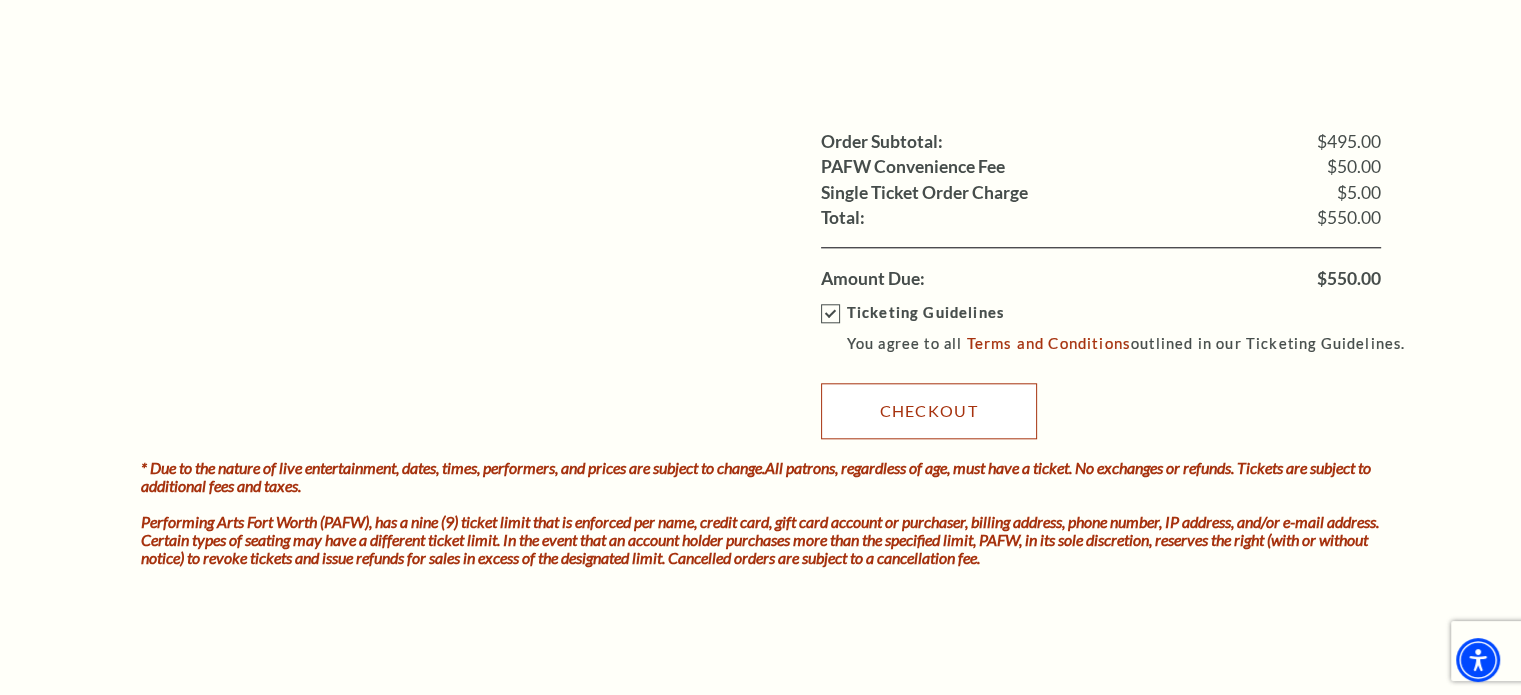 click on "Checkout" at bounding box center (929, 411) 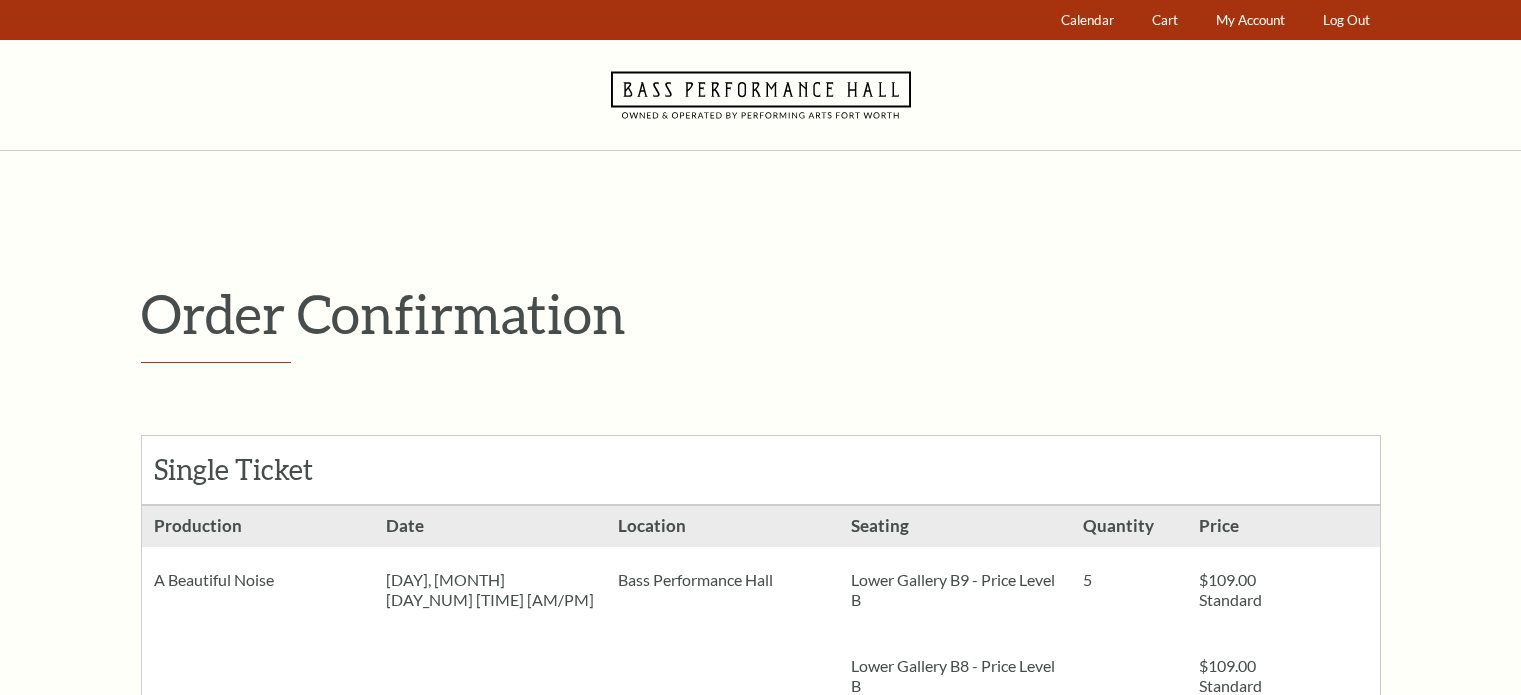 scroll, scrollTop: 0, scrollLeft: 0, axis: both 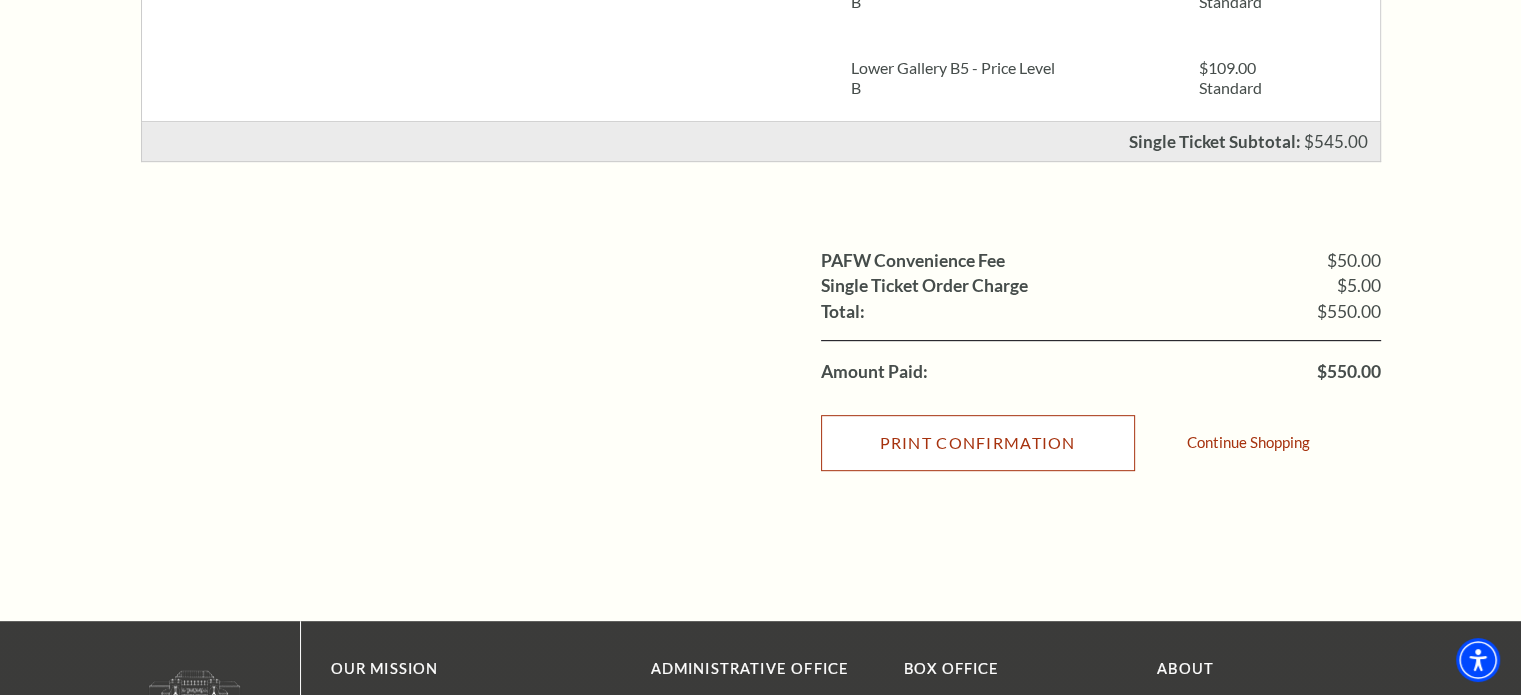 click on "Print Confirmation" at bounding box center [978, 443] 